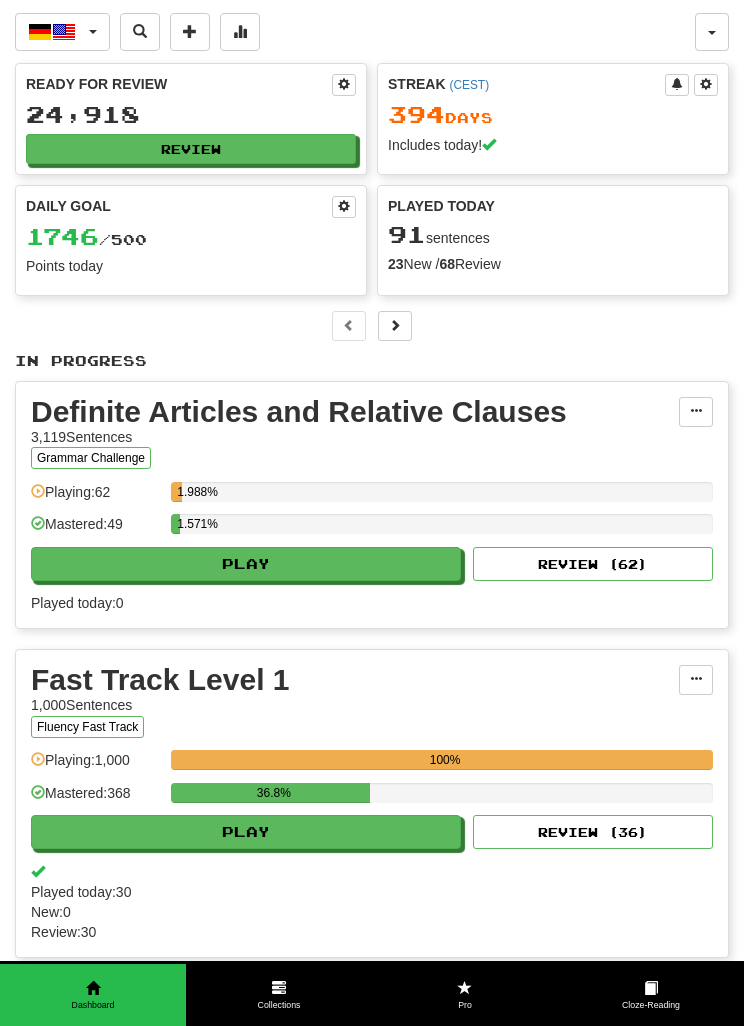 scroll, scrollTop: 0, scrollLeft: 0, axis: both 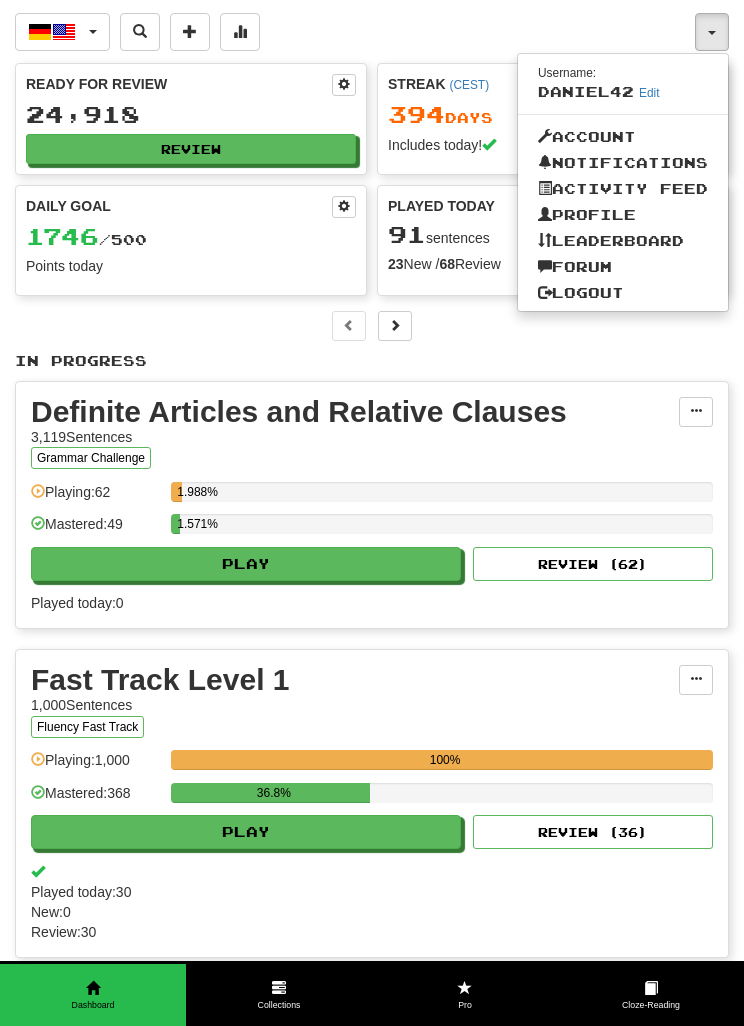 click at bounding box center (372, 513) 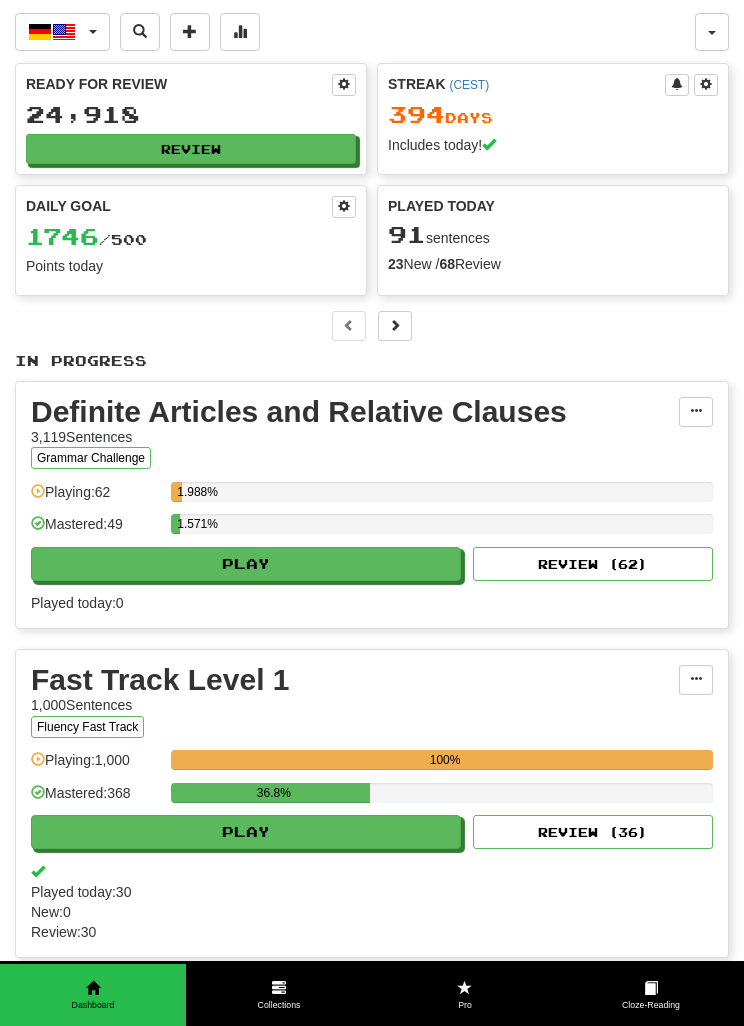 click at bounding box center [64, 32] 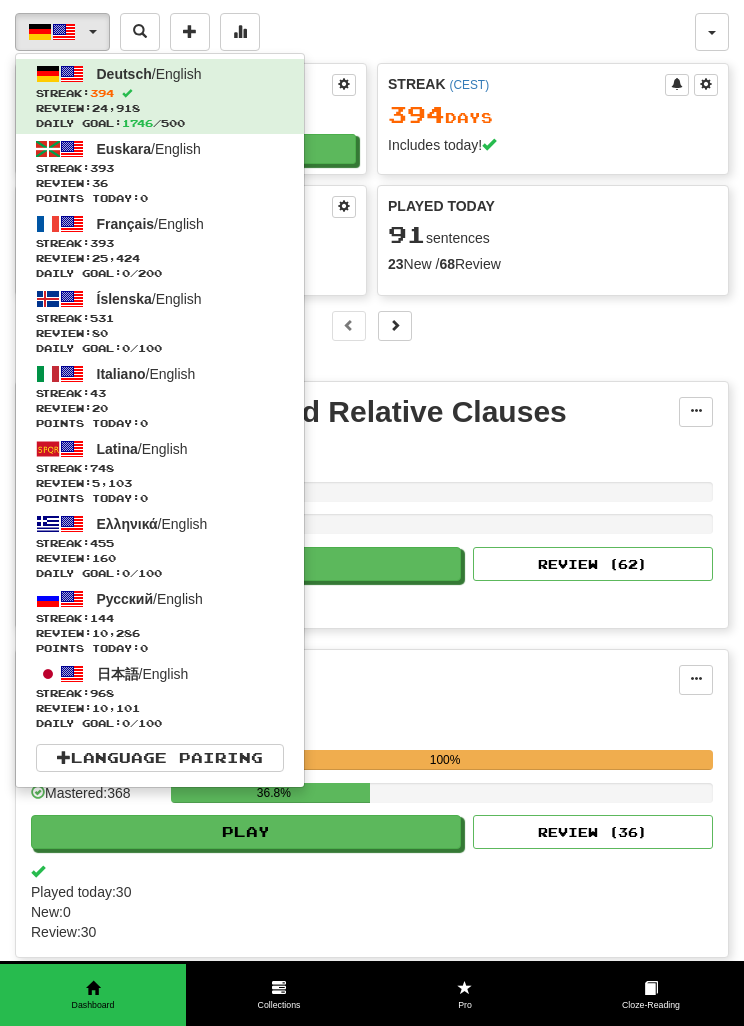 click on "Streak:  531" at bounding box center [160, 318] 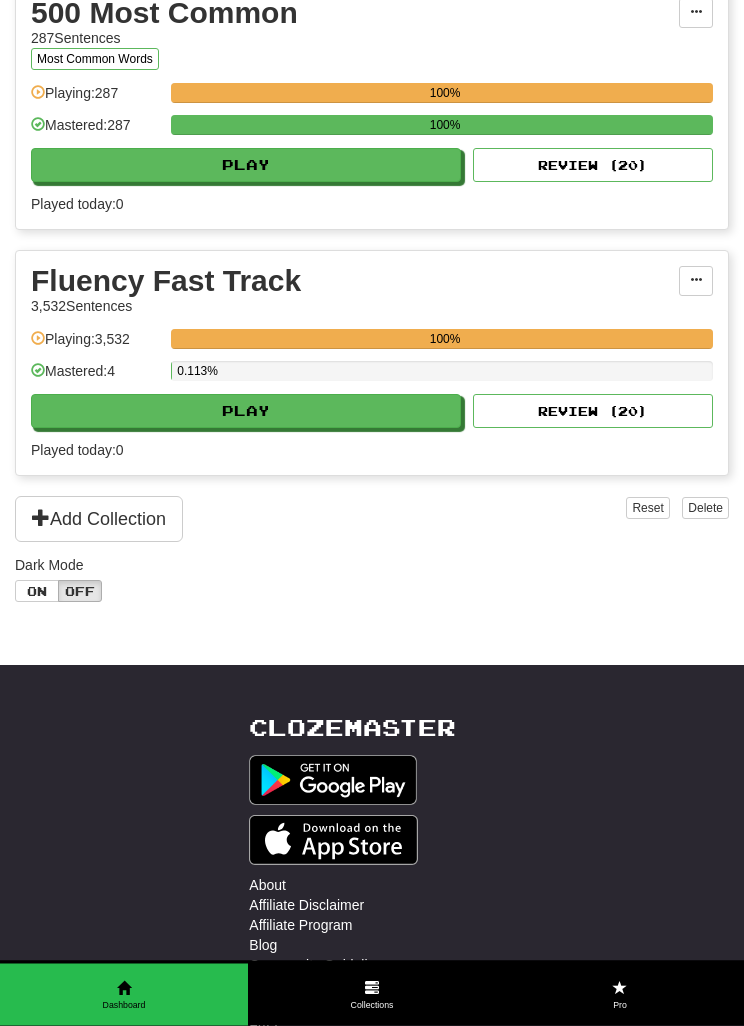 scroll, scrollTop: 1472, scrollLeft: 0, axis: vertical 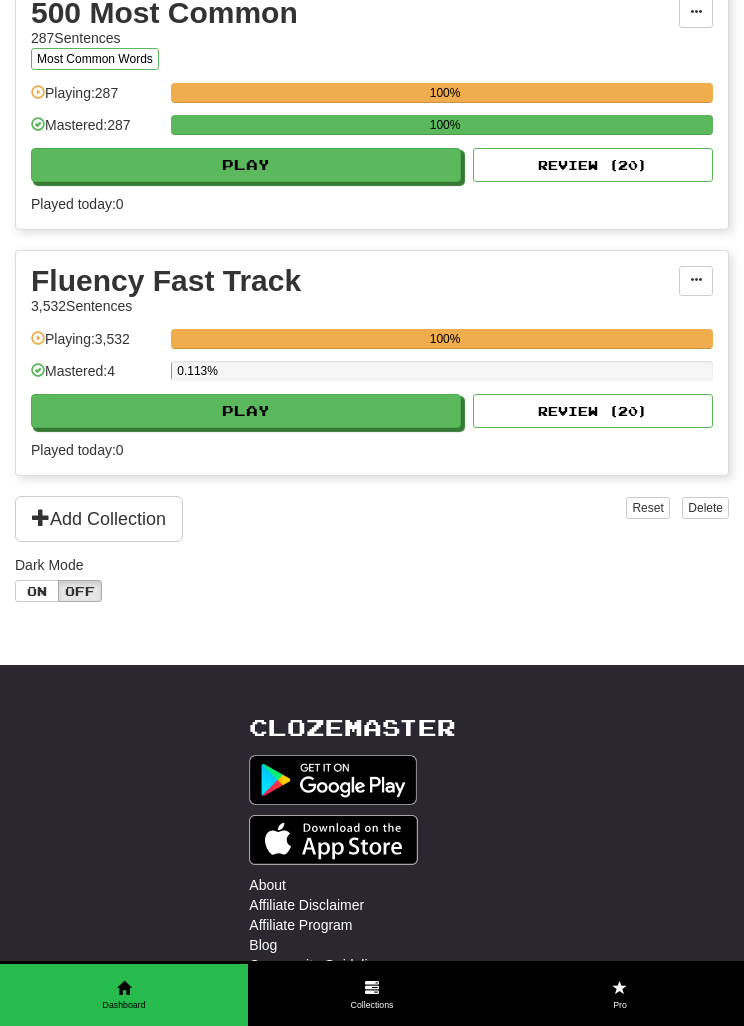 click on "Play" at bounding box center (246, 411) 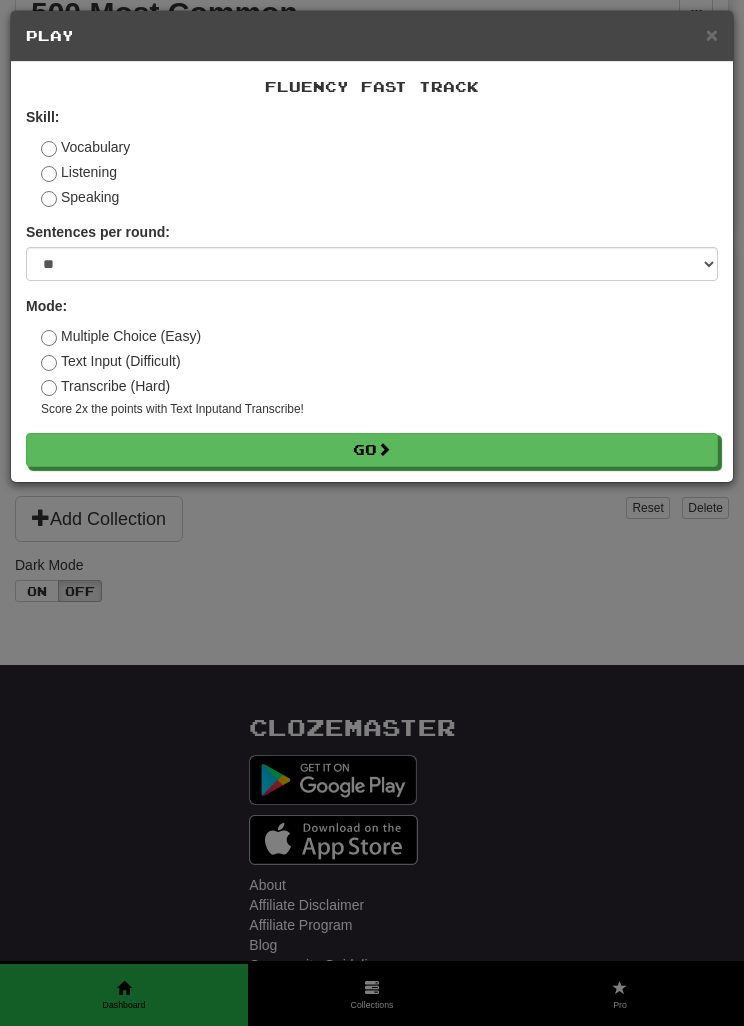click on "Transcribe (Hard)" at bounding box center (105, 386) 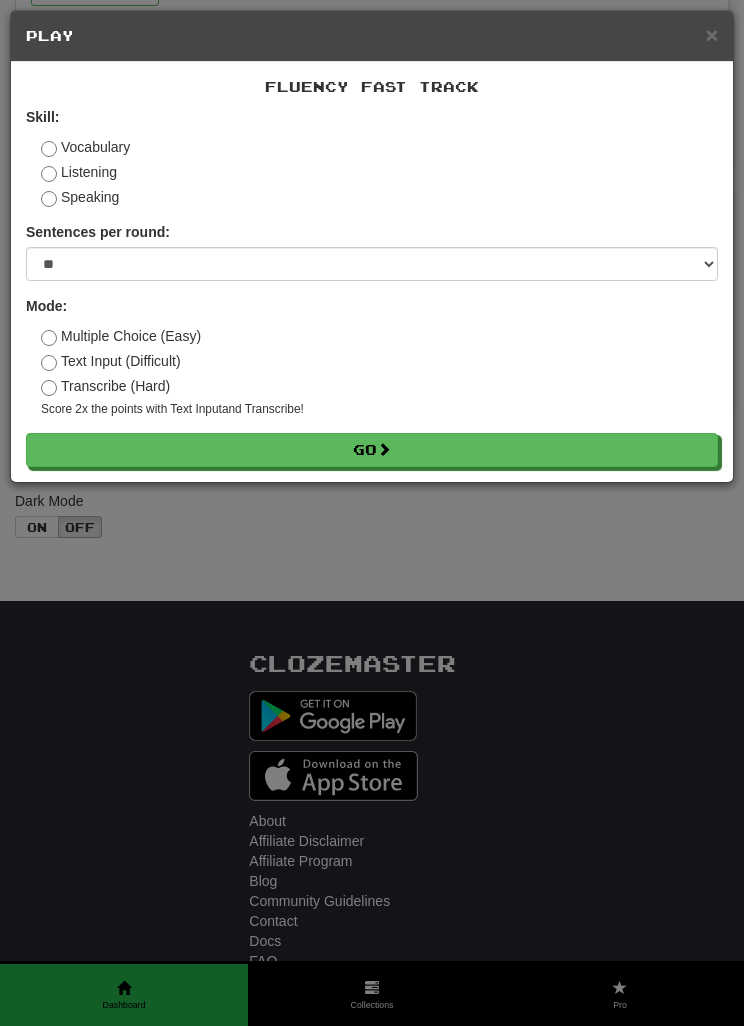 click on "Vocabulary" at bounding box center (85, 147) 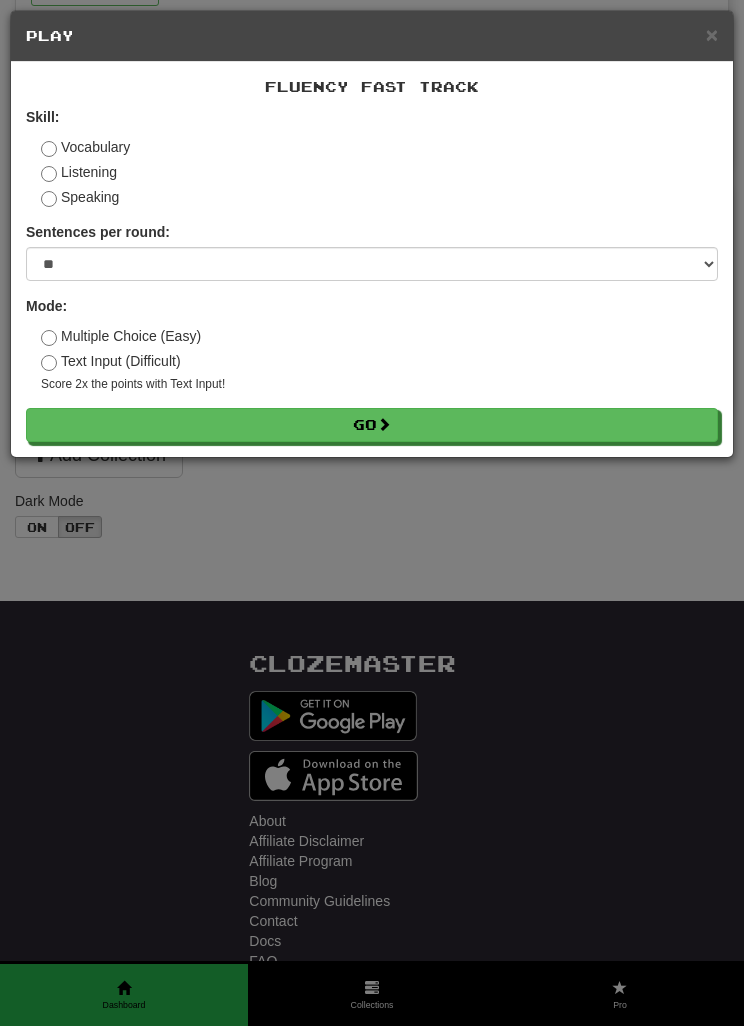 click on "Go" at bounding box center [372, 425] 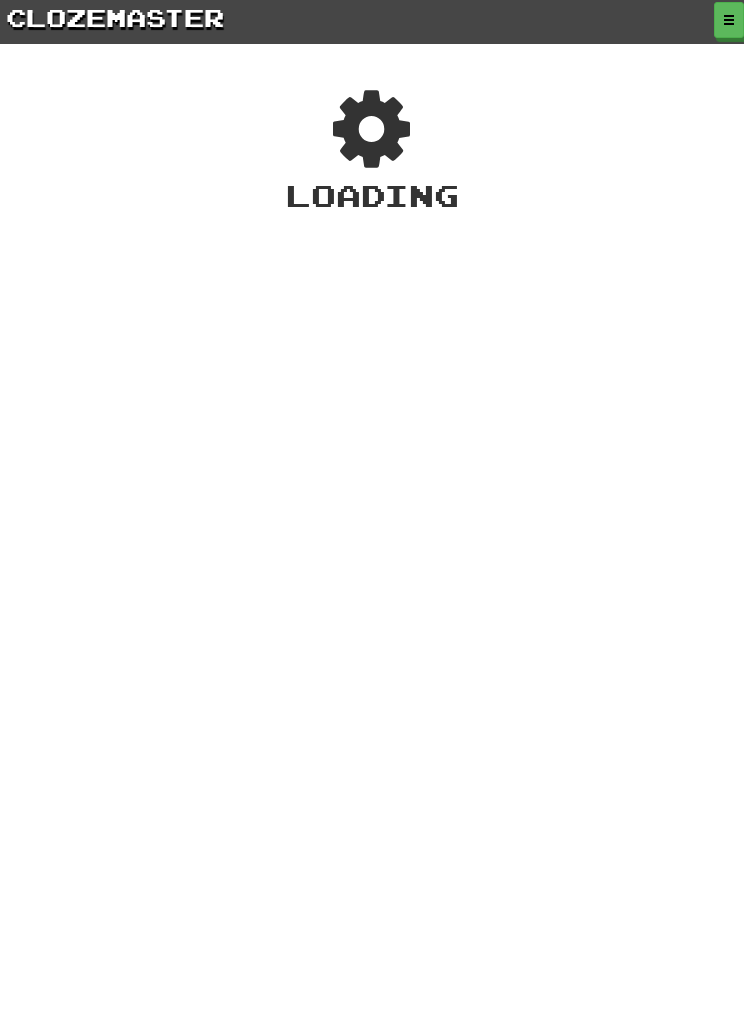 scroll, scrollTop: 0, scrollLeft: 0, axis: both 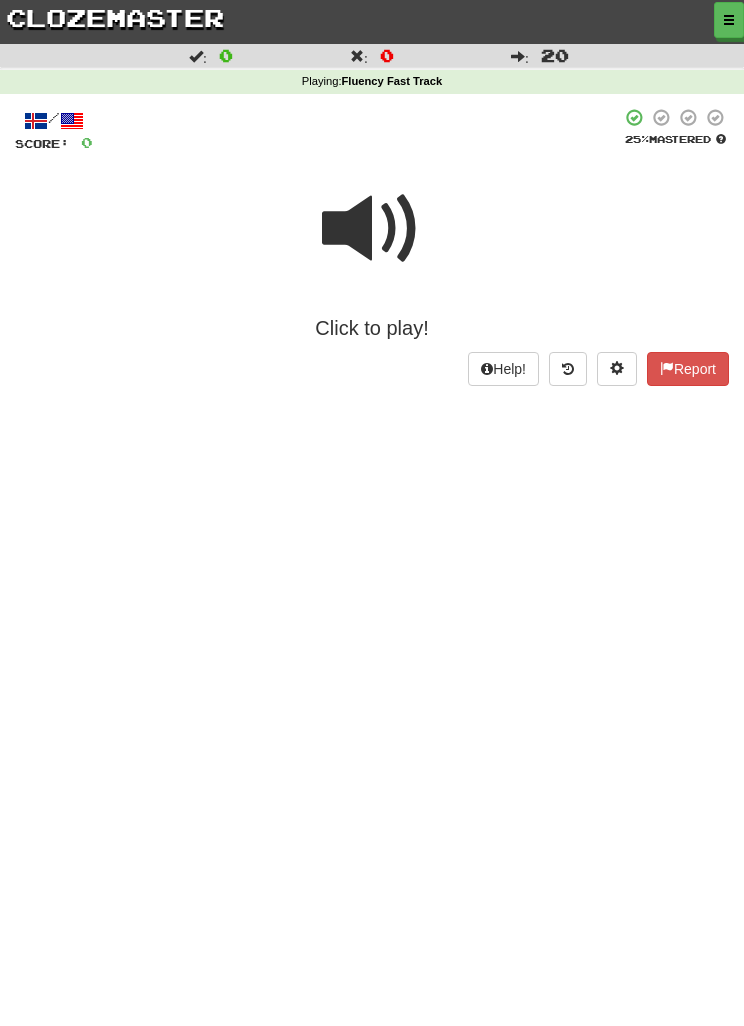 click at bounding box center (372, 229) 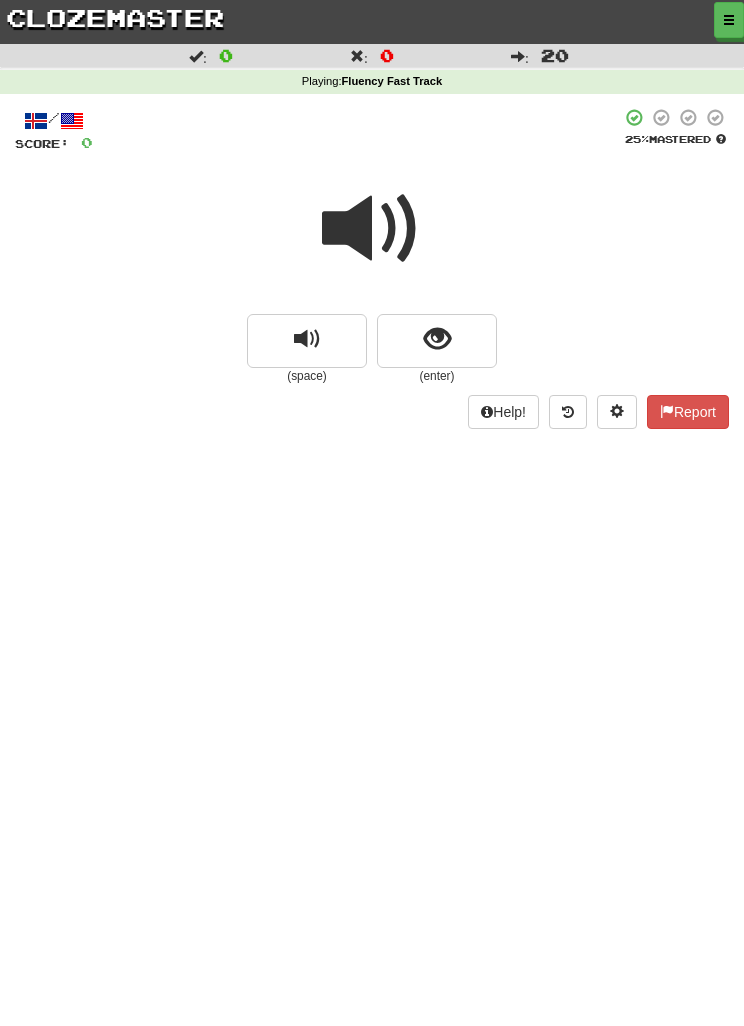 click at bounding box center (372, 229) 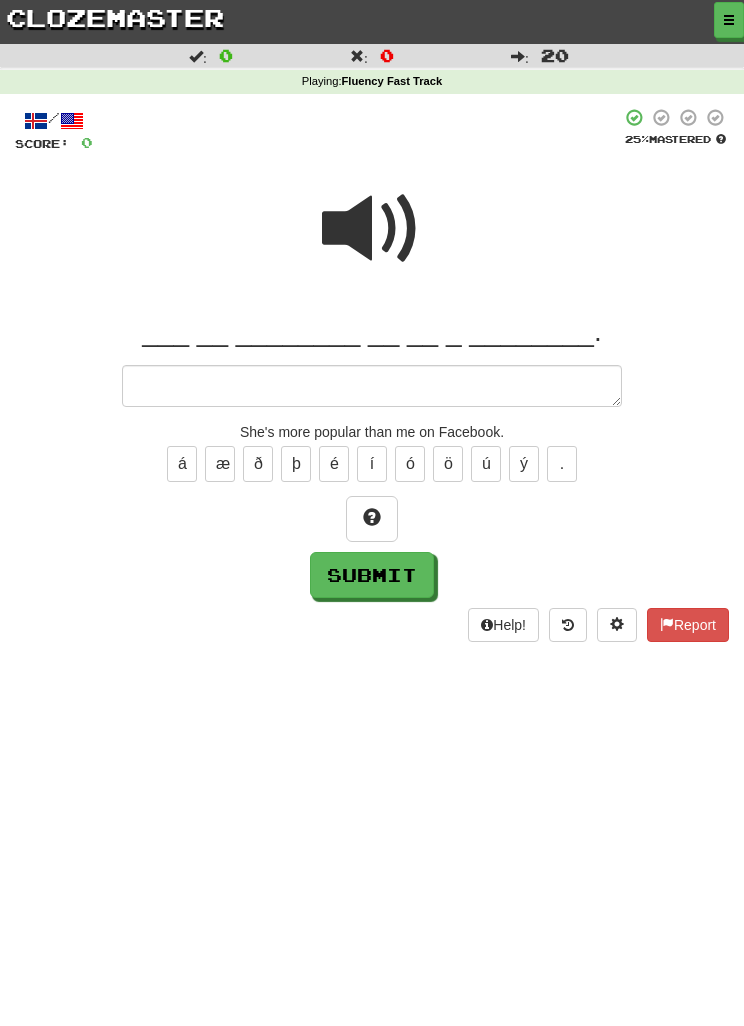 type on "*" 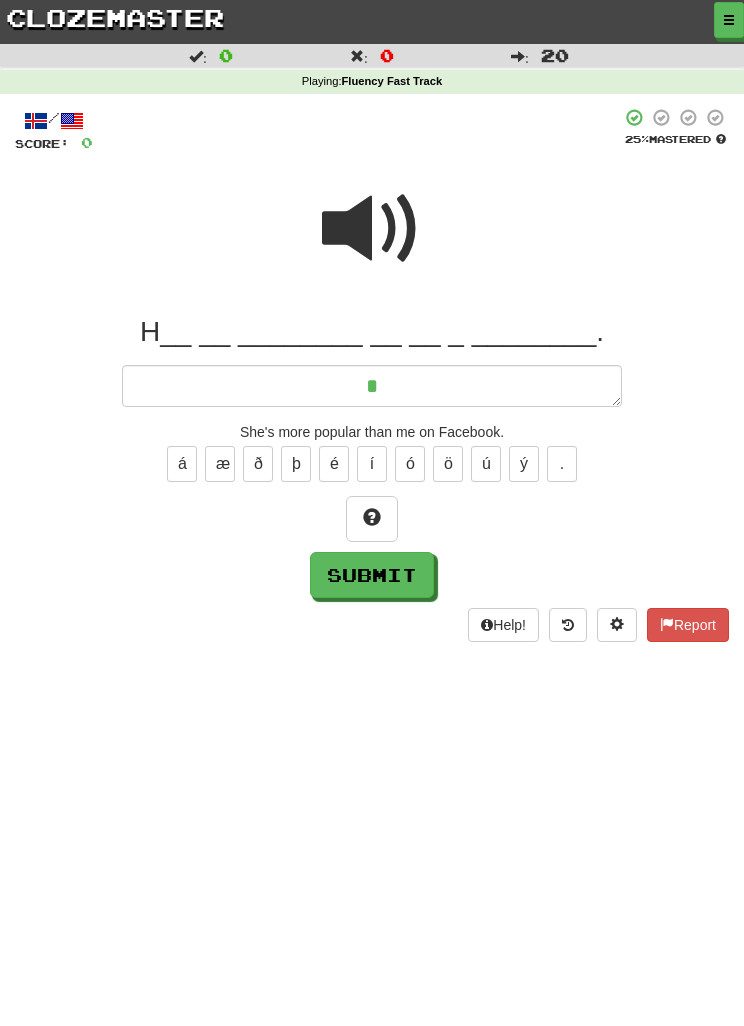 type on "*" 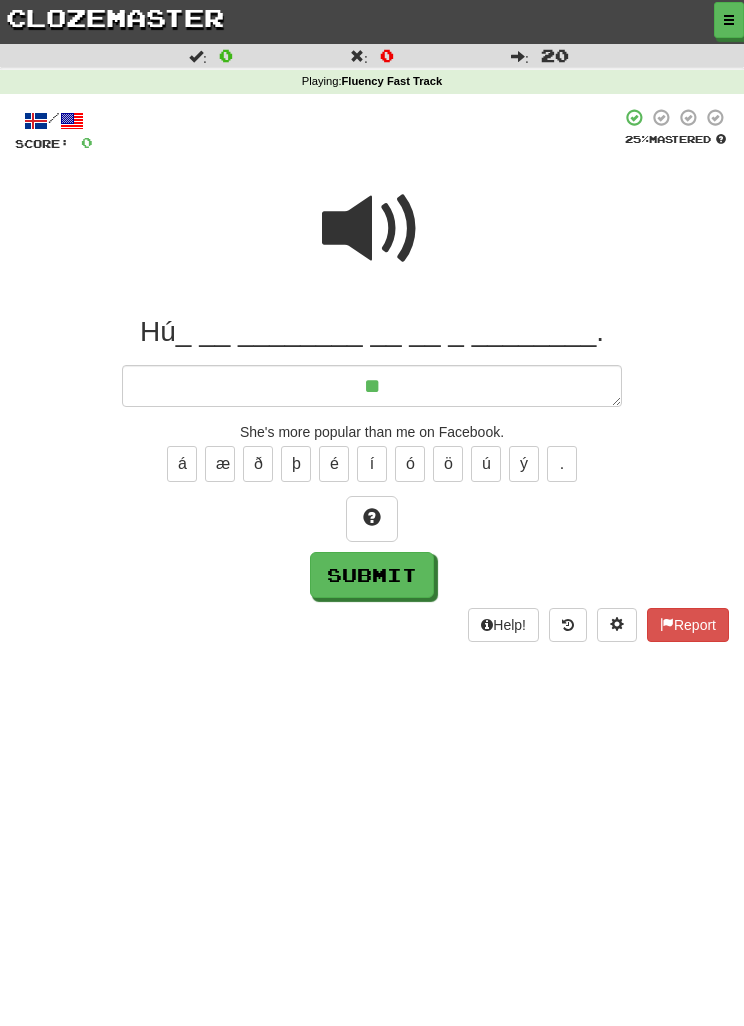 type on "***" 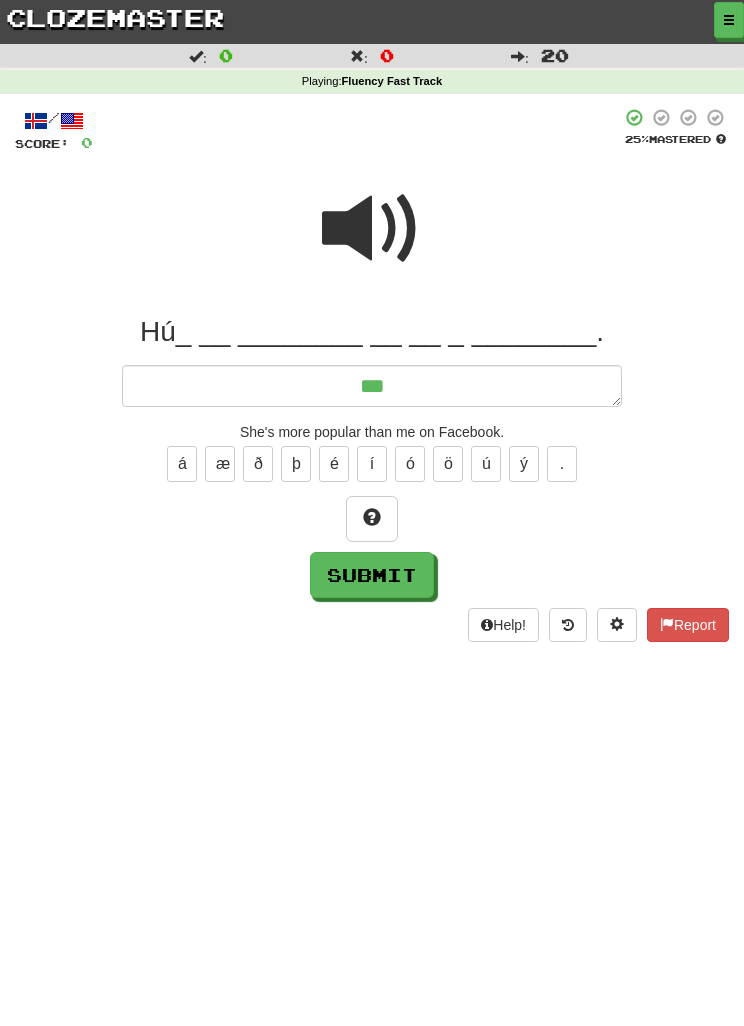 type on "*" 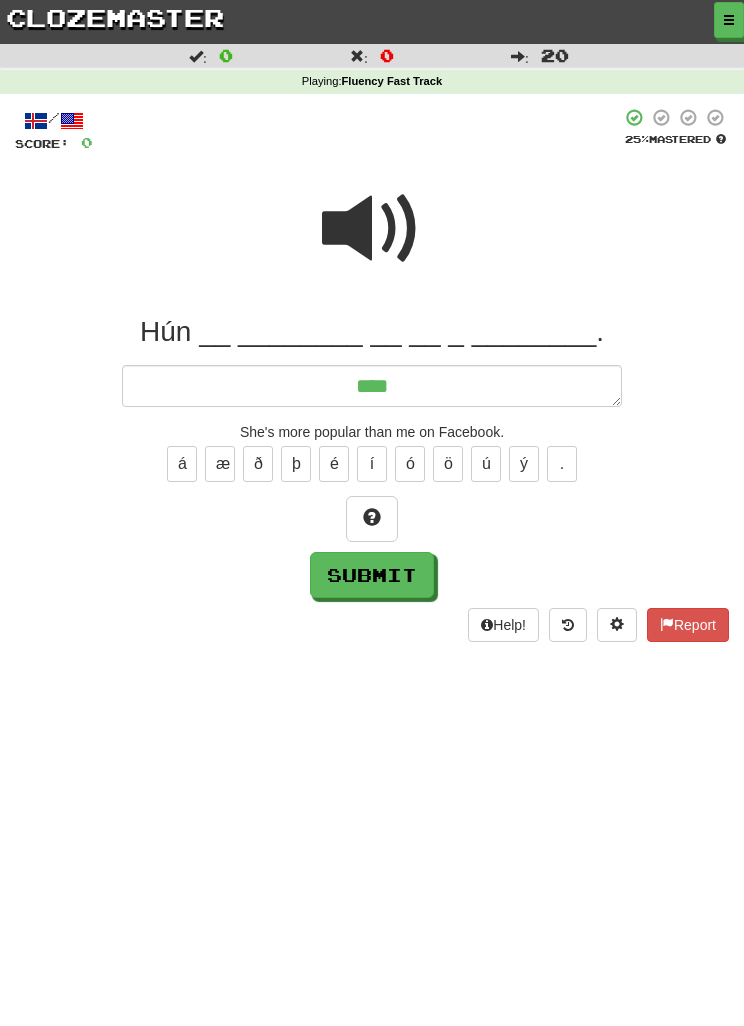 type on "*" 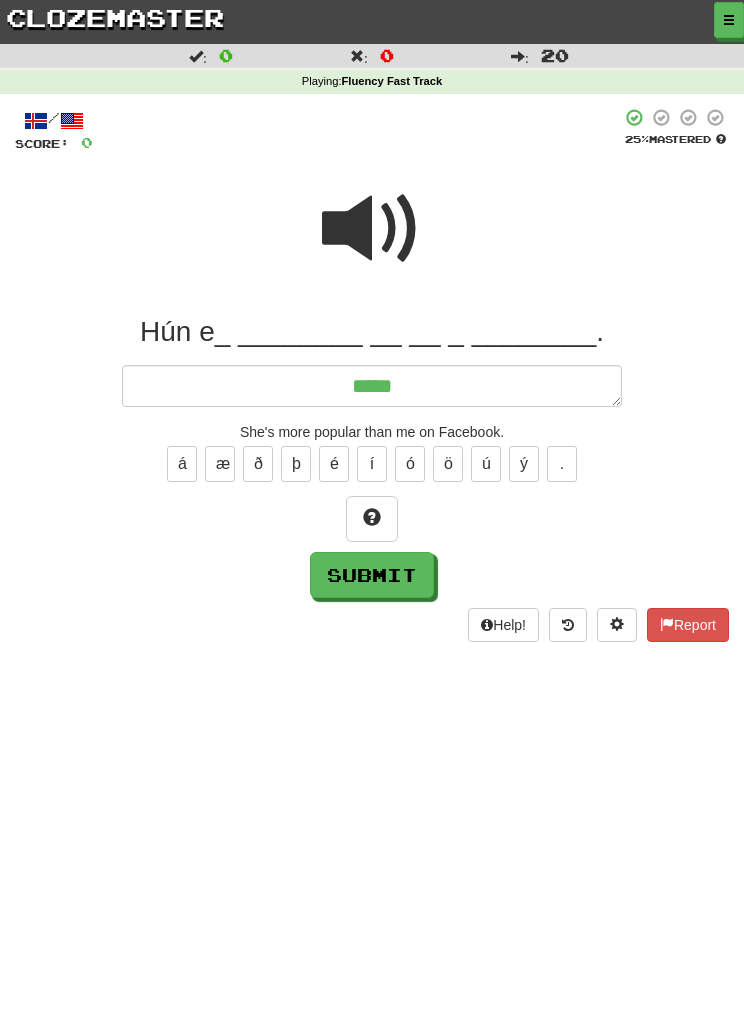 type on "*" 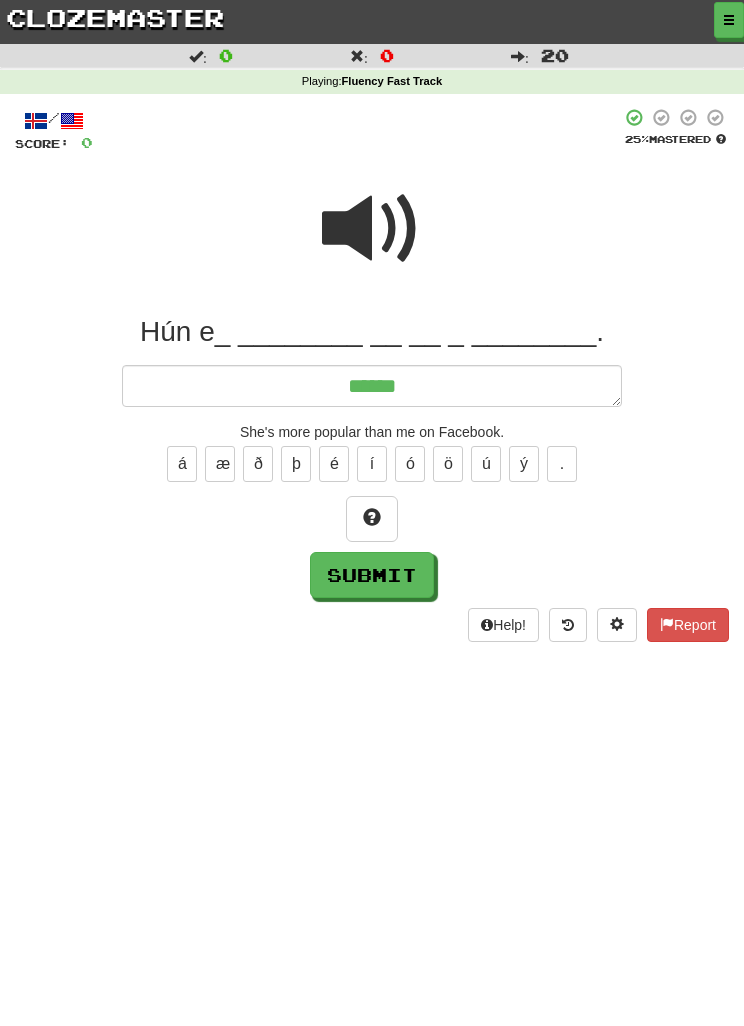 type on "*" 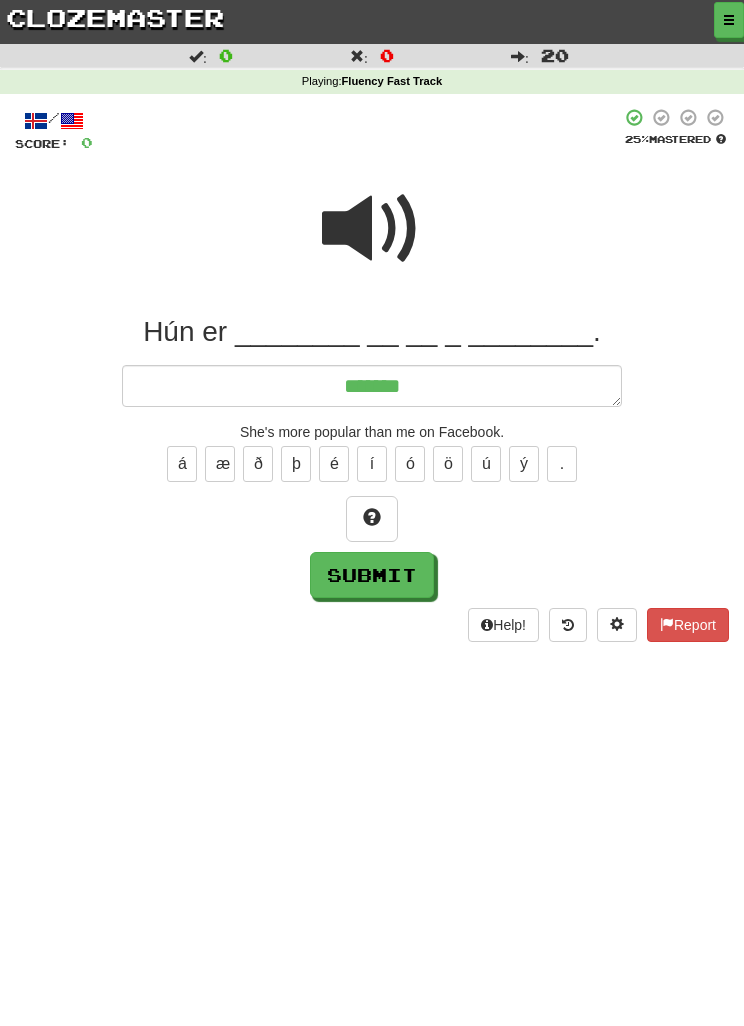 type on "*" 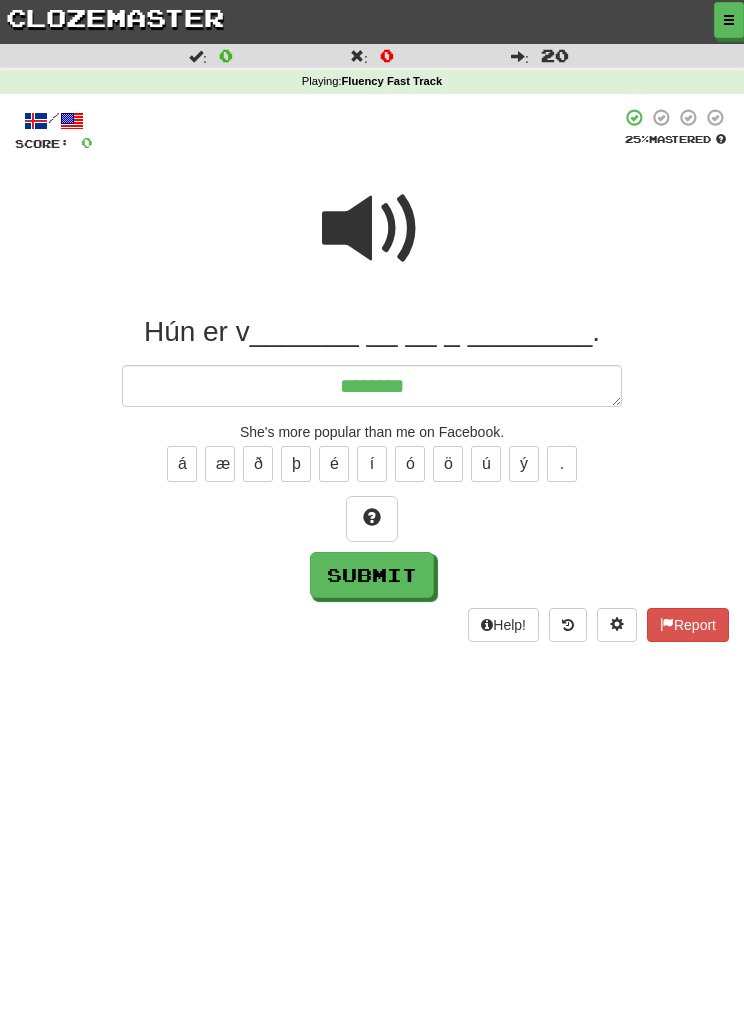 type on "*" 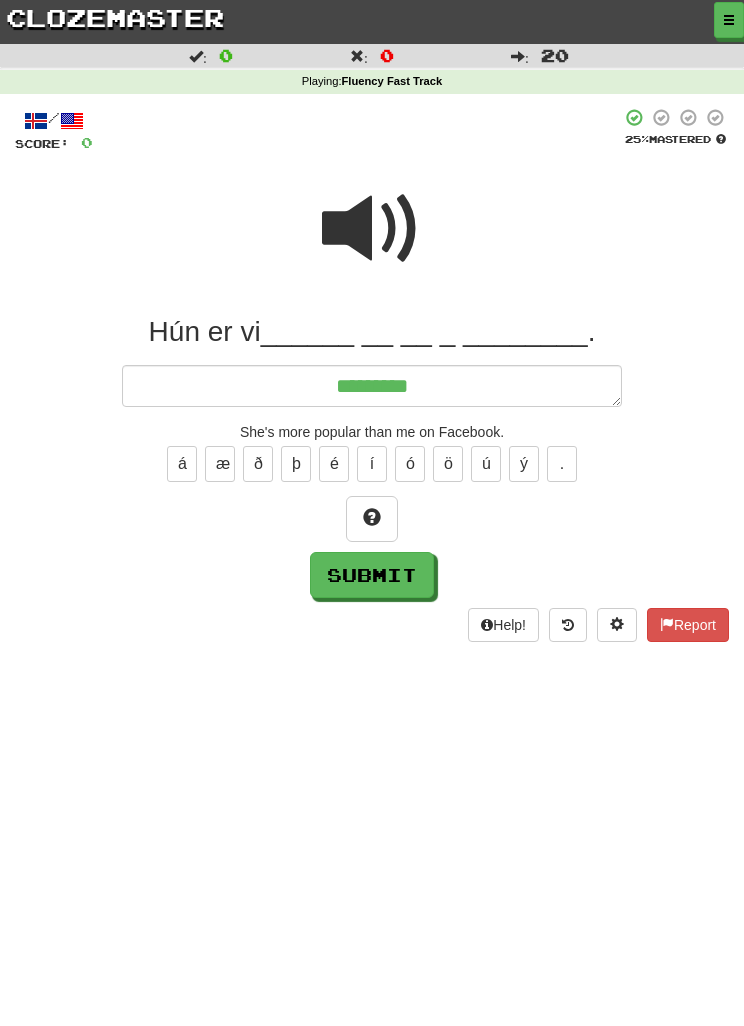 type on "*" 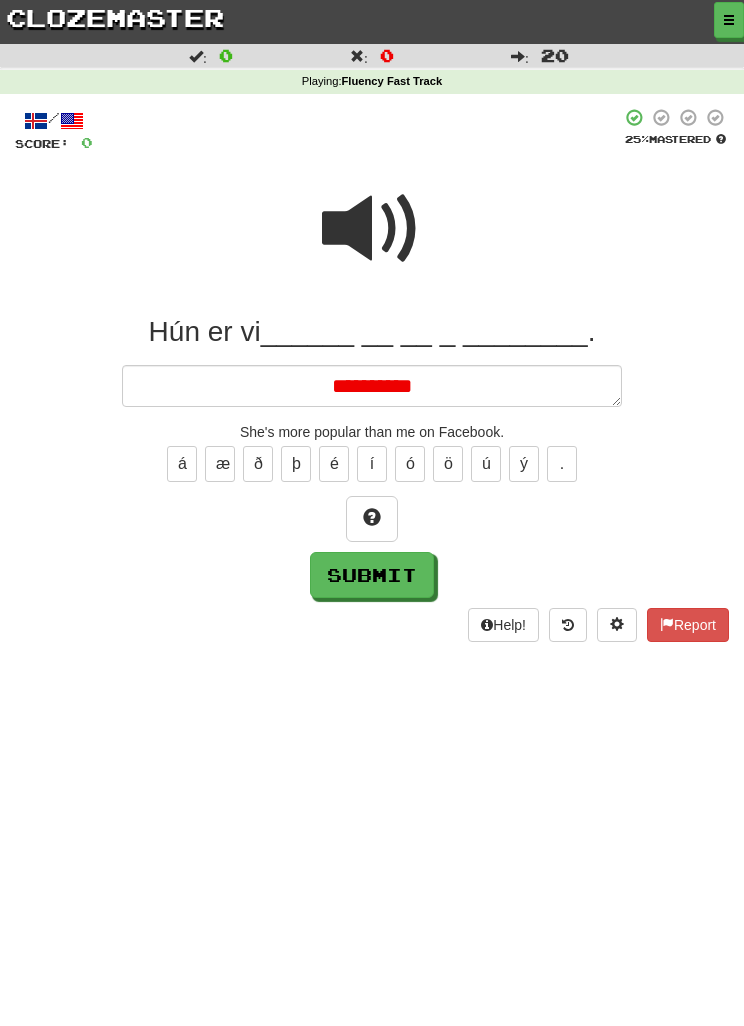 type on "*" 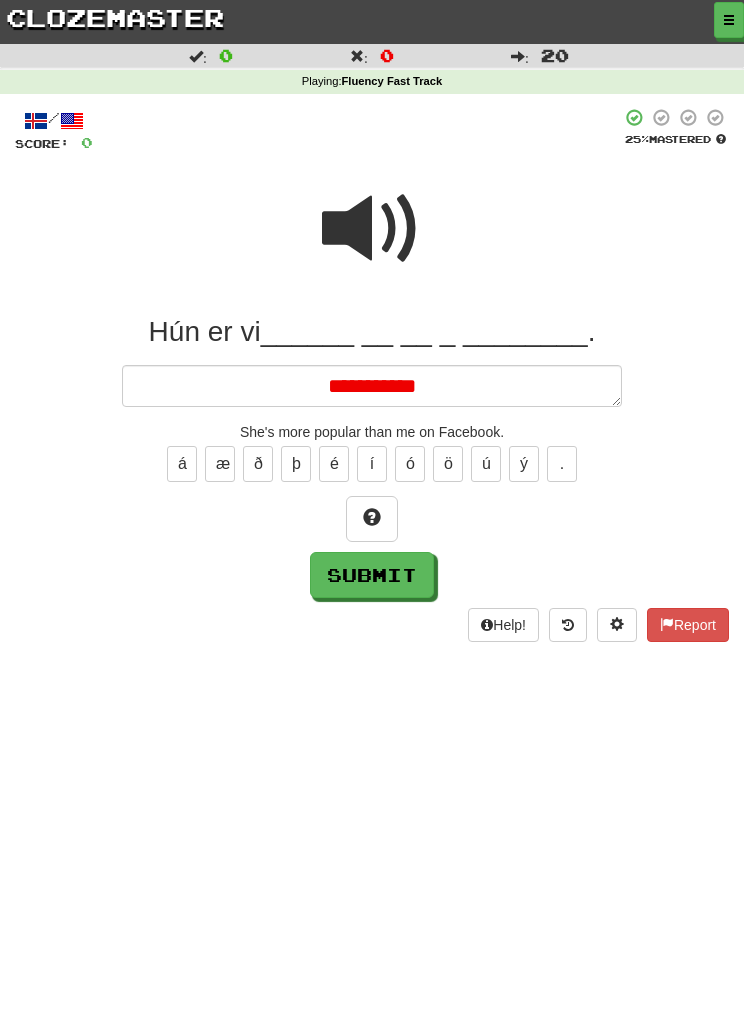 type on "*" 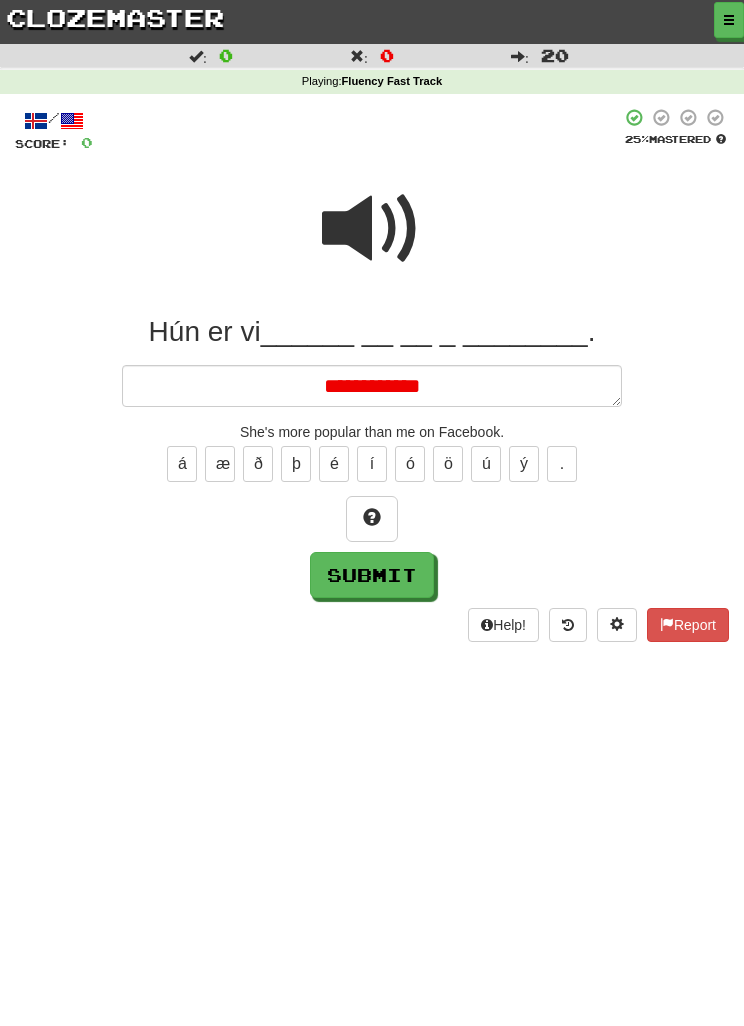 type on "**********" 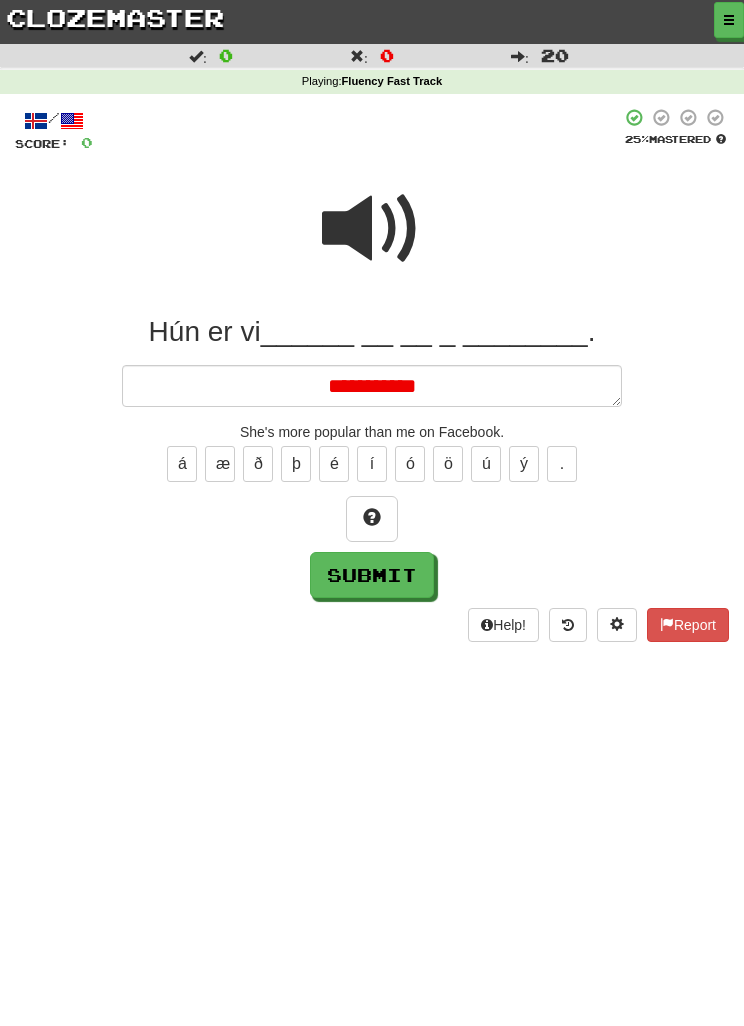 type on "*" 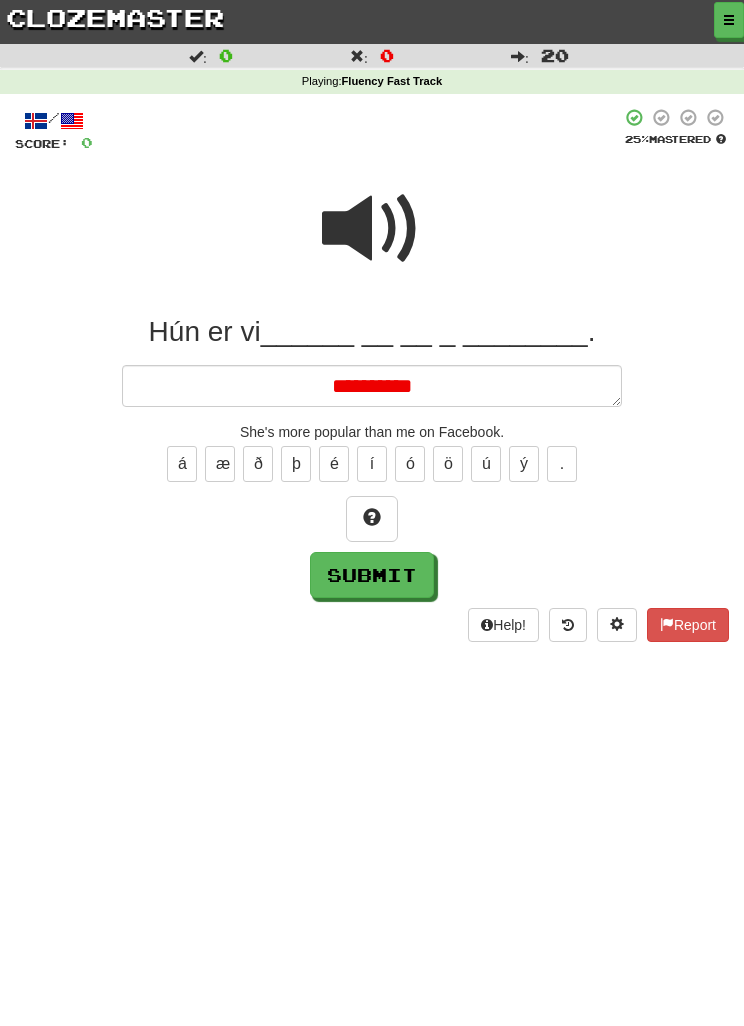 type on "*" 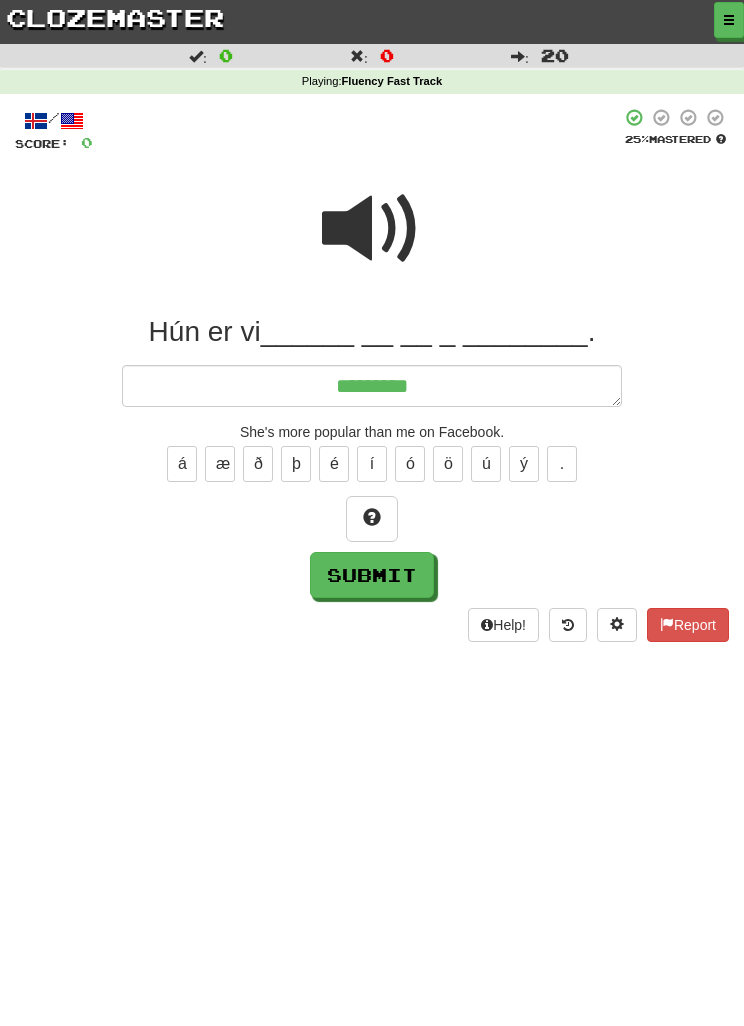 type on "*" 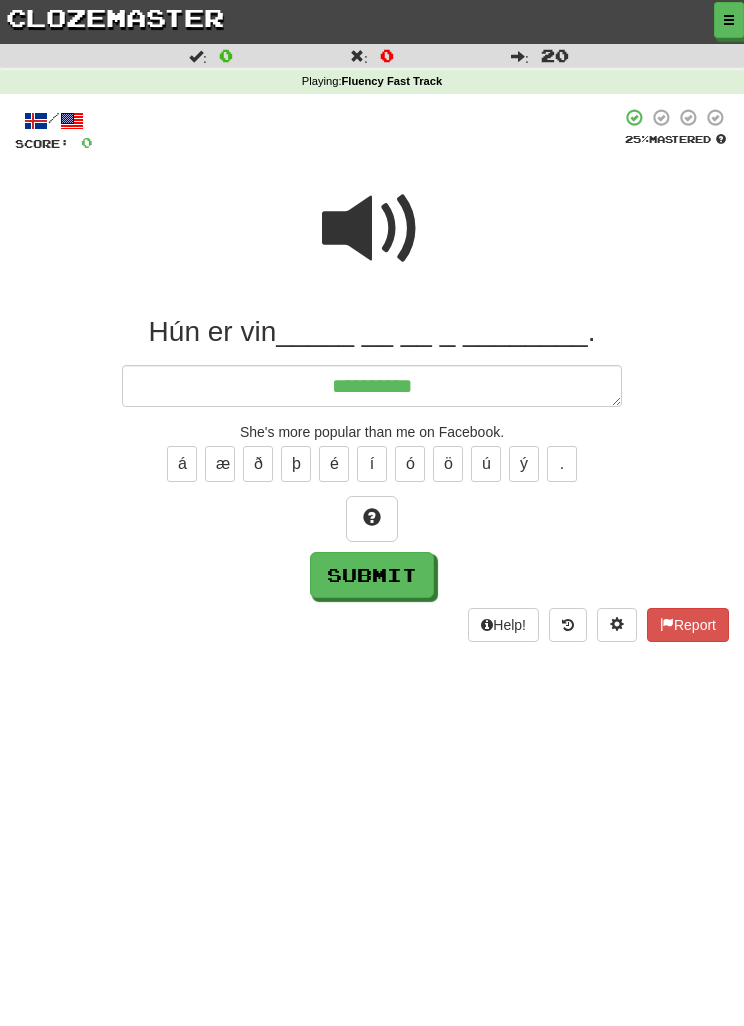 type on "*" 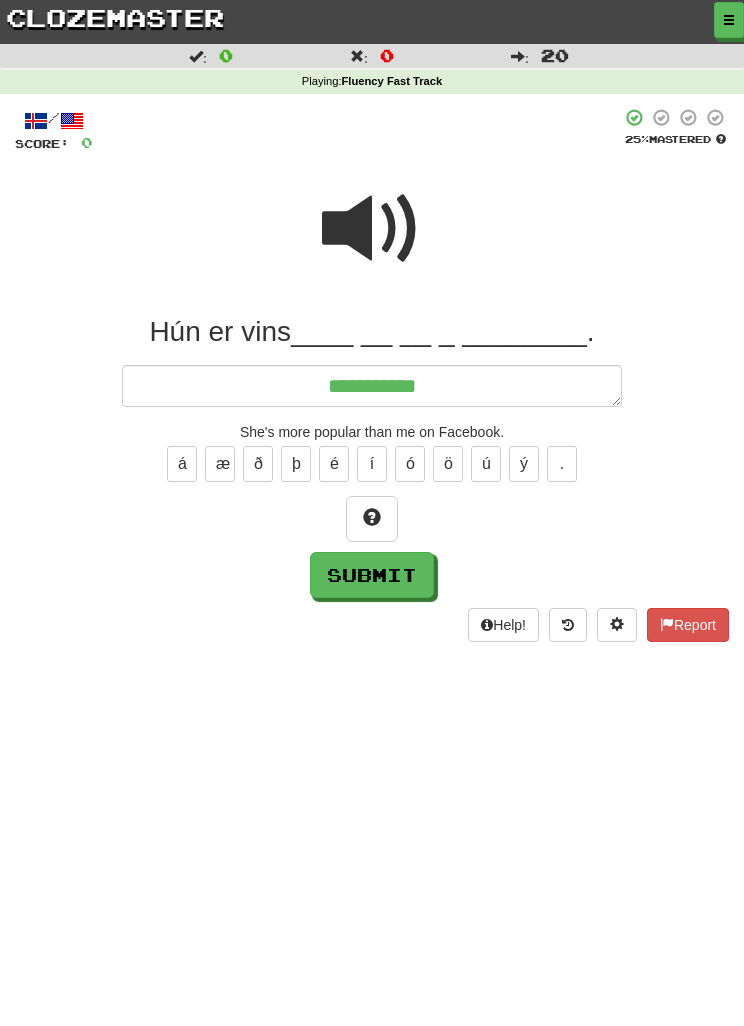 type on "*" 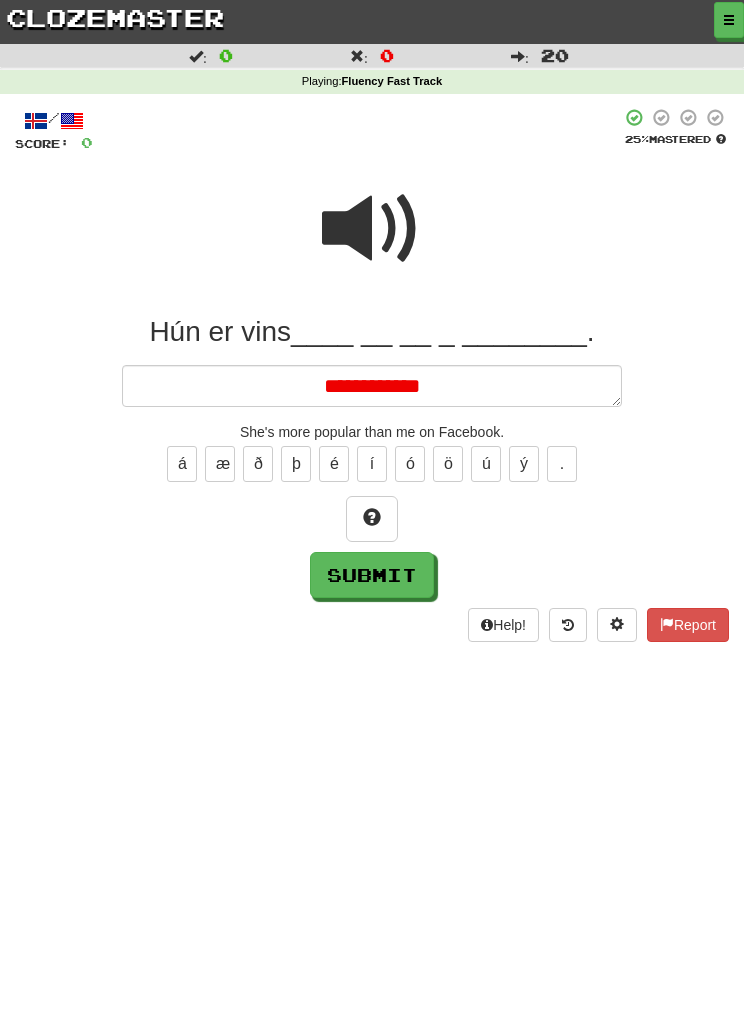type on "*" 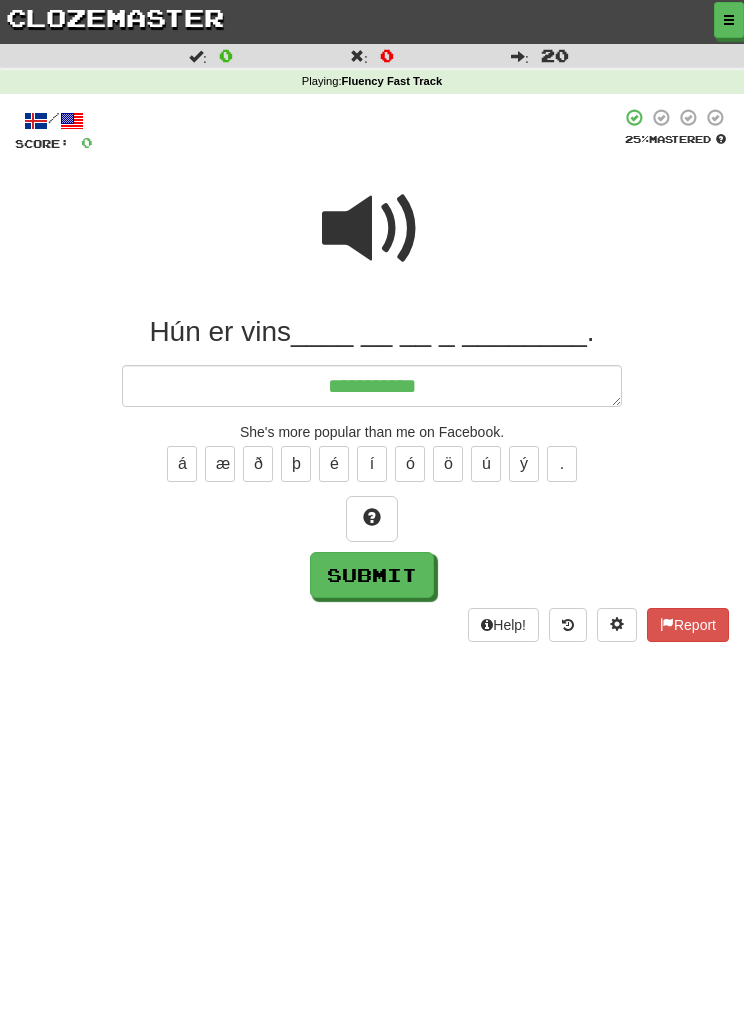 type on "**********" 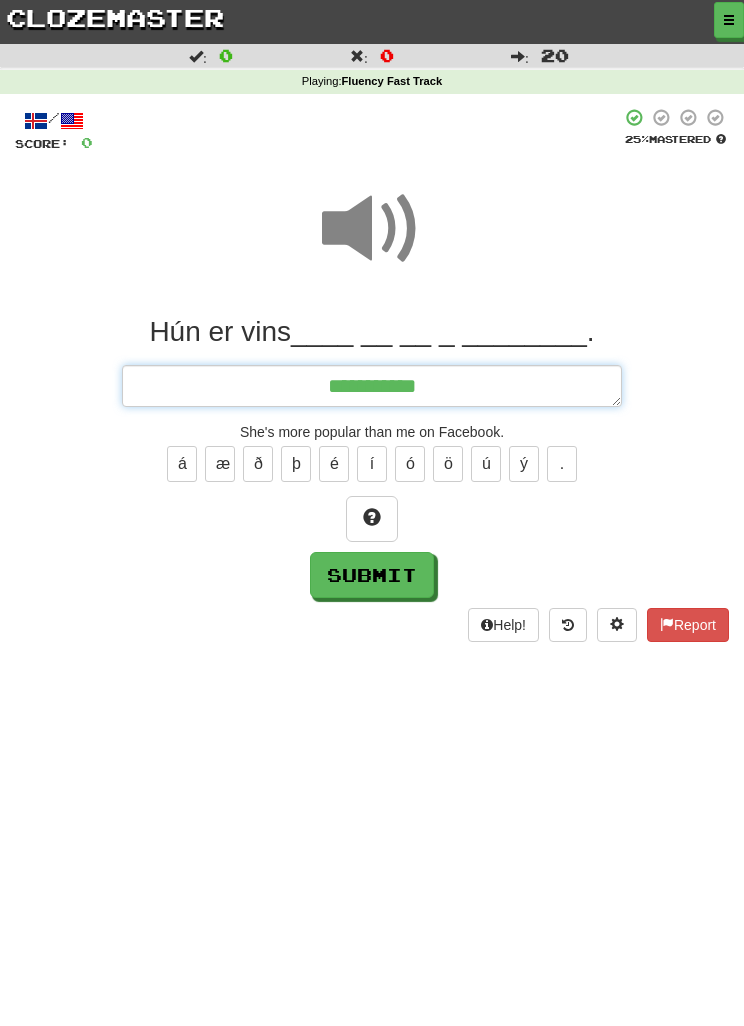 click on "**********" at bounding box center [372, 386] 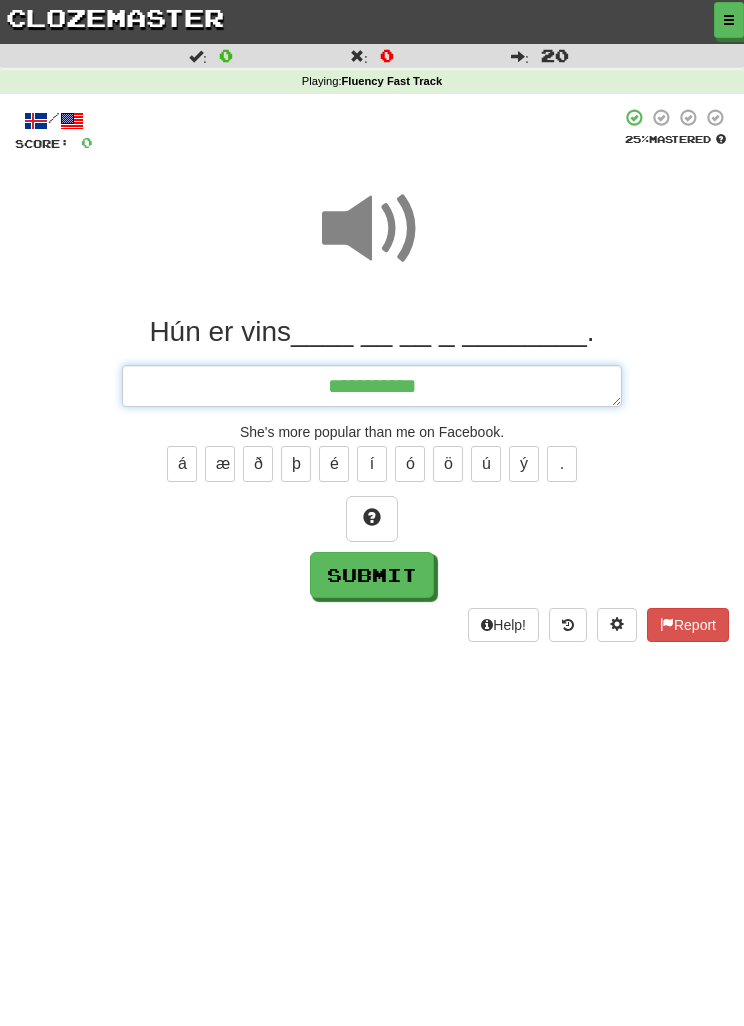 type on "*" 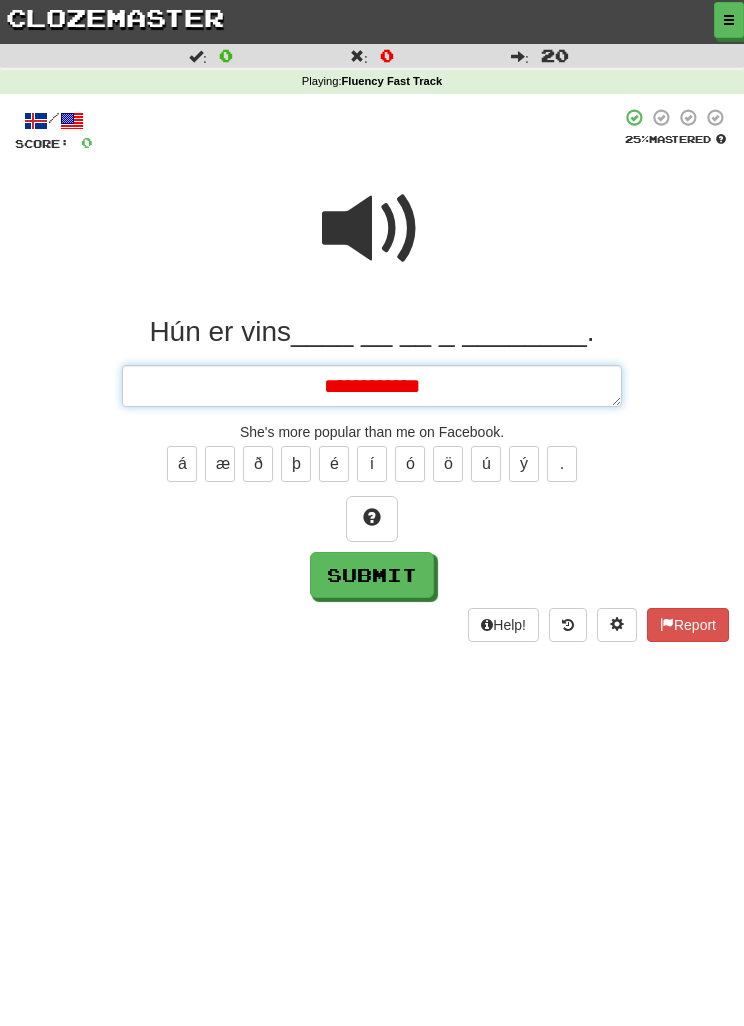 type on "*" 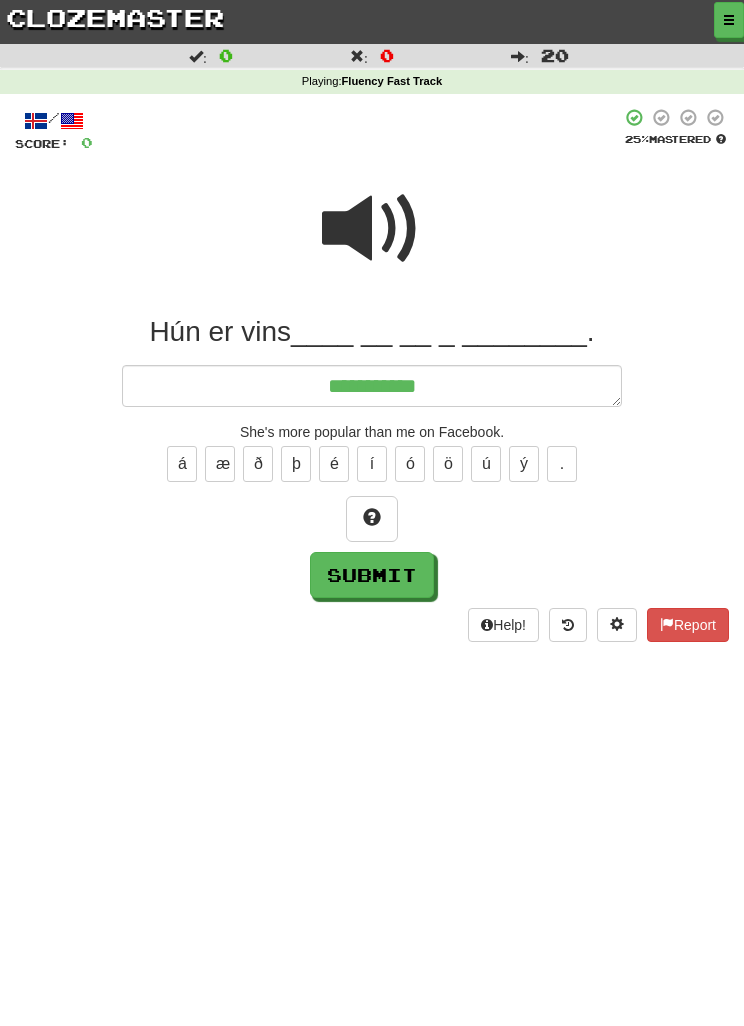 click at bounding box center (372, 517) 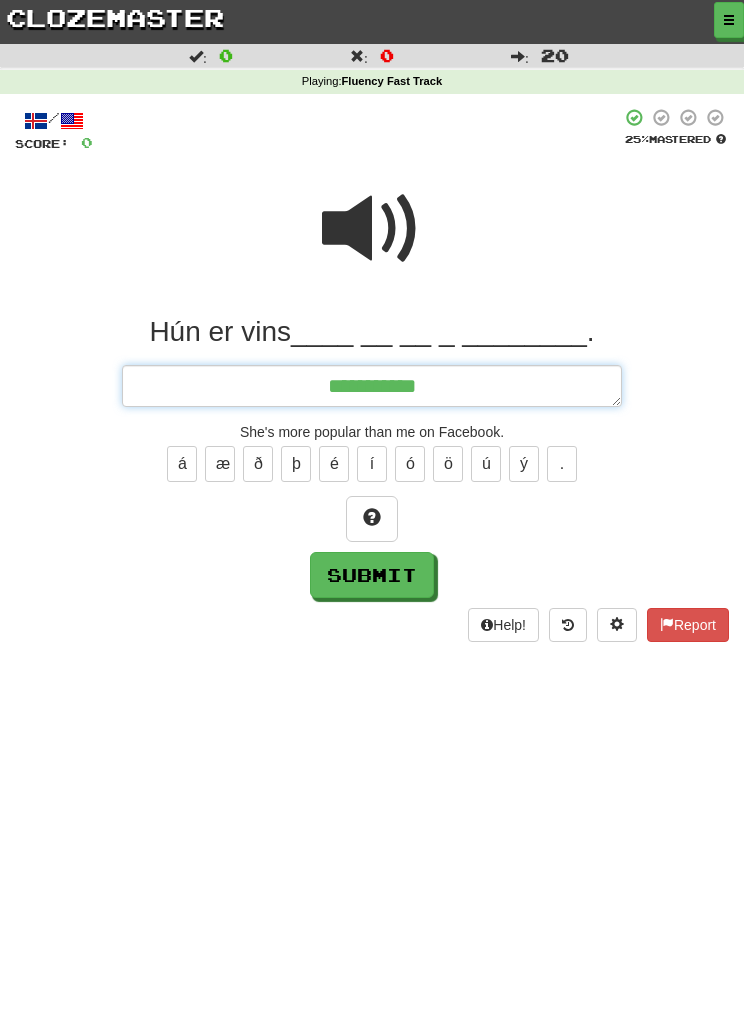type on "*" 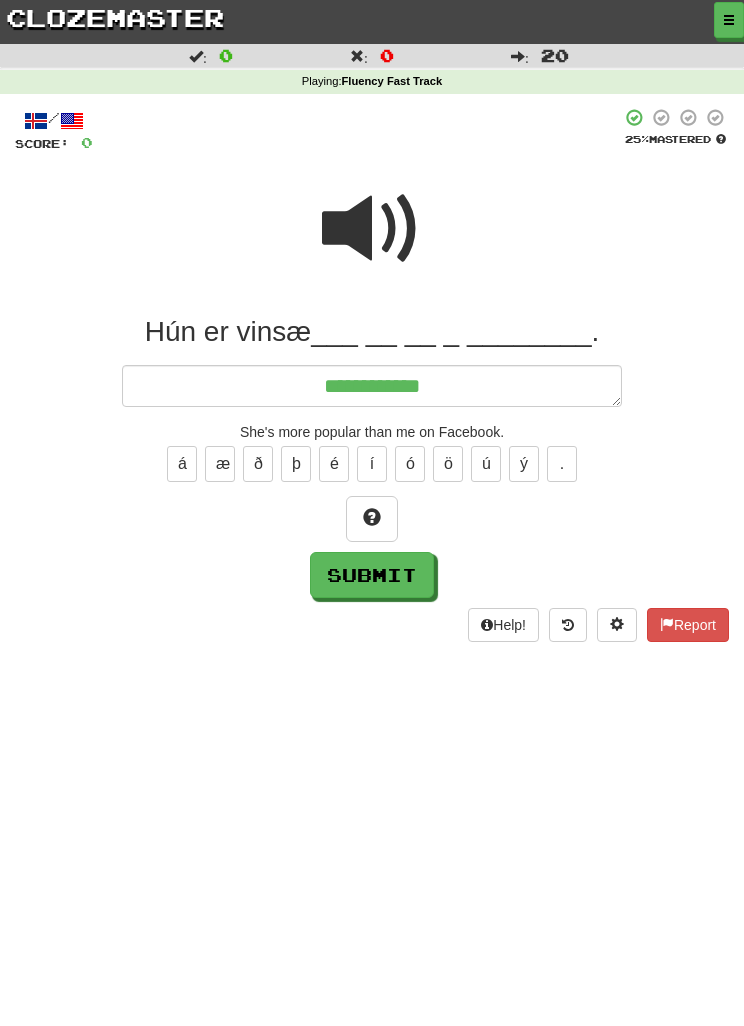 click at bounding box center (372, 229) 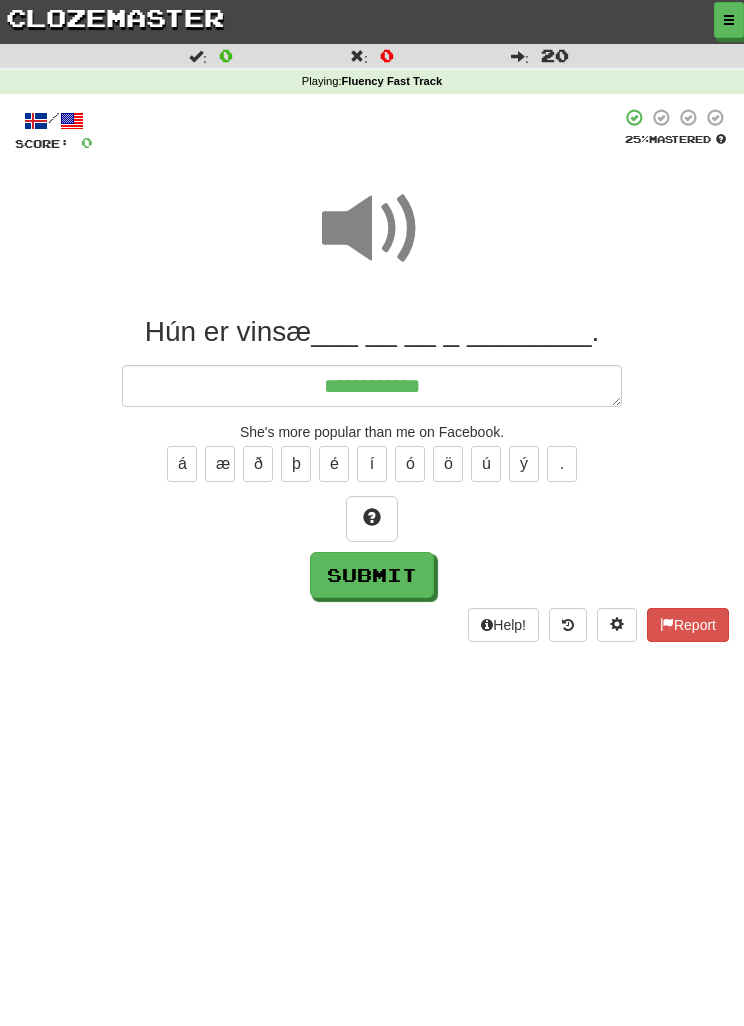 click at bounding box center (372, 229) 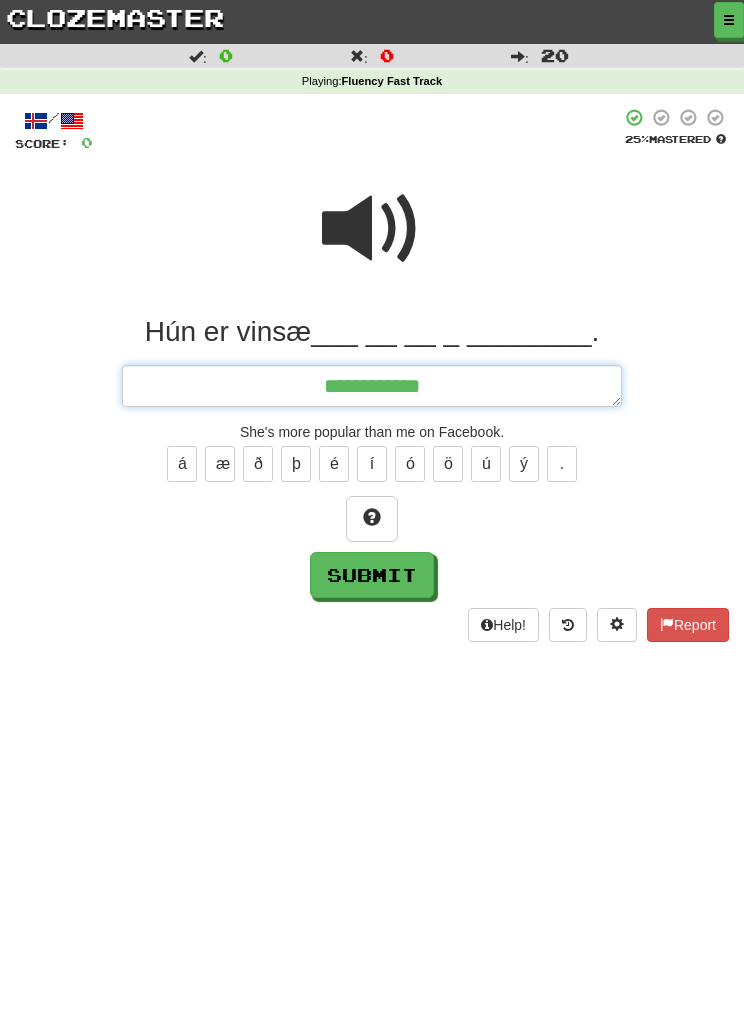 click on "**********" at bounding box center (372, 386) 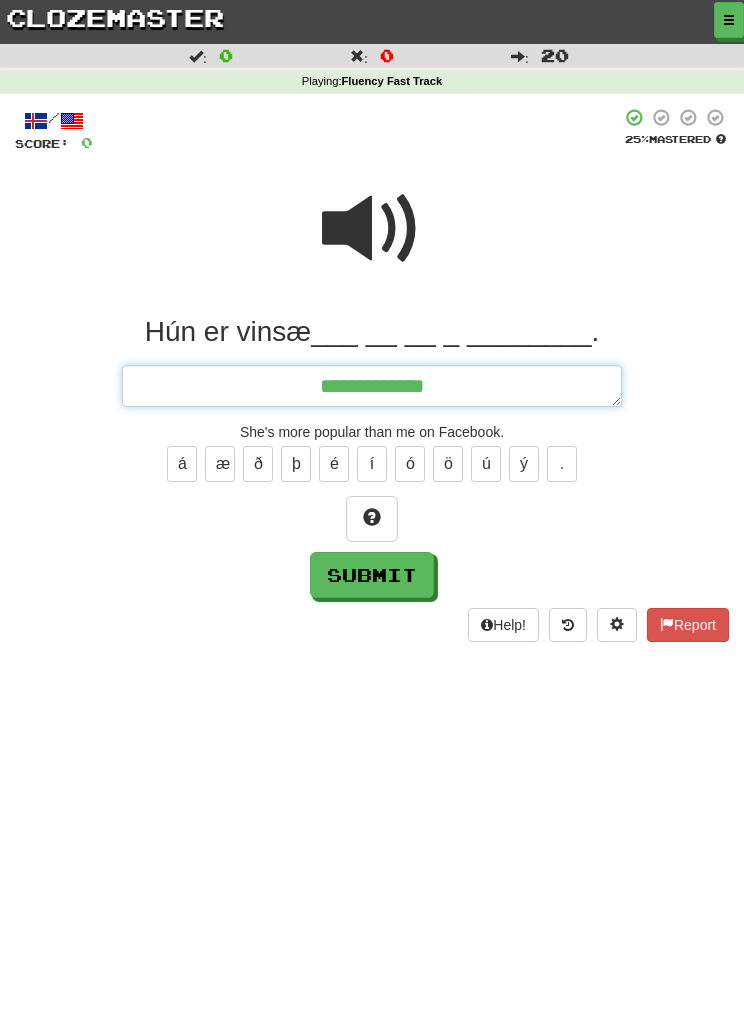 type on "*" 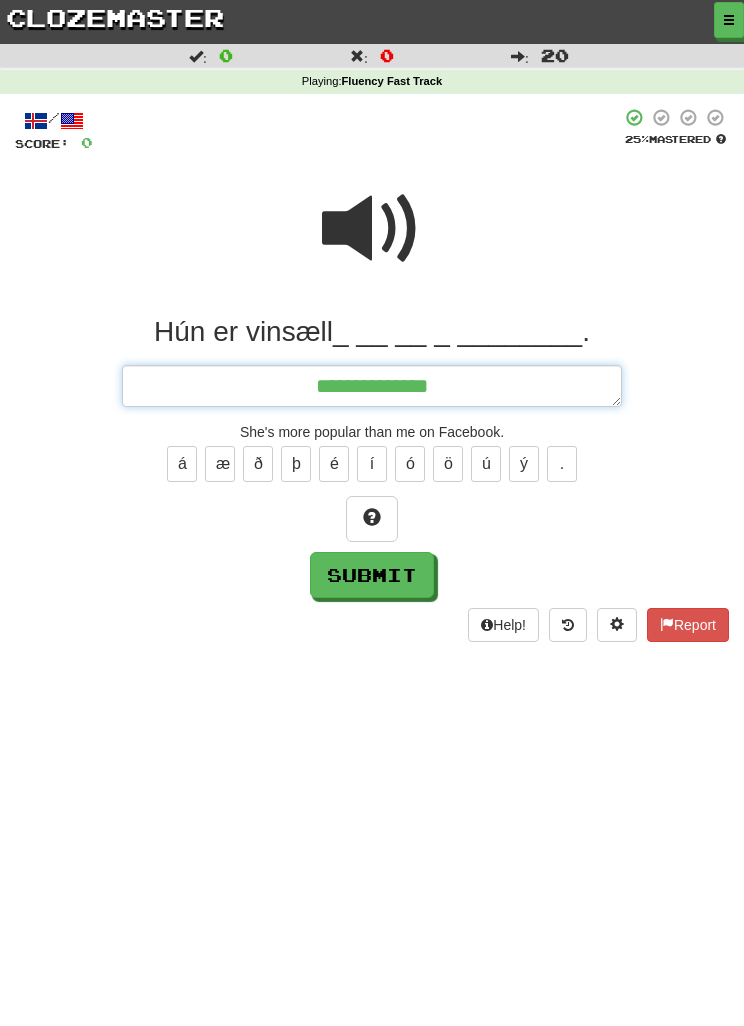 type on "*" 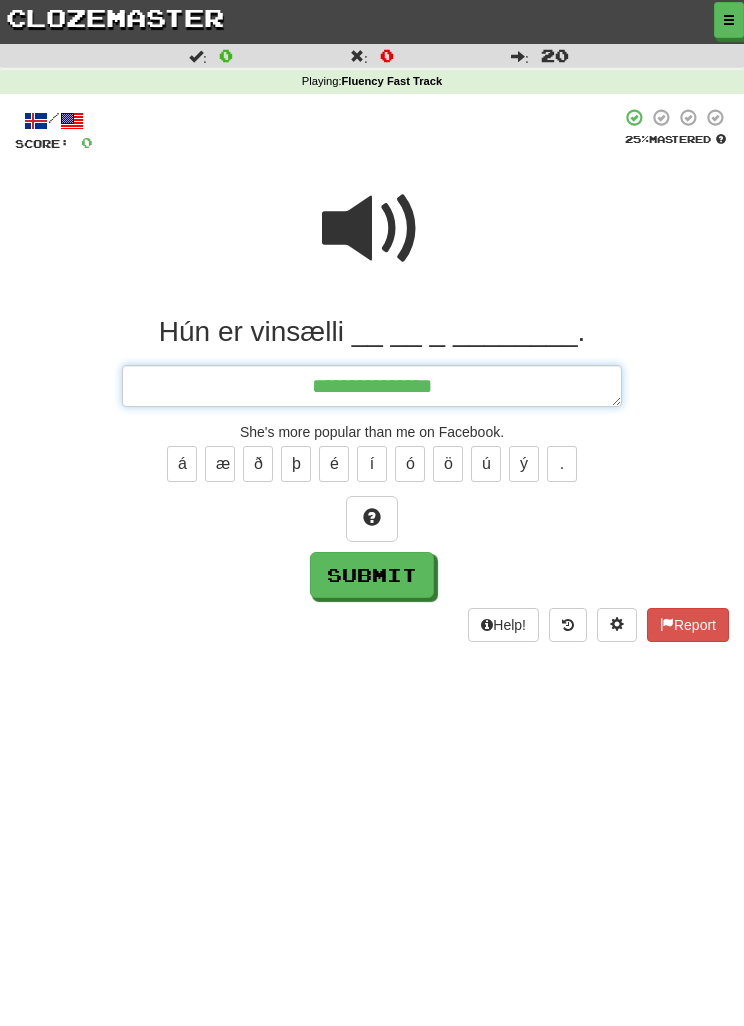 type on "*" 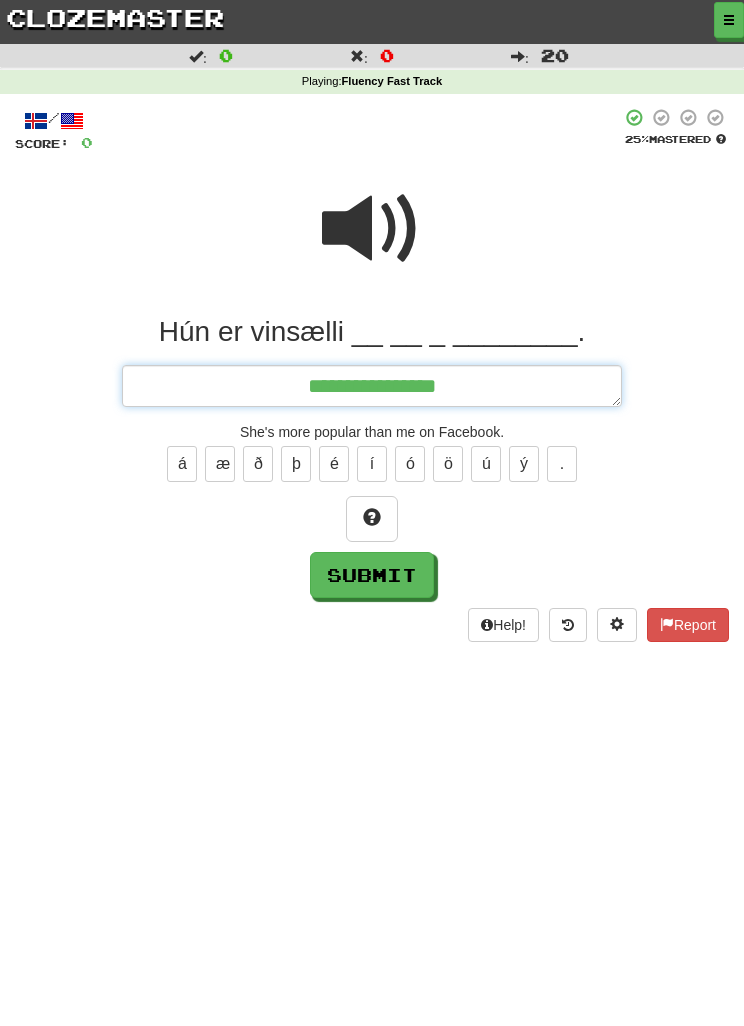 type on "*" 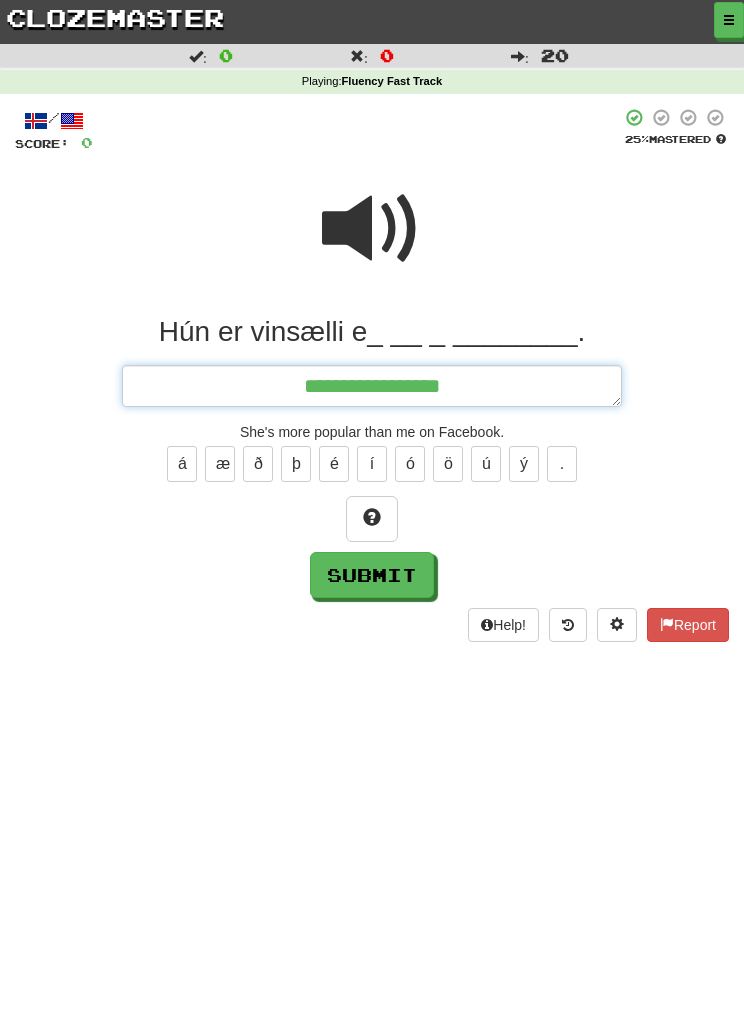type on "*" 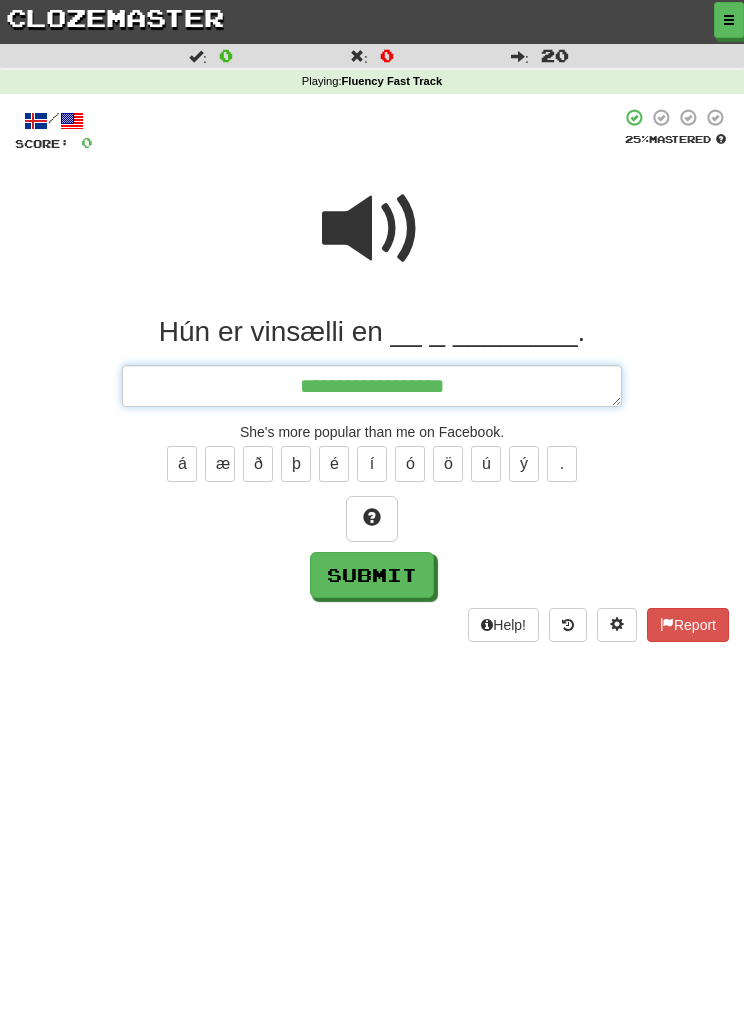 type on "*" 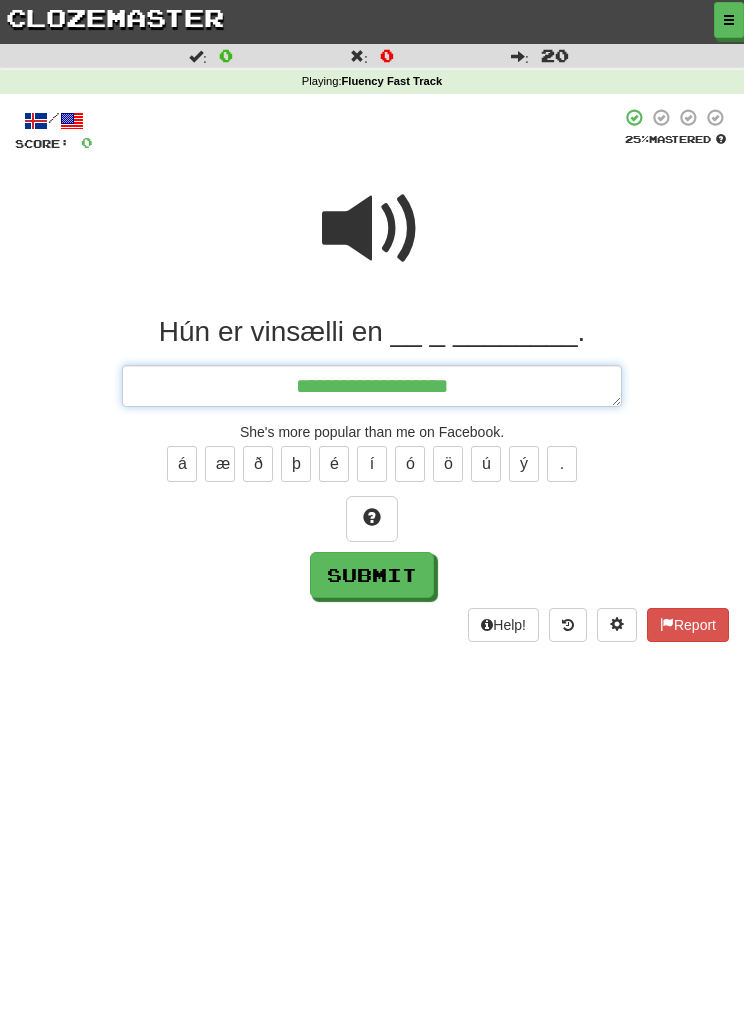 type on "**********" 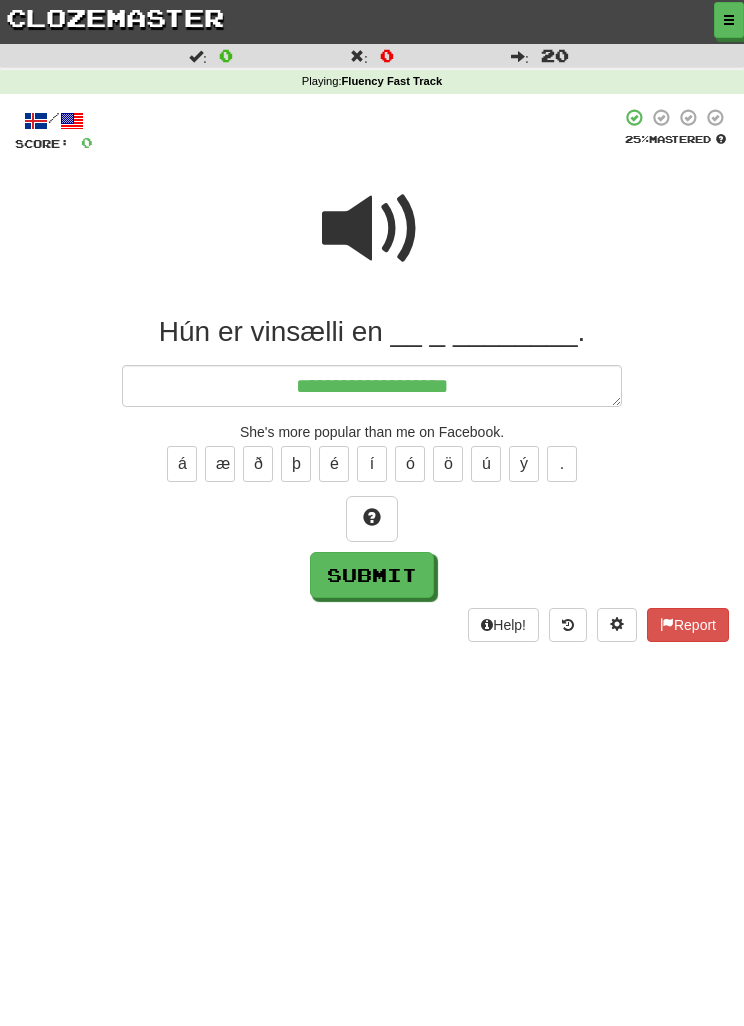 click at bounding box center (372, 229) 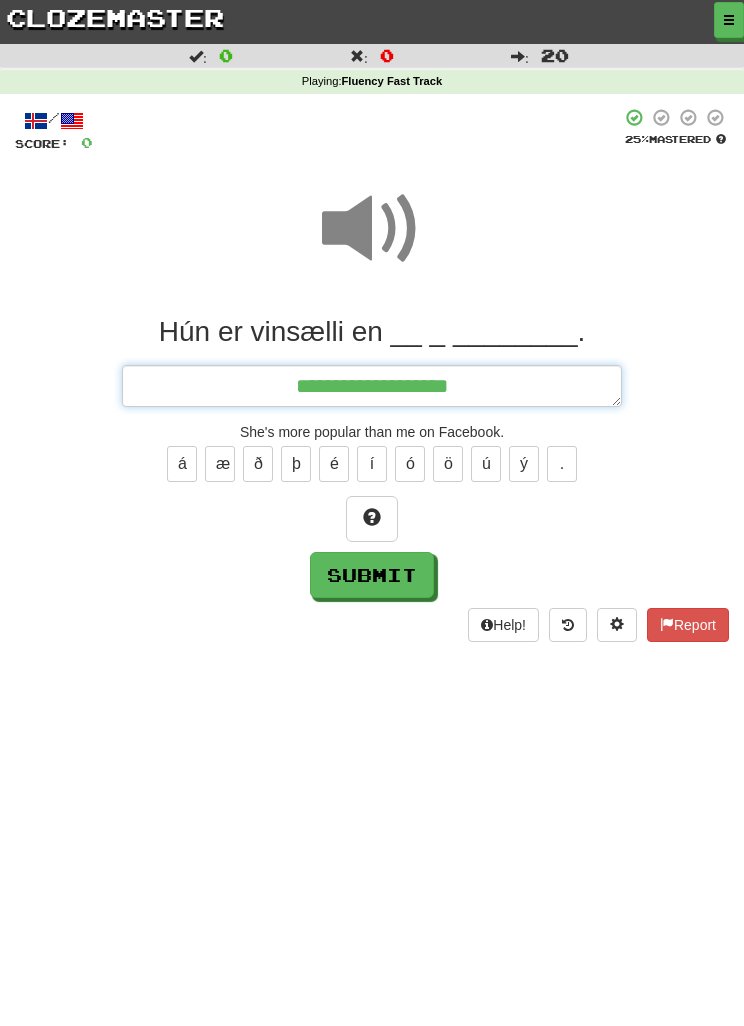 click on "**********" at bounding box center [372, 386] 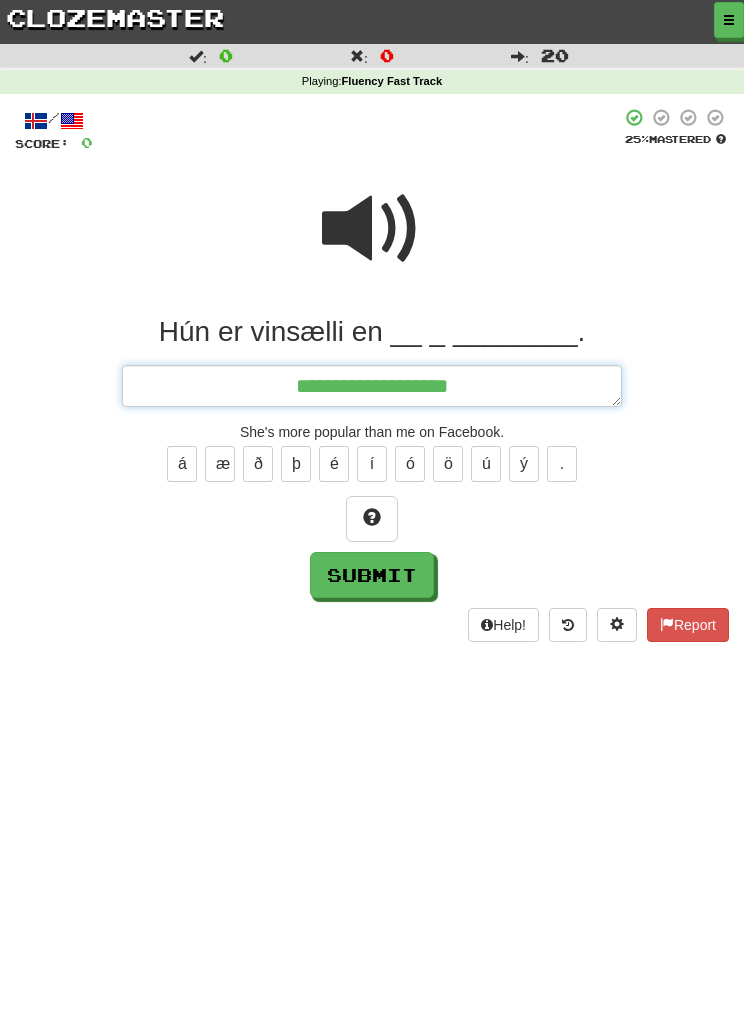 type on "*" 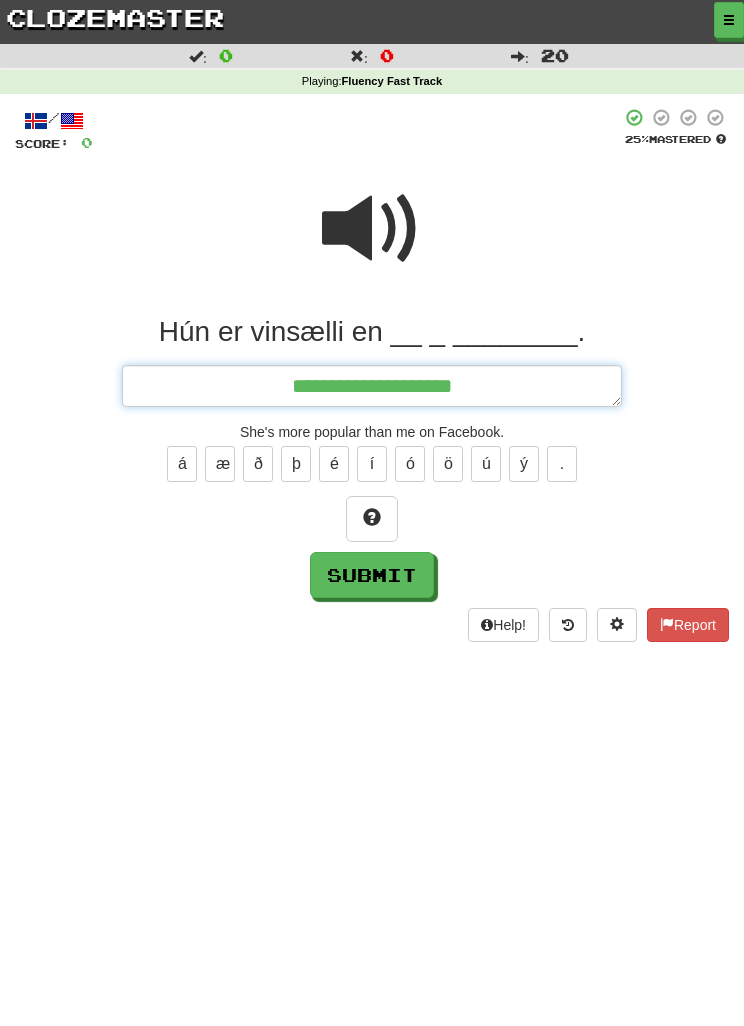 type on "*" 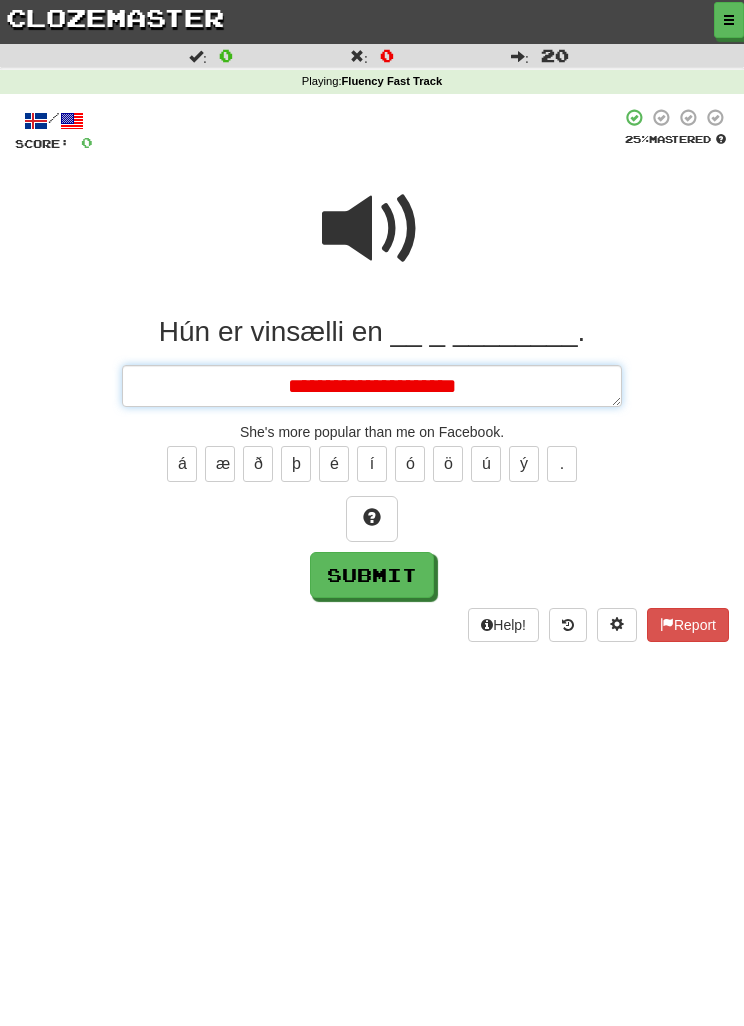 type on "*" 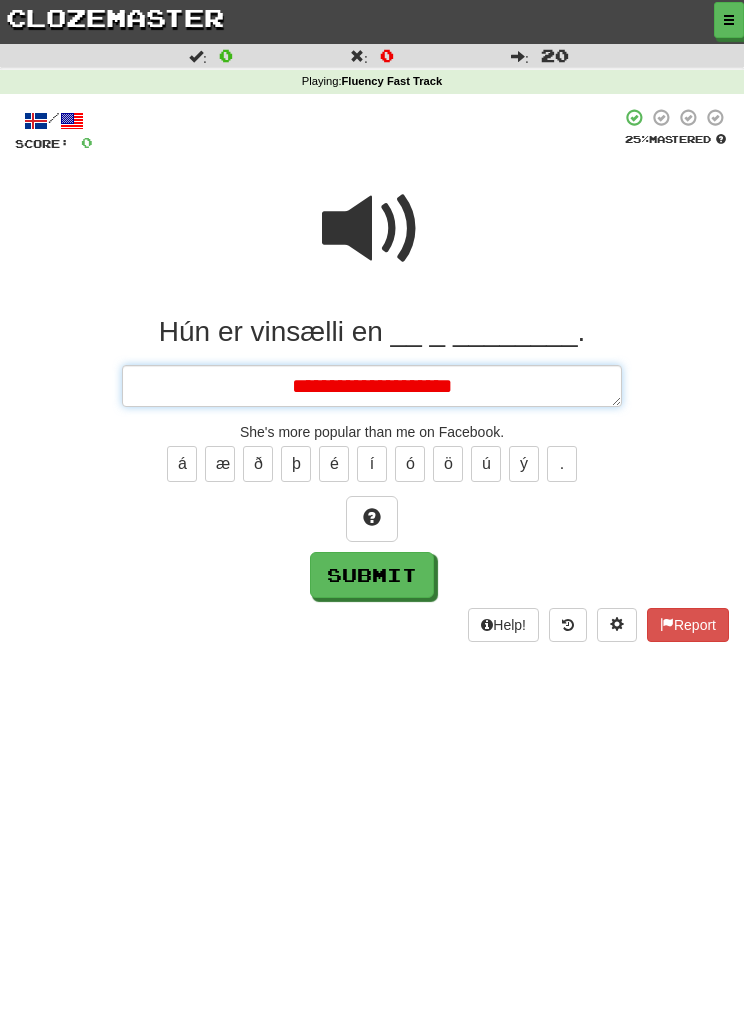 type on "*" 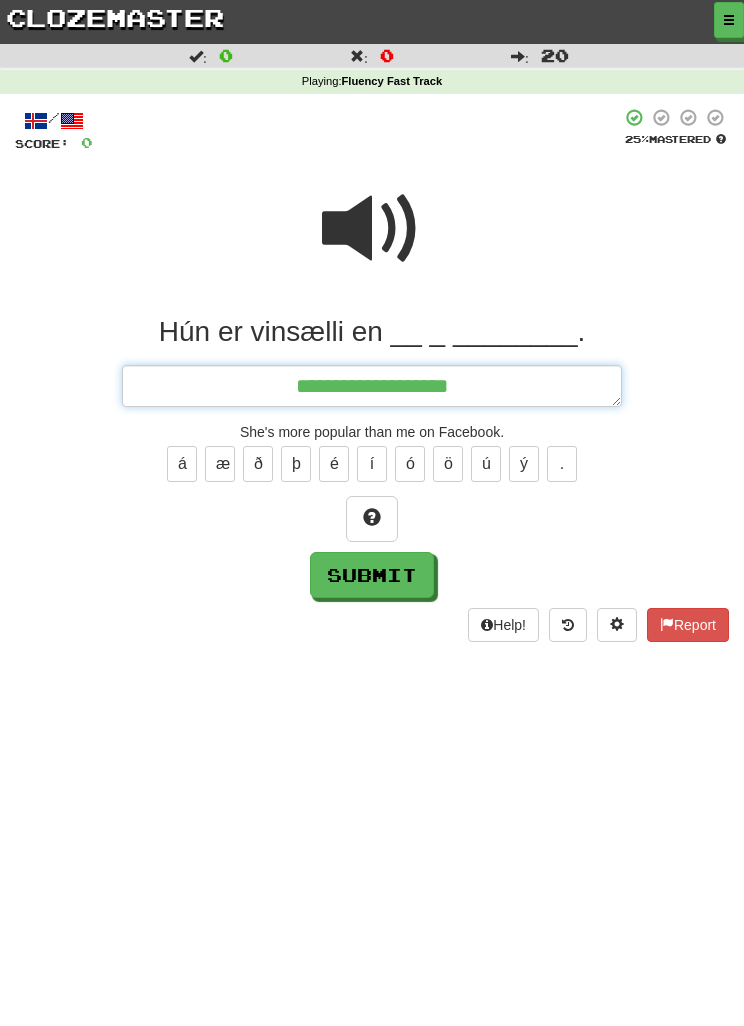 type on "*" 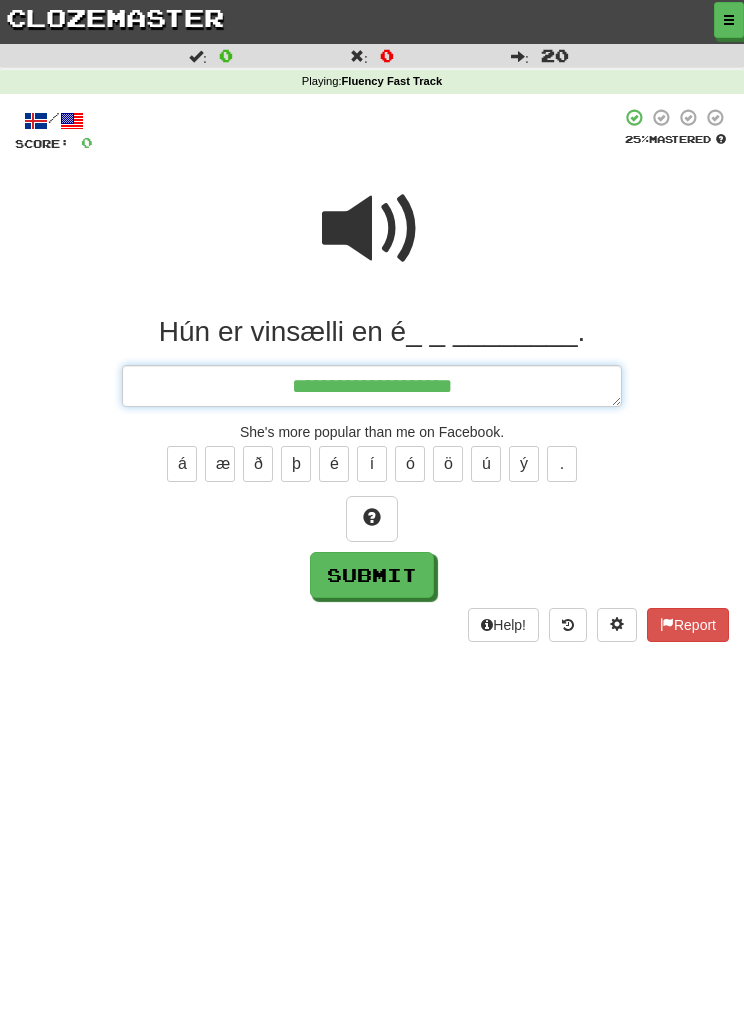 type on "*" 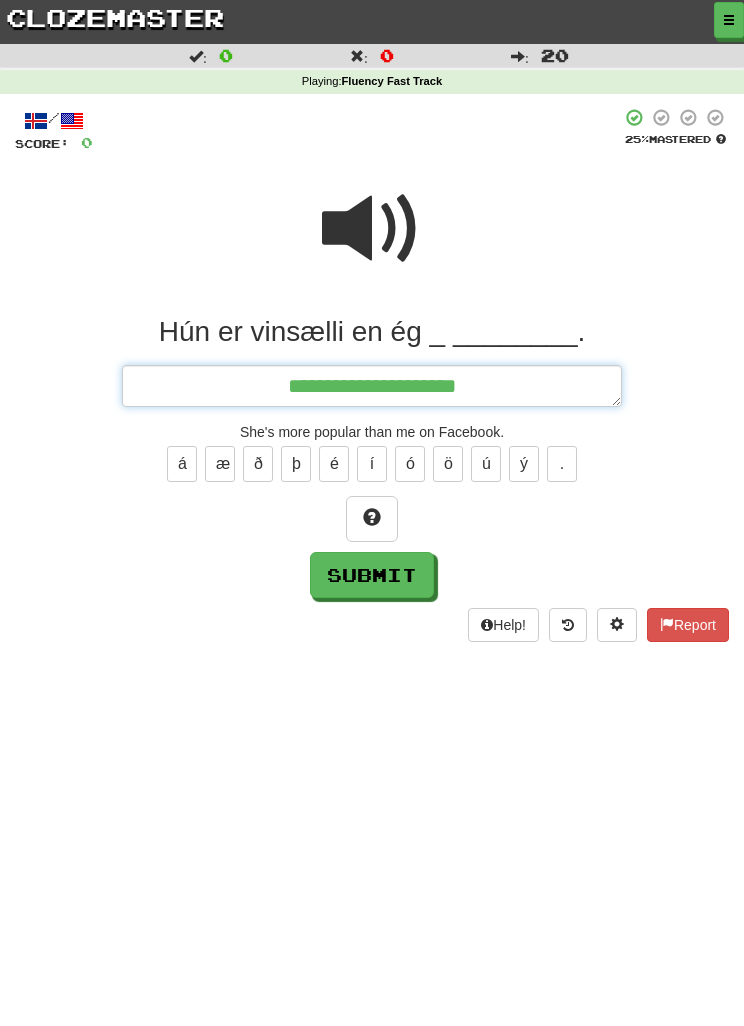 type on "*" 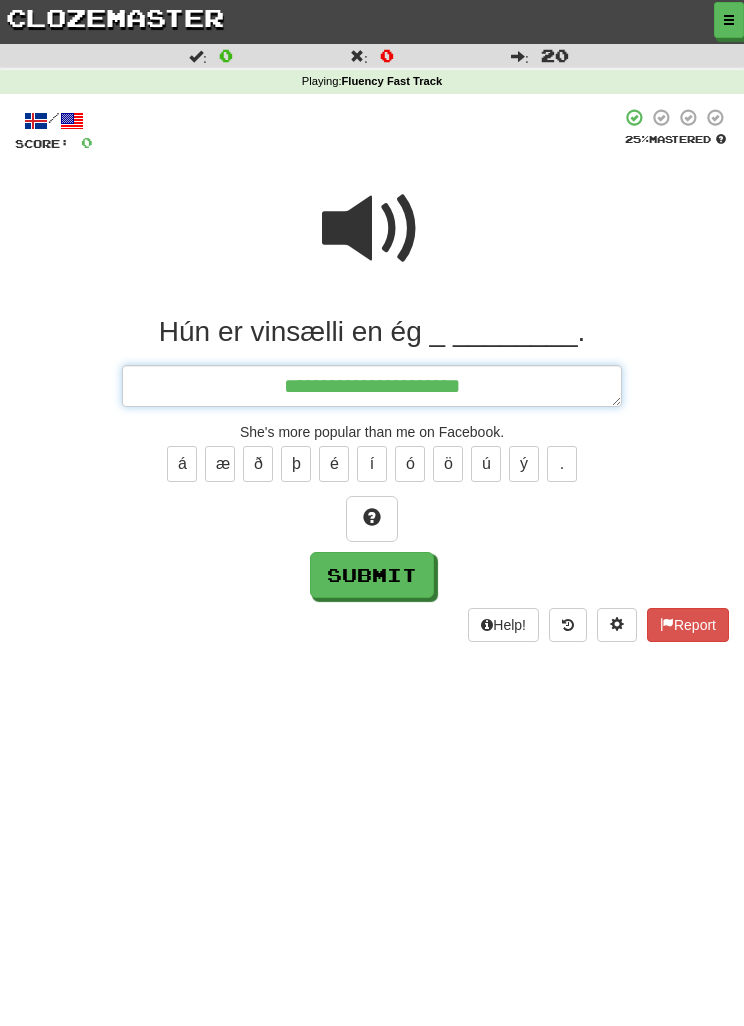 type on "*" 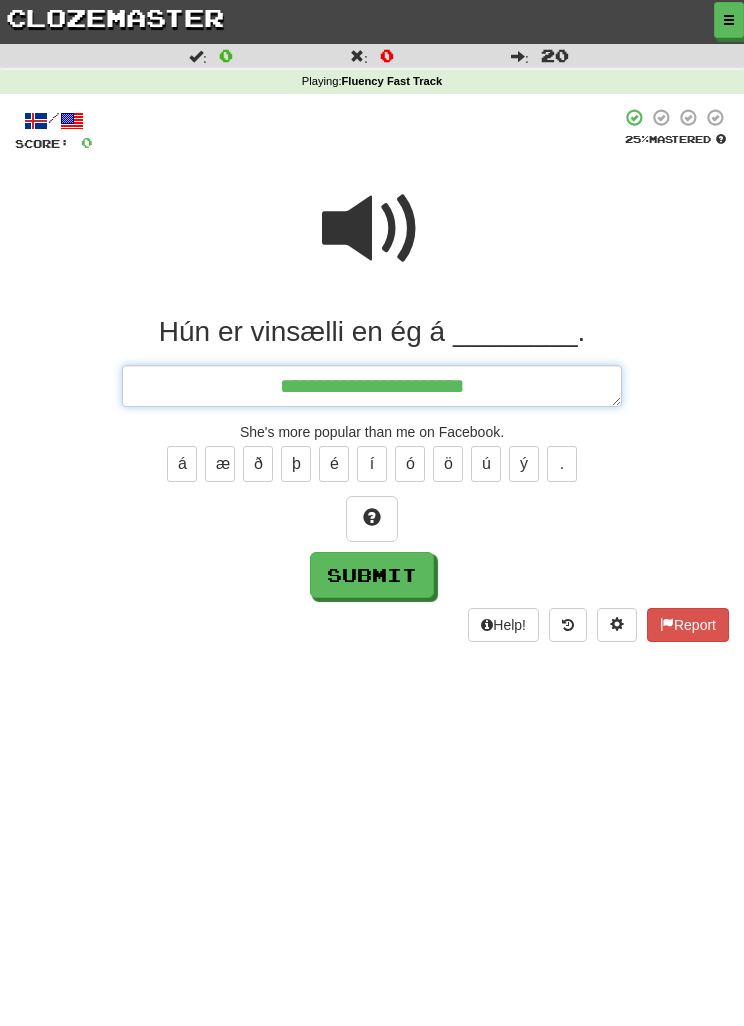 type on "*" 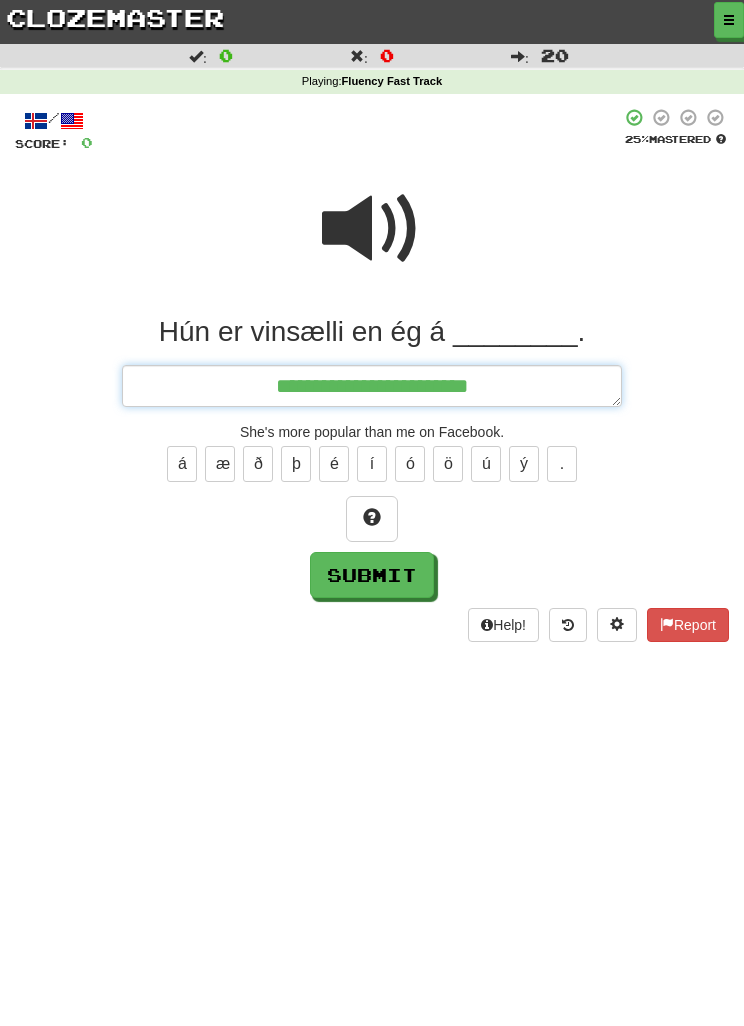 type on "*" 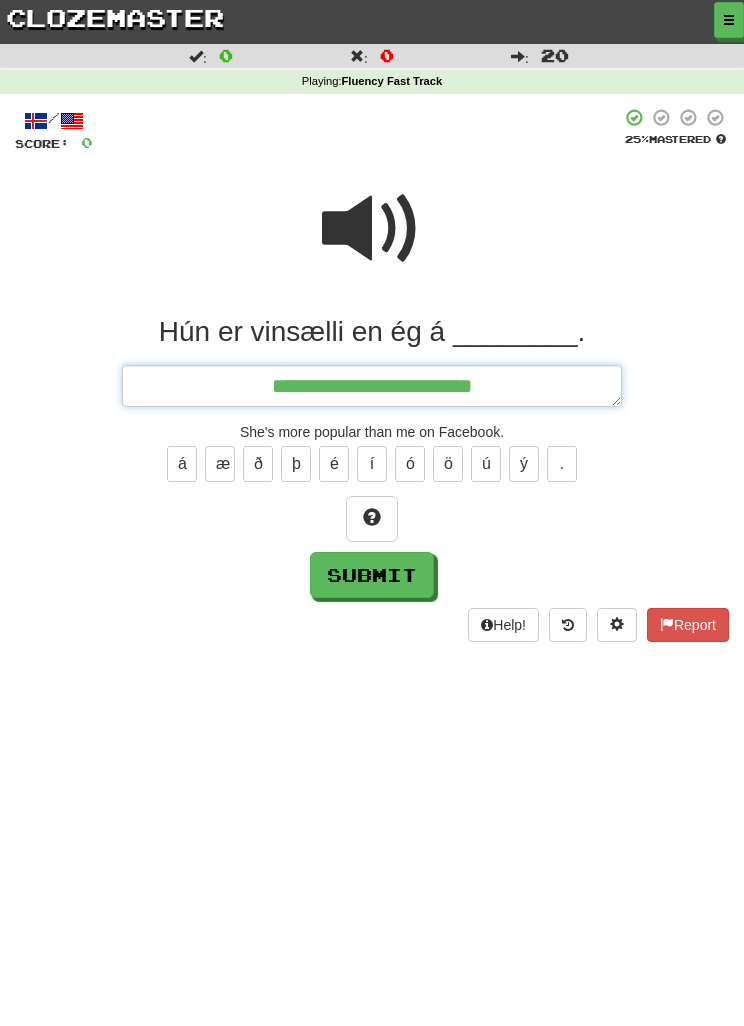type on "*" 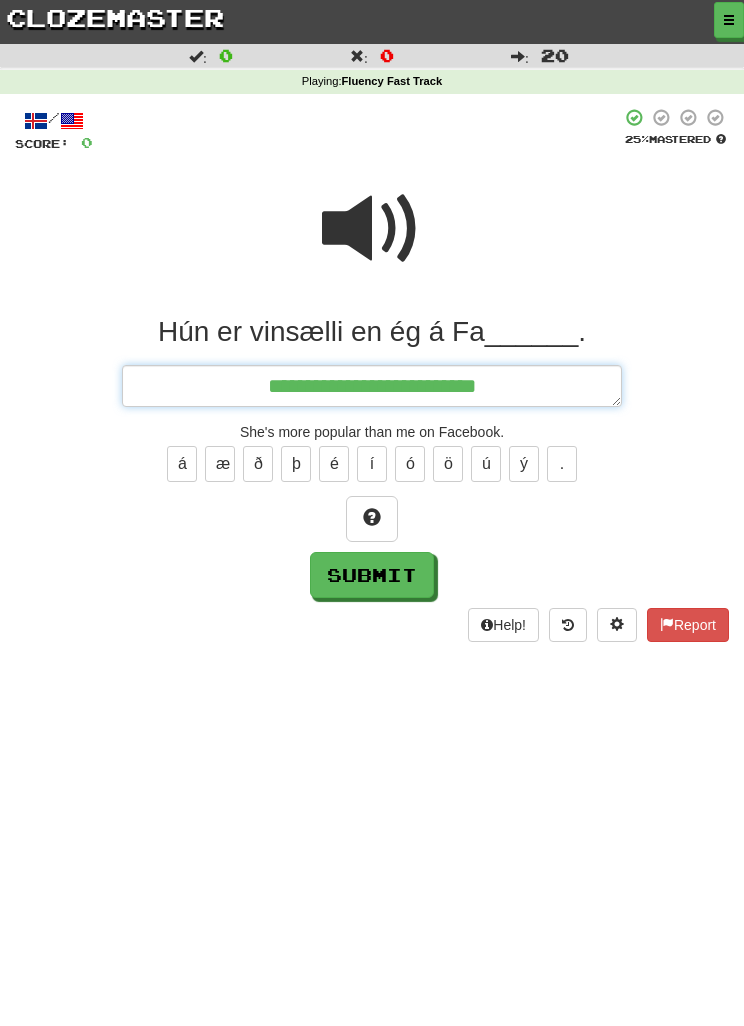type on "*" 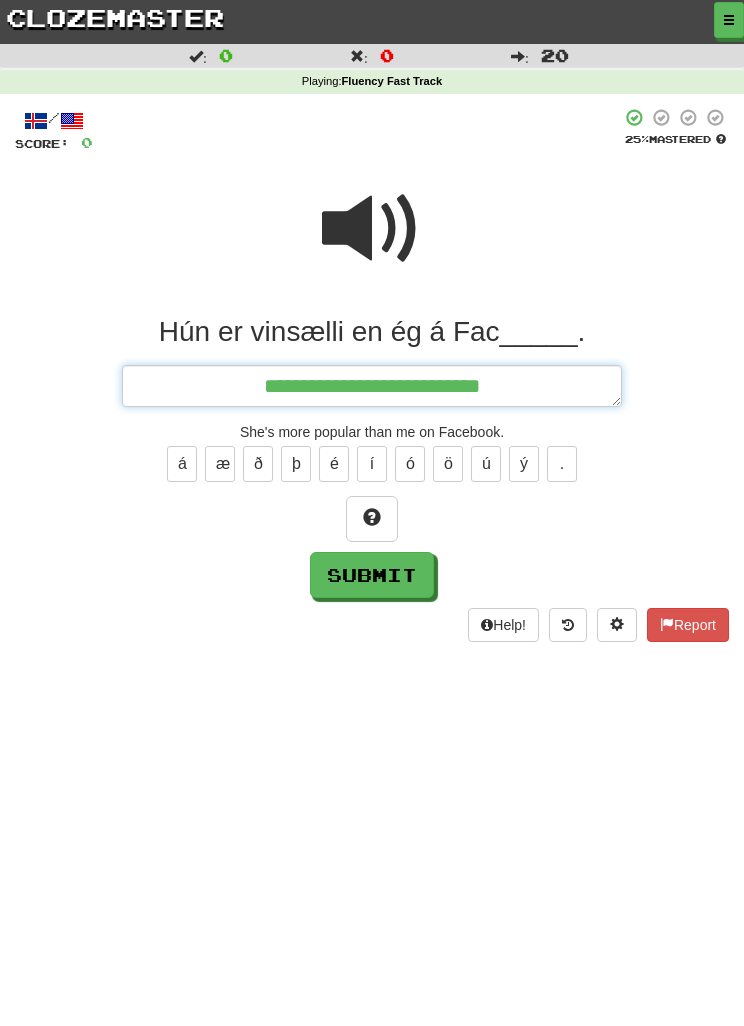 type on "*" 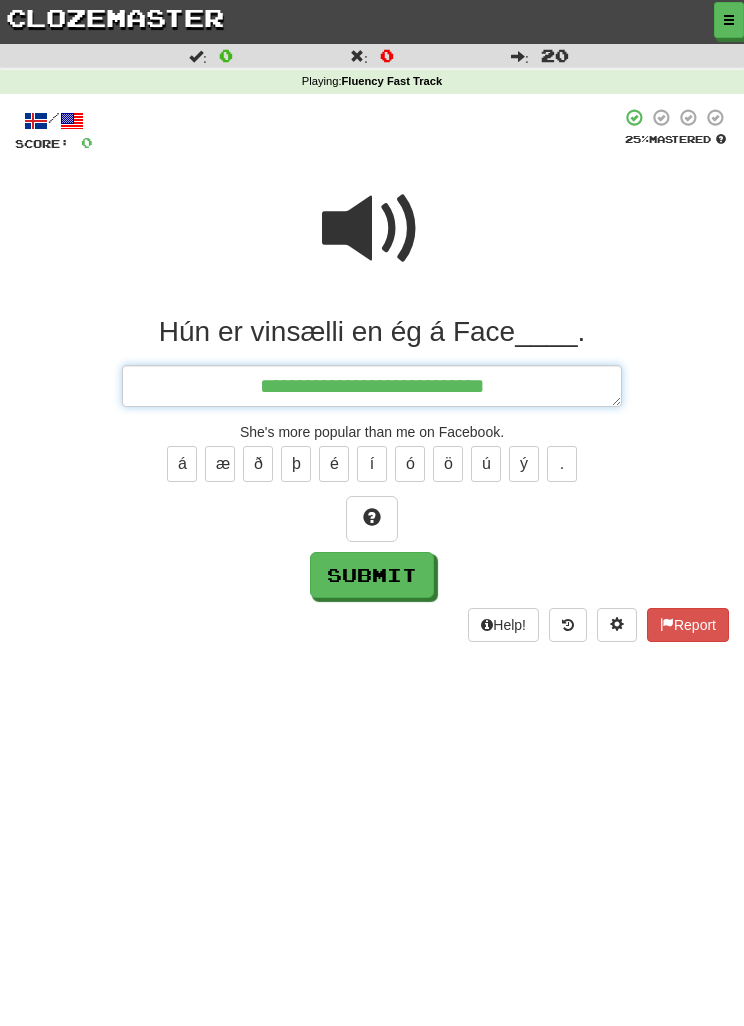 type on "*" 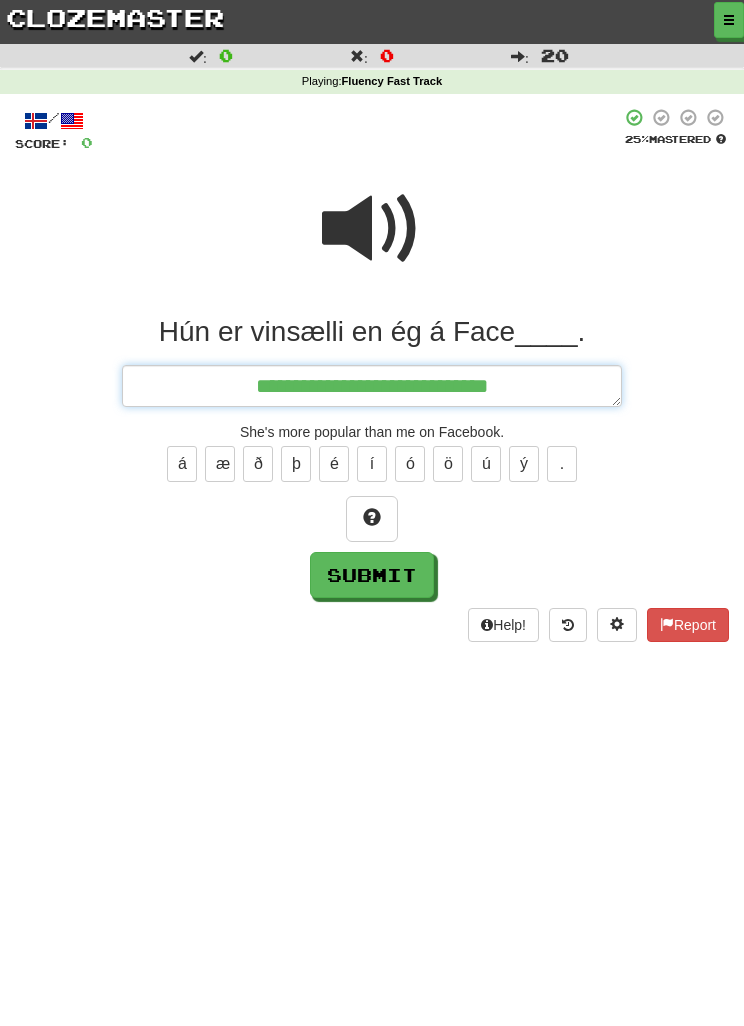 type on "*" 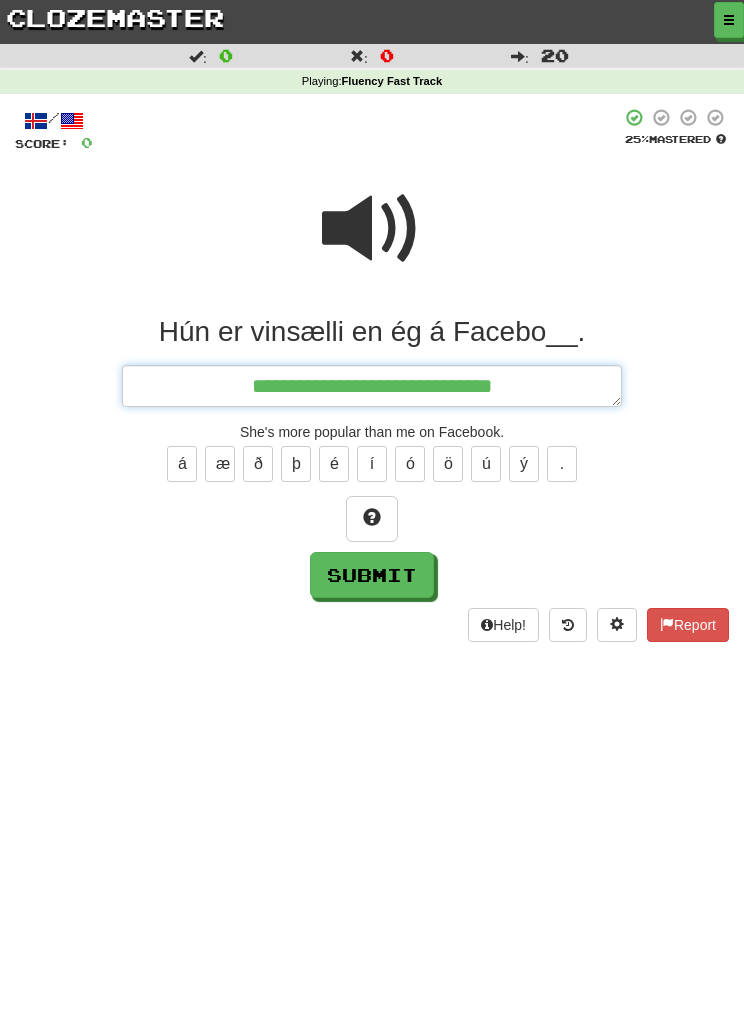 type on "*" 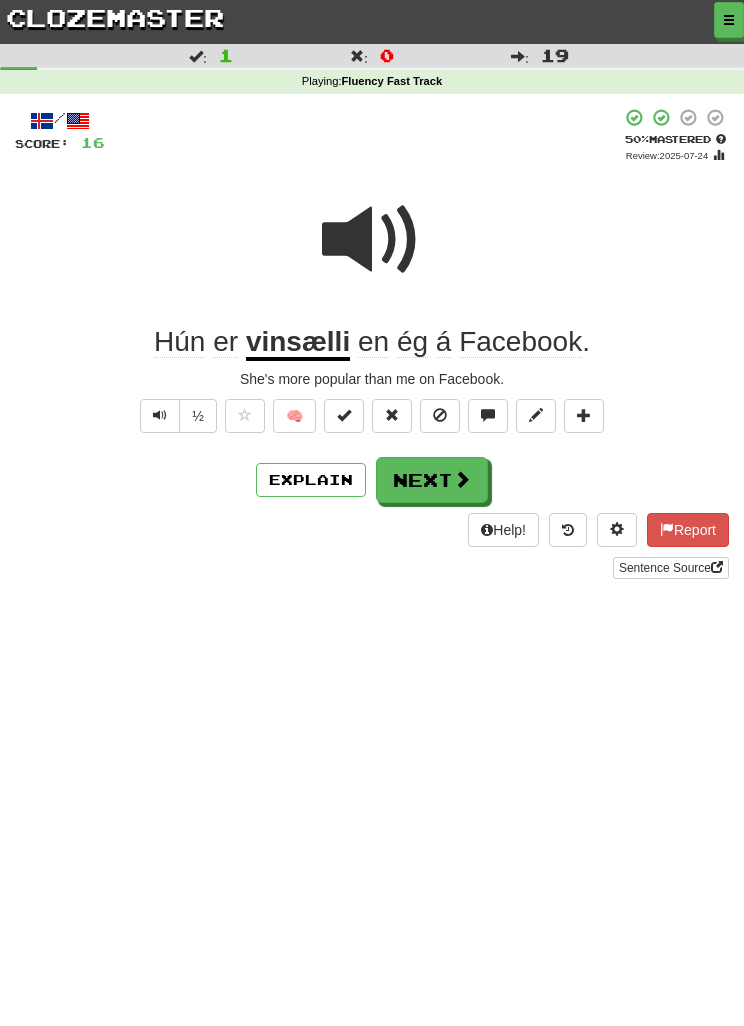 click on "Next" at bounding box center [432, 480] 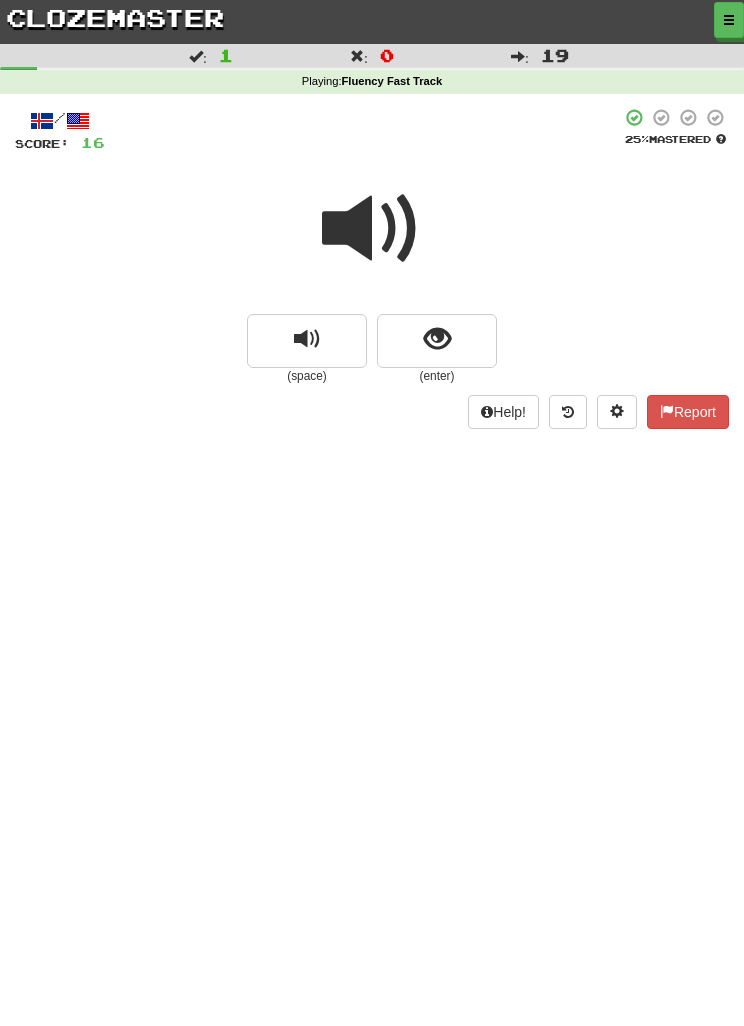 click at bounding box center (437, 339) 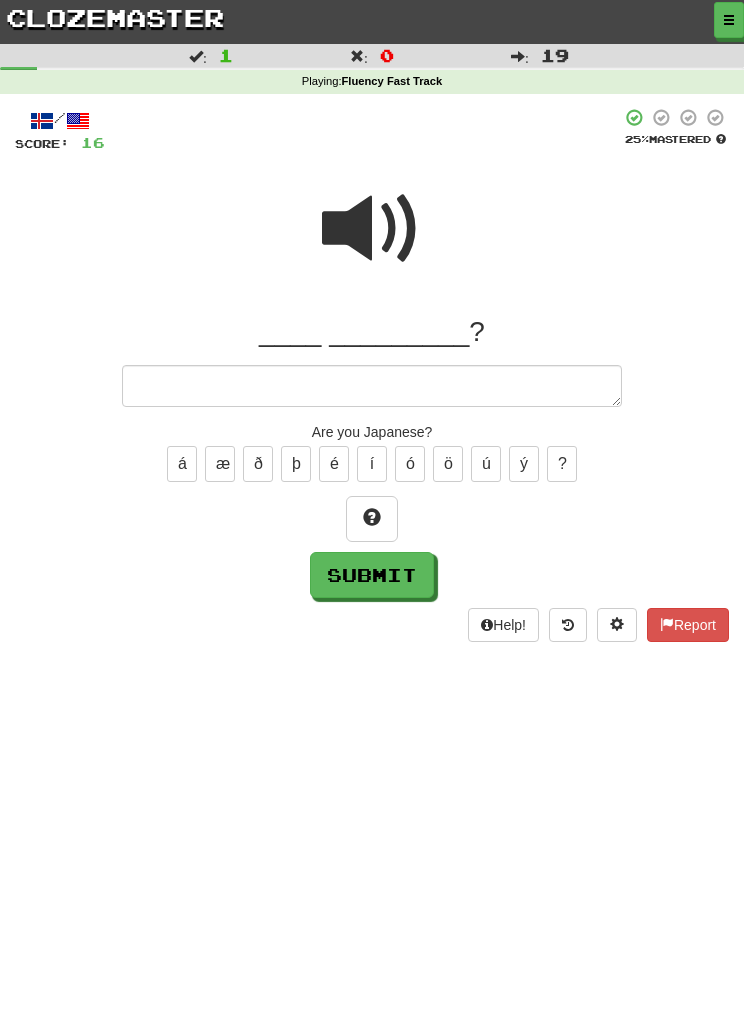 type on "*" 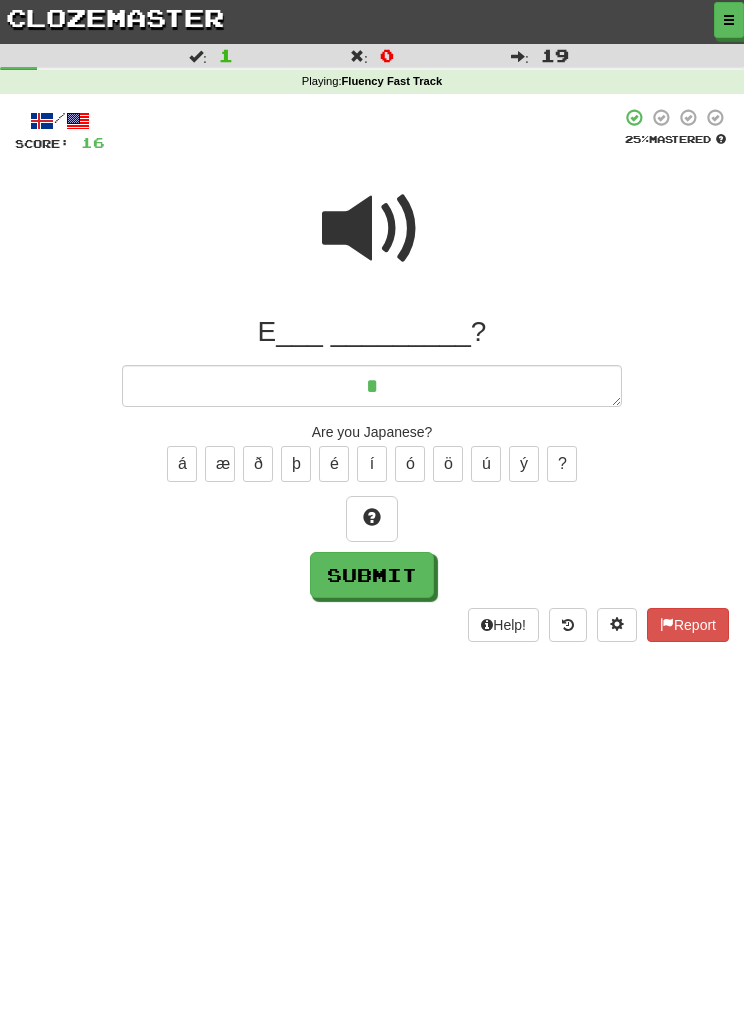 type on "*" 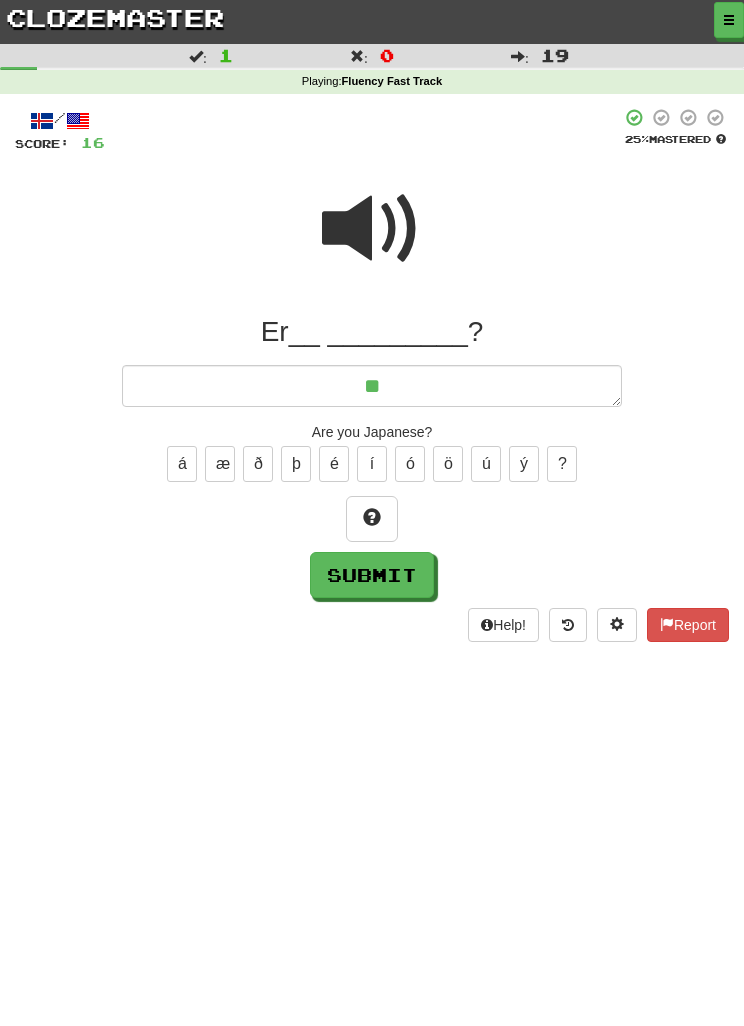 type on "*" 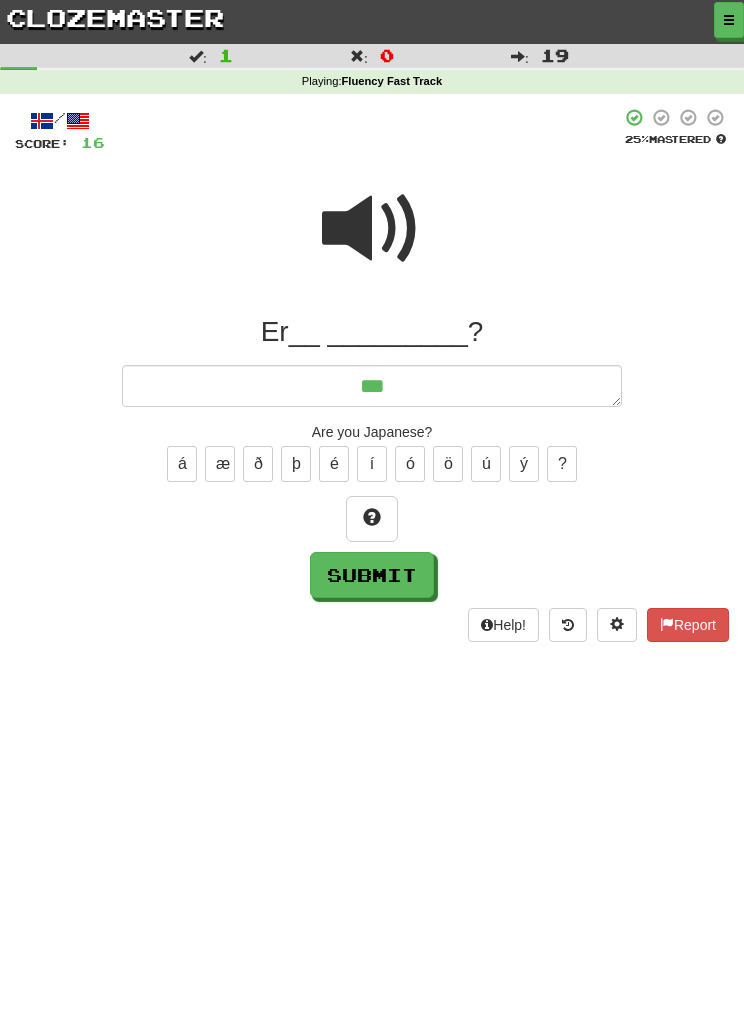type on "*" 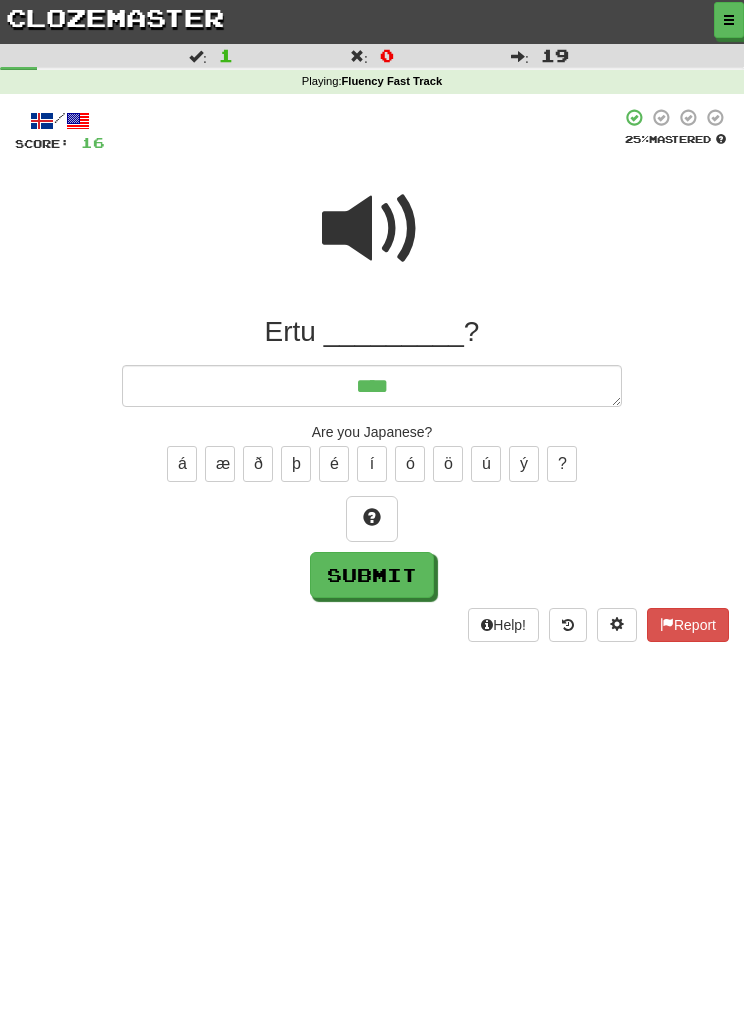 type on "*" 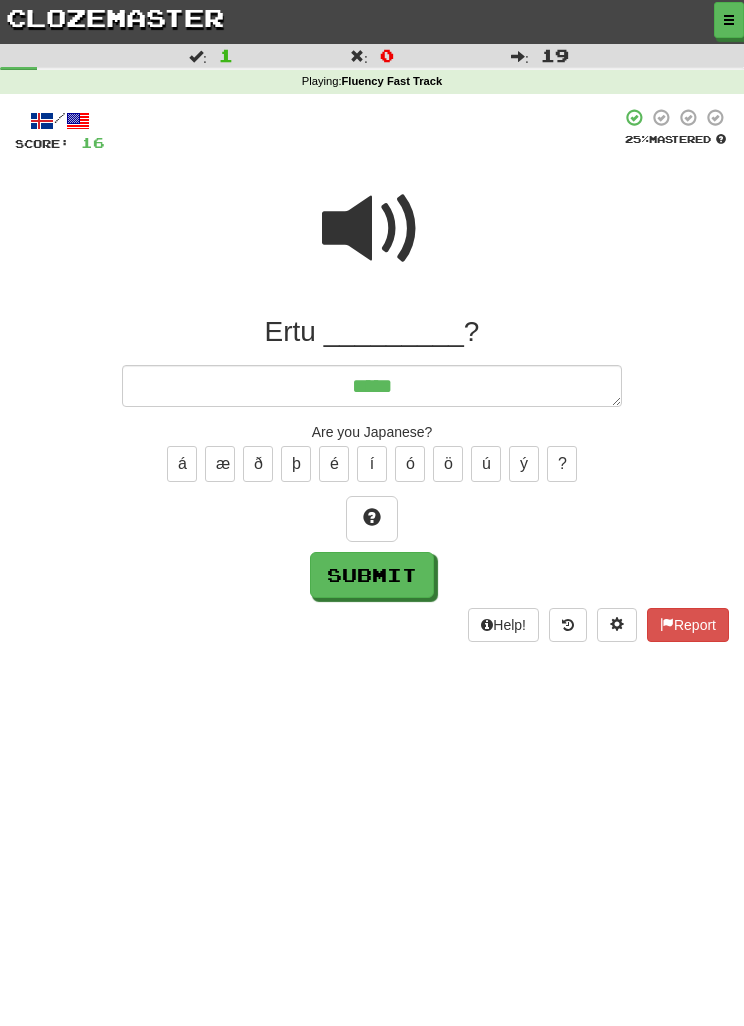 type on "*" 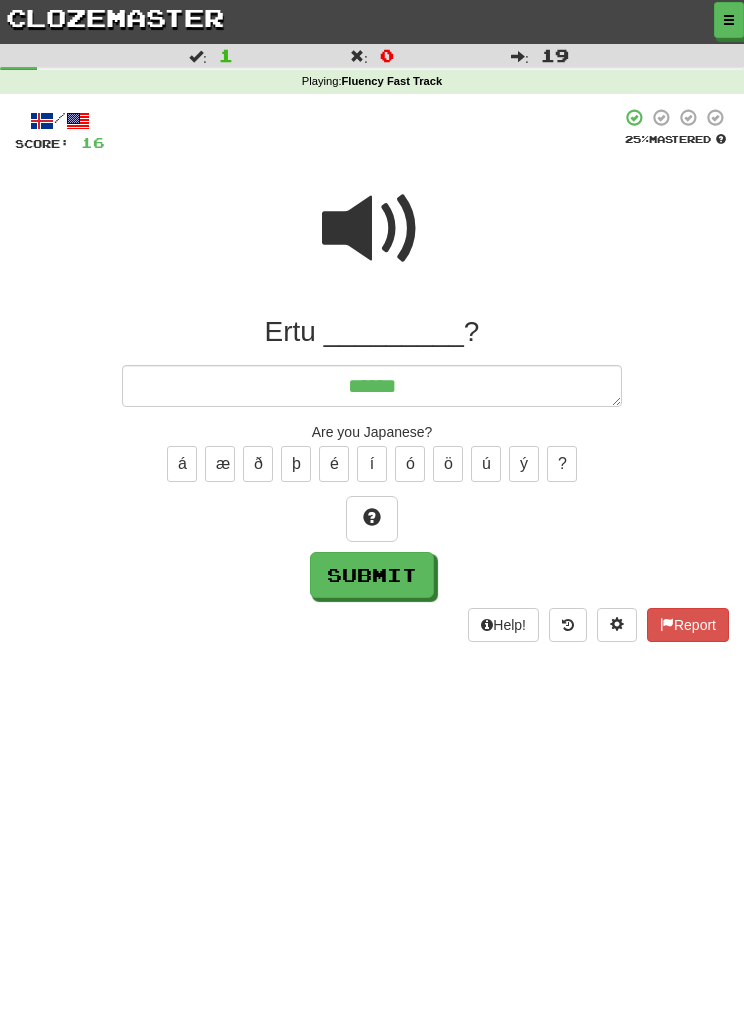type on "*" 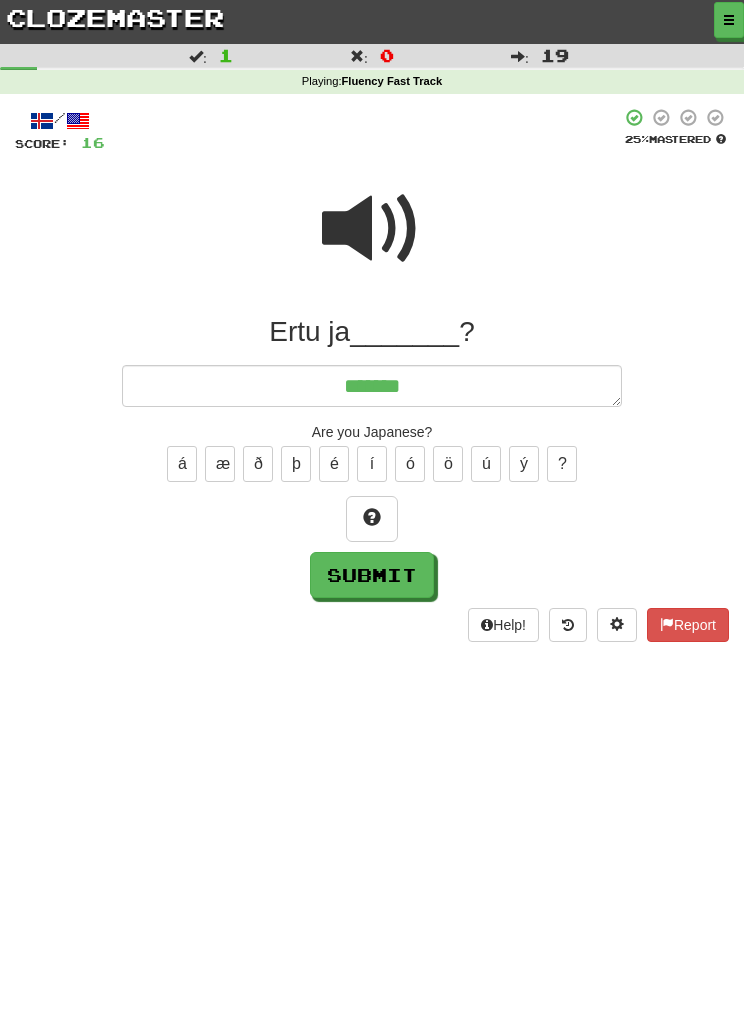 type on "*" 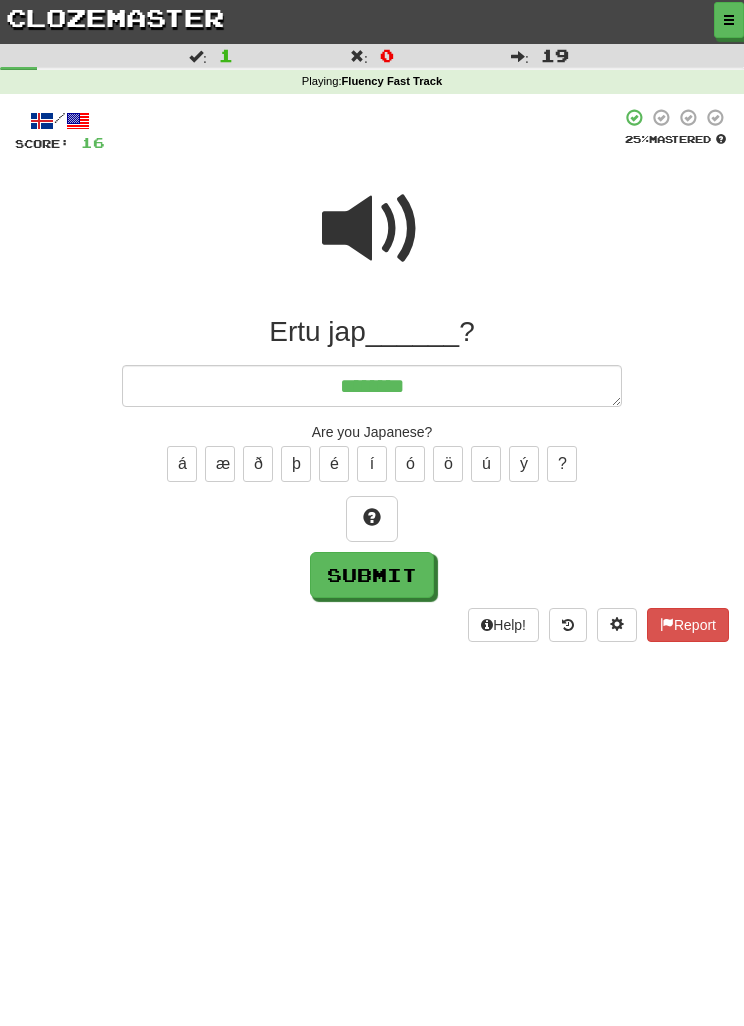 type on "*" 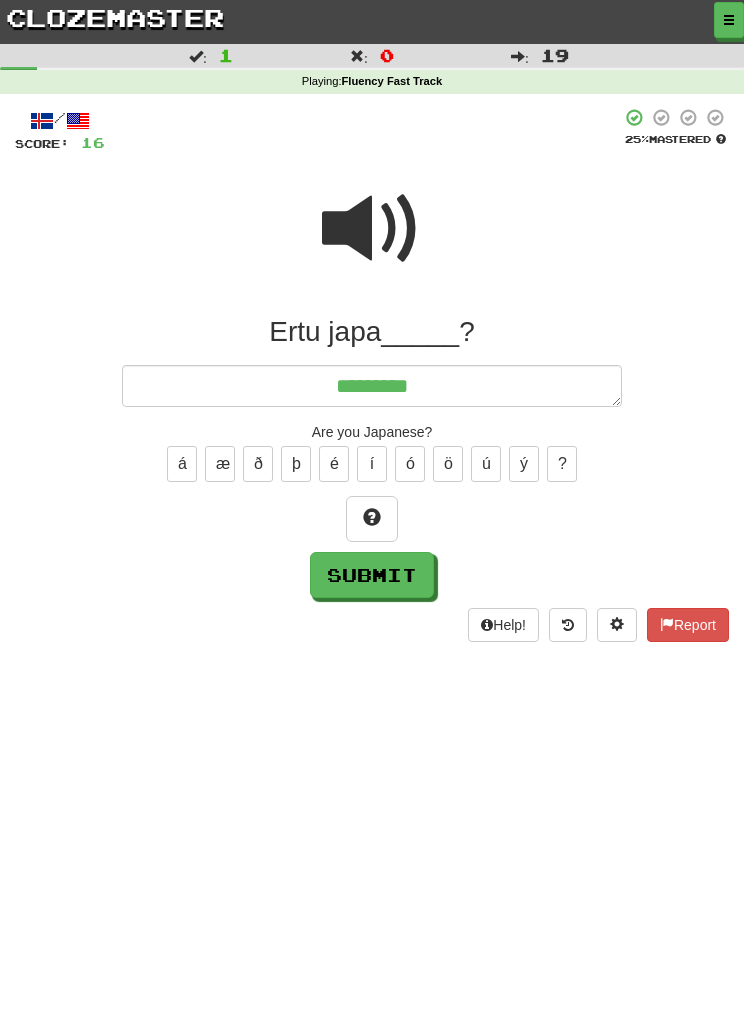 type on "*" 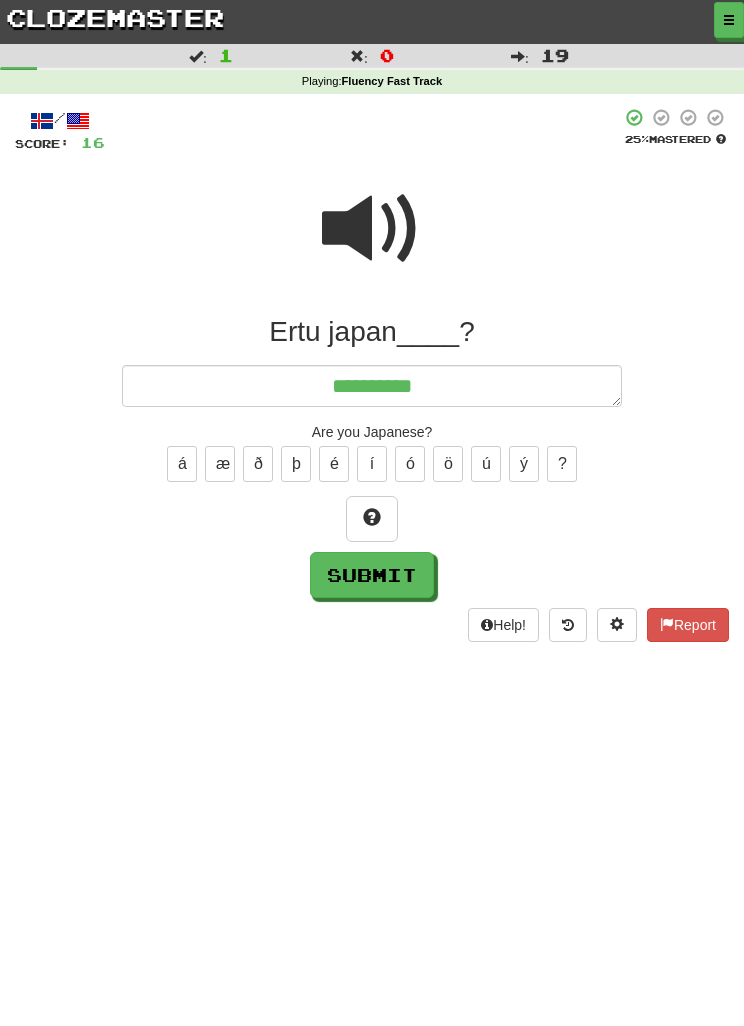 type on "*" 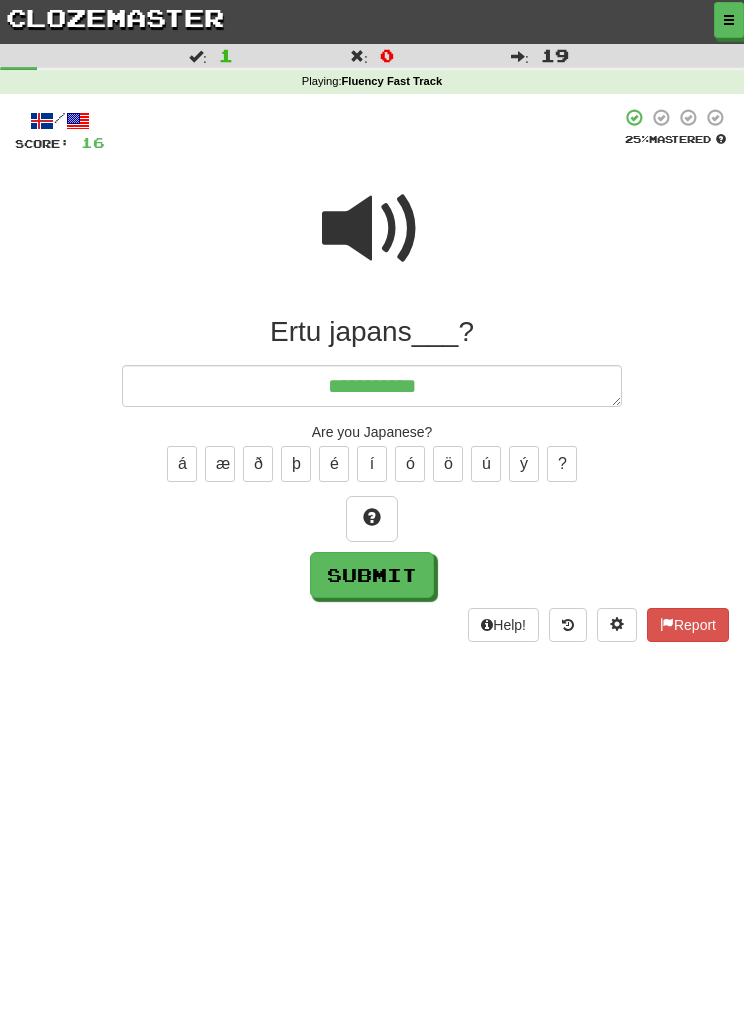 type on "*" 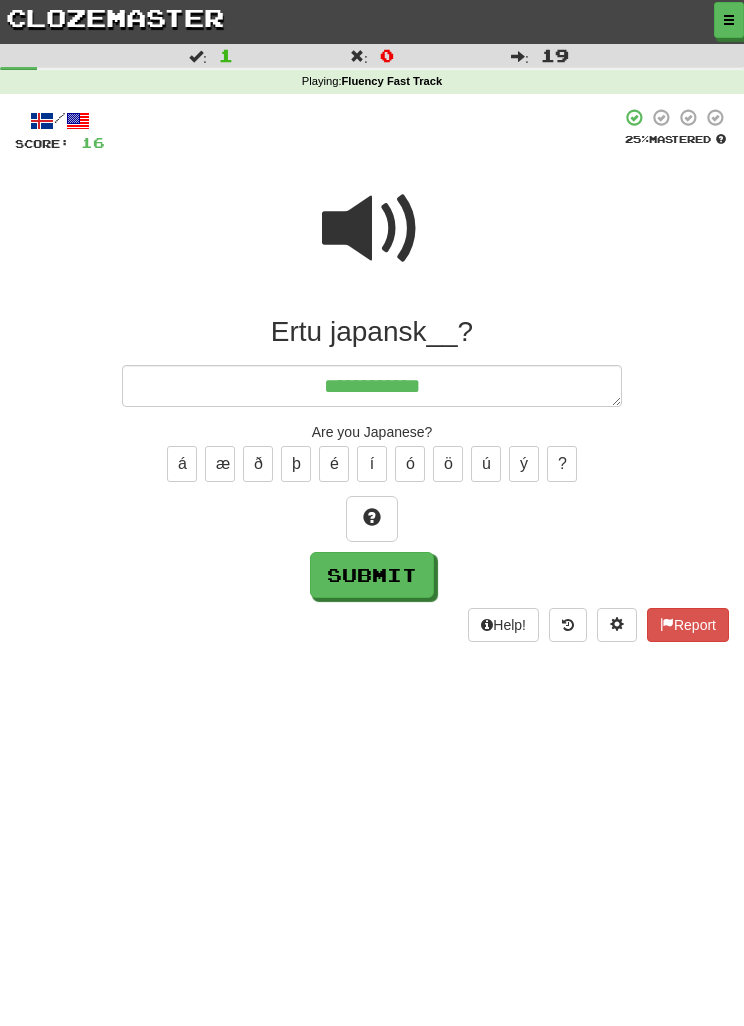 type on "*" 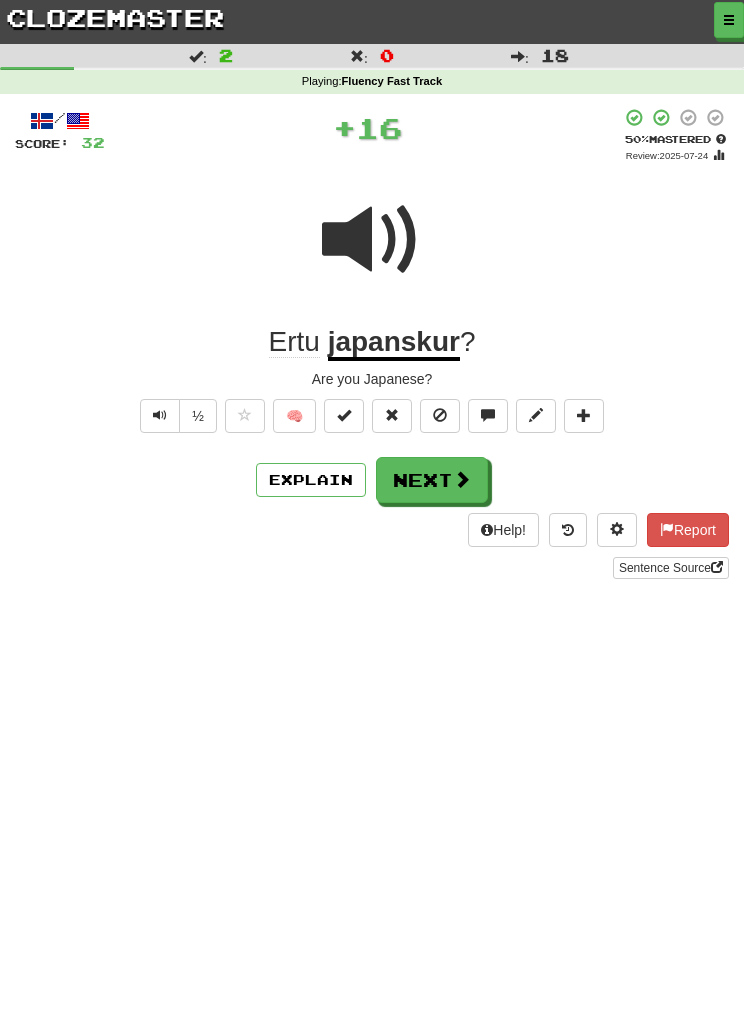 click on "Explain" at bounding box center [311, 480] 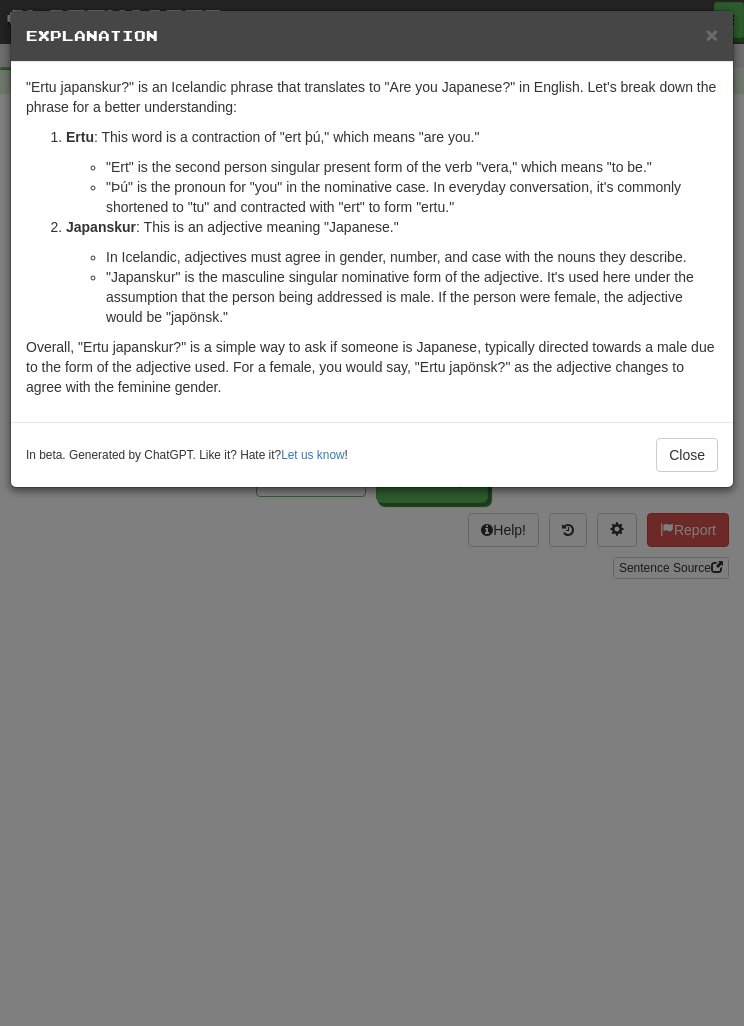 click on "× Explanation "Ertu japanskur?" is an Icelandic phrase that translates to "Are you Japanese?" in English. Let's break down the phrase for a better understanding:
Ertu : This word is a contraction of "ert þú," which means "are you."
"Ert" is the second person singular present form of the verb "vera," which means "to be."
"Þú" is the pronoun for "you" in the nominative case. In everyday conversation, it's commonly shortened to "tu" and contracted with "ert" to form "ertu."
Japanskur : This is an adjective meaning "Japanese."
In Icelandic, adjectives must agree in gender, number, and case with the nouns they describe.
"Japanskur" is the masculine singular nominative form of the adjective. It's used here under the assumption that the person being addressed is male. If the person were female, the adjective would be "japönsk."
In beta. Generated by ChatGPT. Like it? Hate it?  Let us know ! Close" at bounding box center [372, 513] 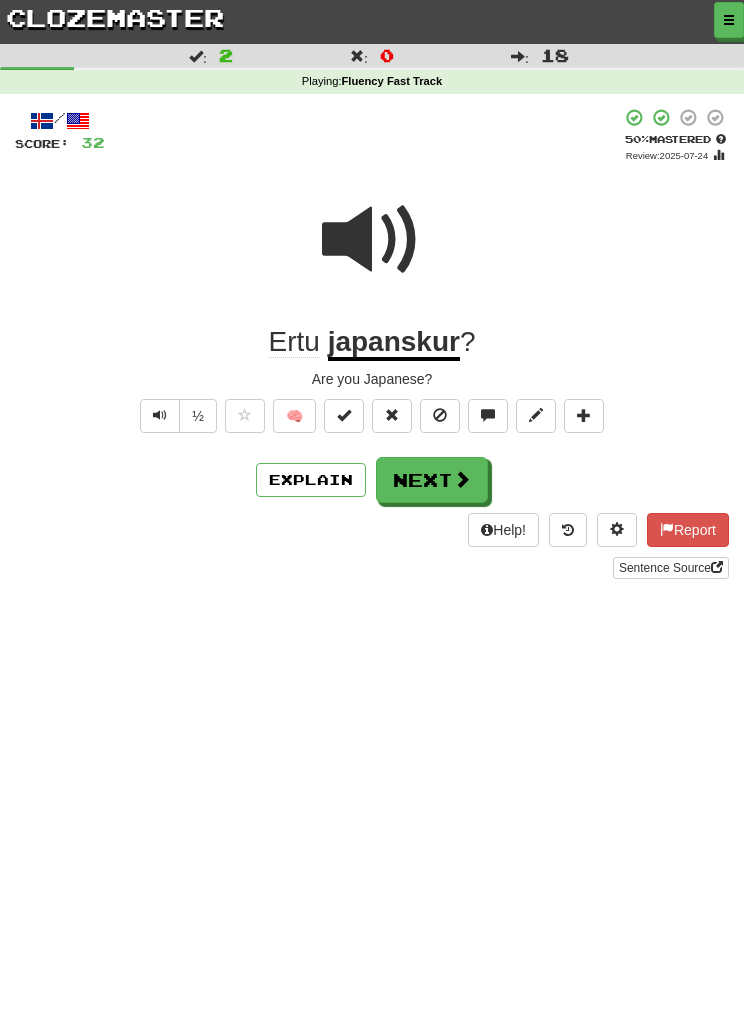 click on "Next" at bounding box center [432, 480] 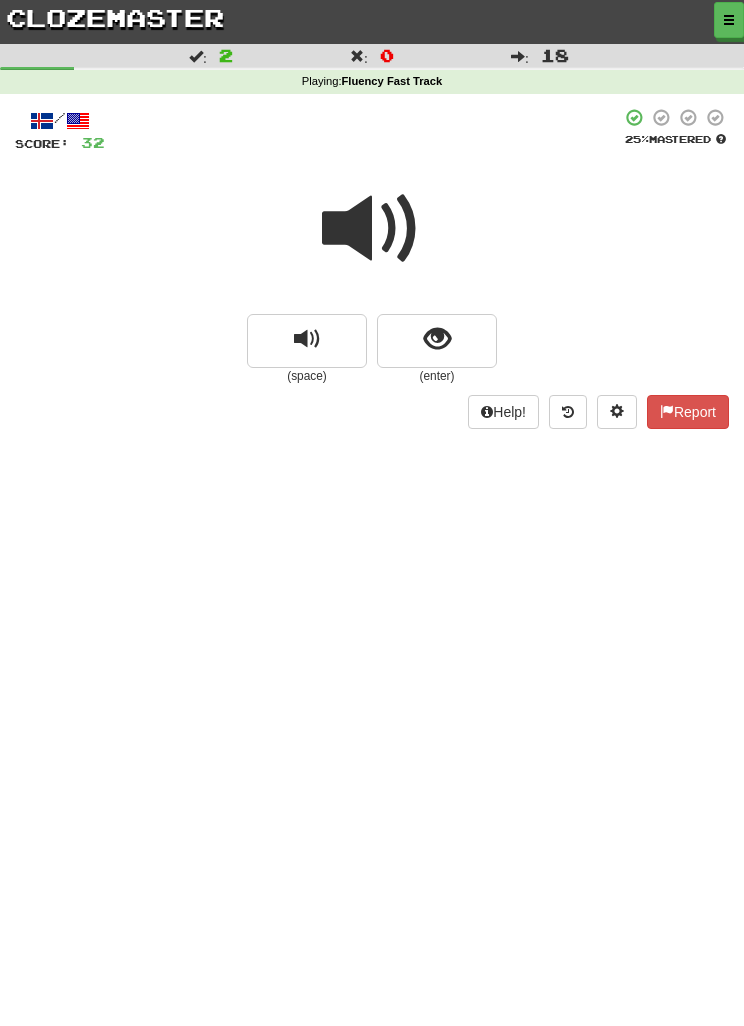 click at bounding box center (437, 341) 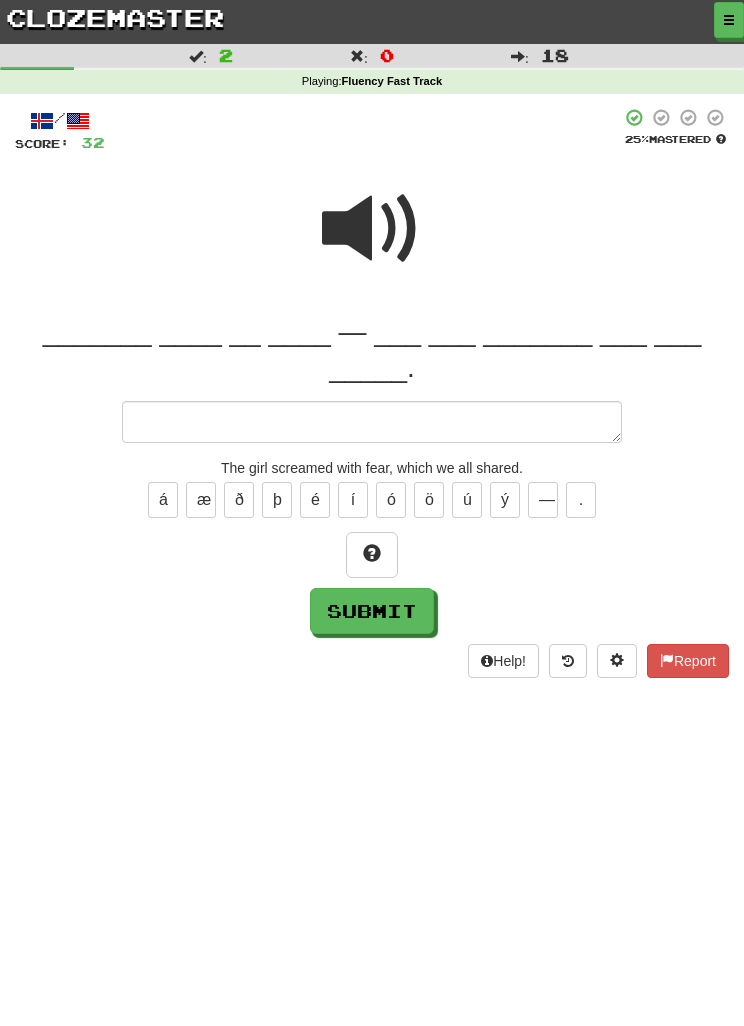 type on "*" 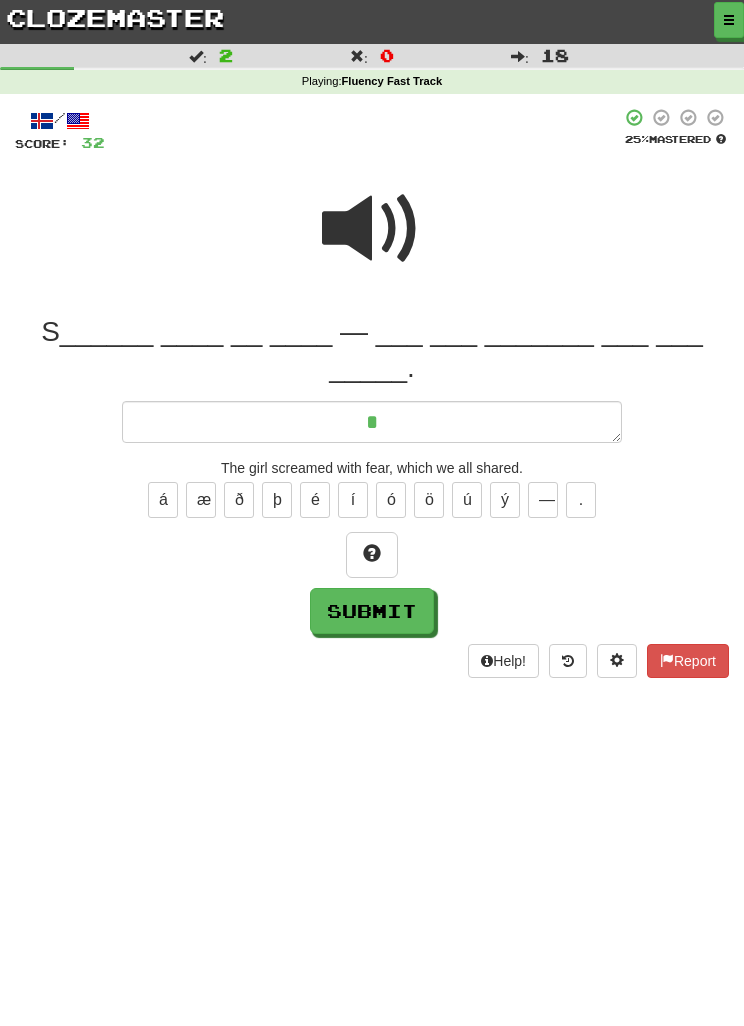 type on "*" 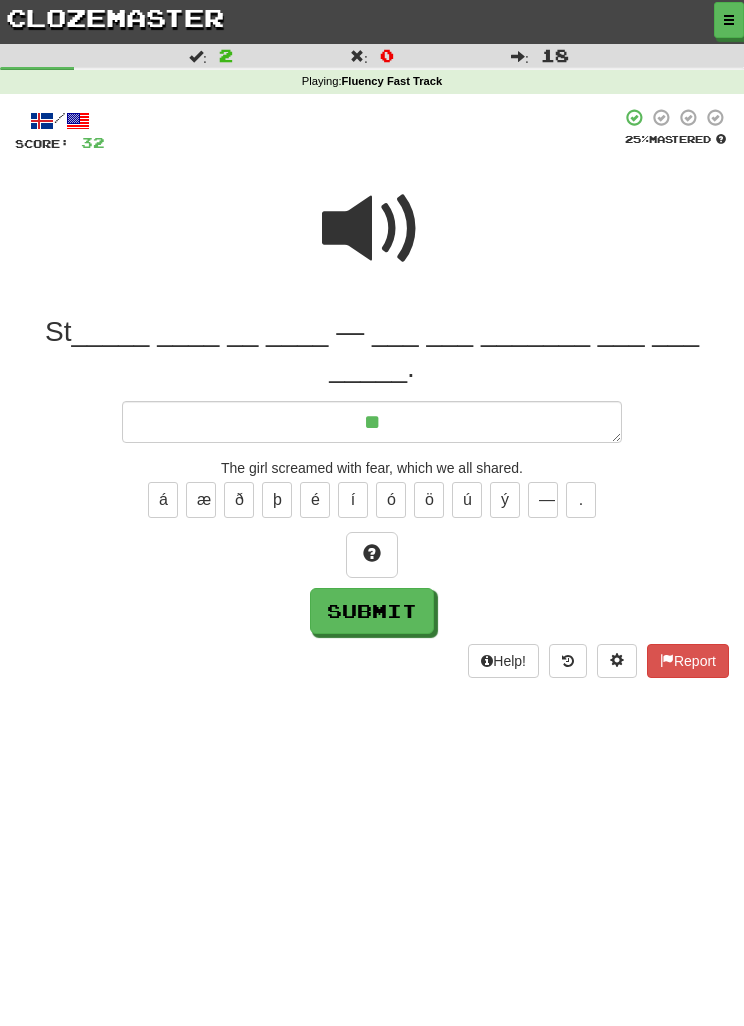type on "*" 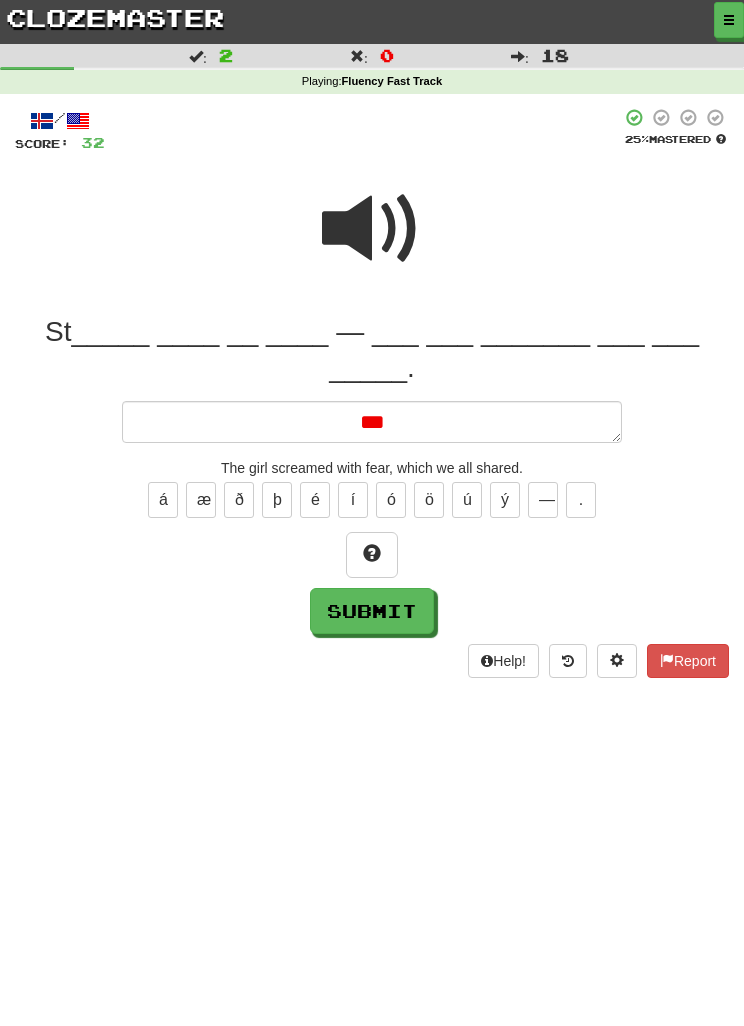type on "*" 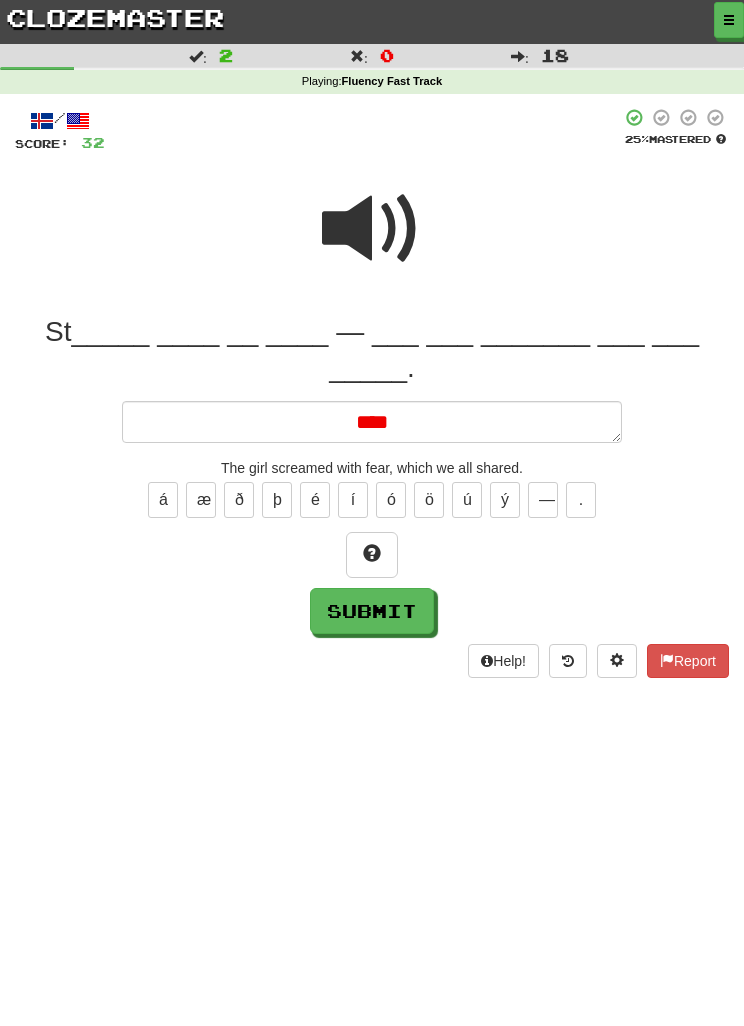 type on "*" 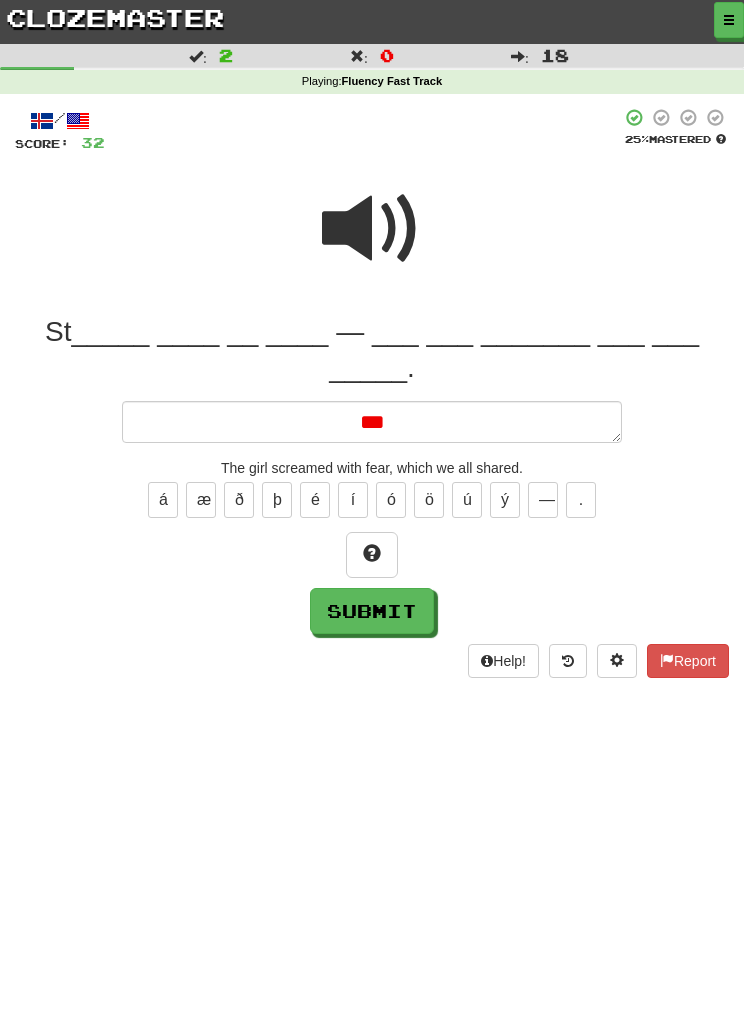type on "*" 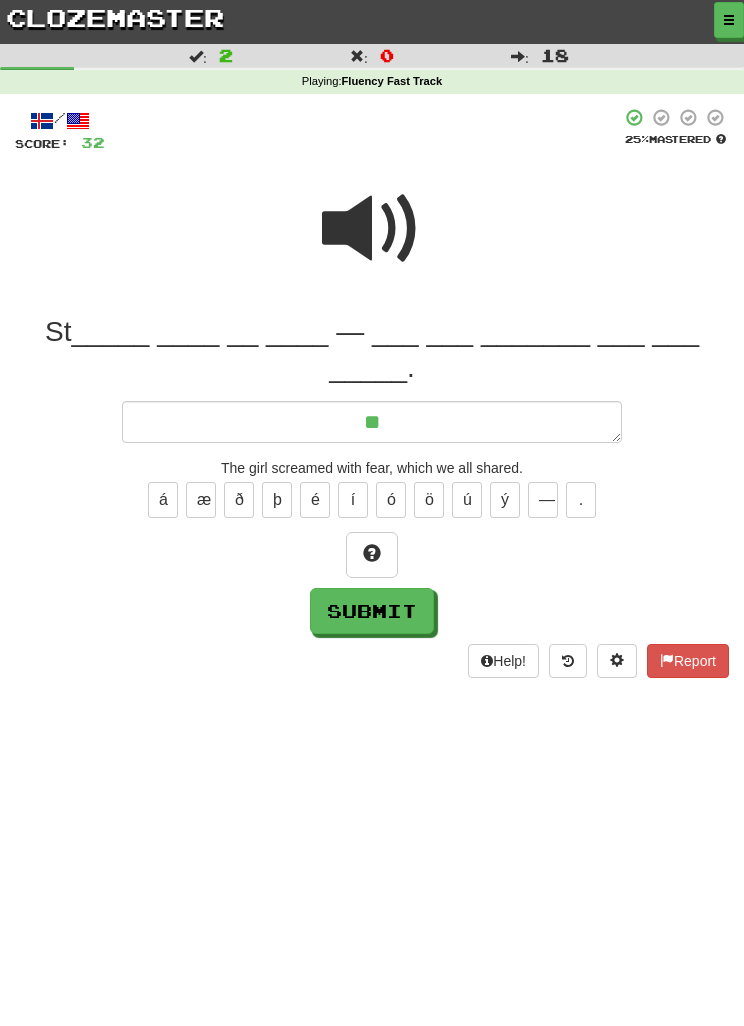 type on "*" 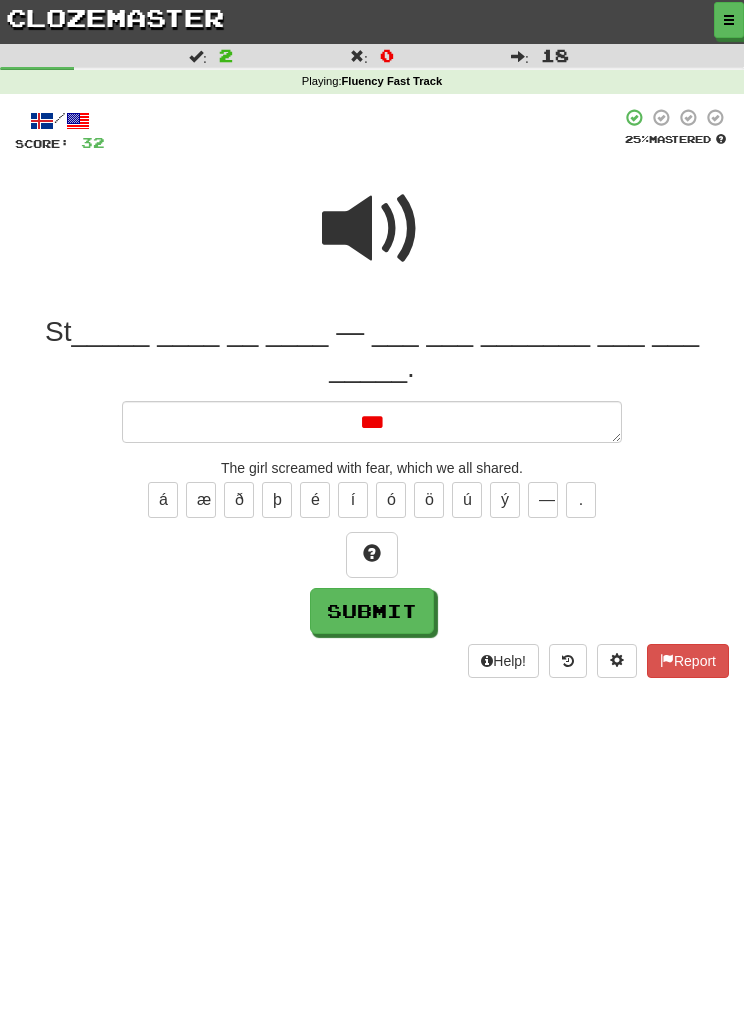 type on "*" 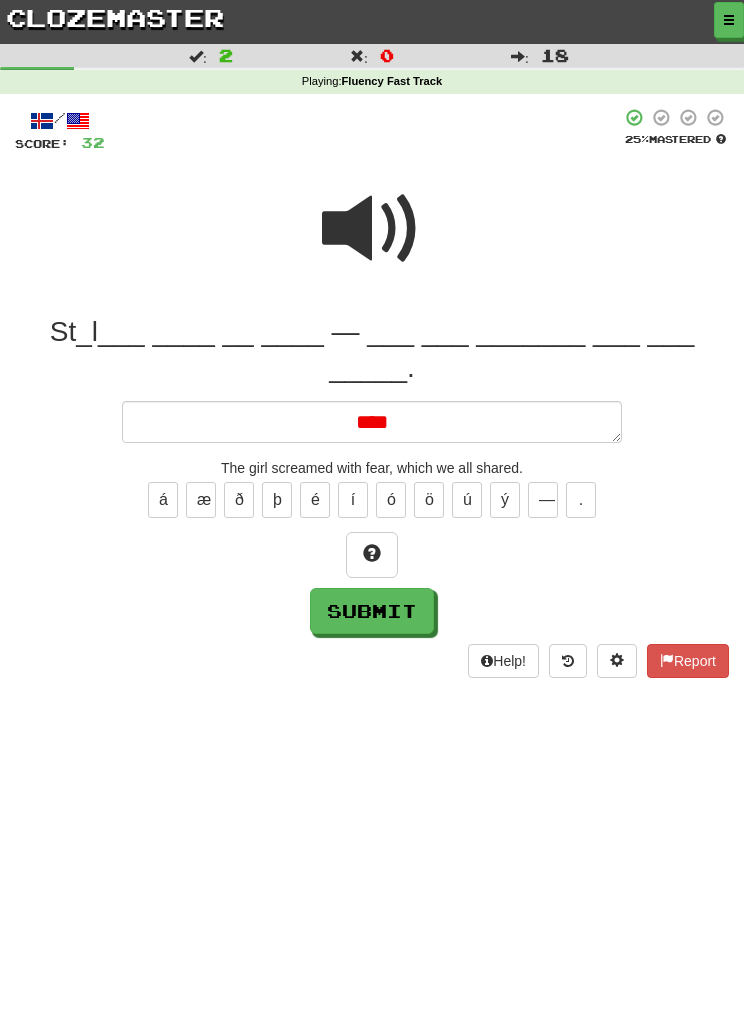 type on "*" 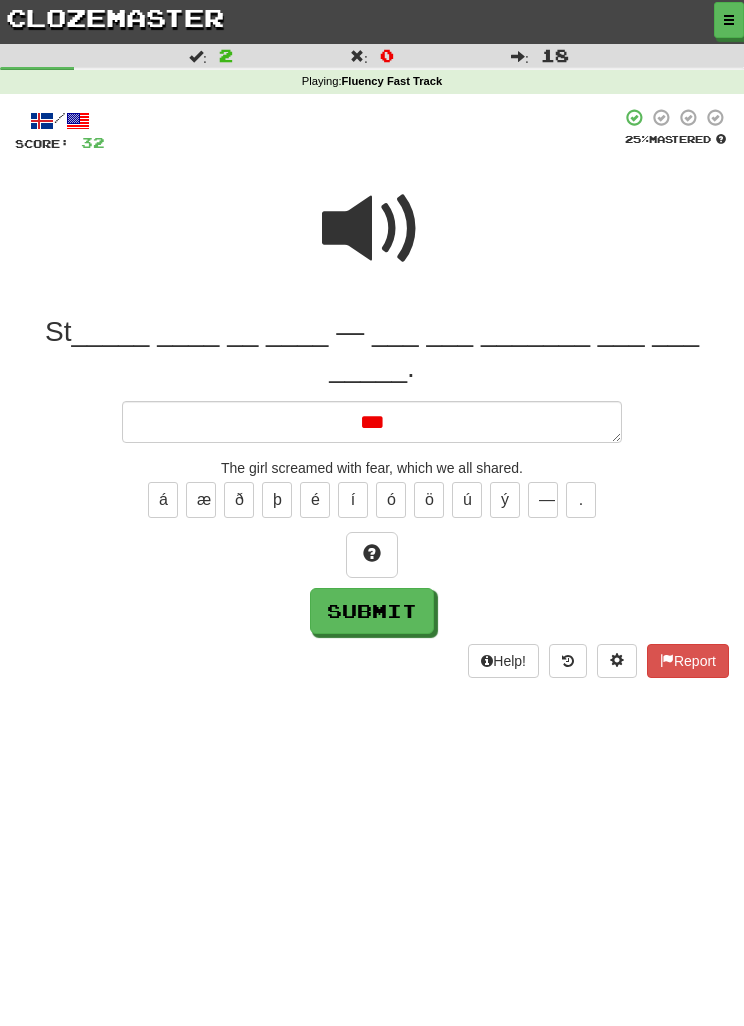 type on "*" 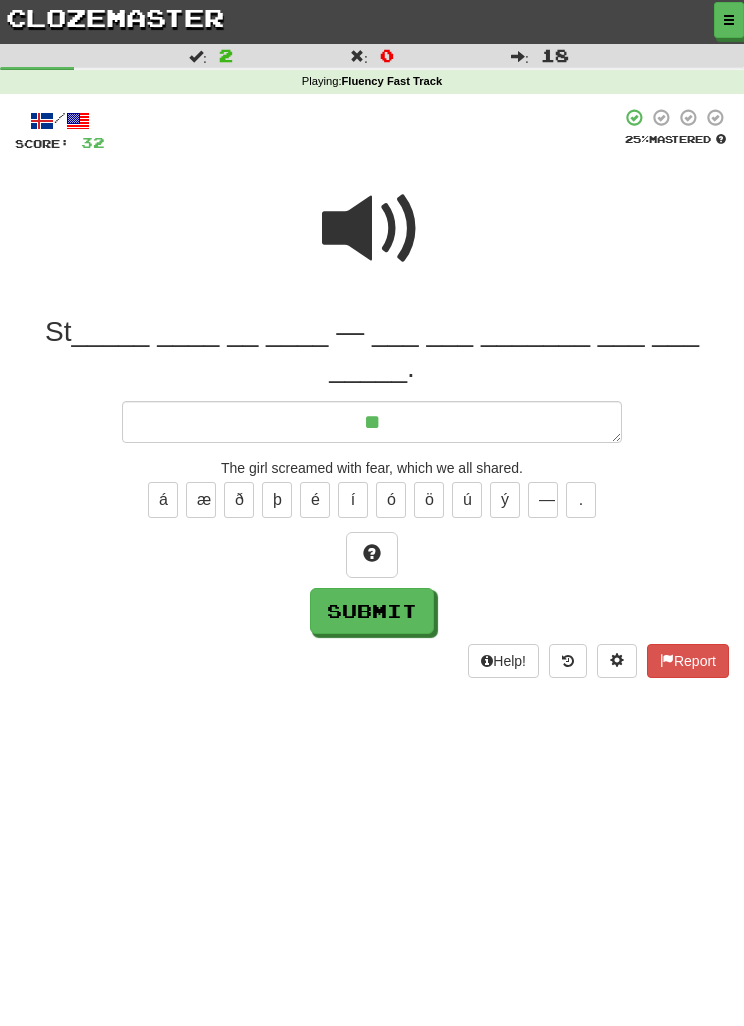 type on "*" 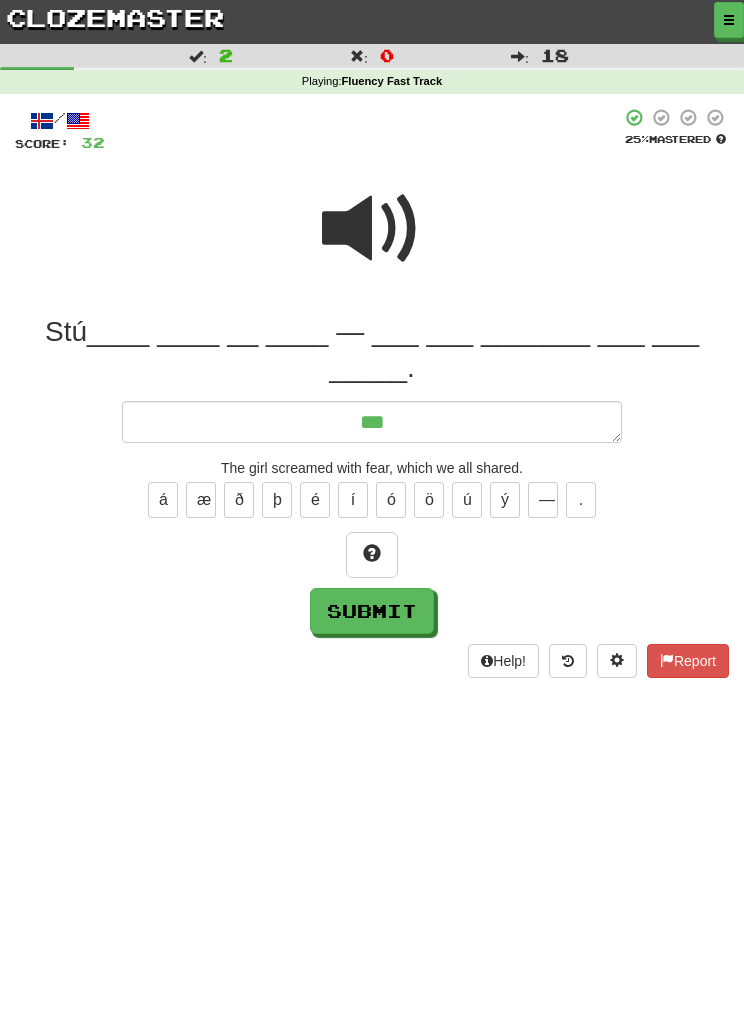 type on "*" 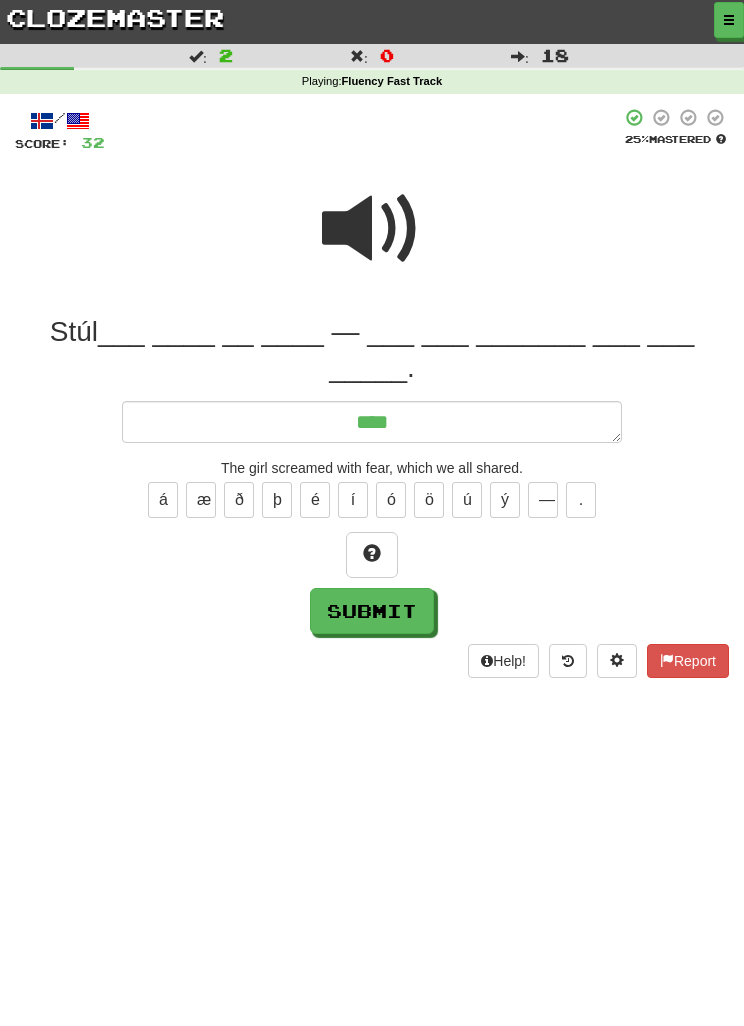 type on "*" 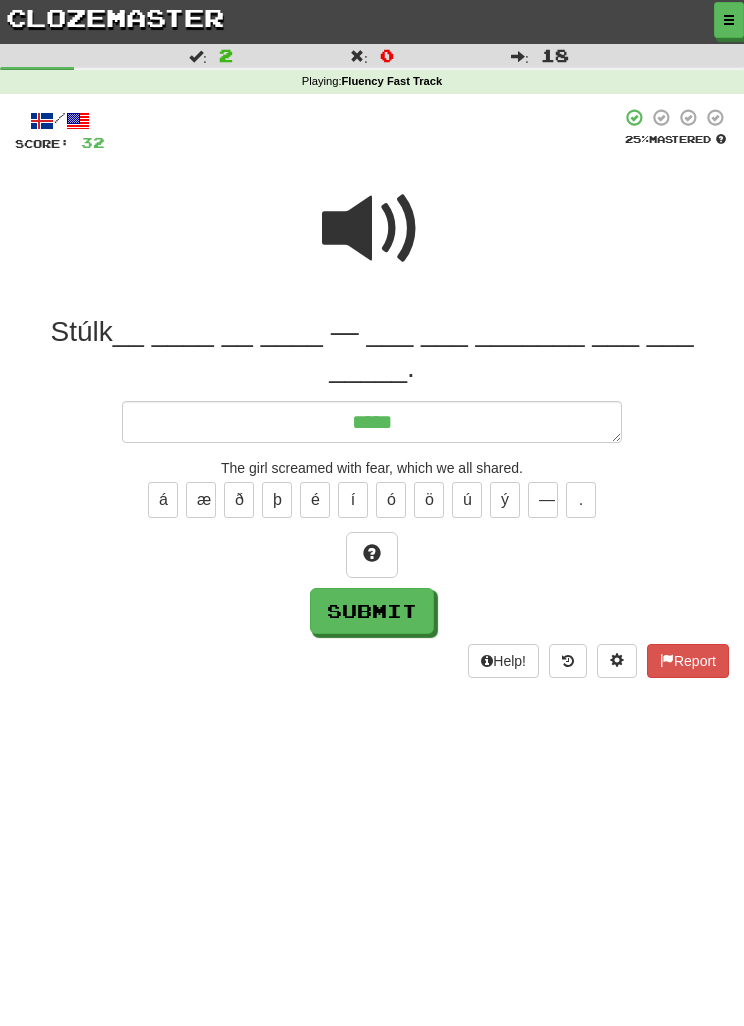 type on "*" 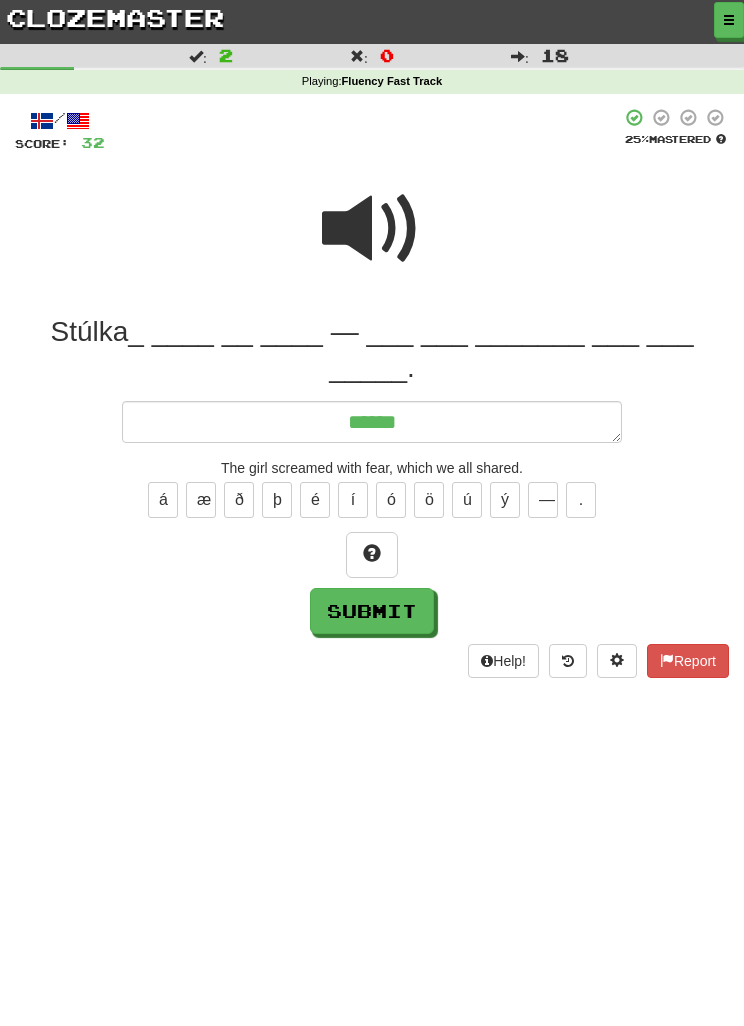 type on "*" 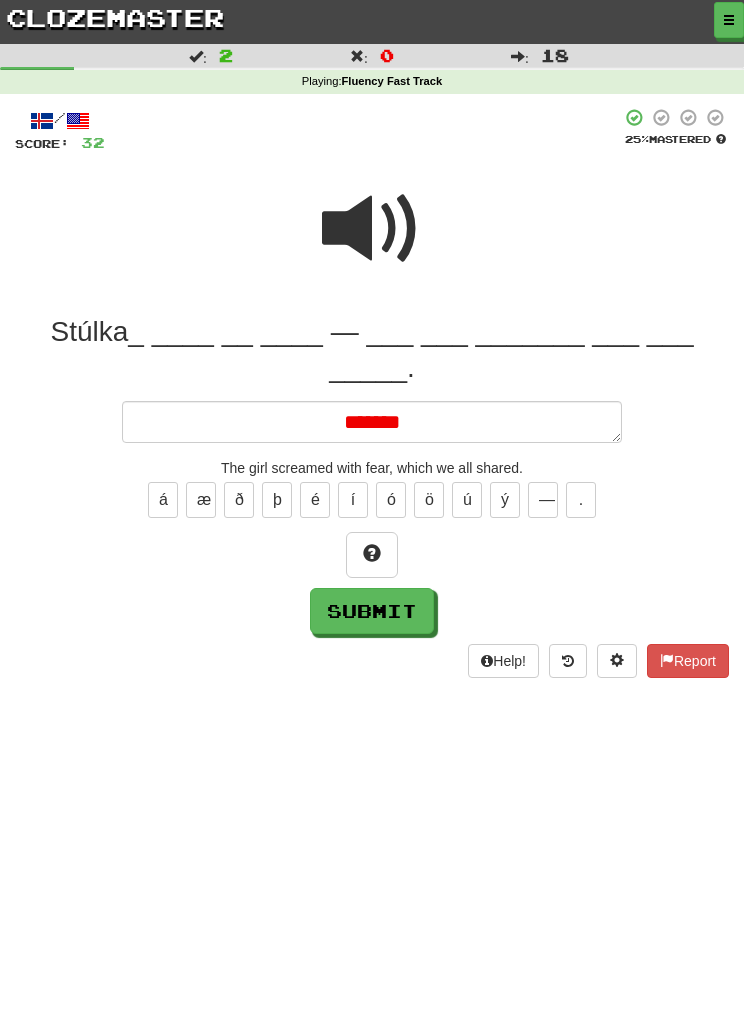 type on "*" 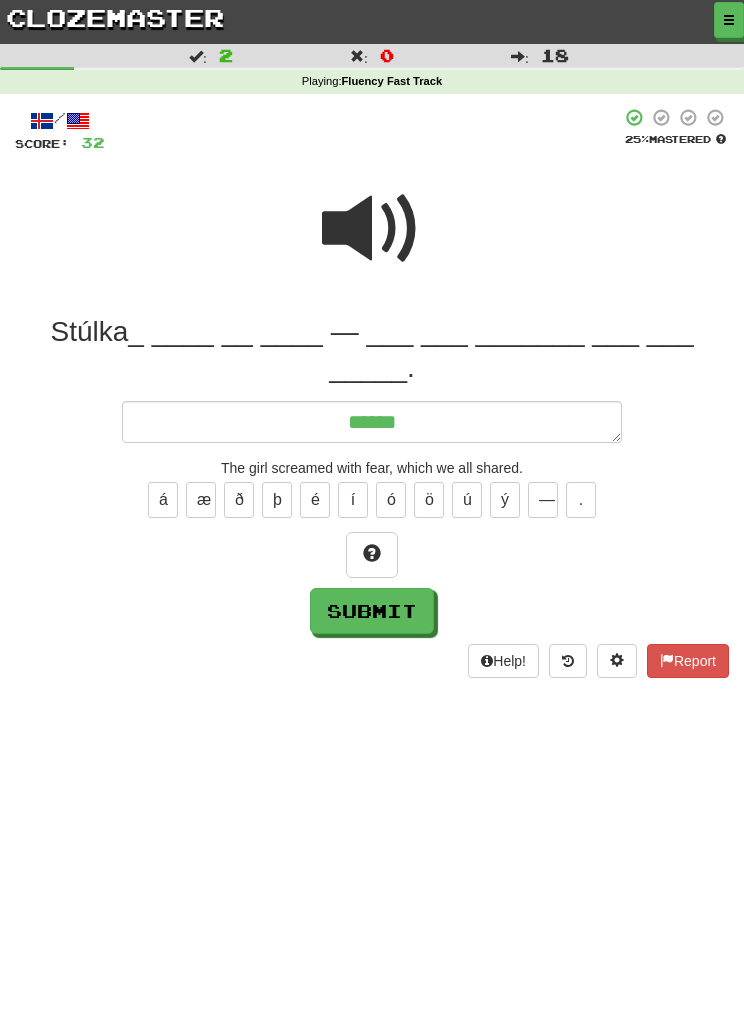 type on "*" 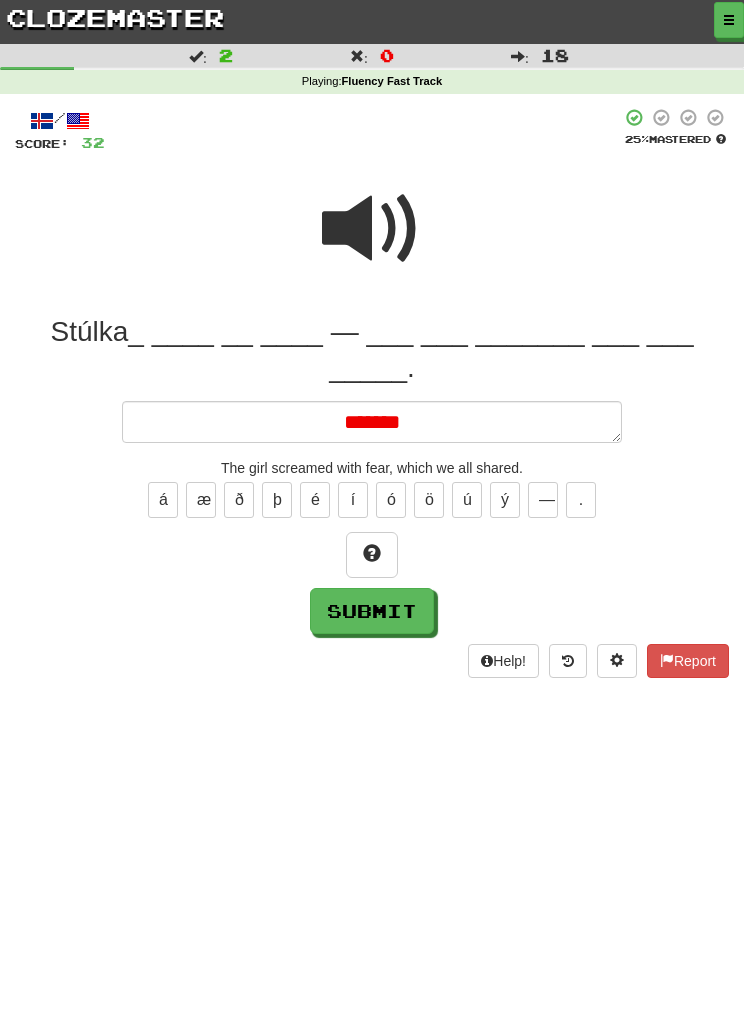 type on "*" 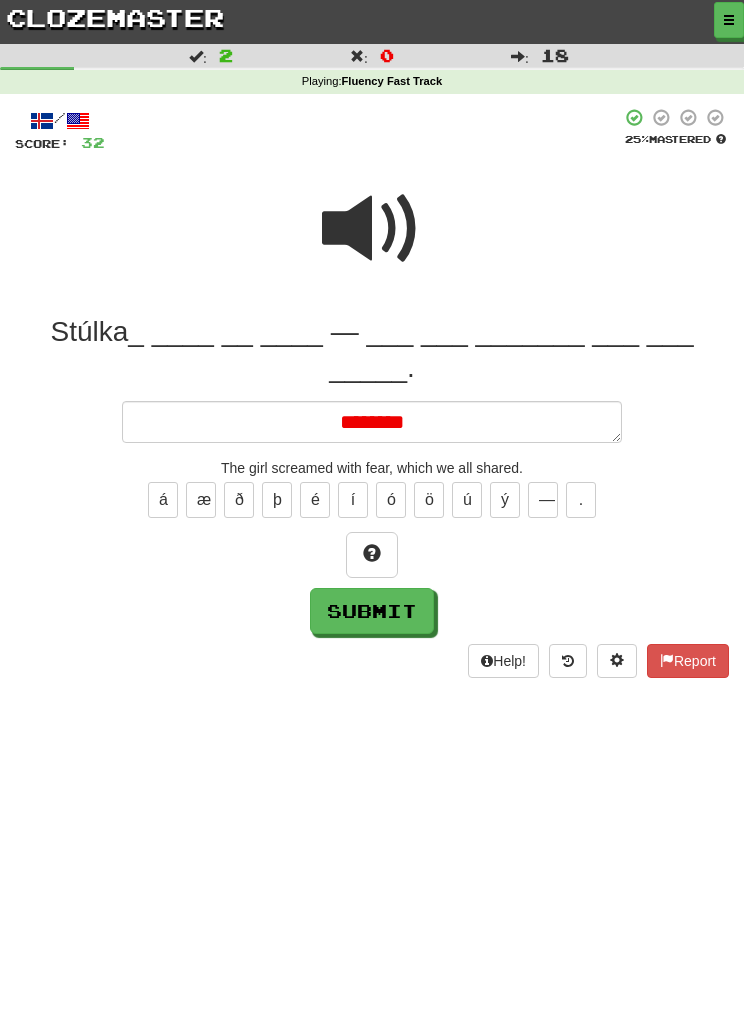 type on "*" 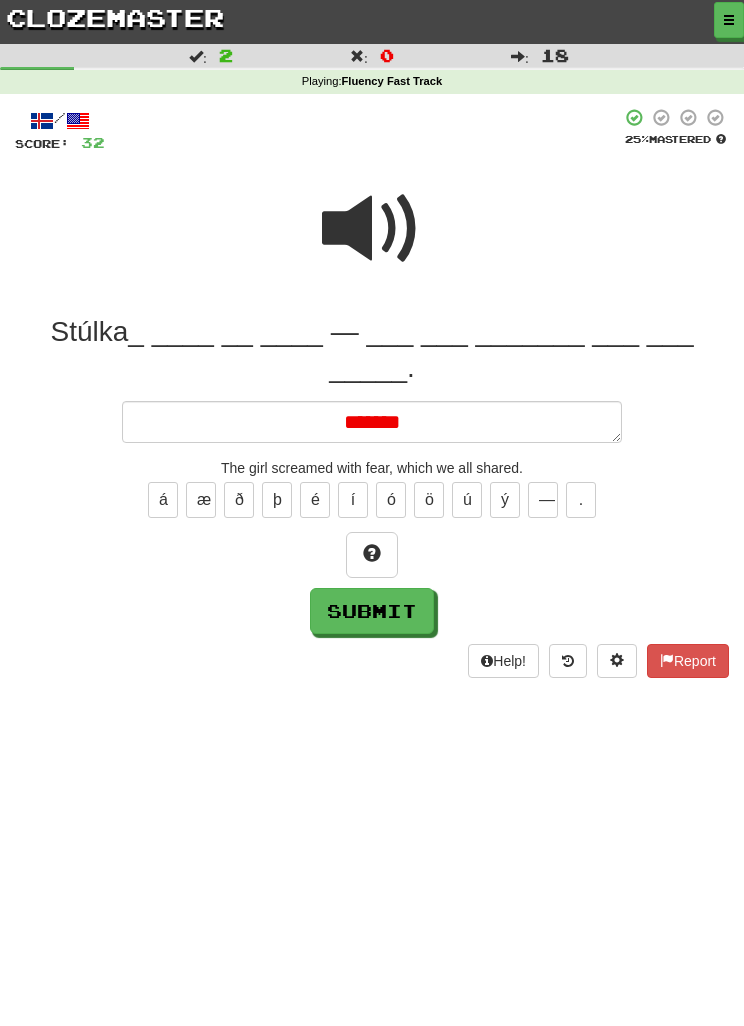 type on "*" 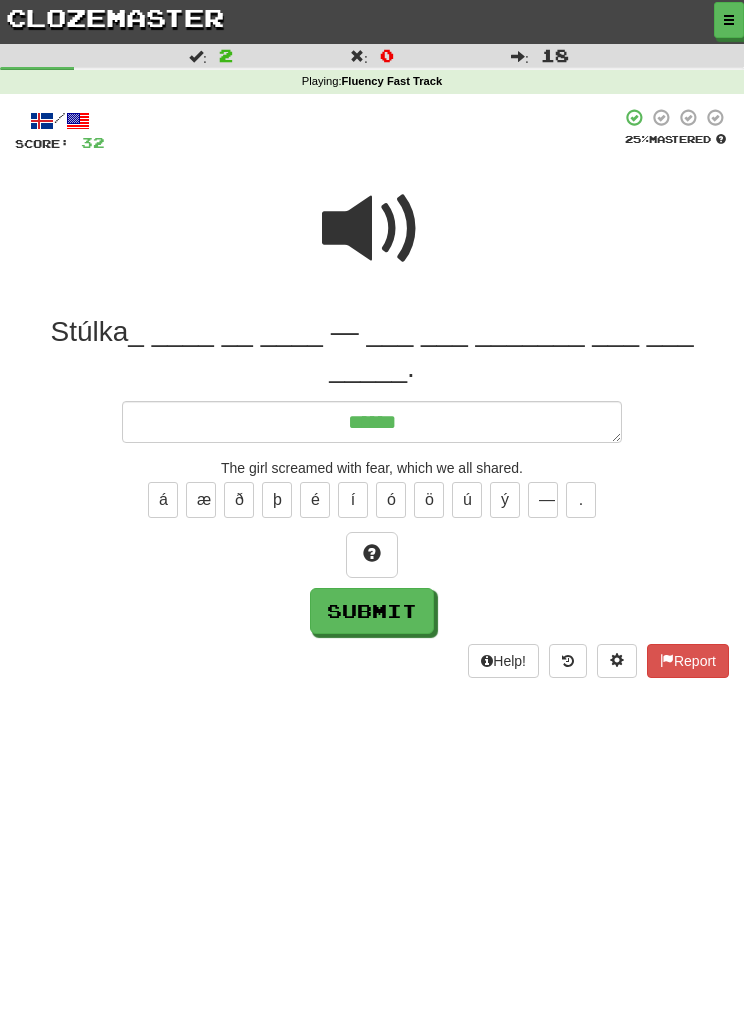type on "*" 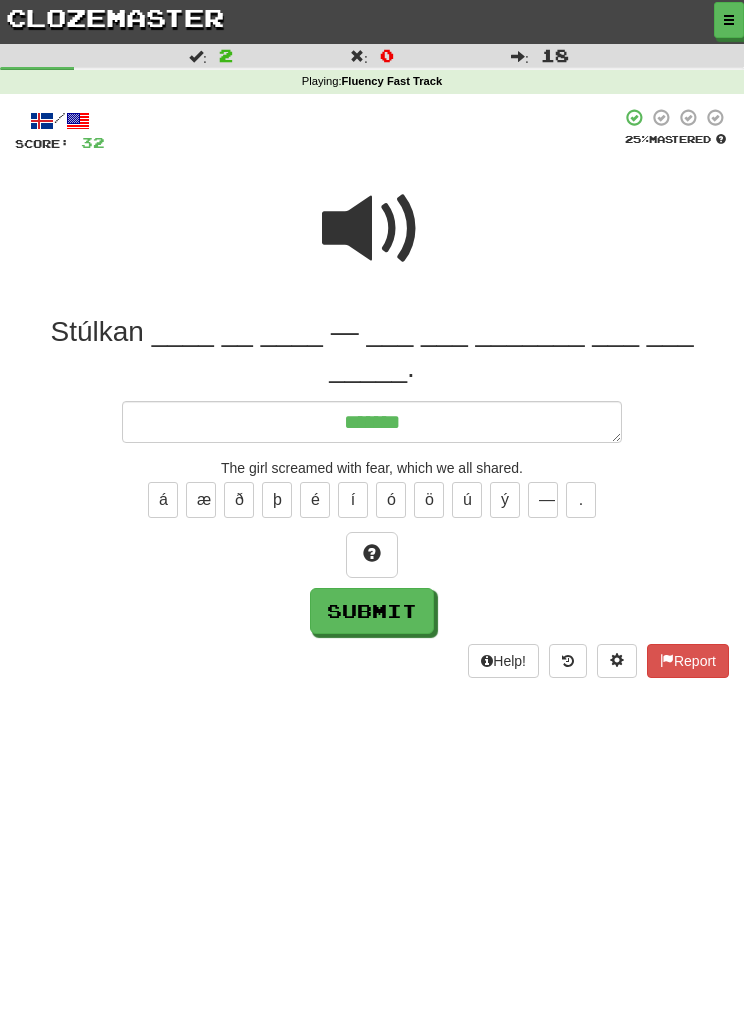 type on "*" 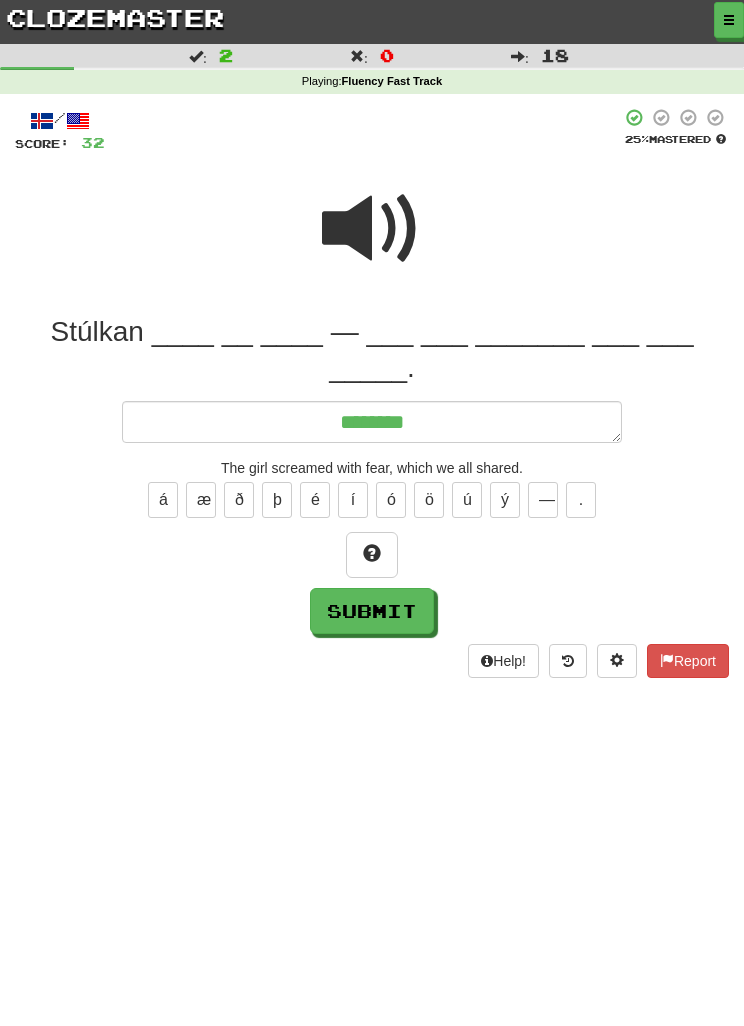 type on "*******" 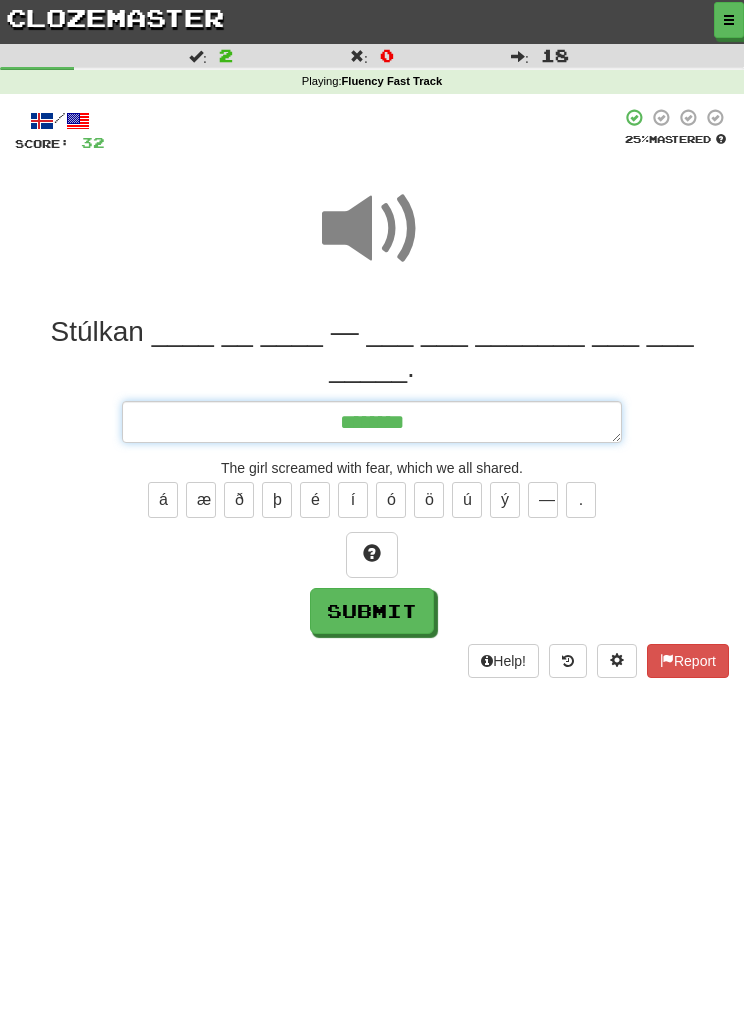 click on "*******" at bounding box center (372, 422) 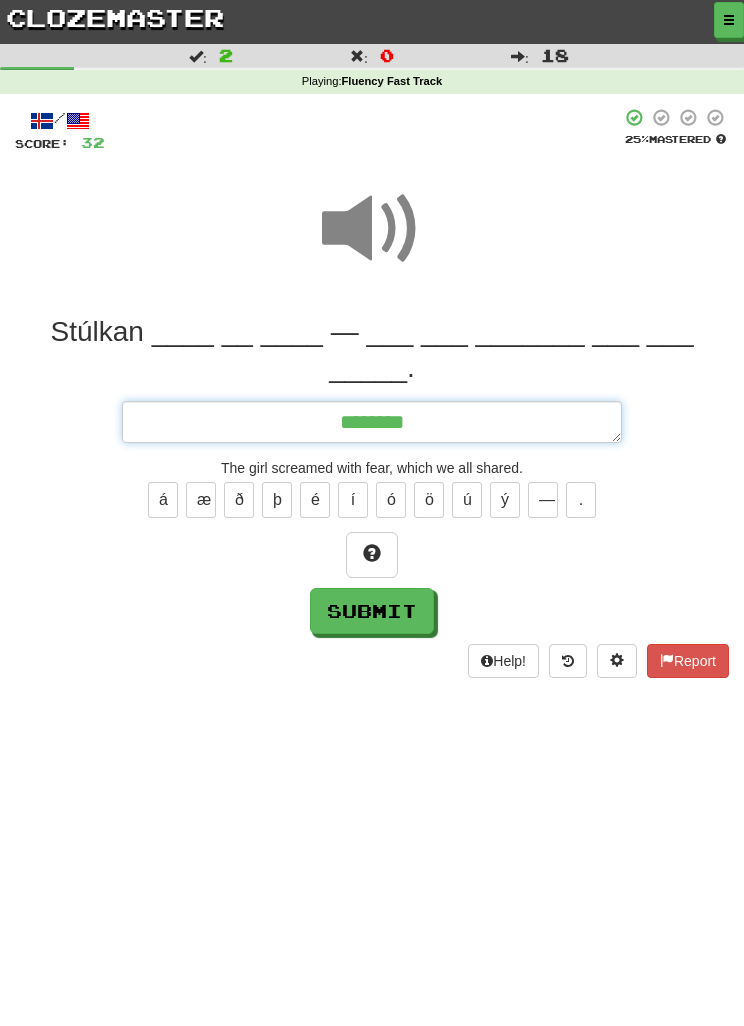 type on "*" 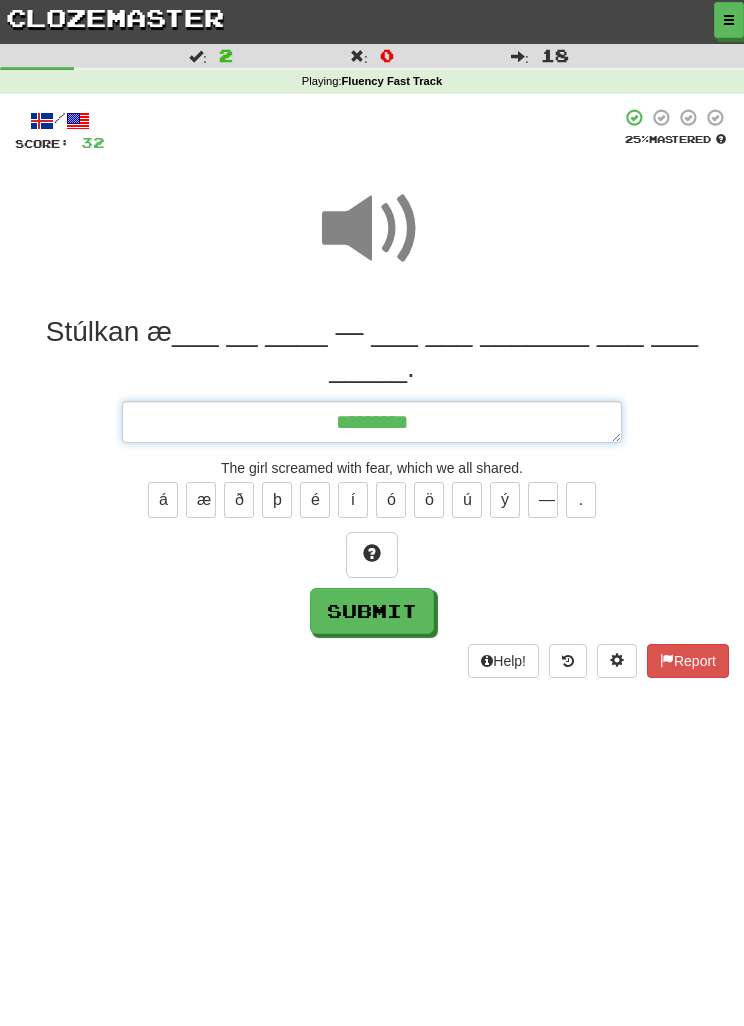 type on "*" 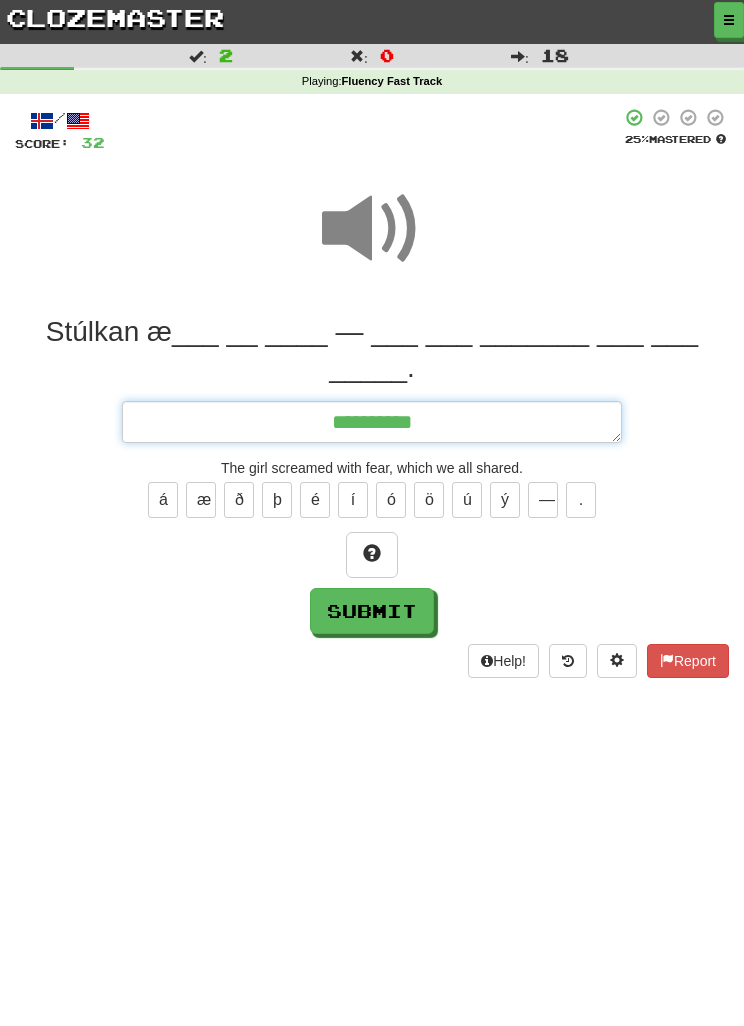 type on "*" 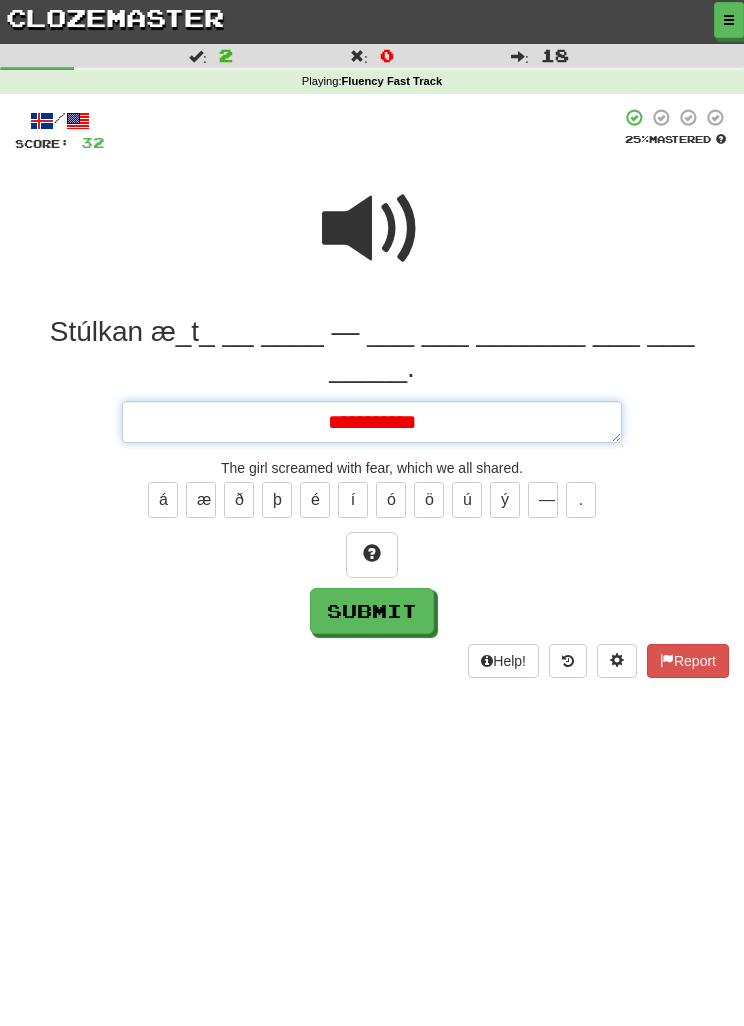 type on "*" 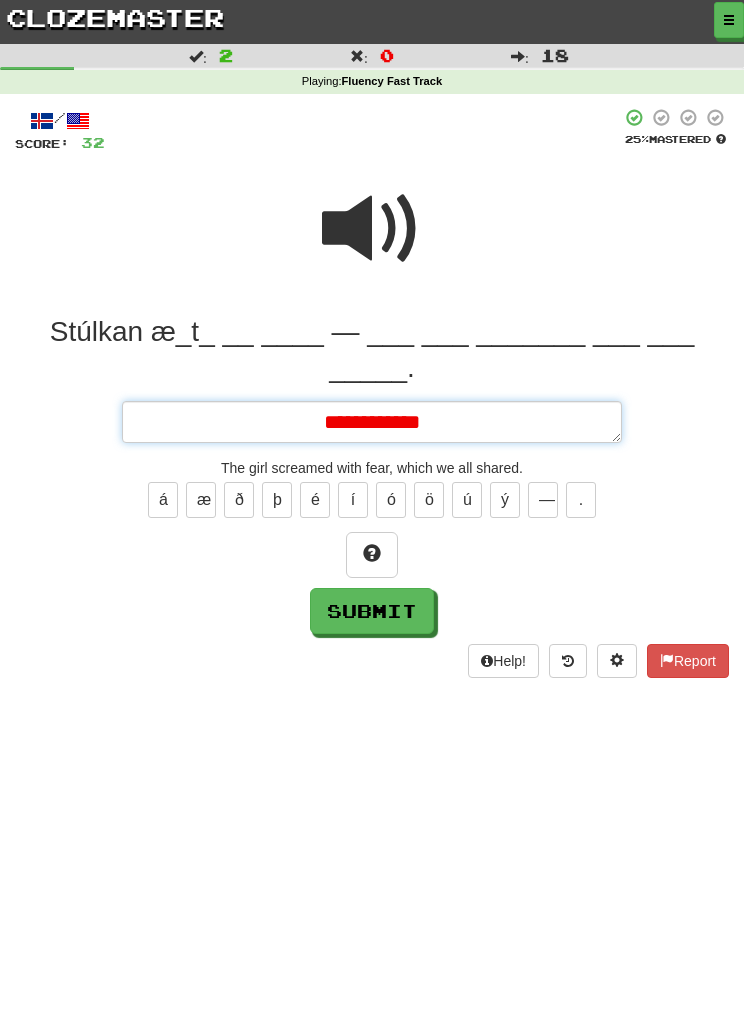 type on "*" 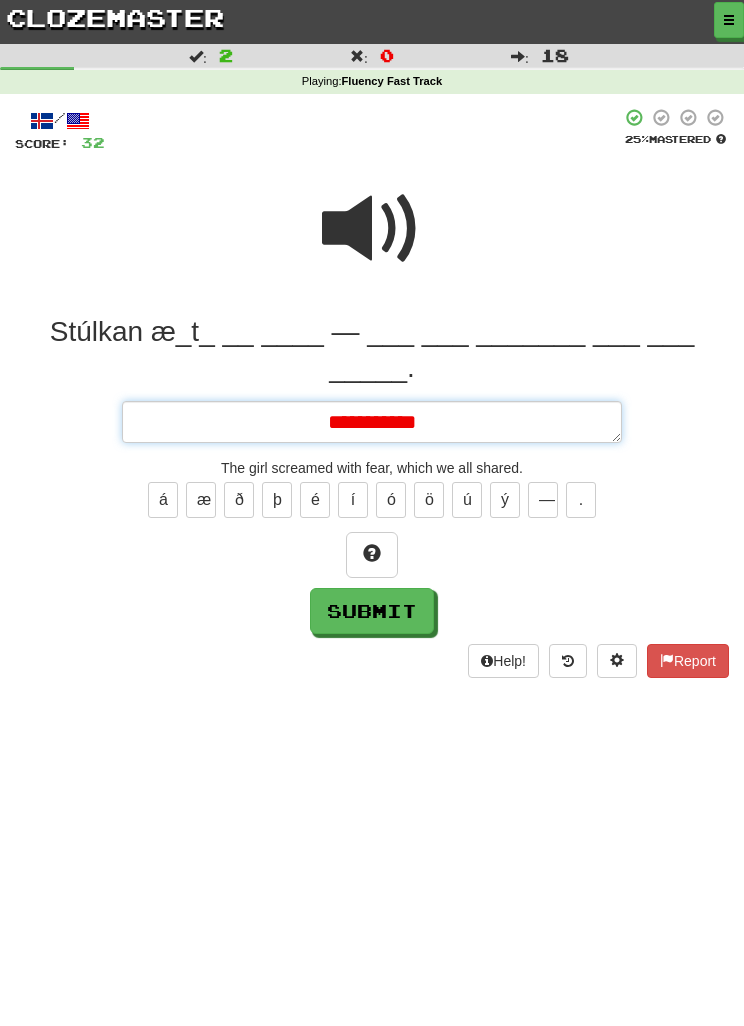 type on "*" 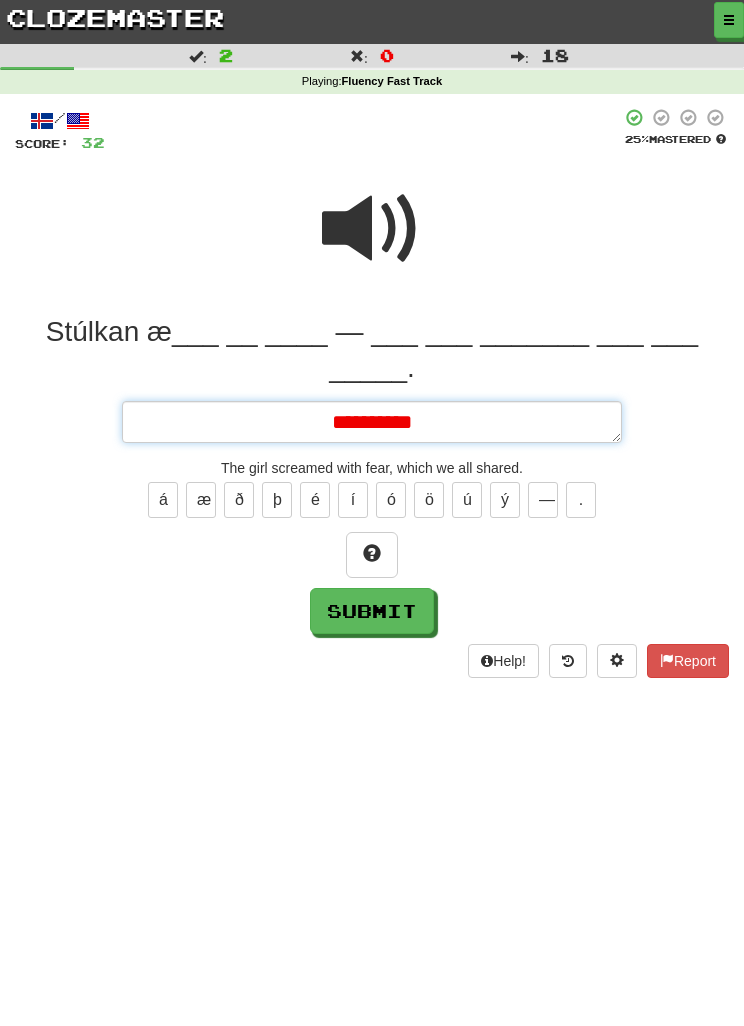 type on "*" 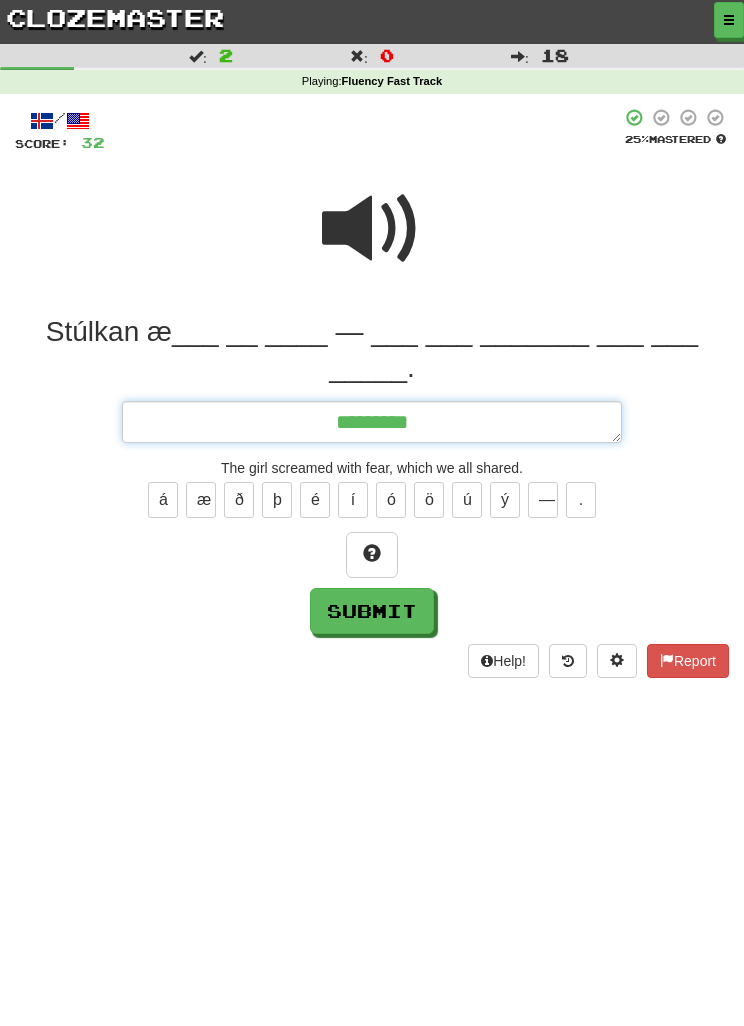 type on "*" 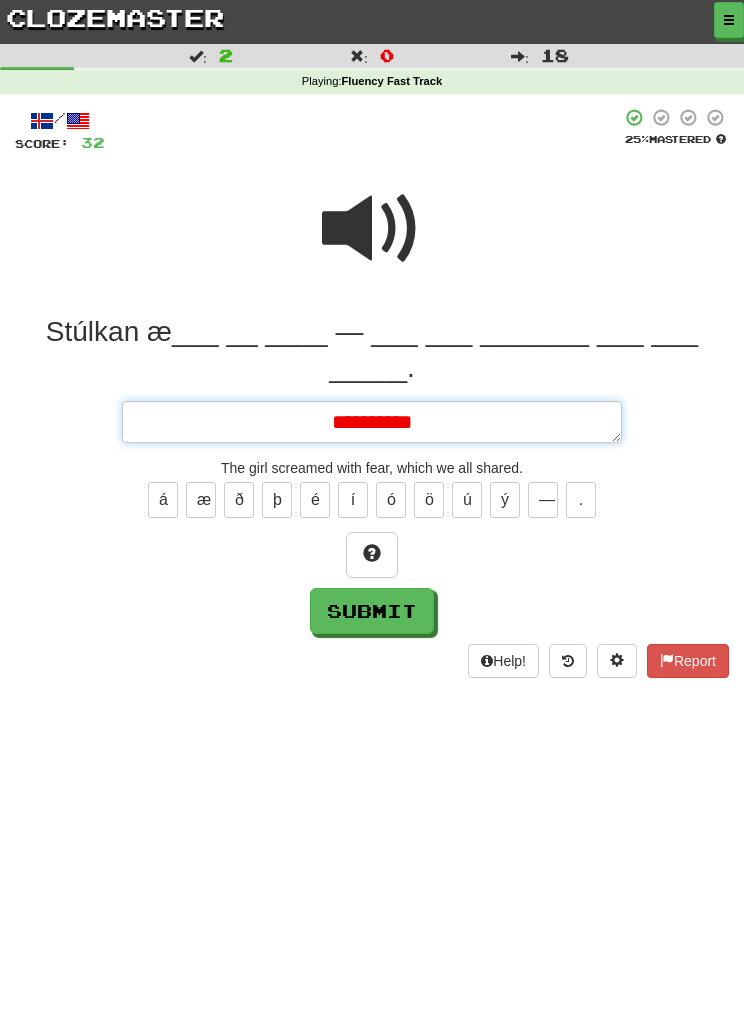 type on "*" 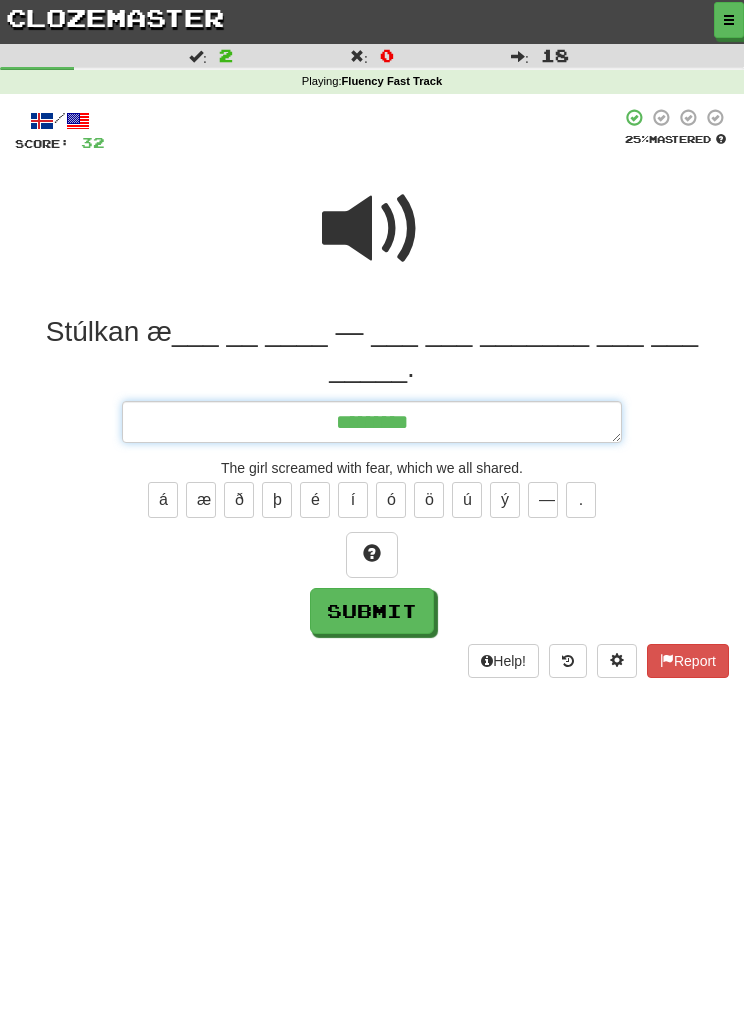 type on "*" 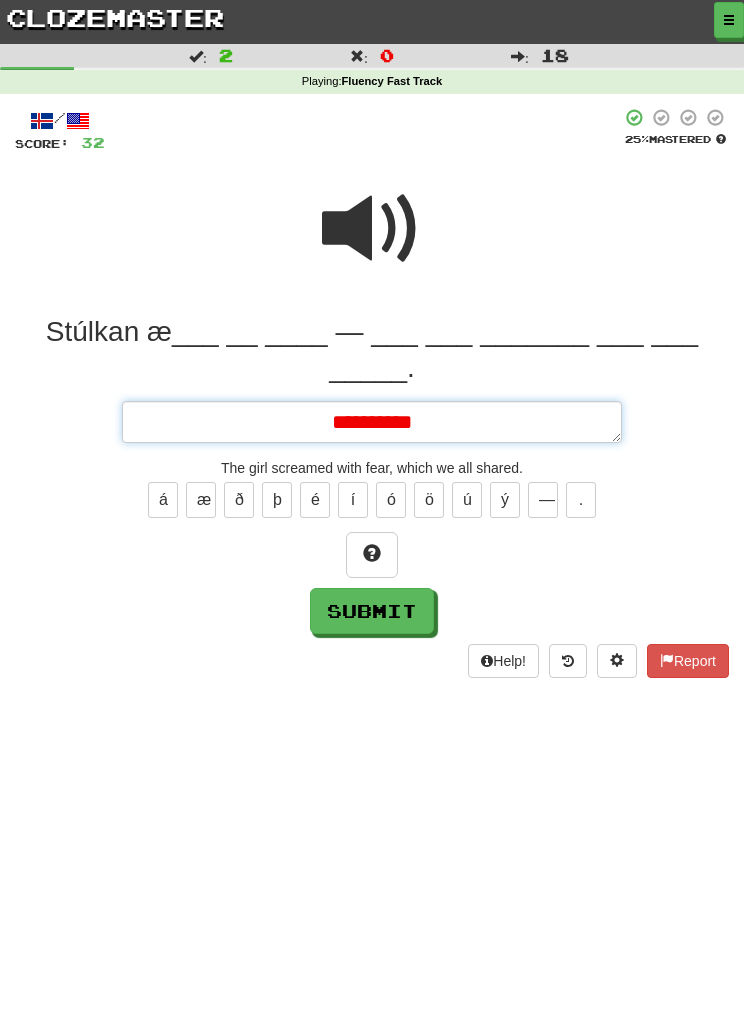 type on "*" 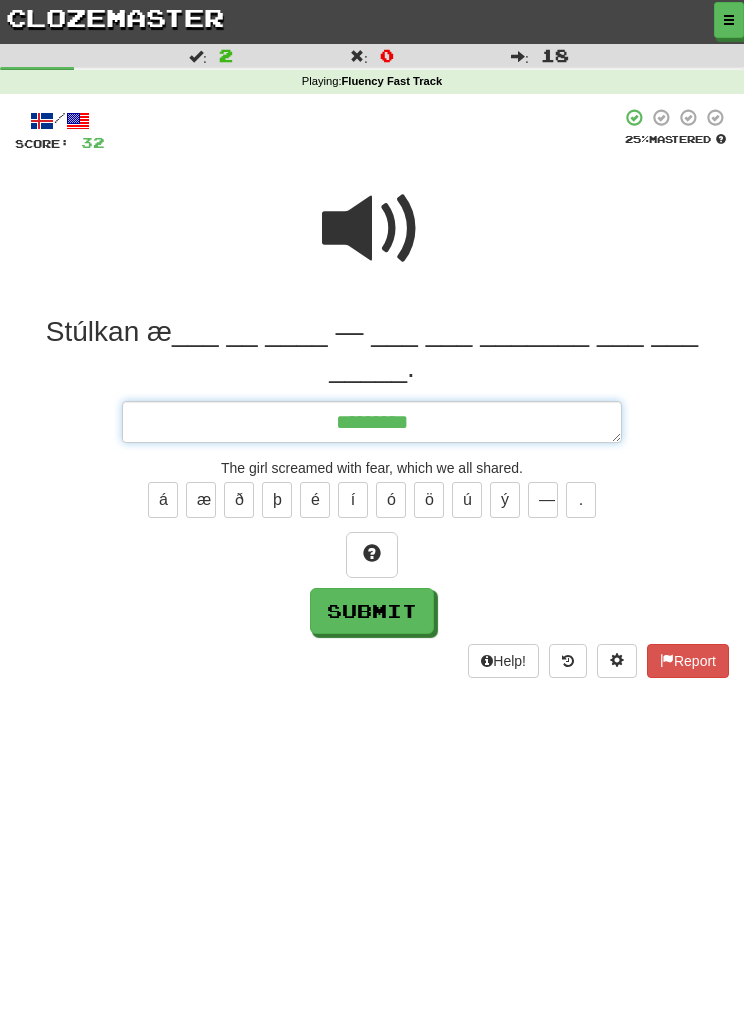 type on "*" 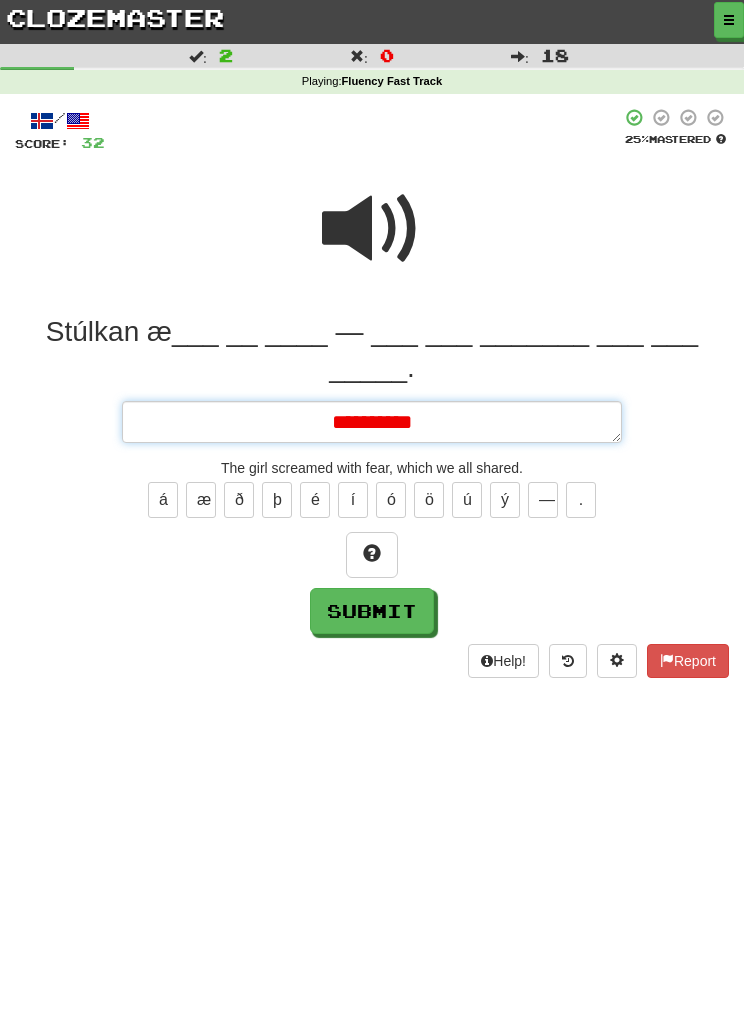 type on "*" 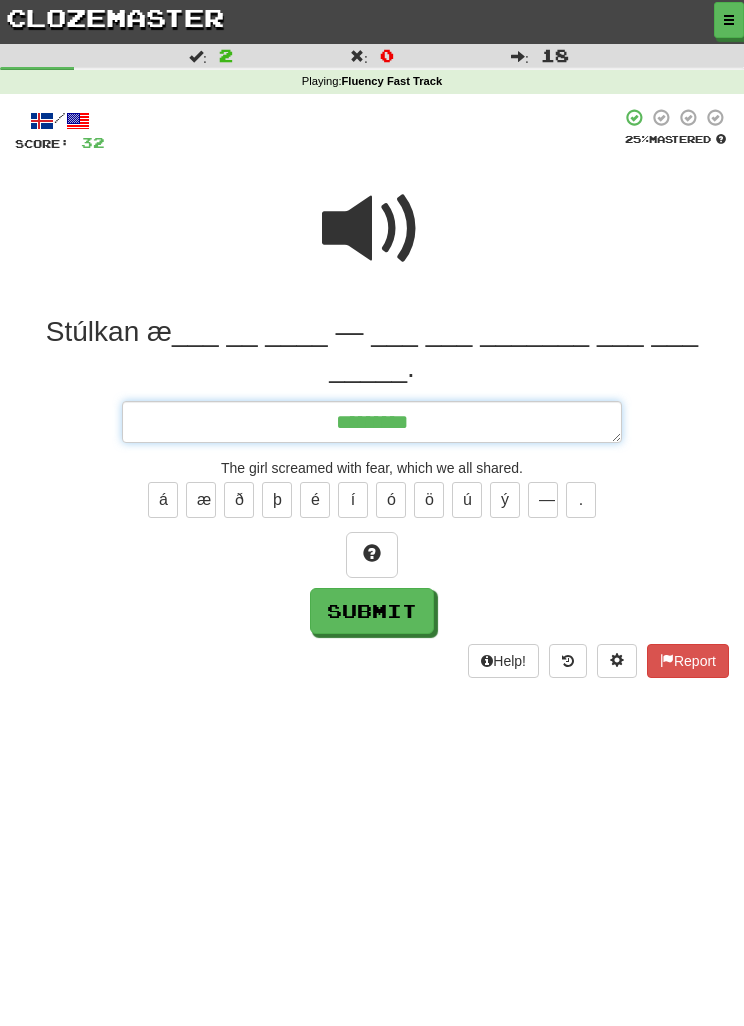type on "*********" 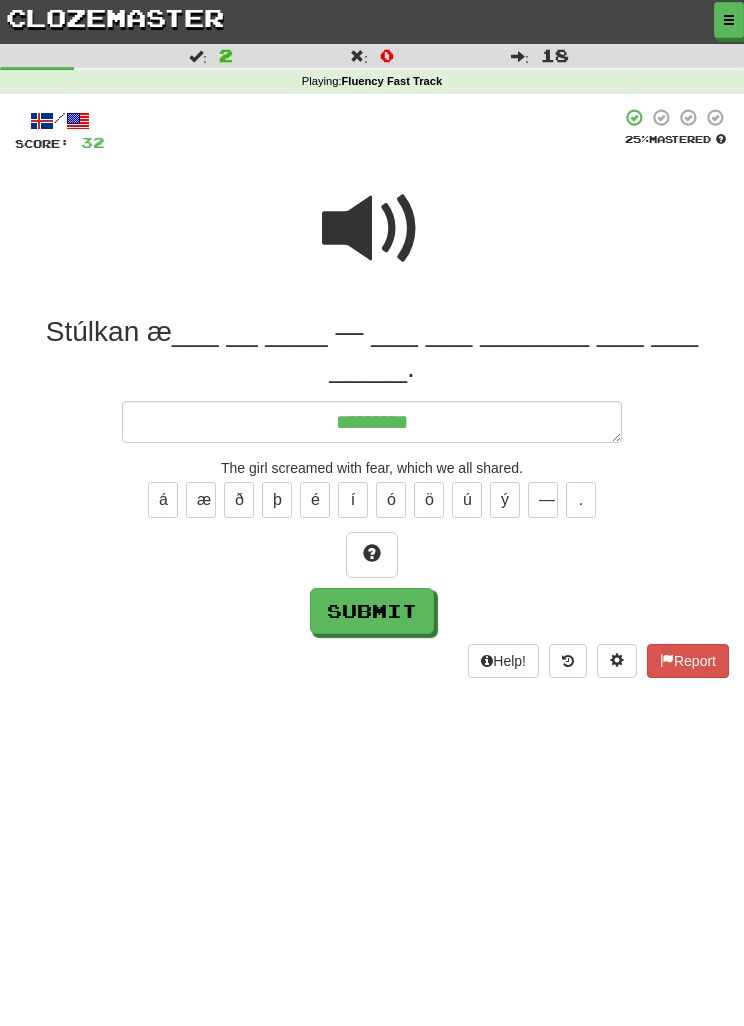 click at bounding box center [372, 229] 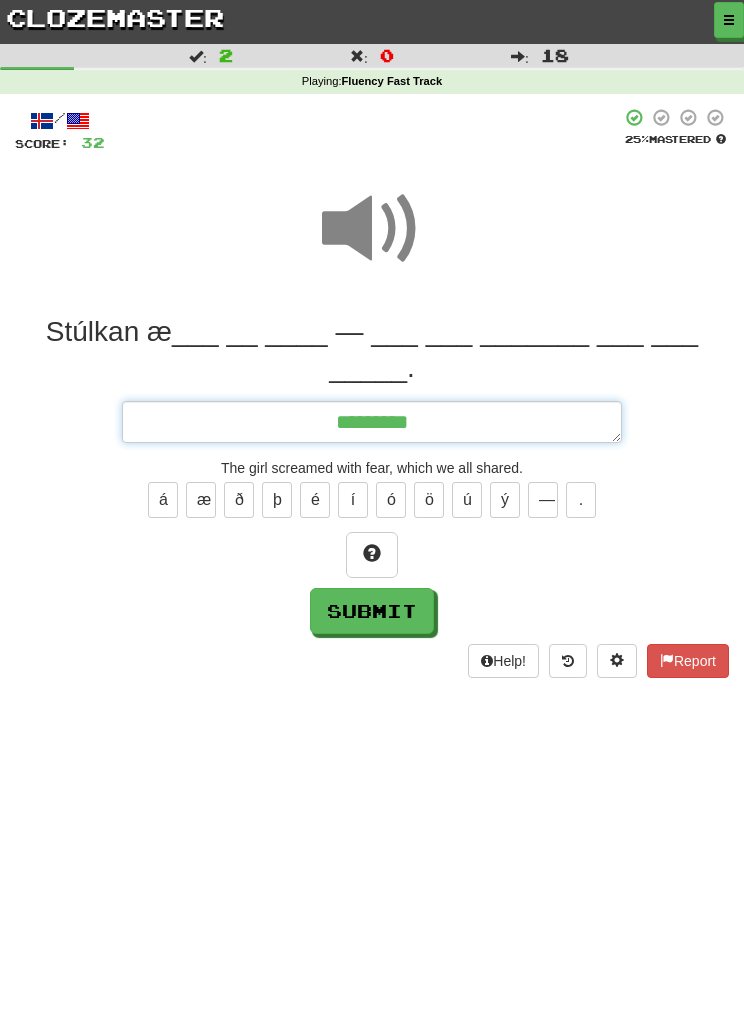 click on "*********" at bounding box center [372, 422] 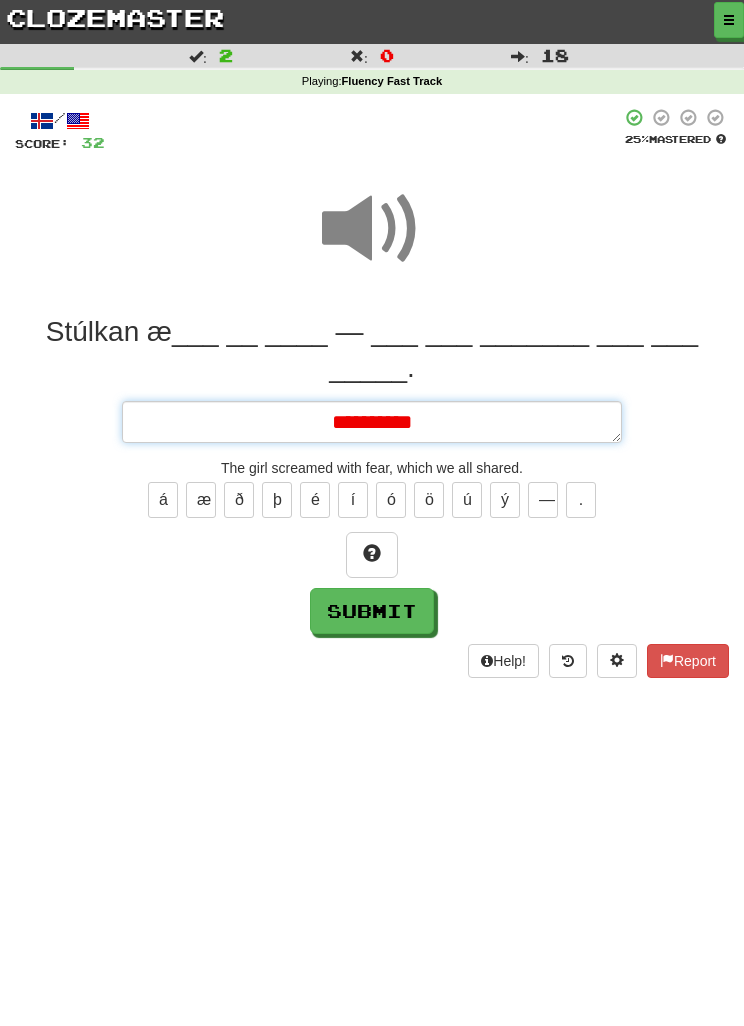 type on "*" 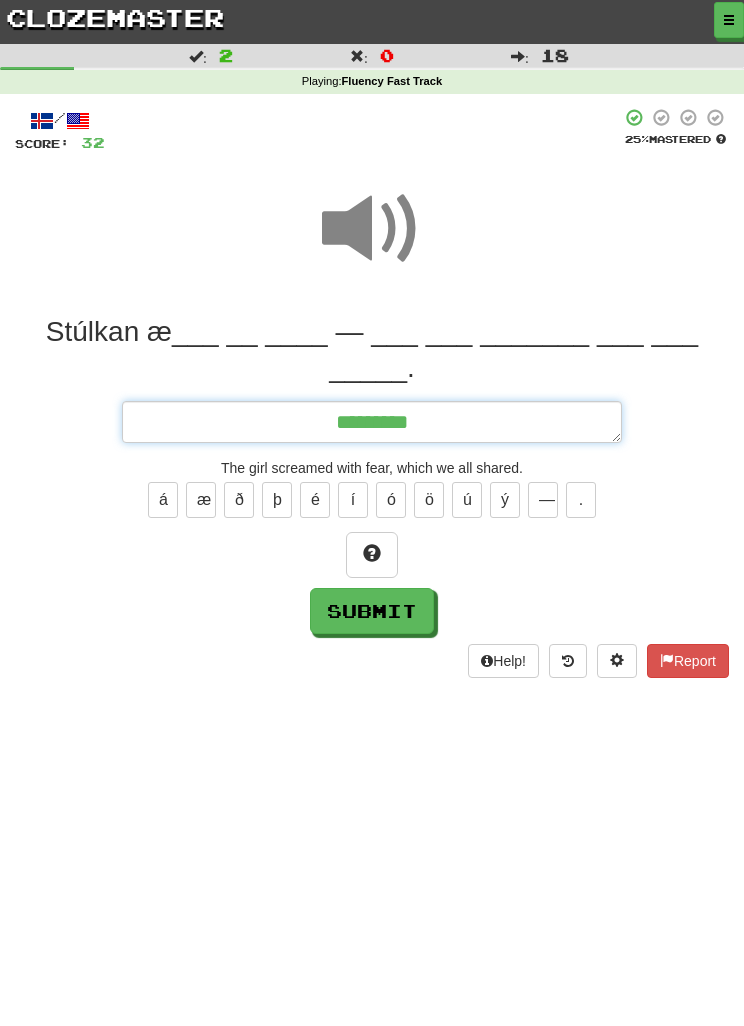 type on "*" 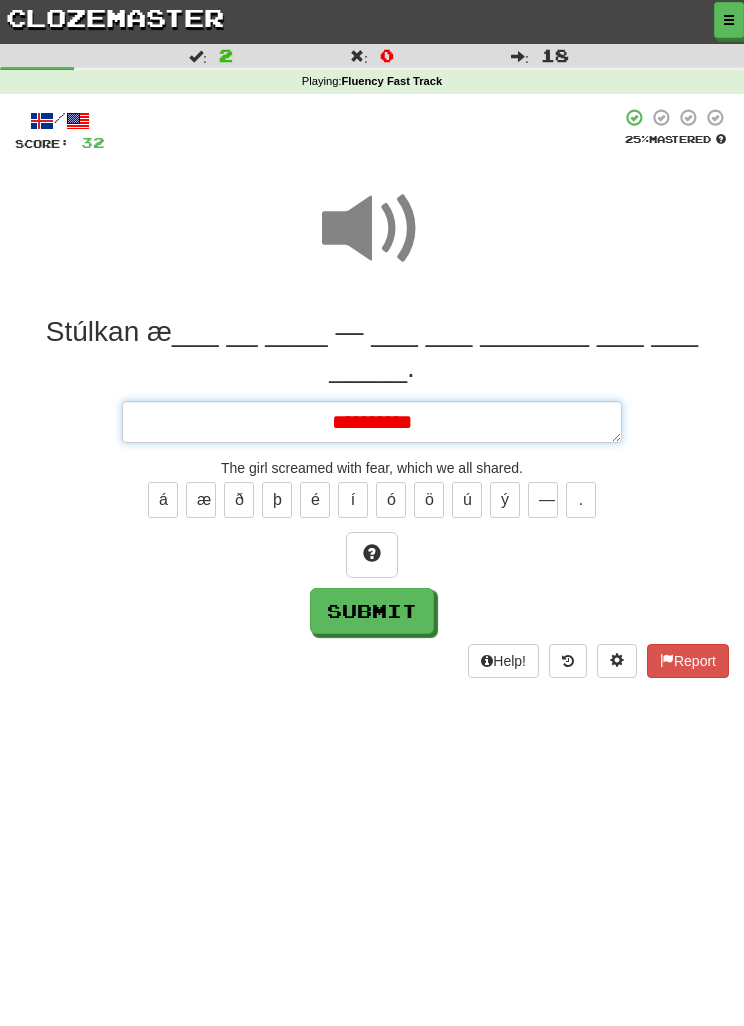 type on "*" 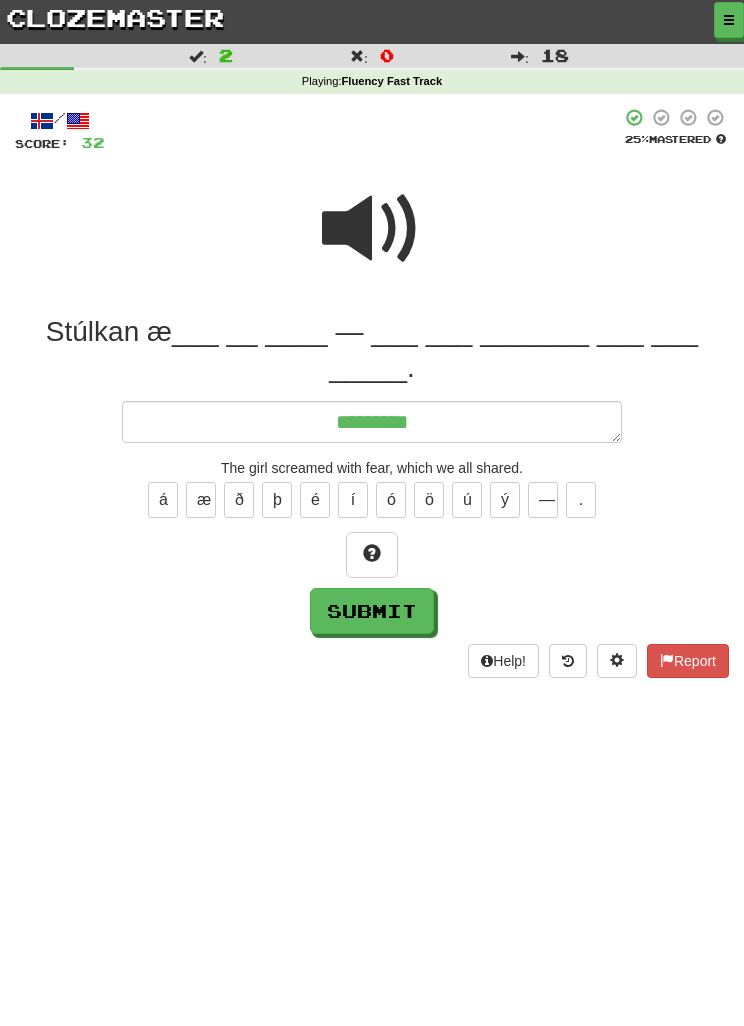 click at bounding box center [372, 555] 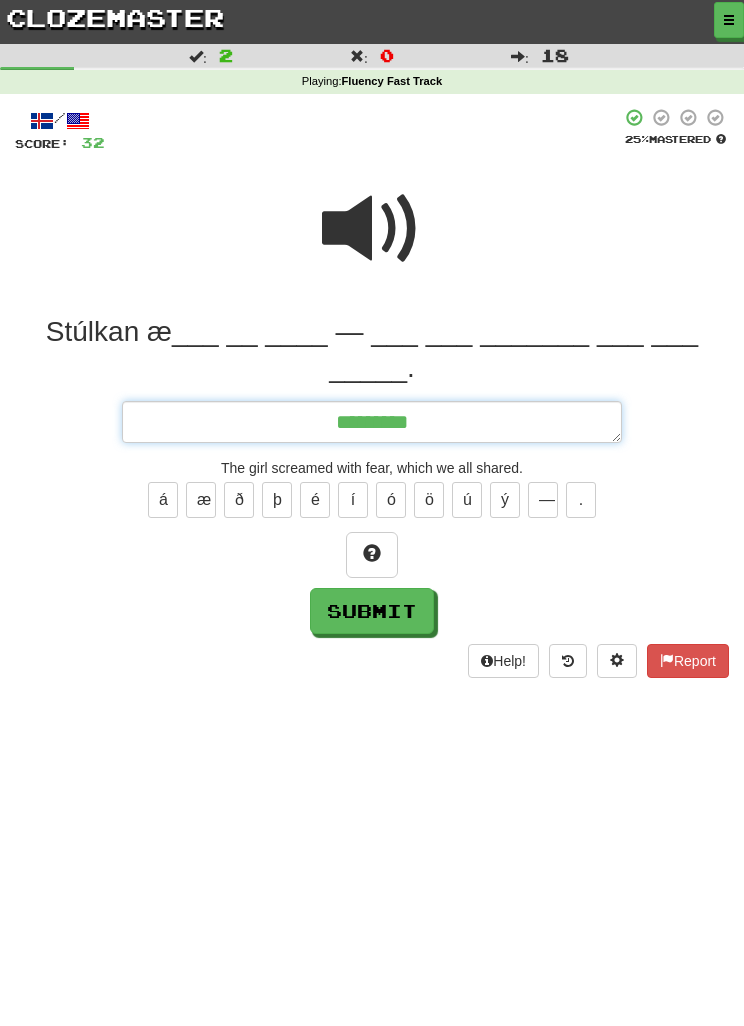 type on "*" 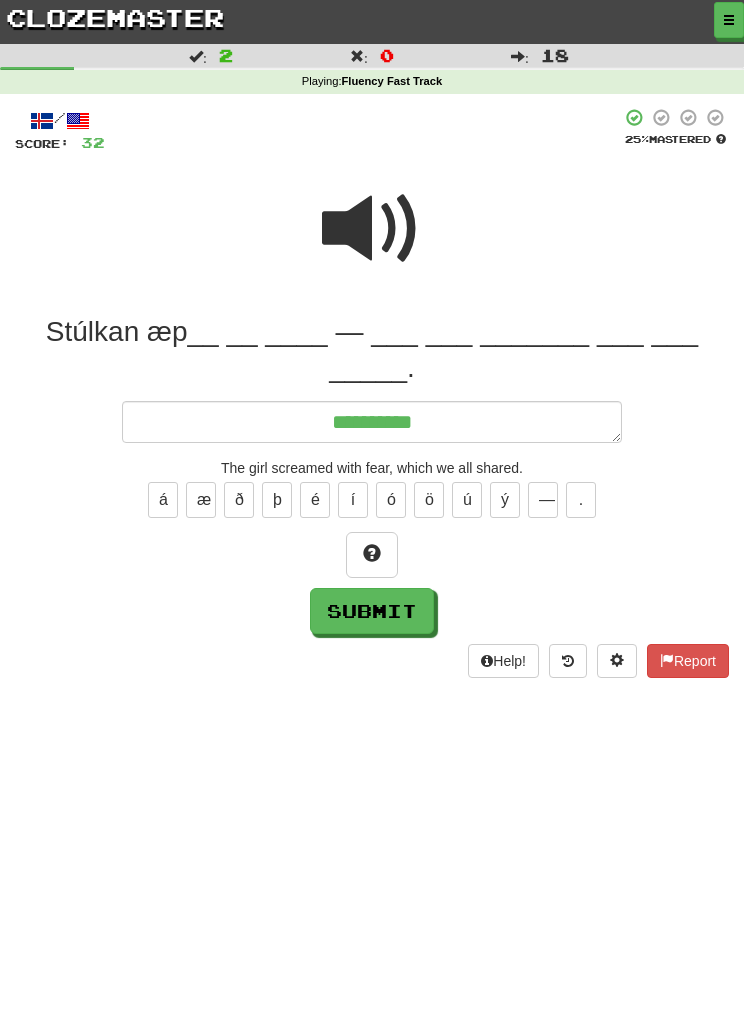 click at bounding box center (372, 229) 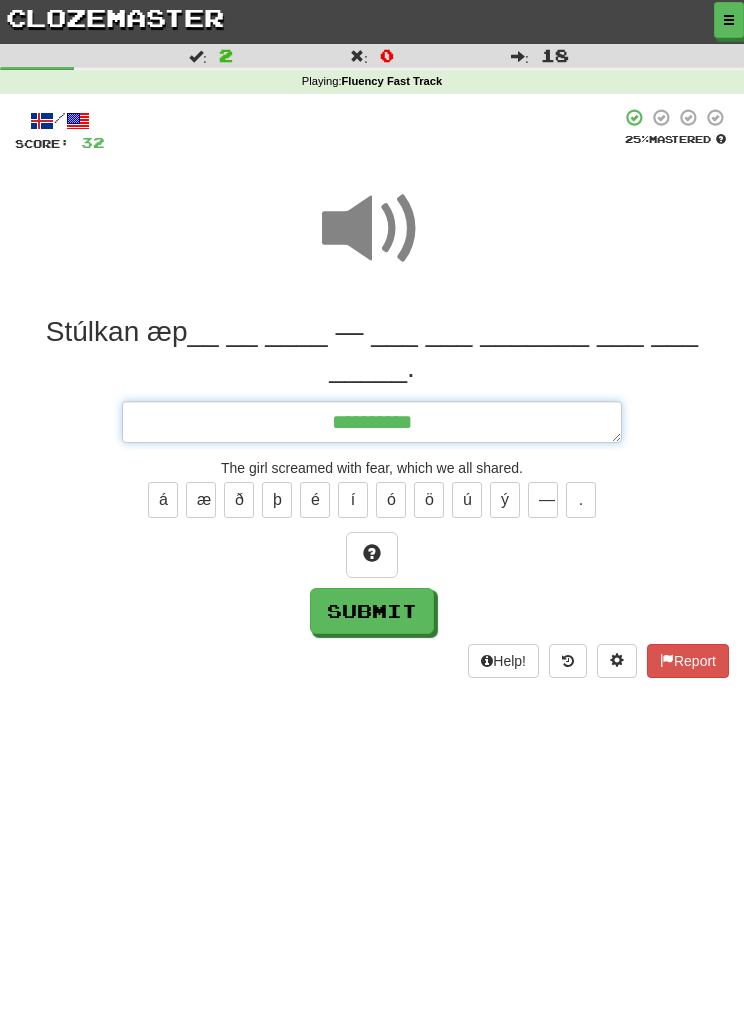 click on "**********" at bounding box center [372, 422] 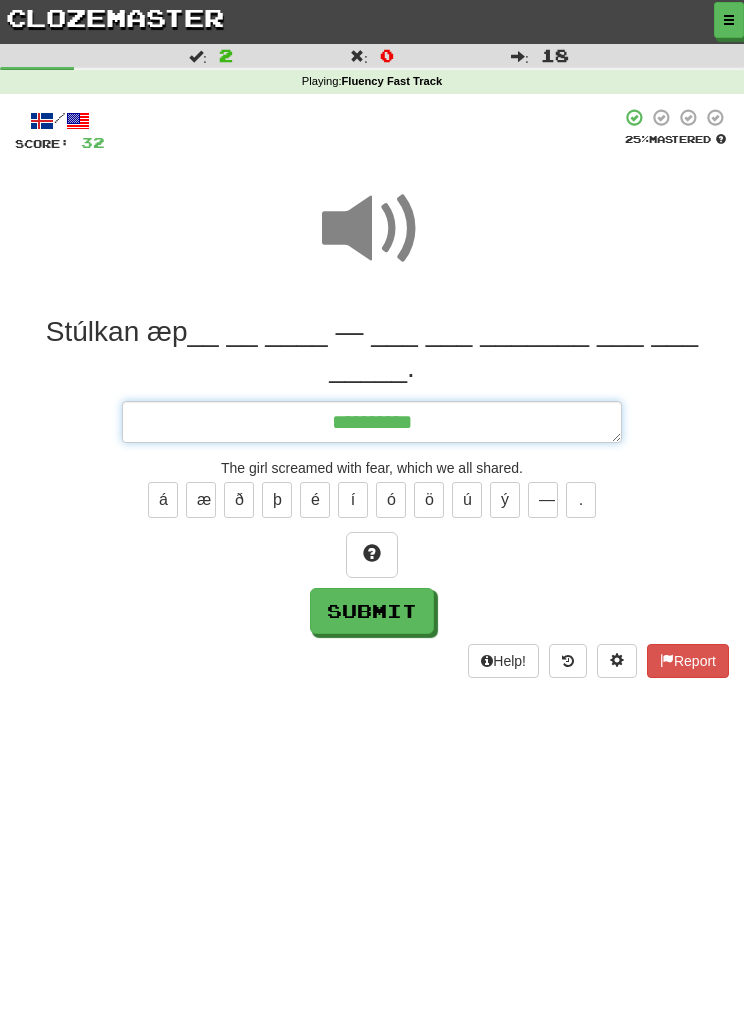 type on "*" 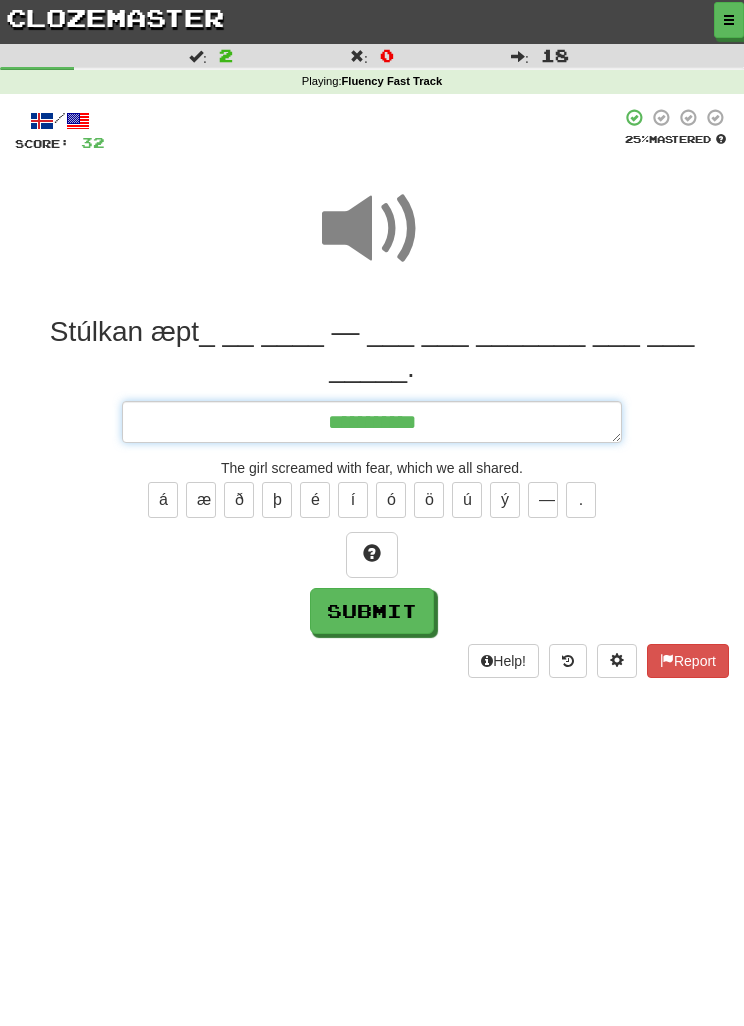 type on "*" 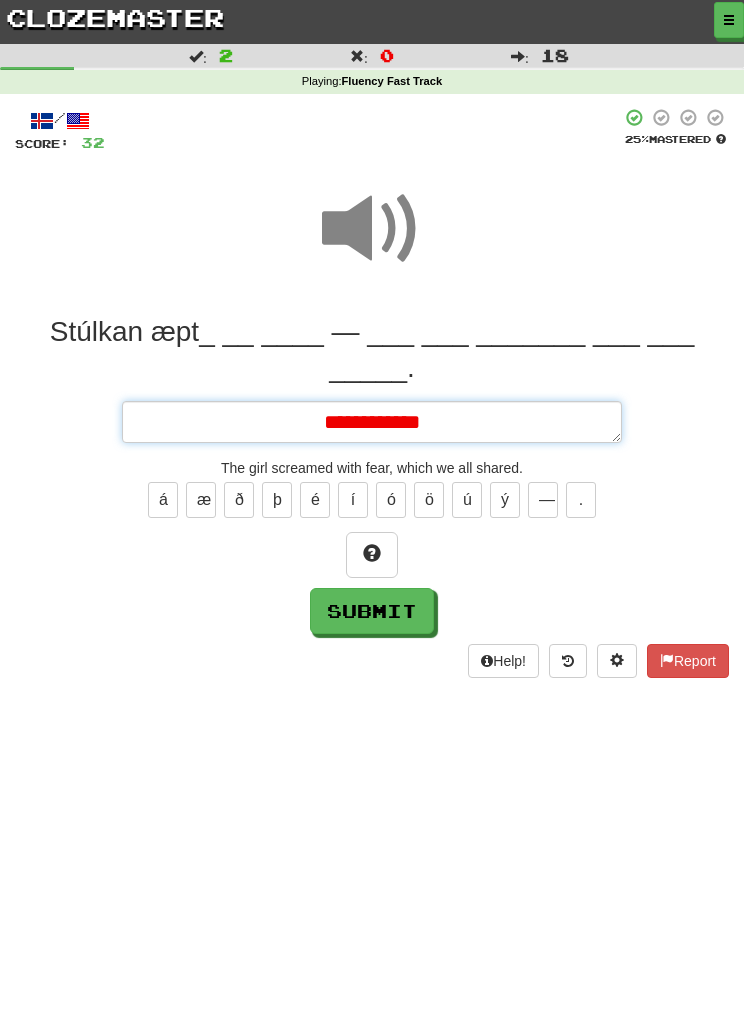 type on "*" 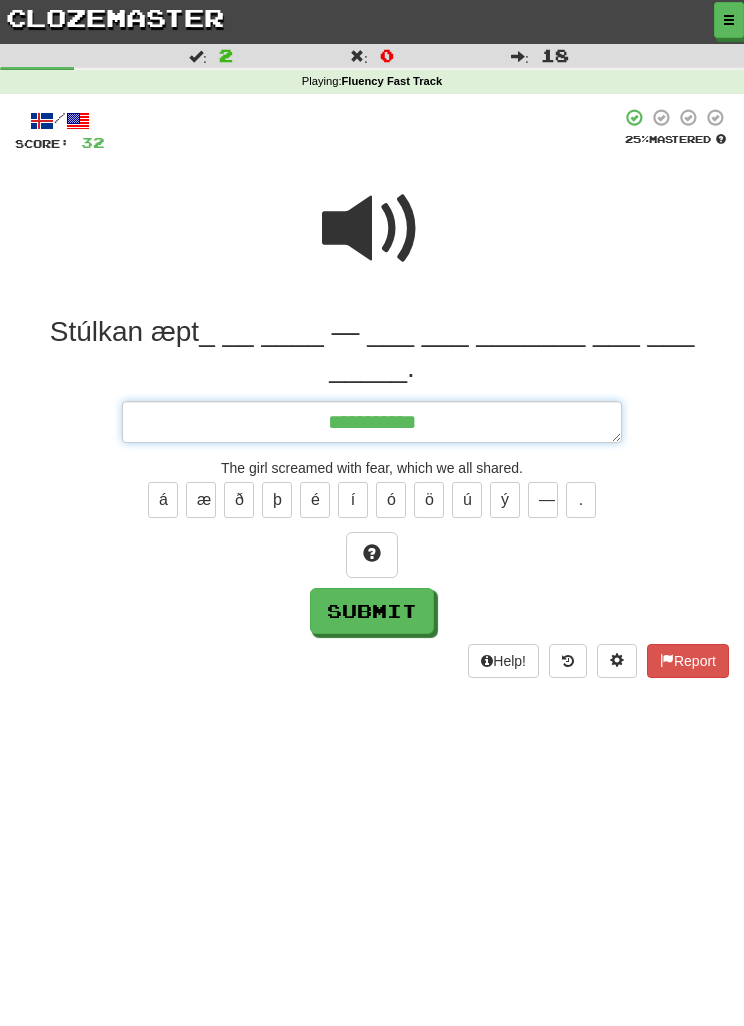 type on "*" 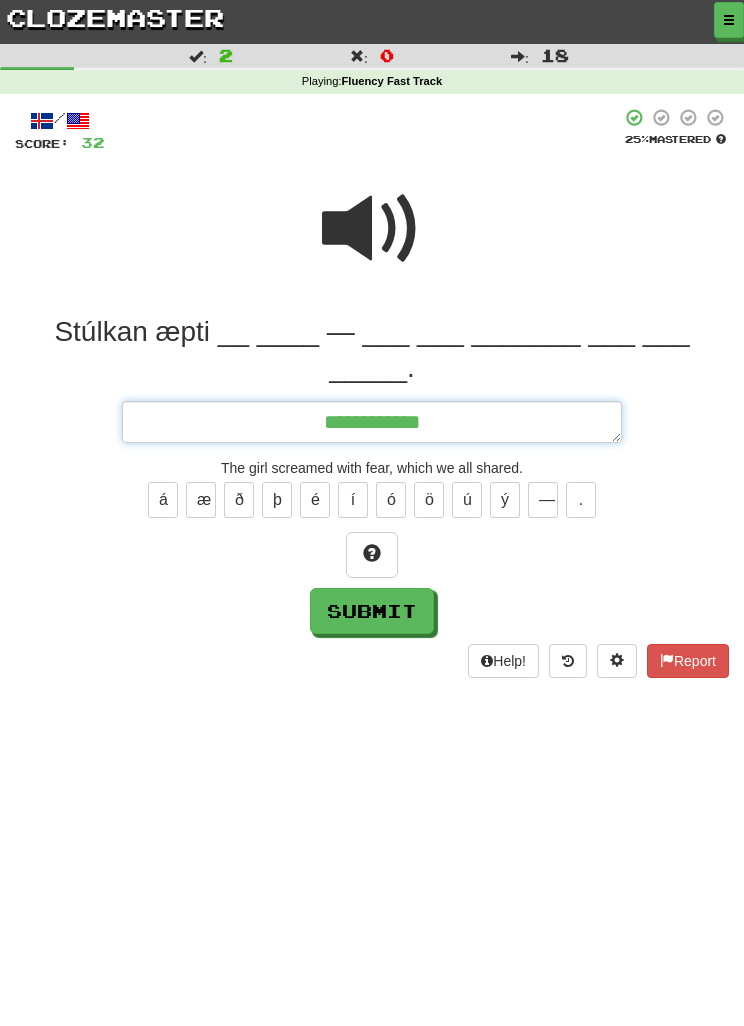 type on "*" 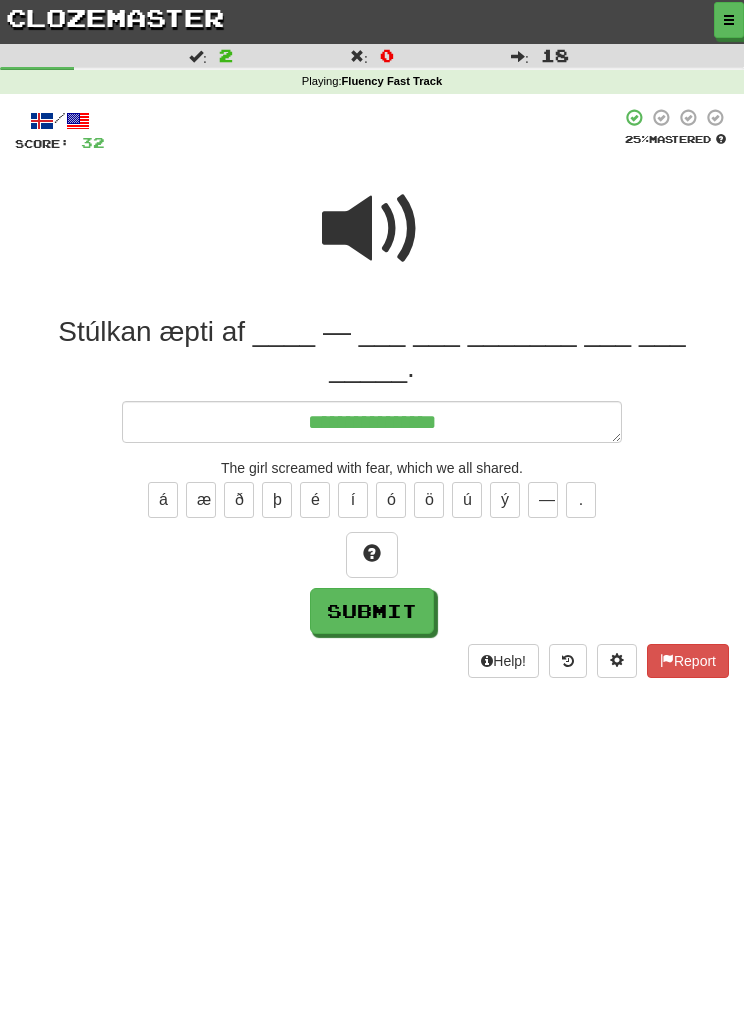 click at bounding box center [372, 229] 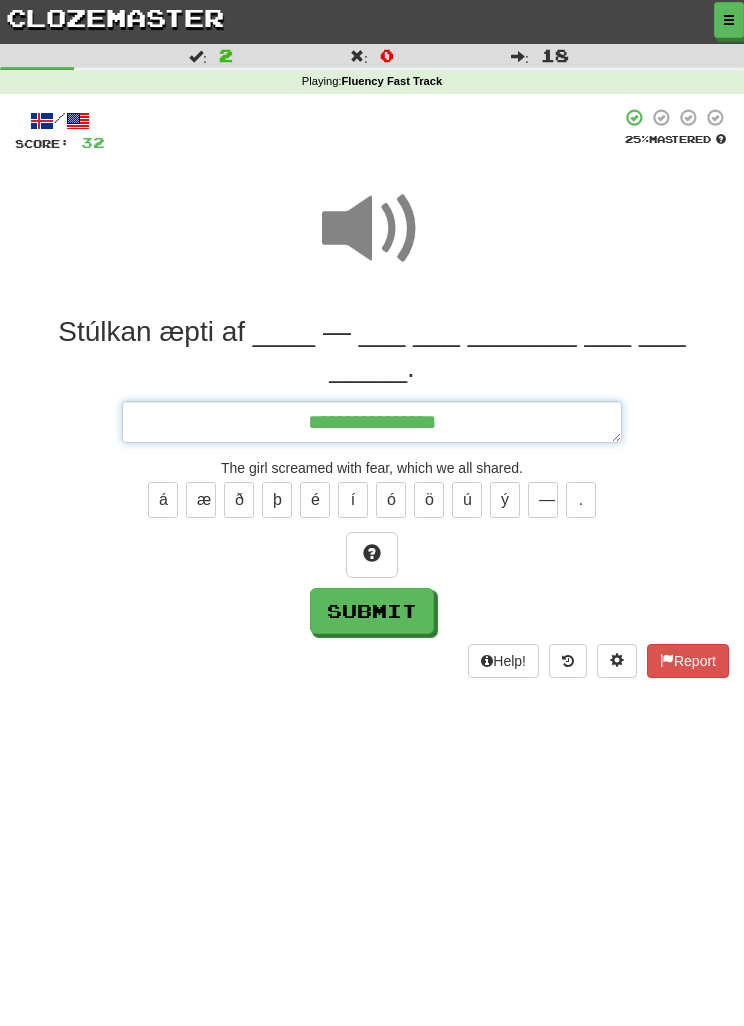 click on "**********" at bounding box center (372, 422) 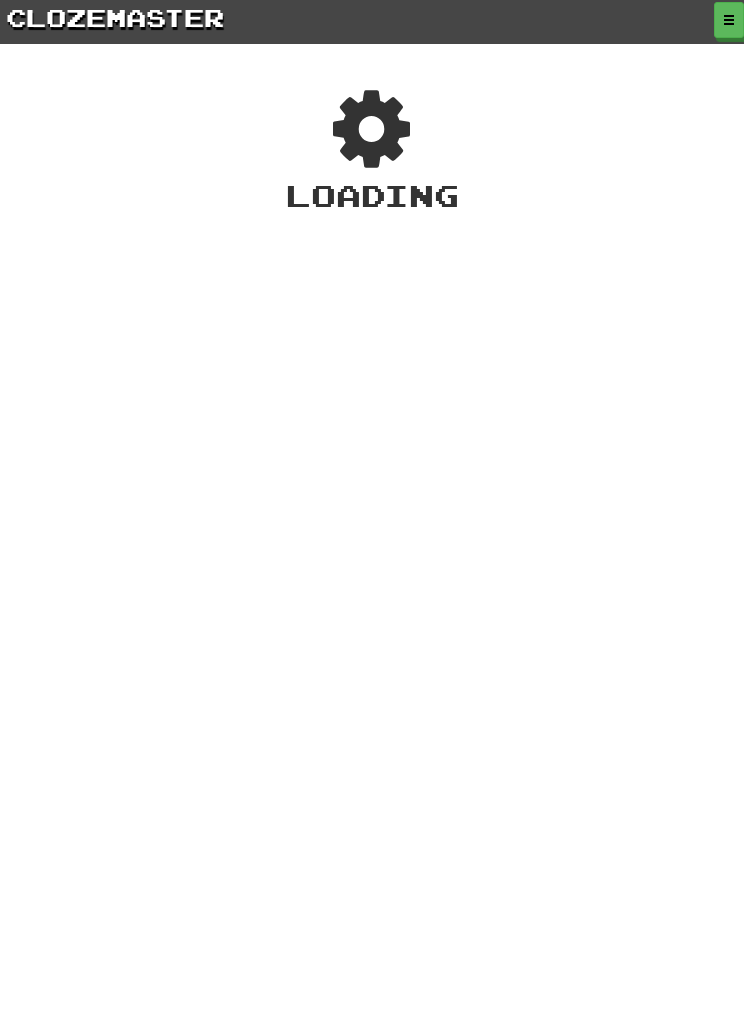 scroll, scrollTop: 0, scrollLeft: 0, axis: both 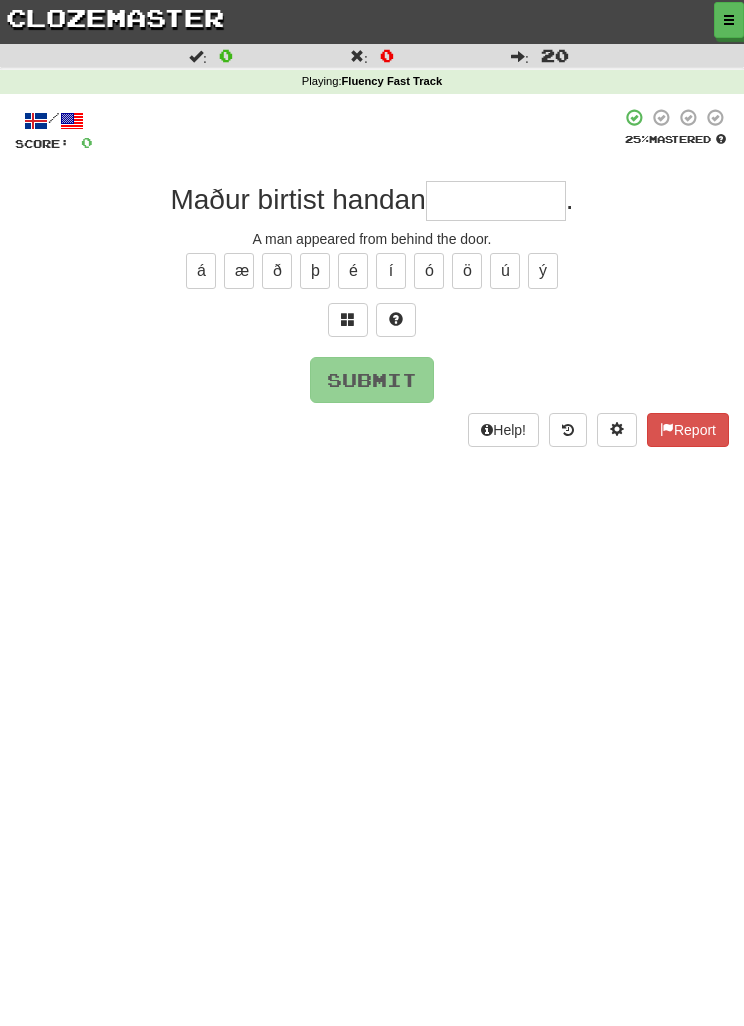 click at bounding box center [496, 201] 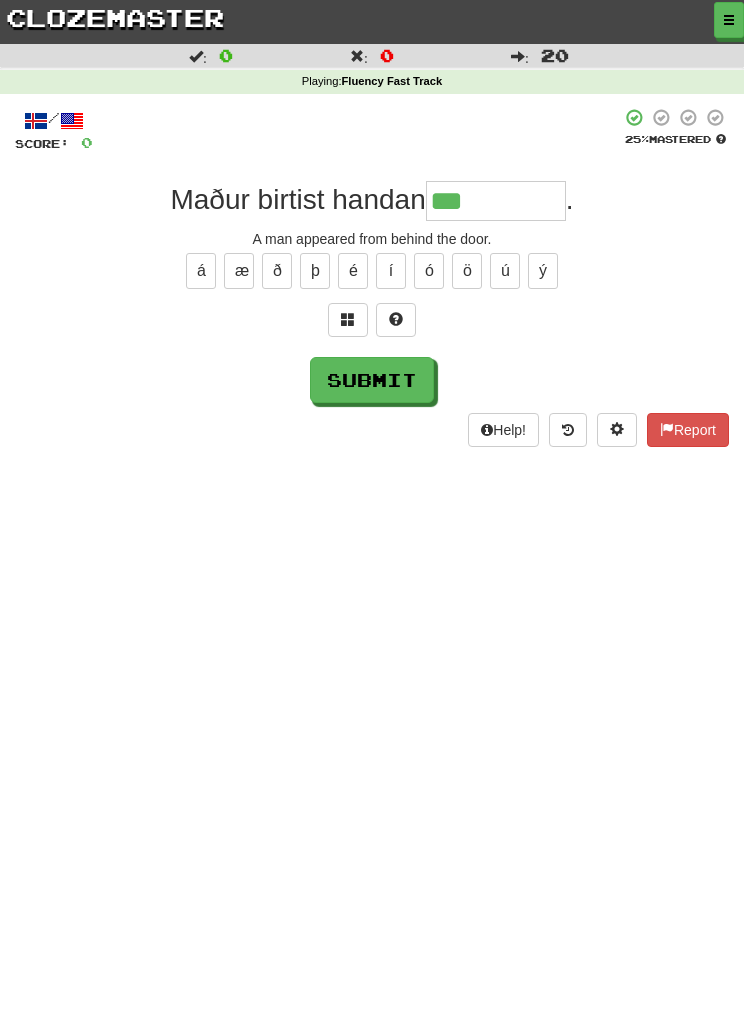 click at bounding box center [396, 320] 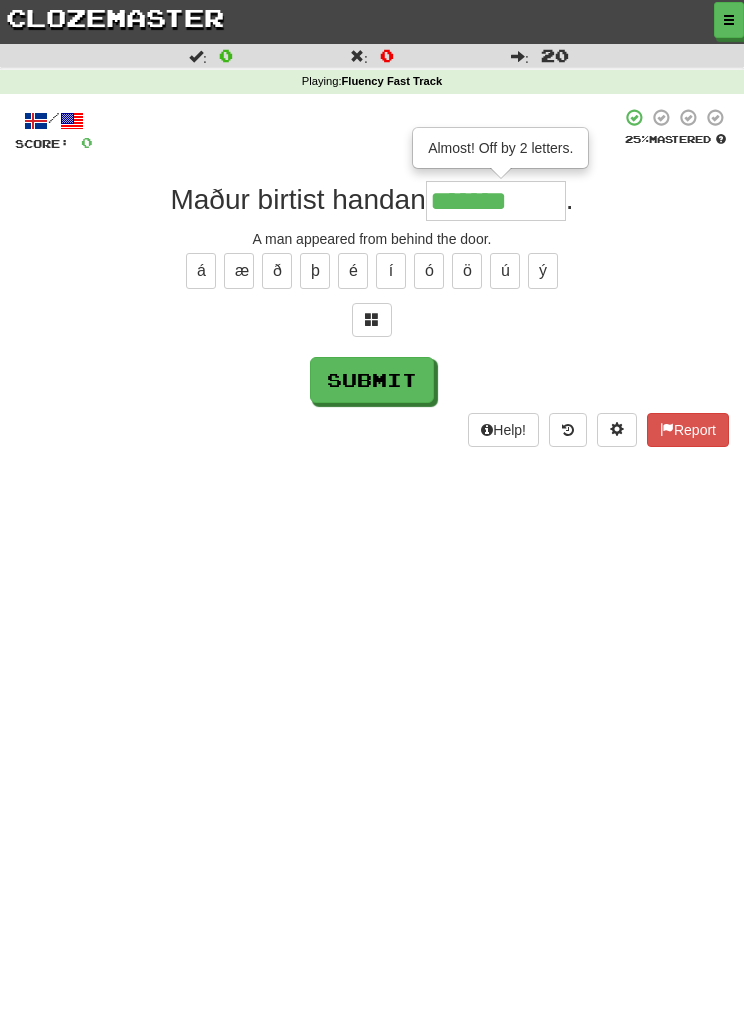 type on "*******" 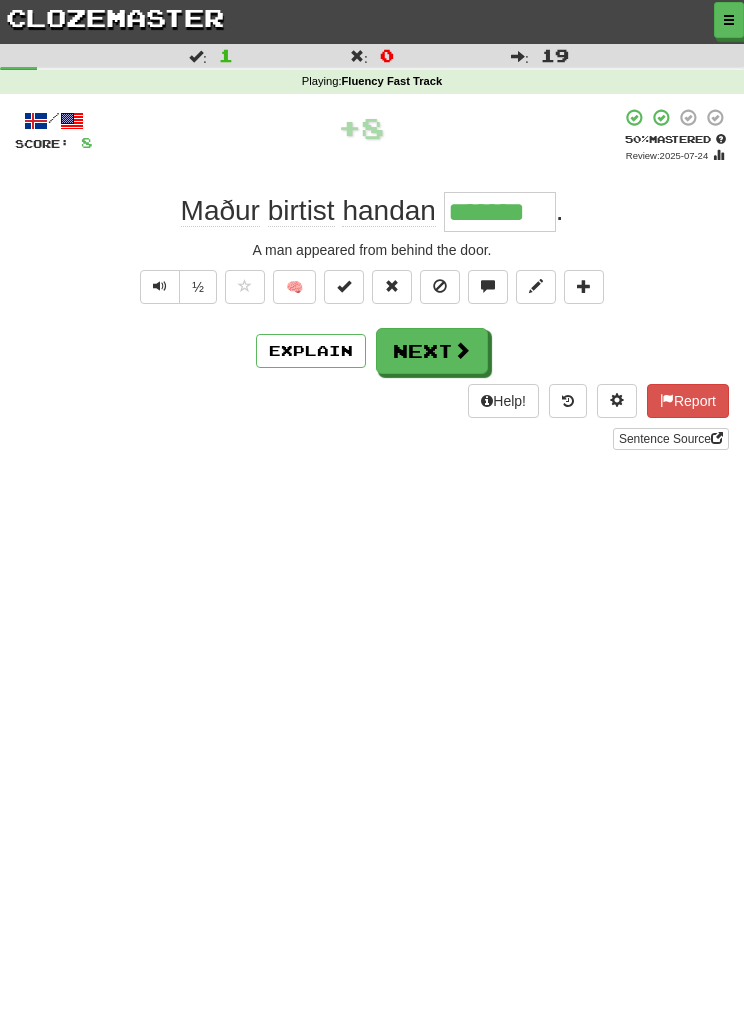 click on "Explain" at bounding box center [311, 351] 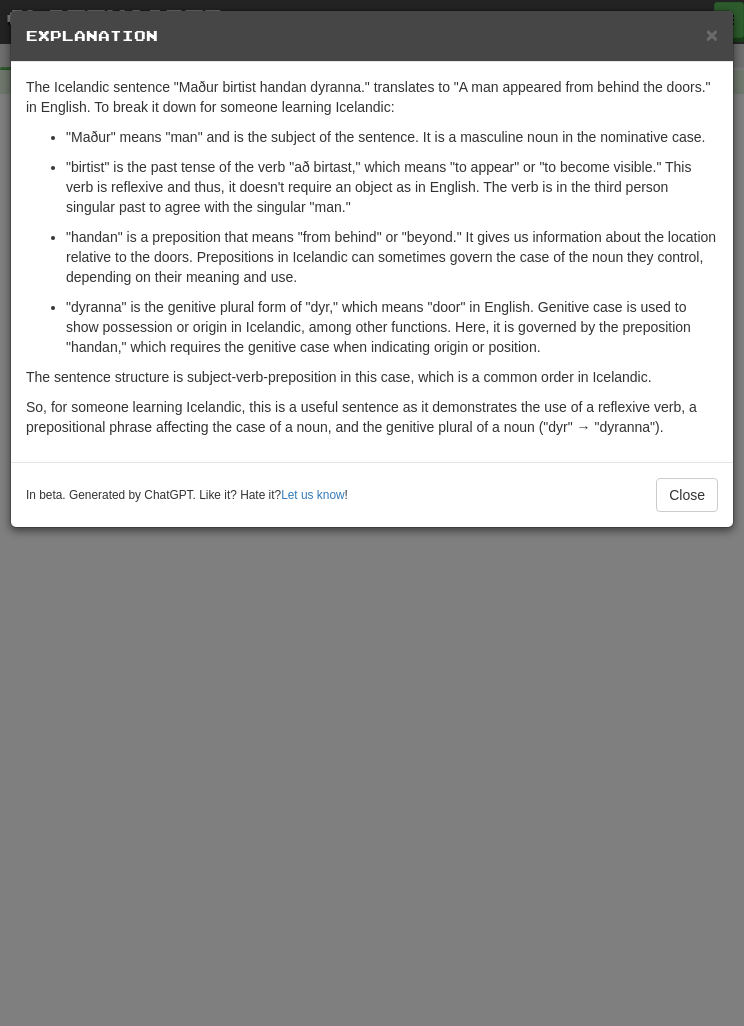 click on "× Explanation The Icelandic sentence "Maður birtist handan dyranna." translates to "A man appeared from behind the doors." in English. To break it down for someone learning Icelandic:
"Maður" means "man" and is the subject of the sentence. It is a masculine noun in the nominative case.
"birtist" is the past tense of the verb "að birtast," which means "to appear" or "to become visible." This verb is reflexive and thus, it doesn't require an object as in English. The verb is in the third person singular past to agree with the singular "man."
"handan" is a preposition that means "from behind" or "beyond." It gives us information about the location relative to the doors. Prepositions in Icelandic can sometimes govern the case of the noun they control, depending on their meaning and use.
The sentence structure is subject-verb-preposition in this case, which is a common order in Icelandic.
In beta. Generated by ChatGPT. Like it? Hate it?  Let us know ! Close" at bounding box center (372, 513) 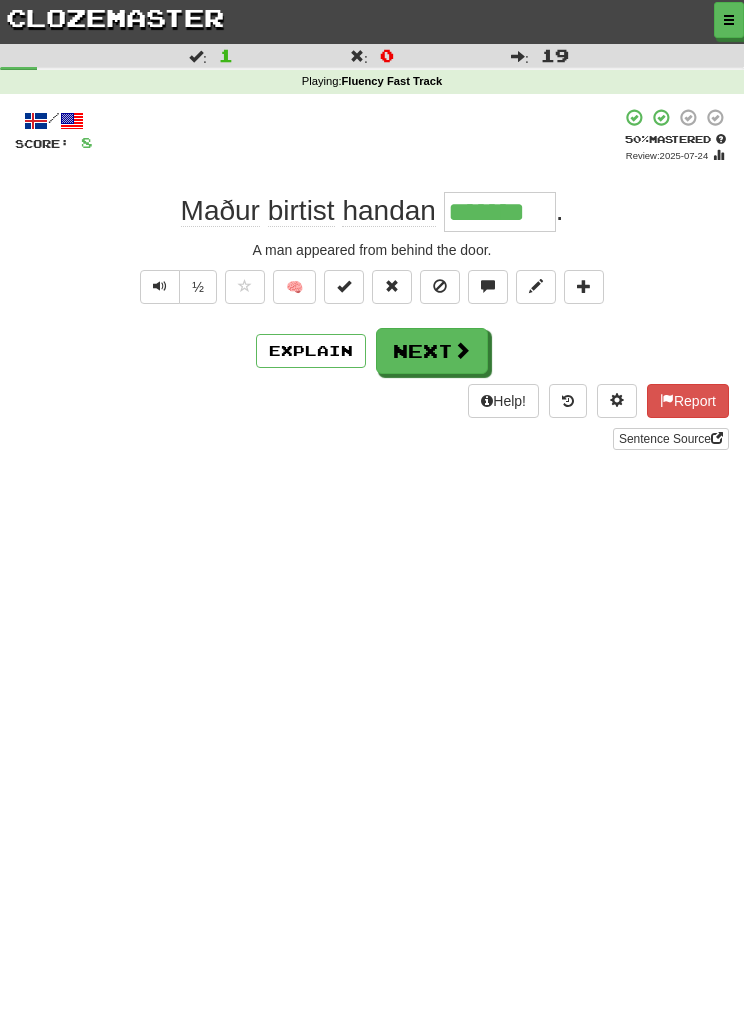 click at bounding box center [462, 350] 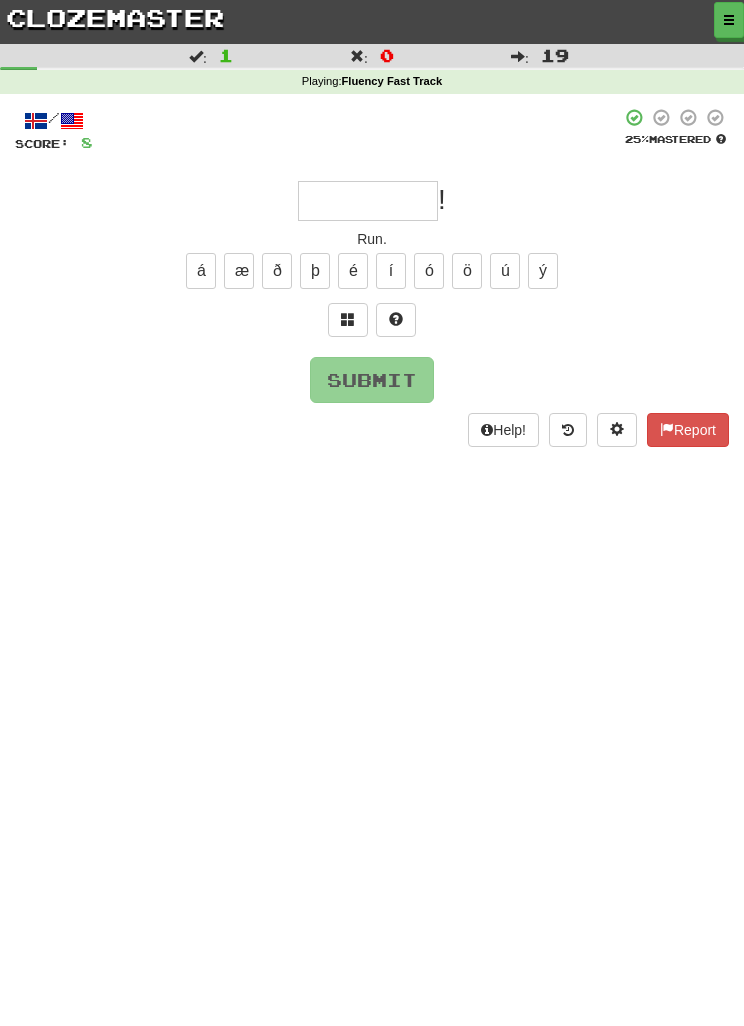 click at bounding box center [348, 320] 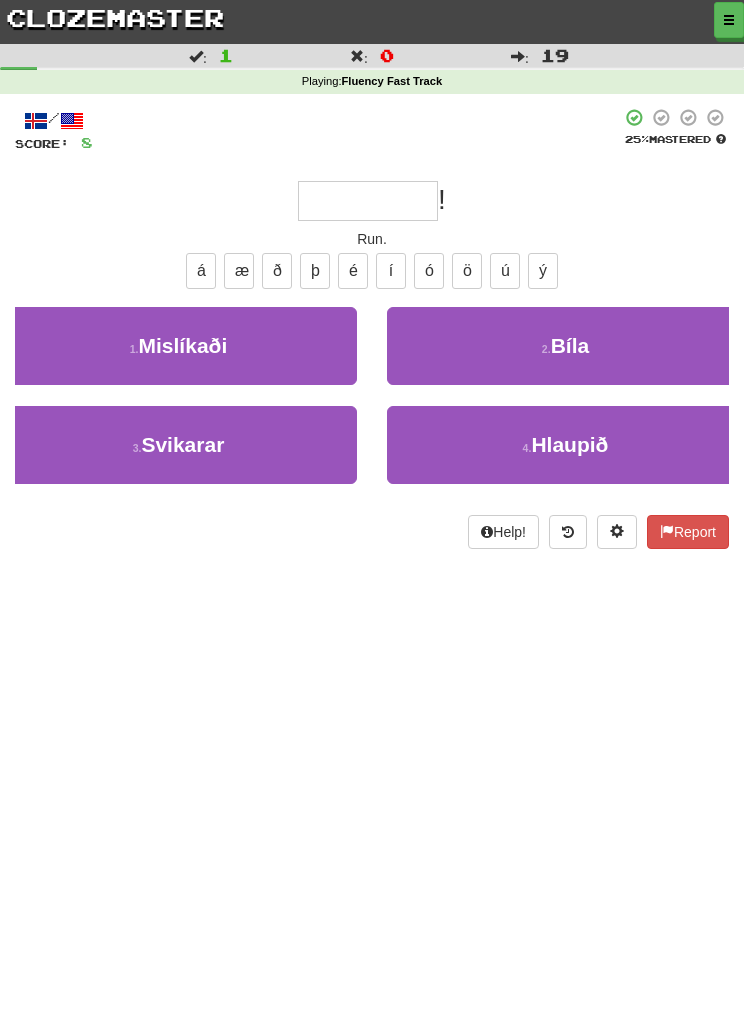 click on "4 .  Hlaupið" at bounding box center [565, 445] 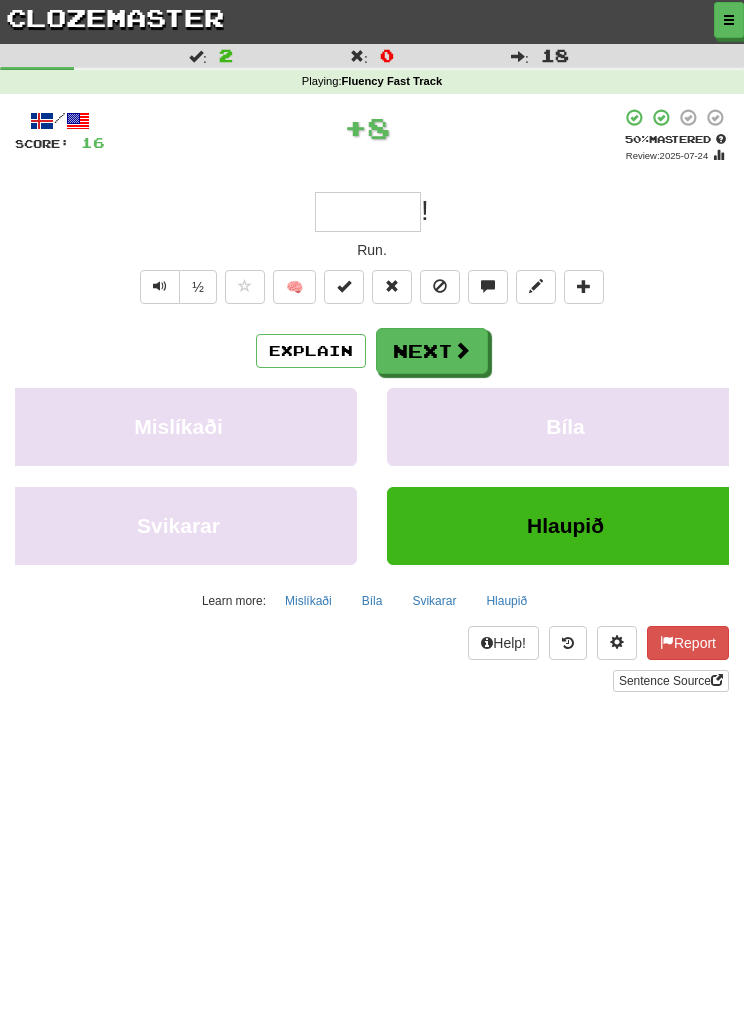 type on "*******" 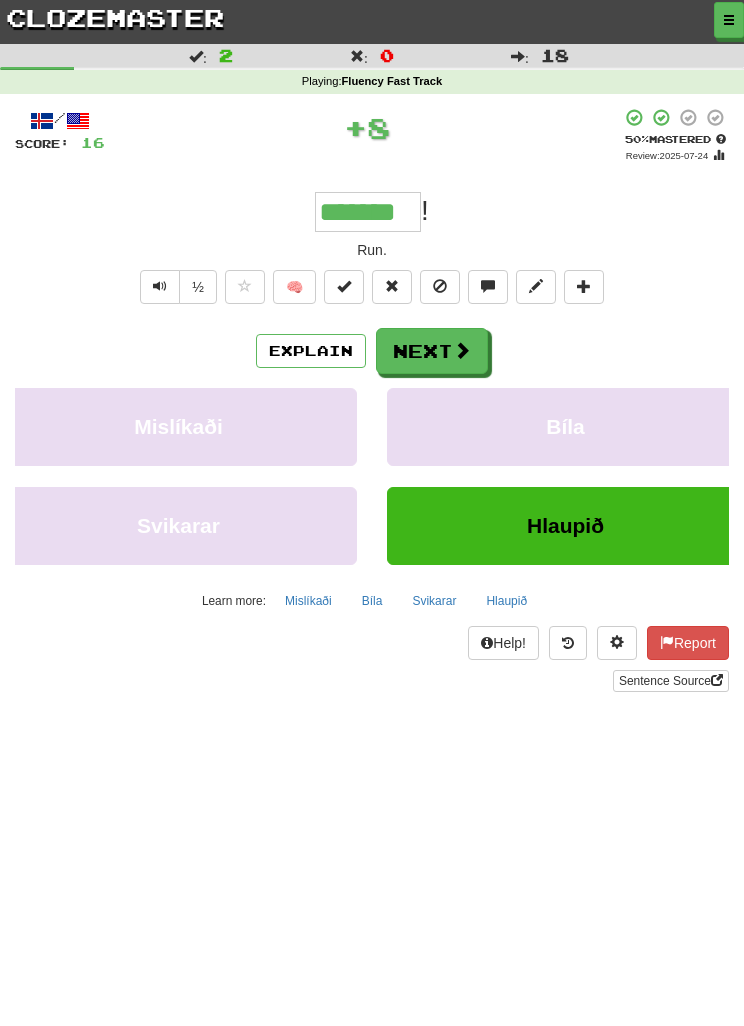 click on "Next" at bounding box center [432, 351] 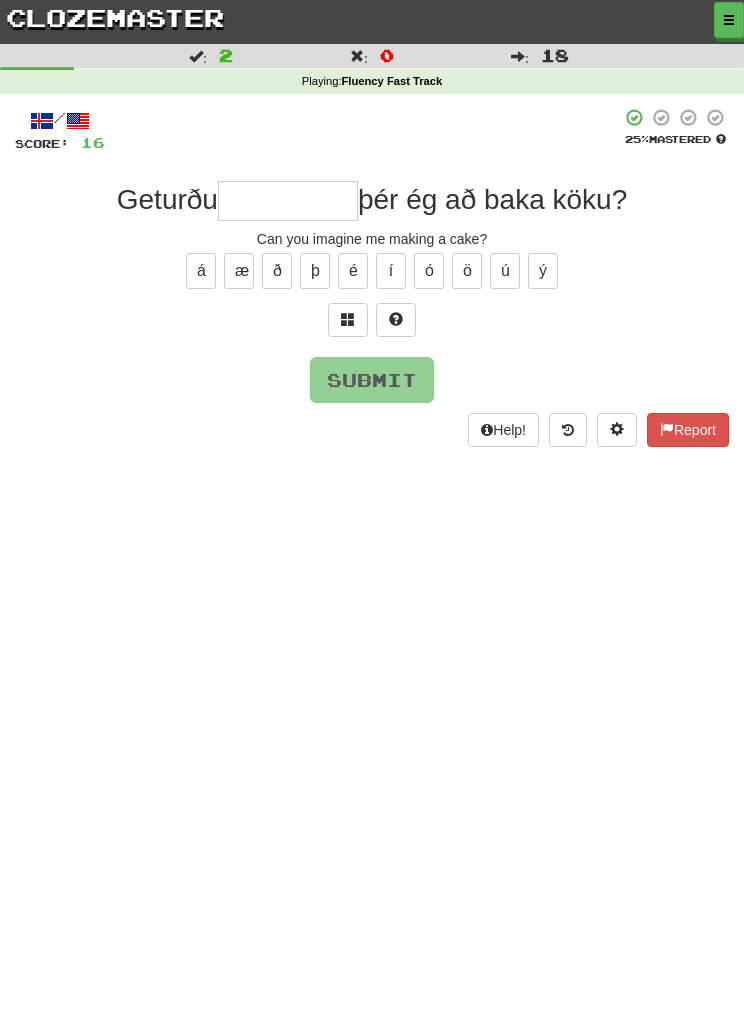 click at bounding box center (348, 320) 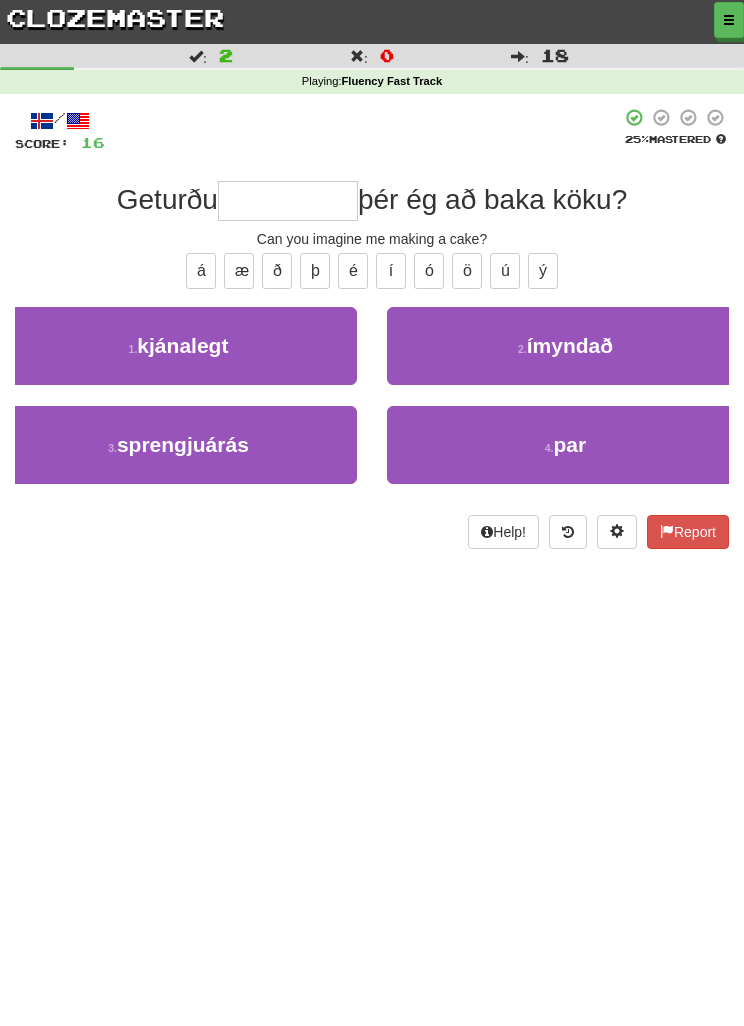 click on "2 .  ímyndað" at bounding box center [565, 346] 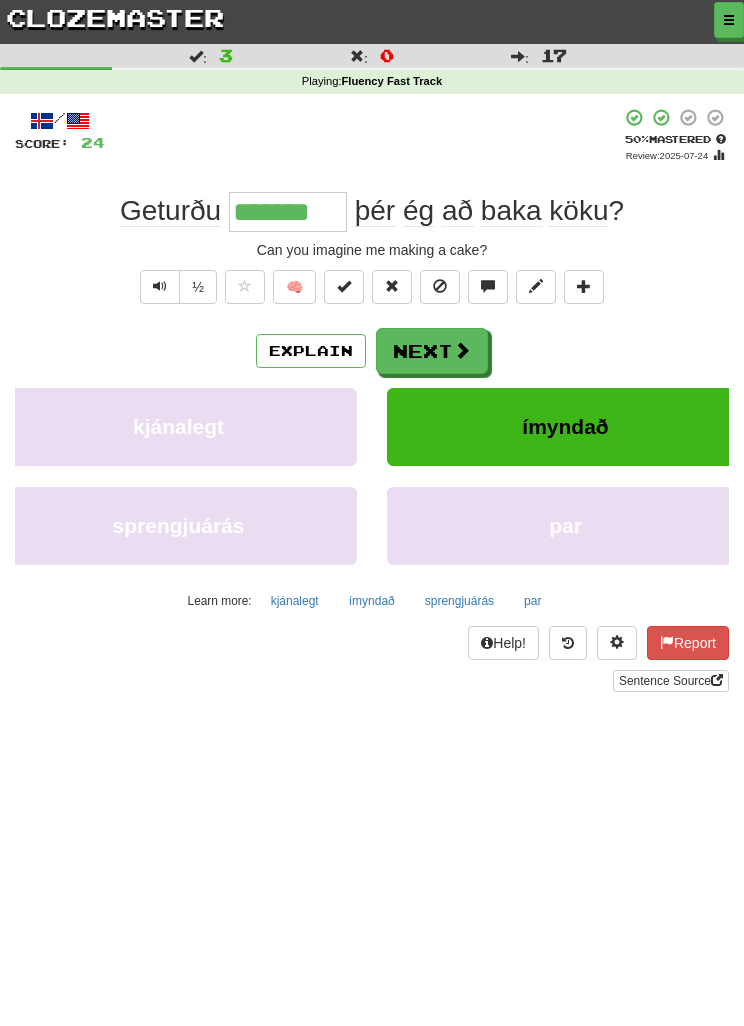 click on "Next" at bounding box center (432, 351) 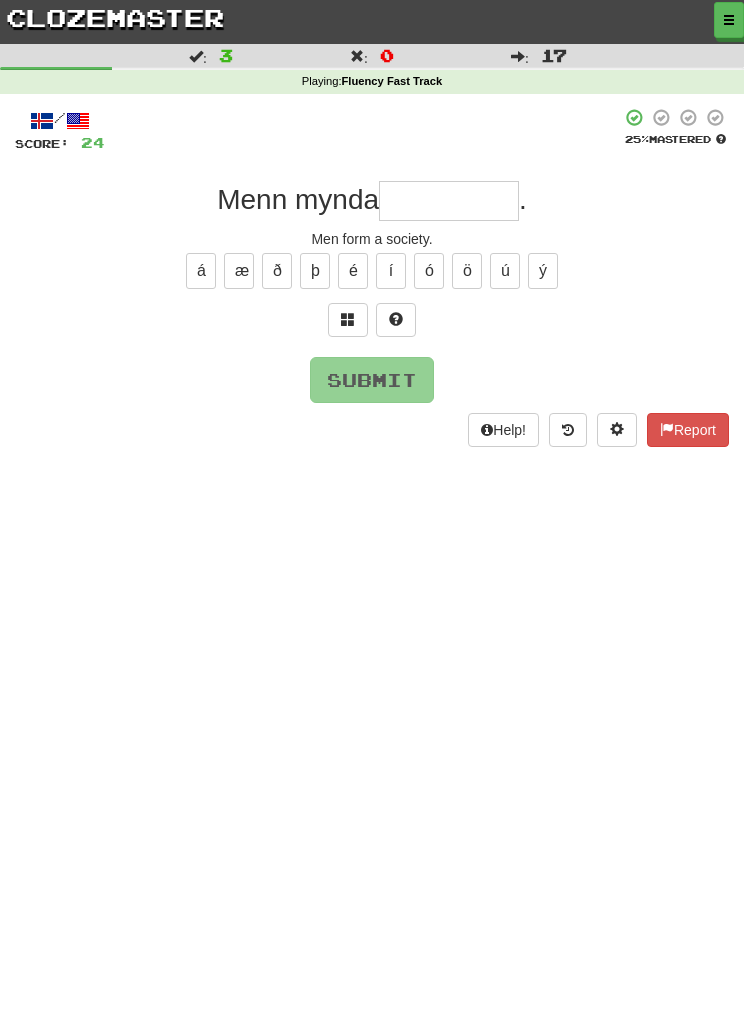click at bounding box center (348, 319) 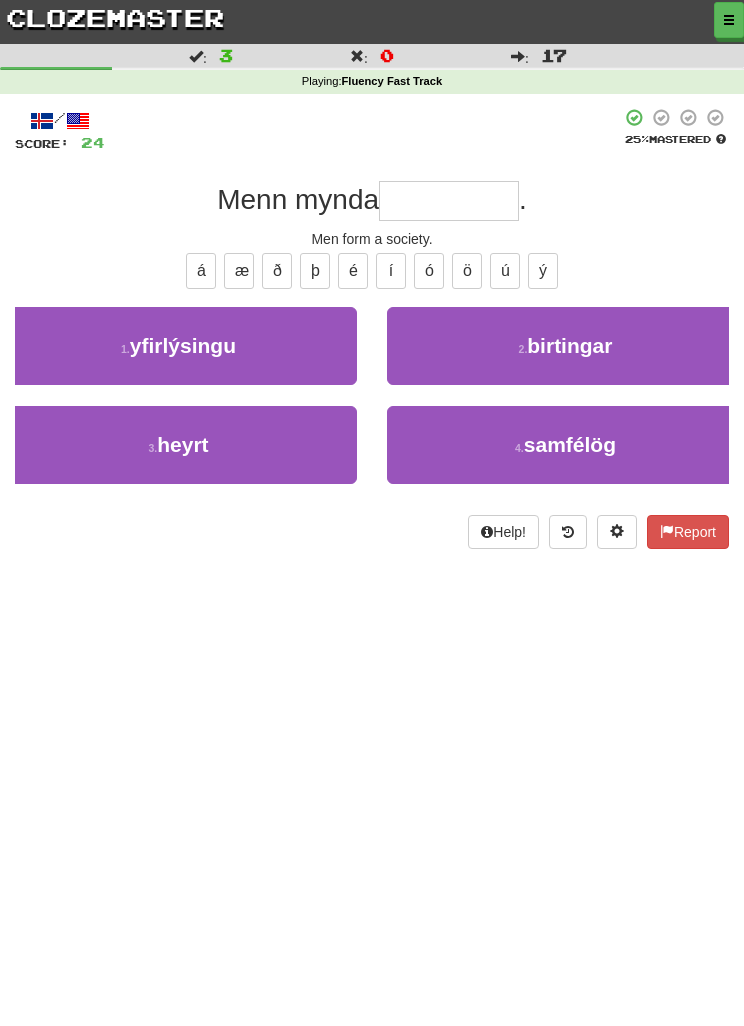 click on "4 .  samfélög" at bounding box center [565, 445] 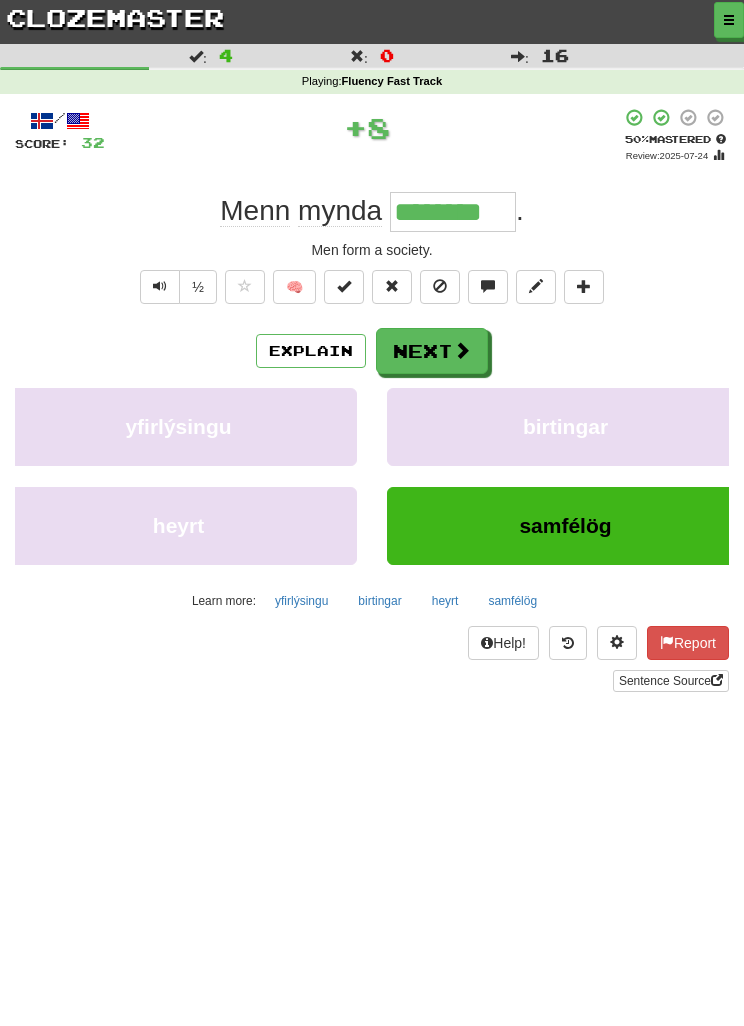 click on "Next" at bounding box center (432, 351) 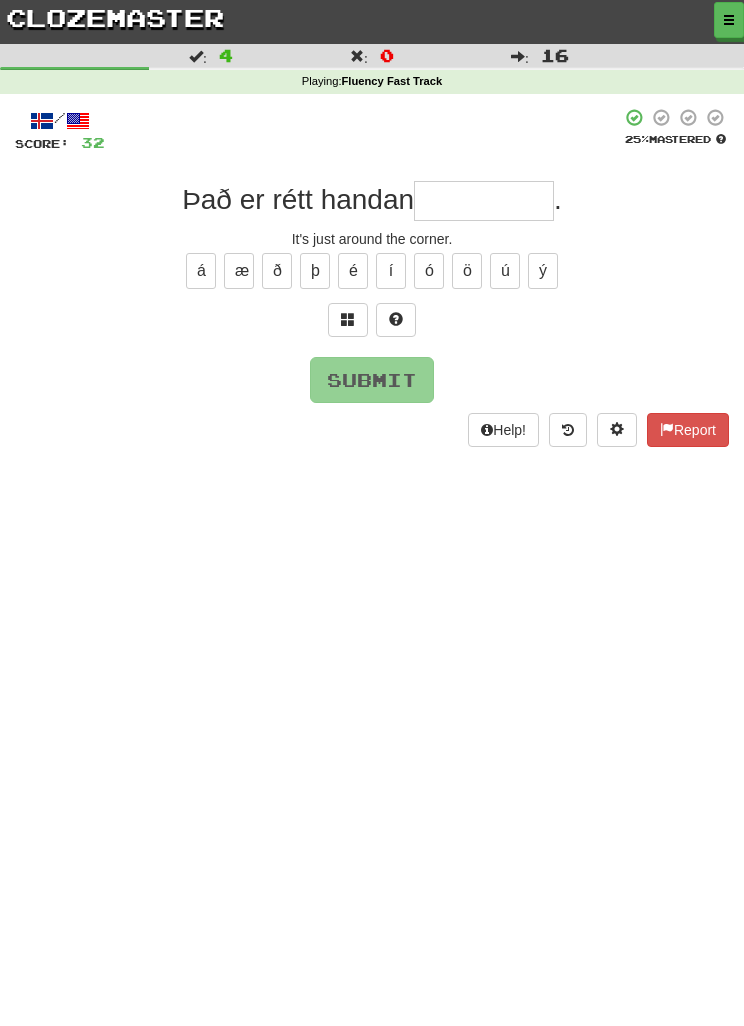 click at bounding box center (348, 320) 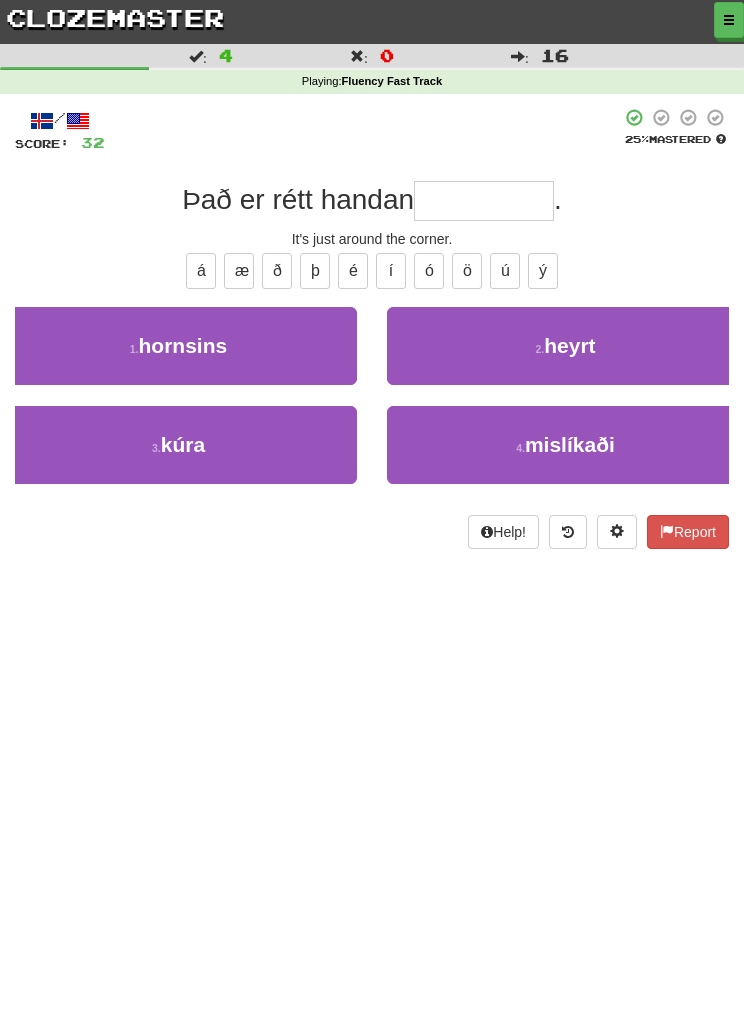 click on "1 .  hornsins" at bounding box center [178, 346] 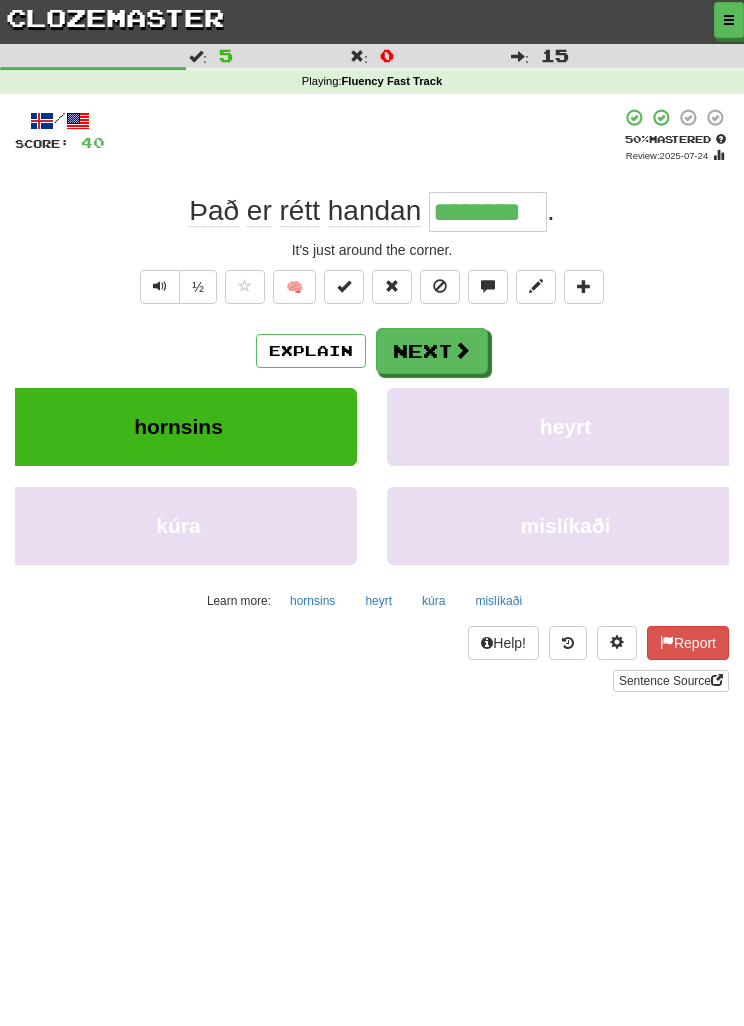 click on "hornsins" at bounding box center (312, 601) 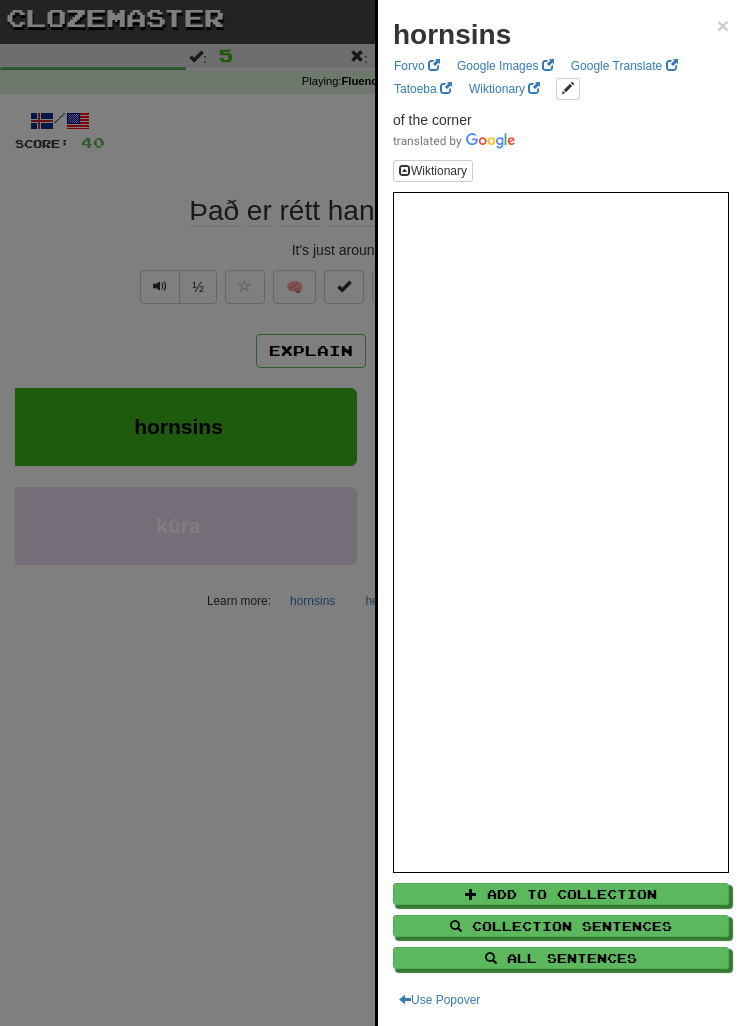 scroll, scrollTop: 125, scrollLeft: 0, axis: vertical 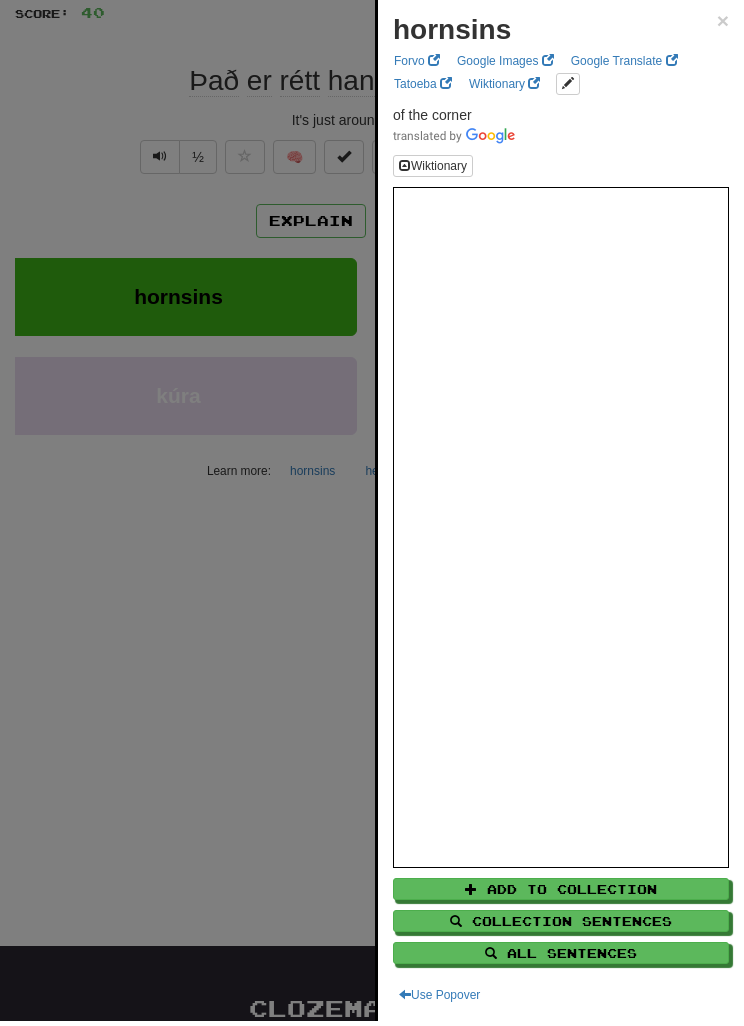 click at bounding box center [372, 513] 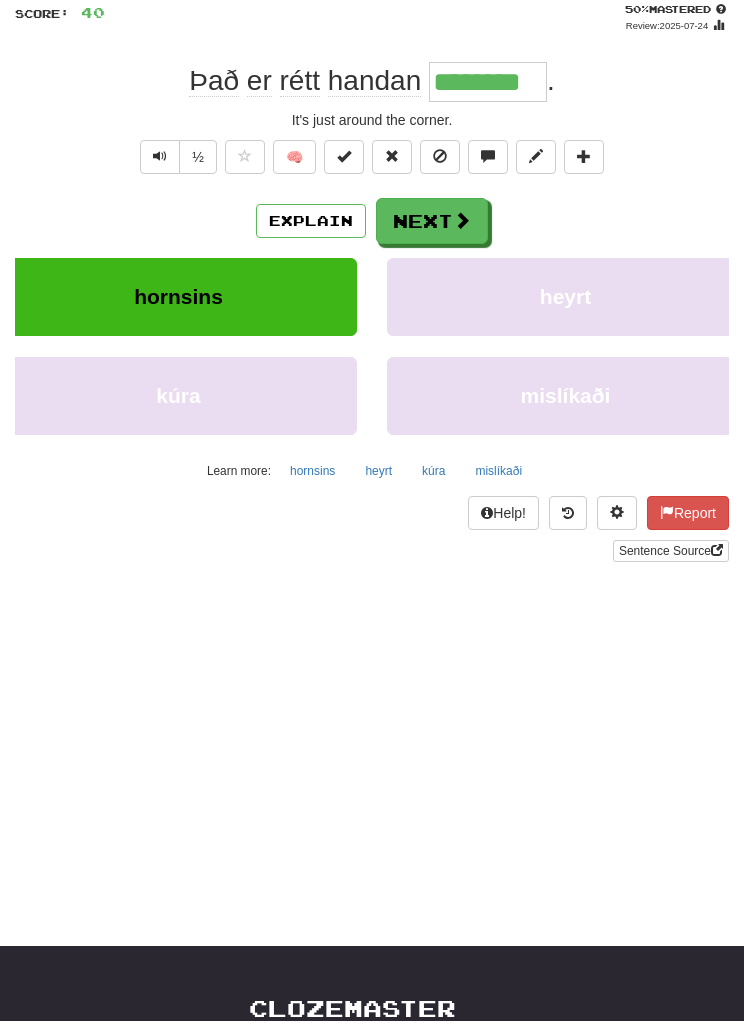 click on "Explain" at bounding box center [311, 226] 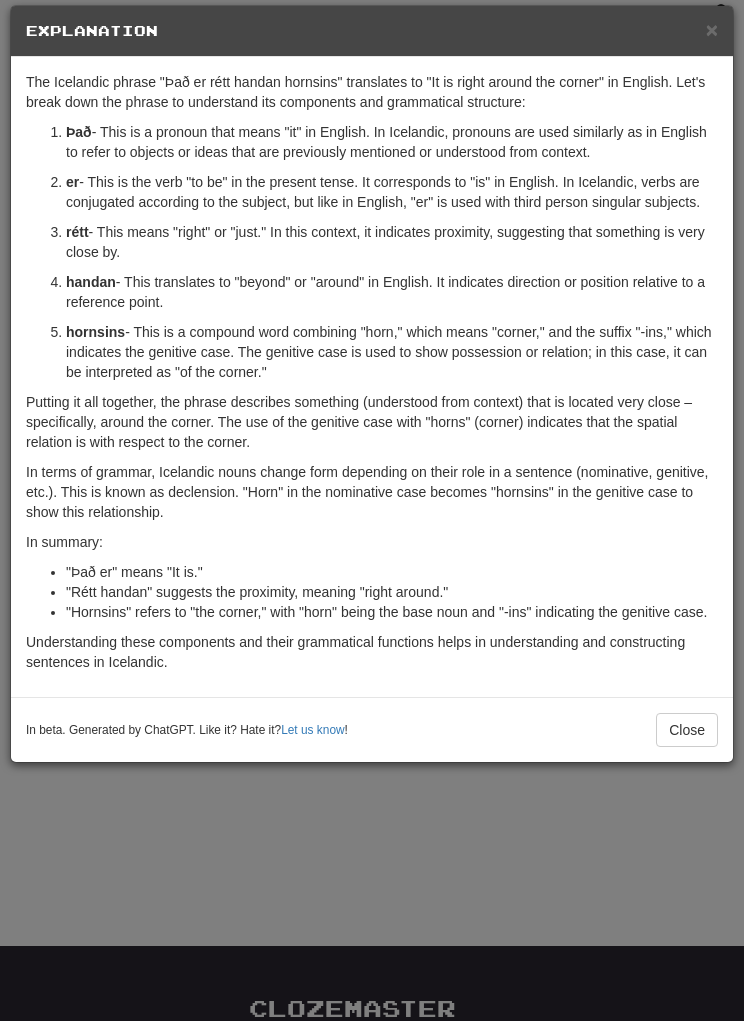 click on "×" at bounding box center (712, 34) 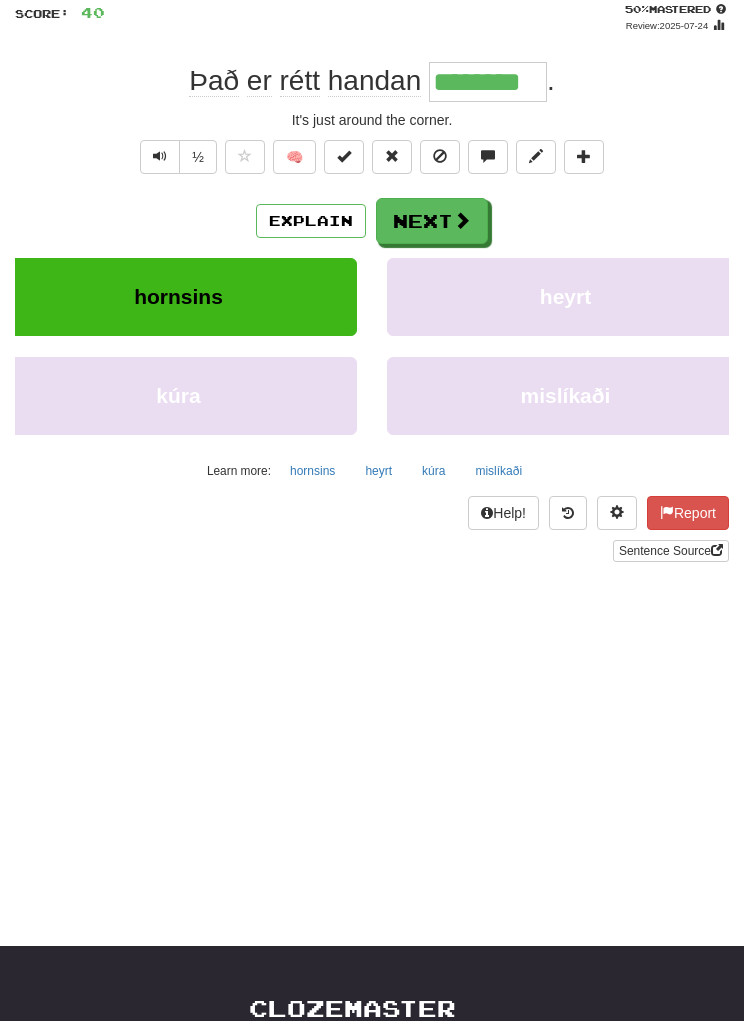click on "Next" at bounding box center [432, 226] 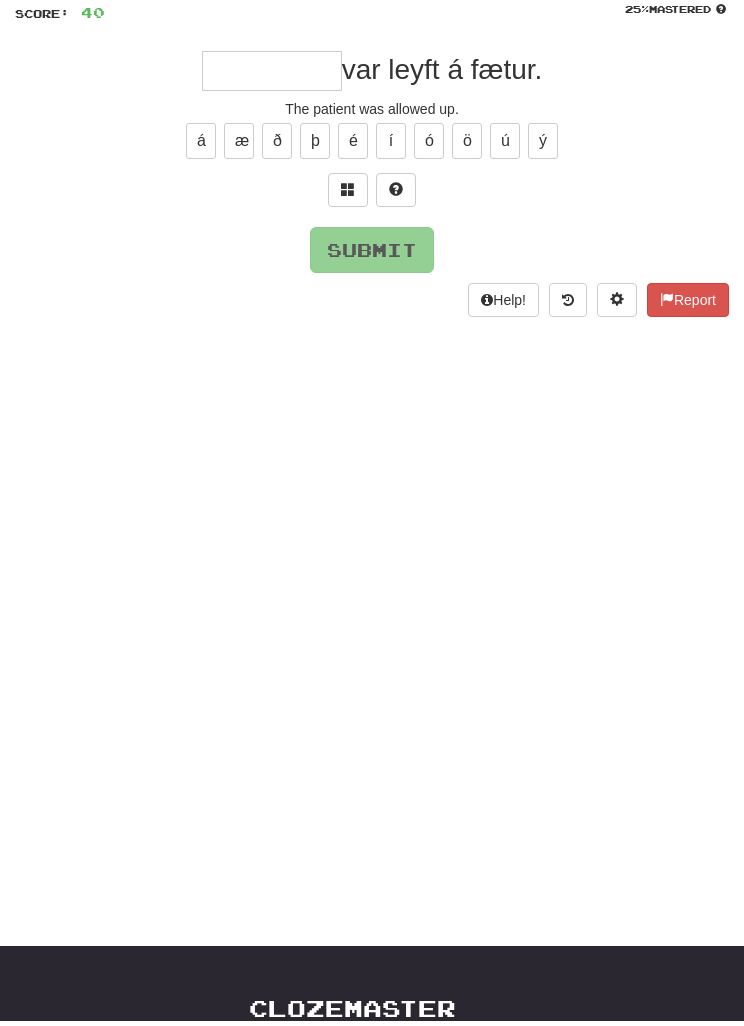 click at bounding box center (348, 195) 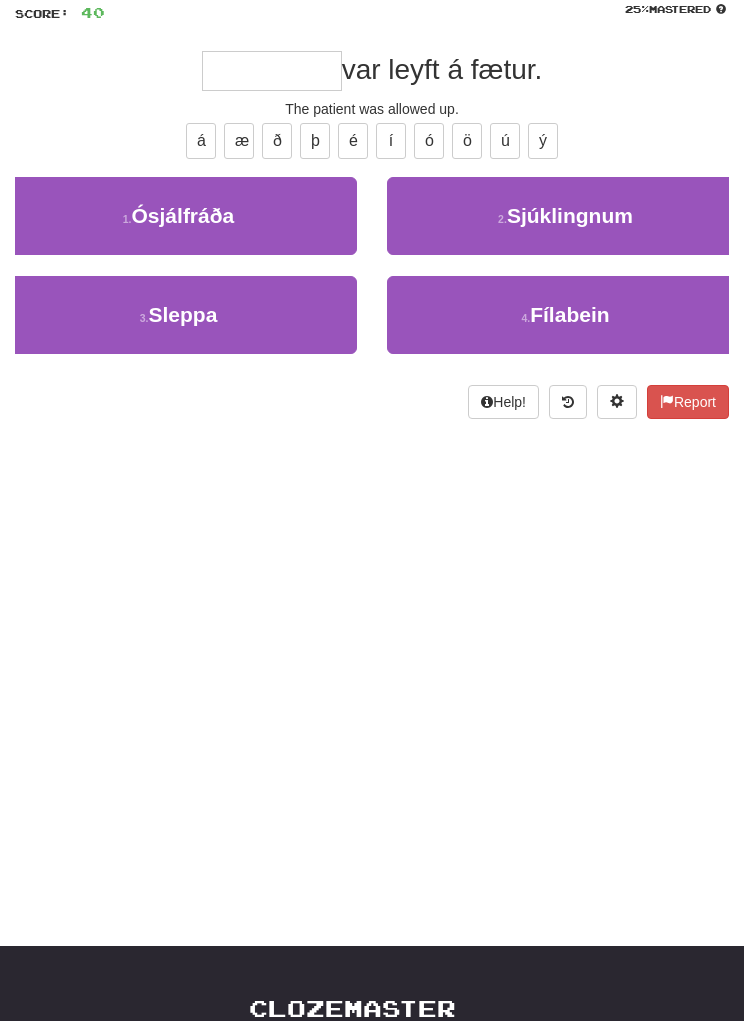click on "4 .  Fílabein" at bounding box center [565, 320] 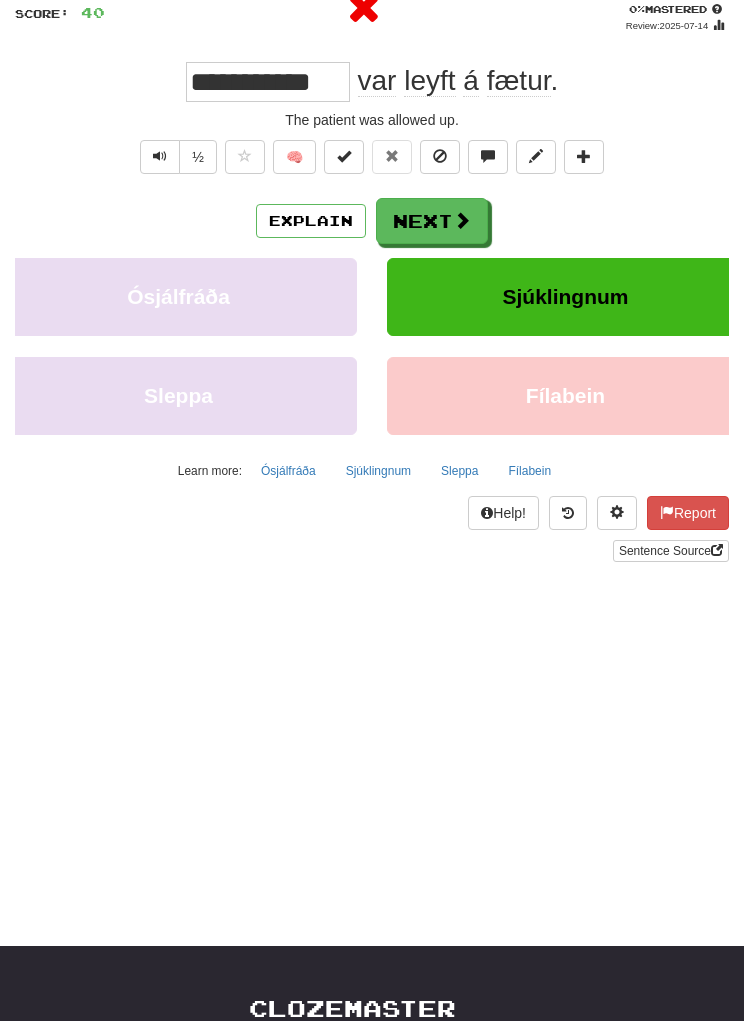 scroll, scrollTop: 130, scrollLeft: 0, axis: vertical 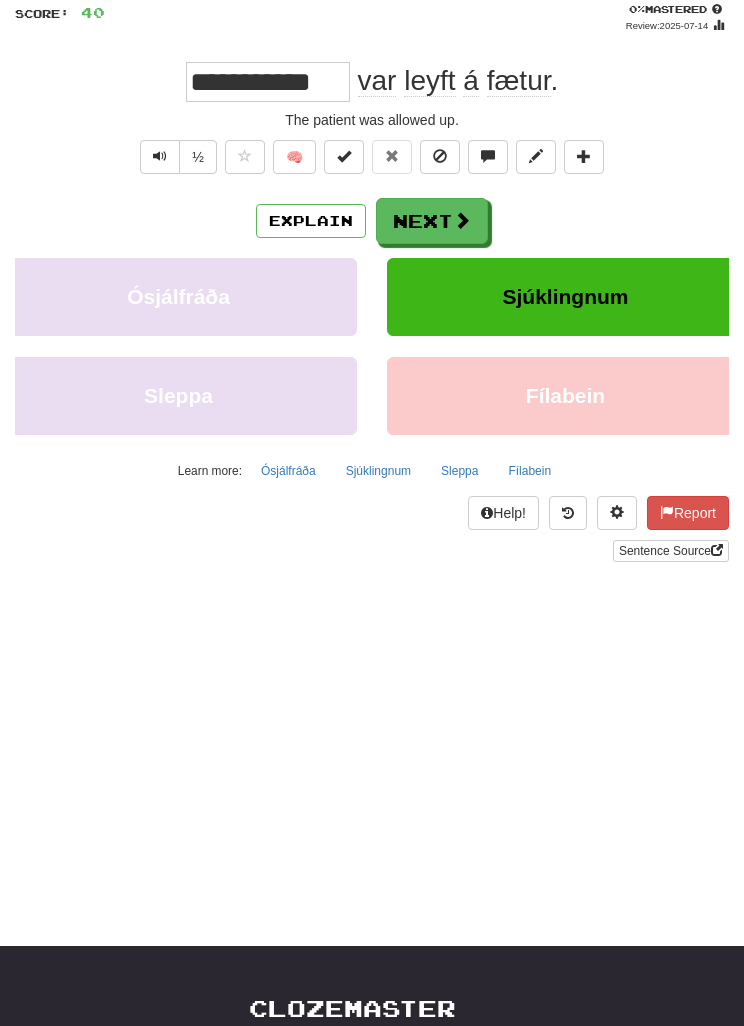 click on "Next" at bounding box center (432, 221) 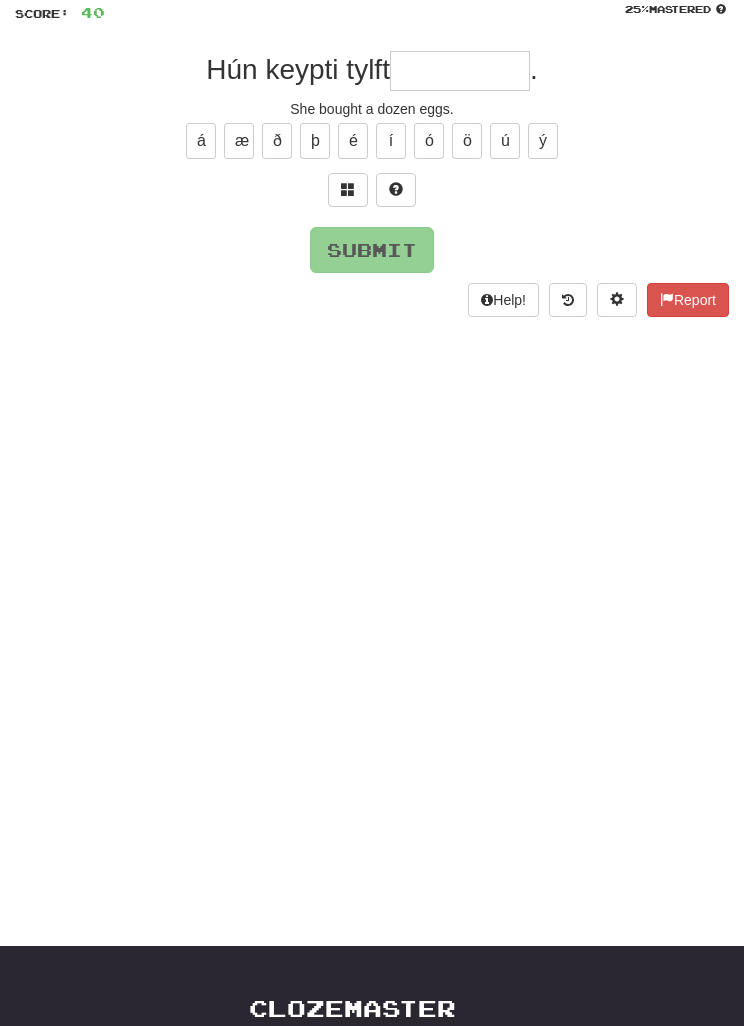 click at bounding box center [348, 189] 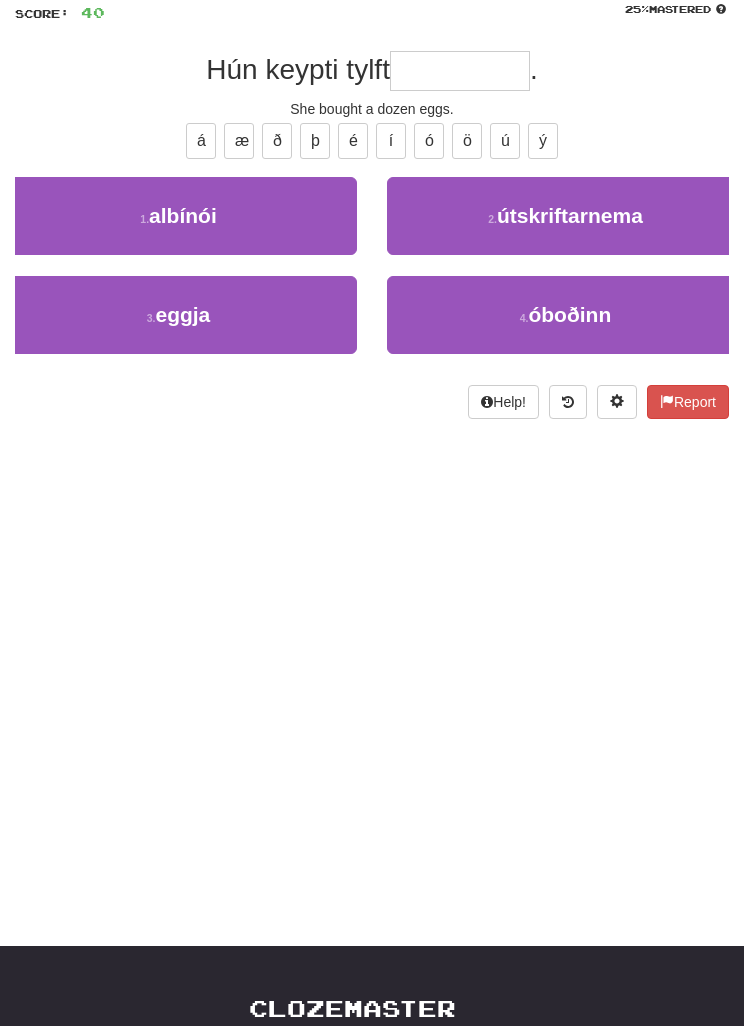 click on "3 .  eggja" at bounding box center [178, 315] 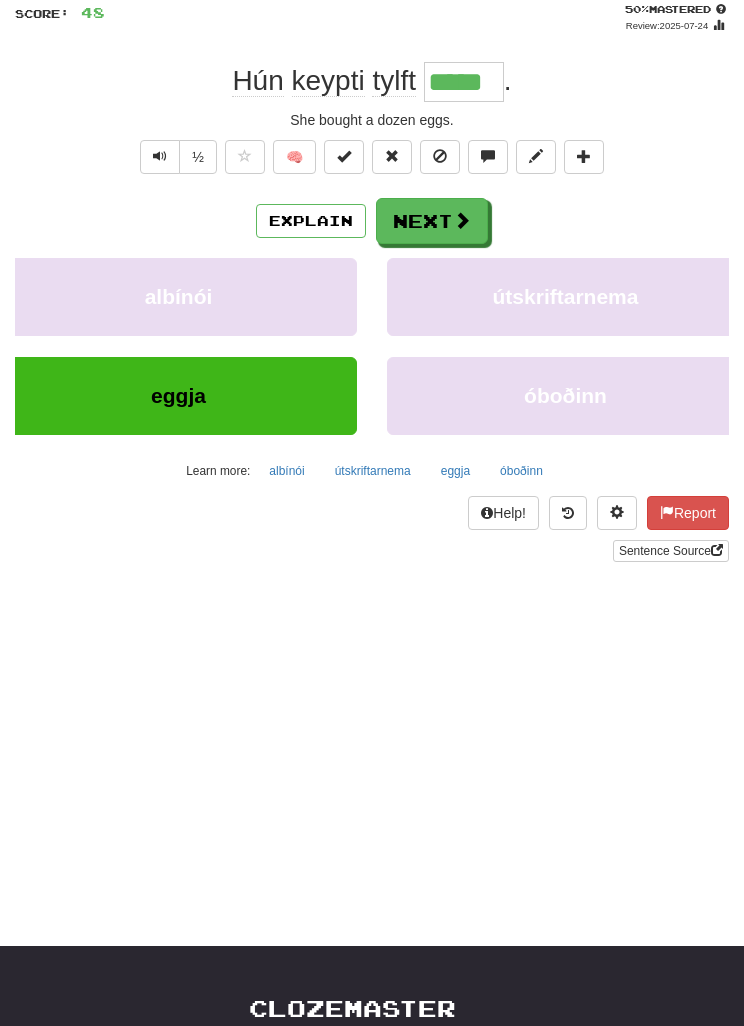 click on "Next" at bounding box center [432, 221] 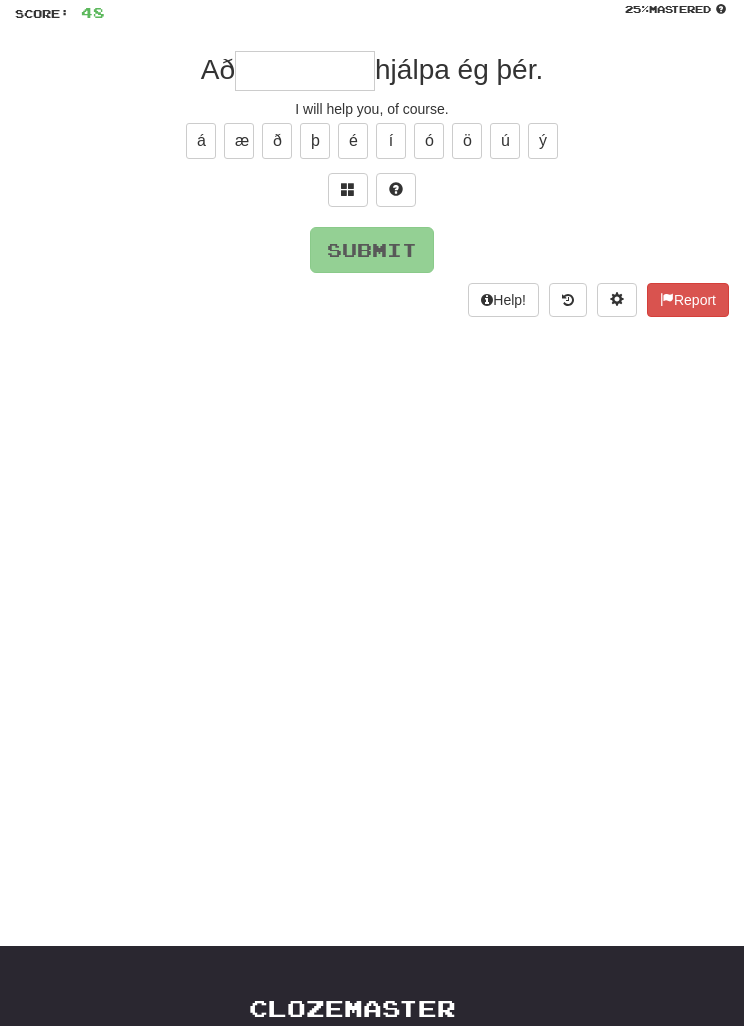 click at bounding box center (348, 189) 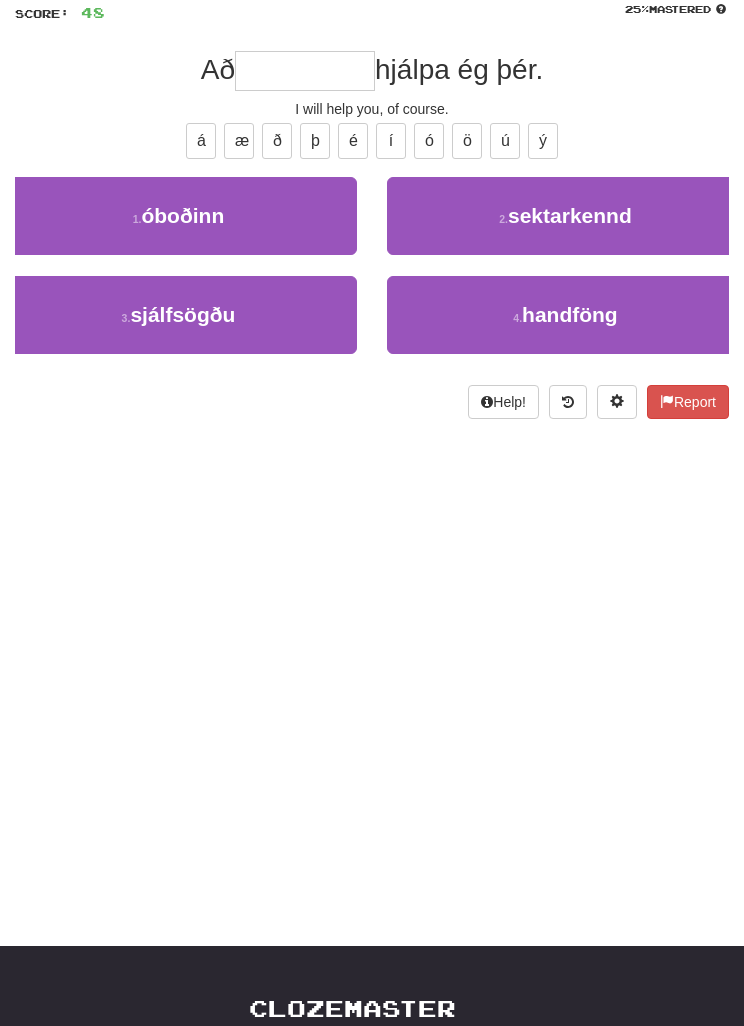 click on "2 .  sektarkennd" at bounding box center [565, 216] 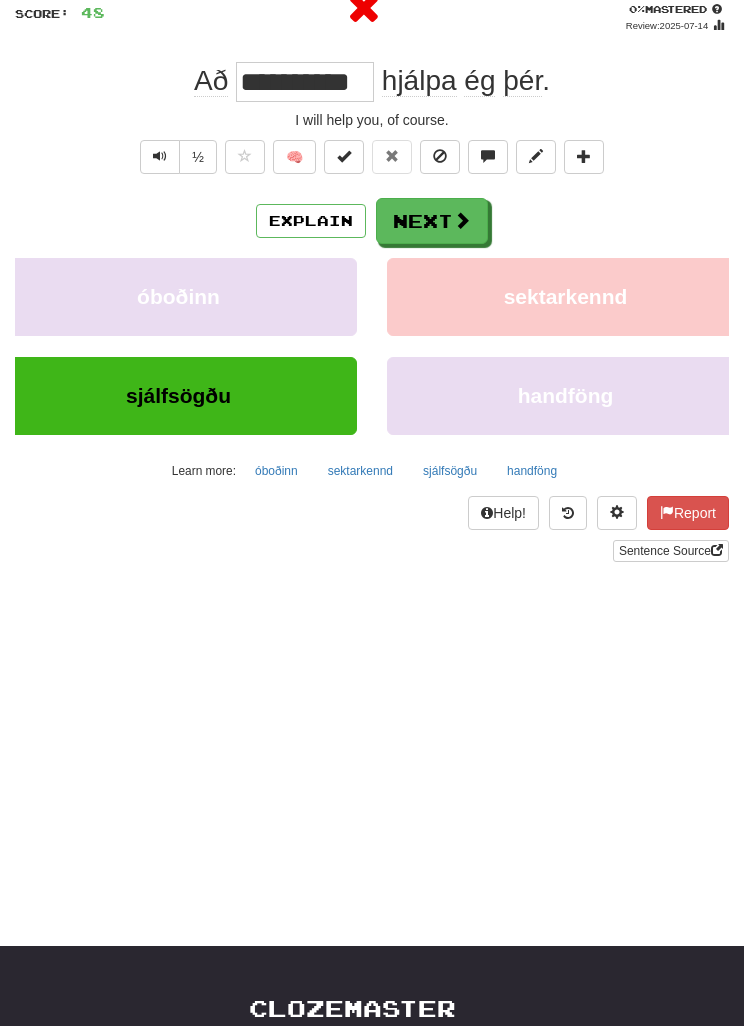 click on "sjálfsögðu" at bounding box center [450, 471] 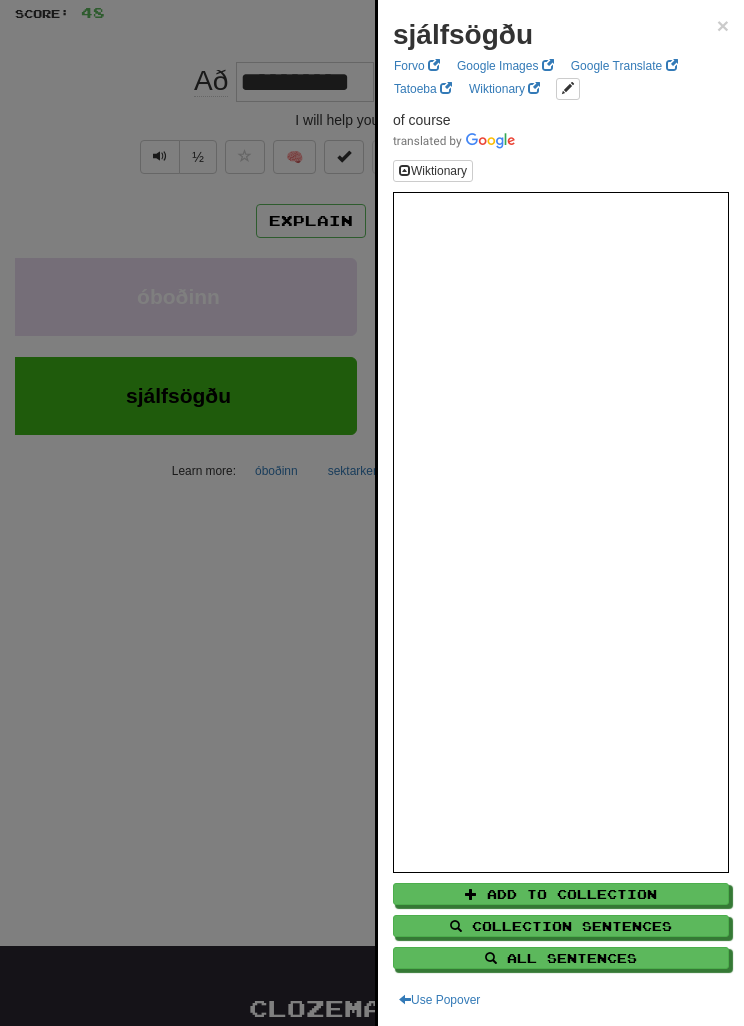 click at bounding box center (372, 513) 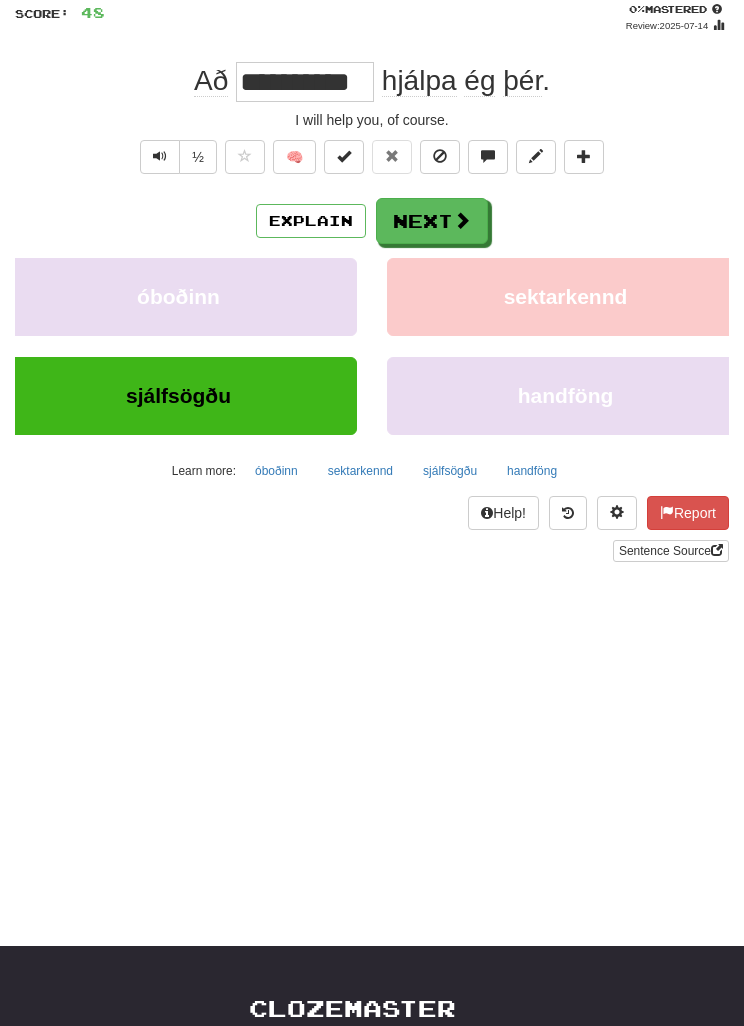 click on "sektarkennd" at bounding box center (565, 297) 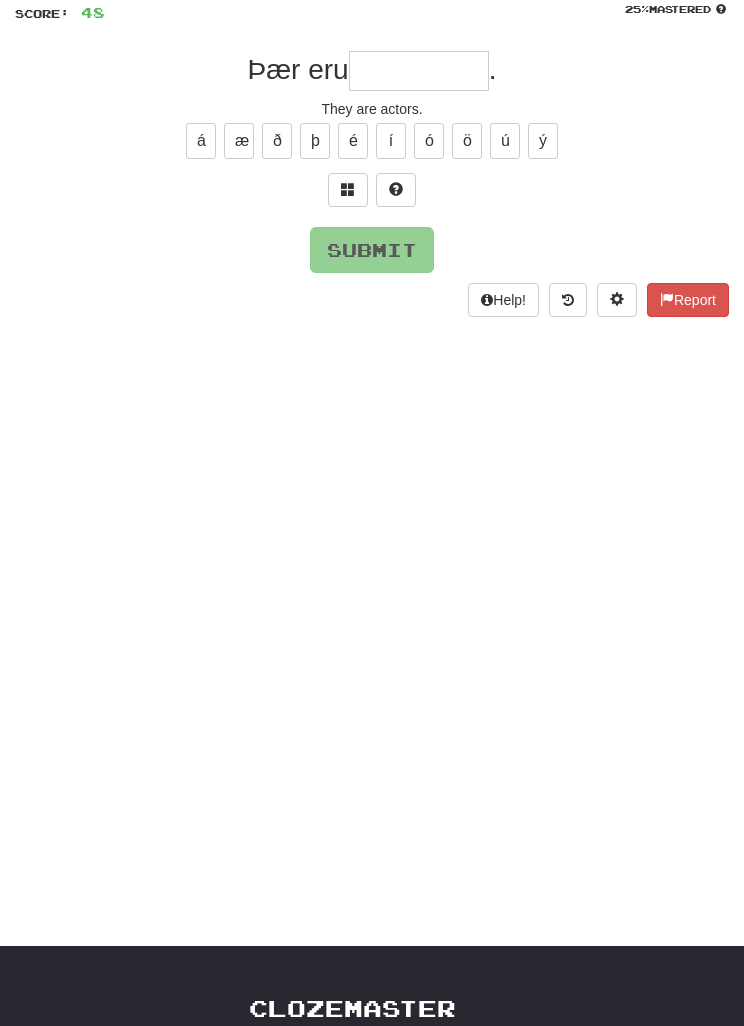 click at bounding box center [348, 190] 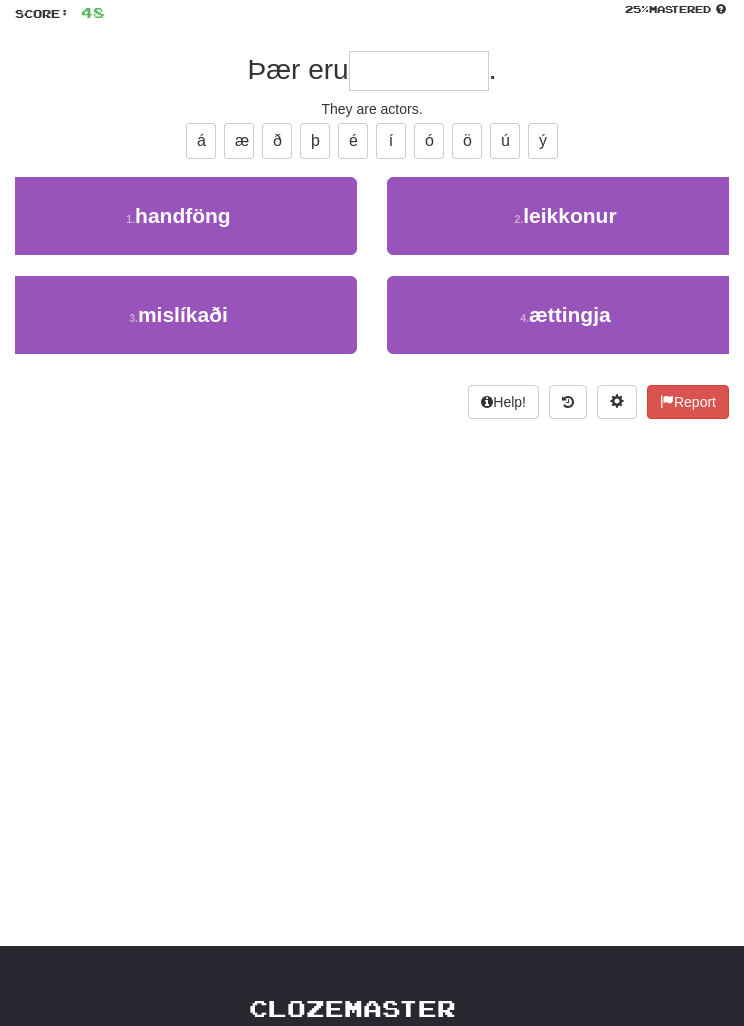 click on "2 .  leikkonur" at bounding box center (565, 216) 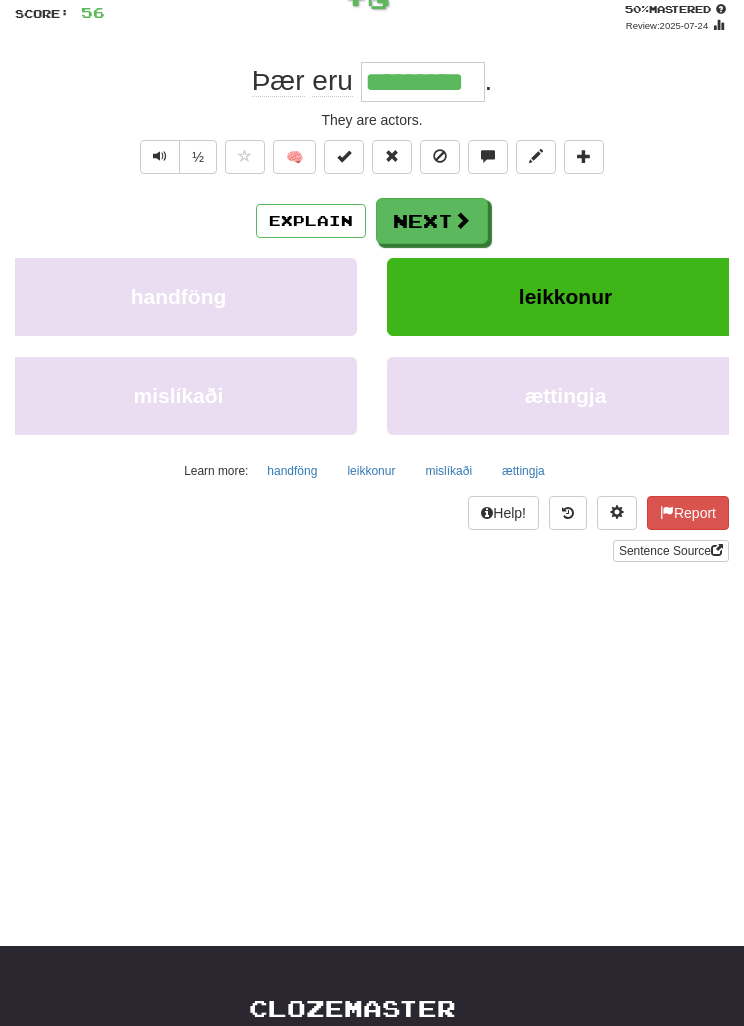 click on "handföng" at bounding box center (292, 471) 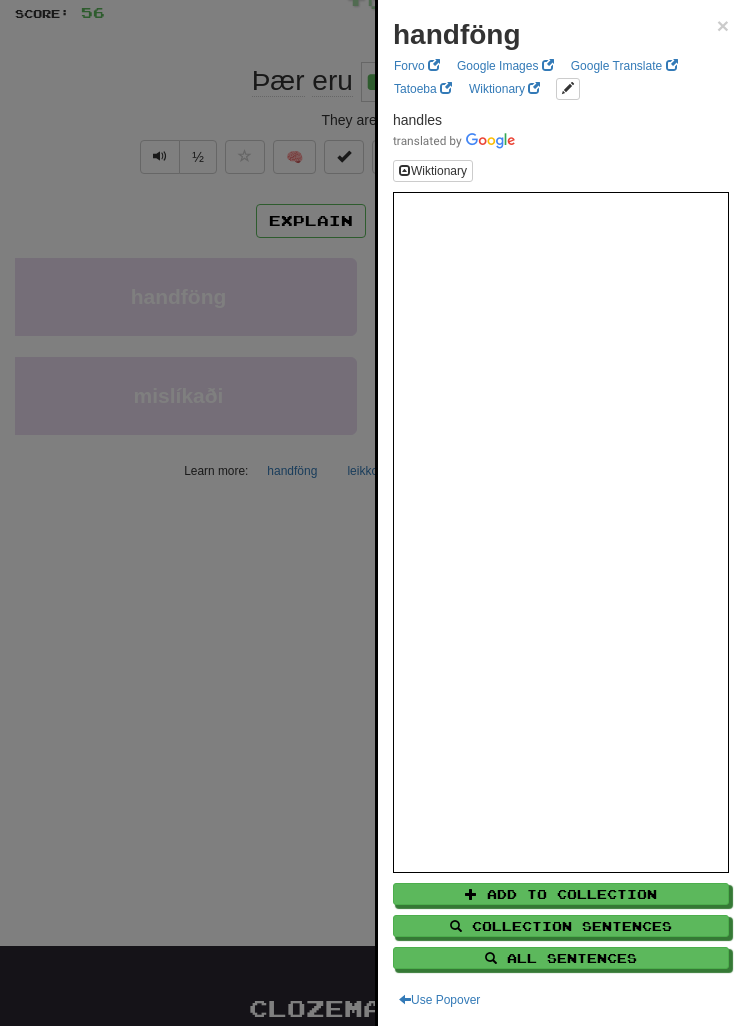 click at bounding box center (372, 513) 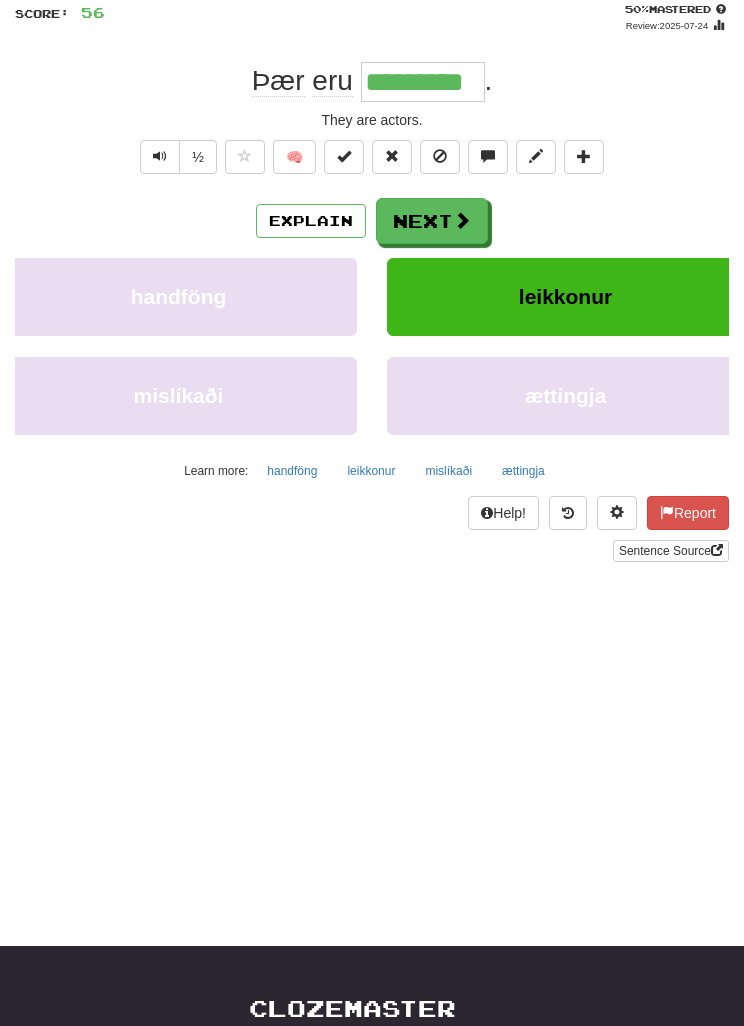 click on "leikkonur" at bounding box center (371, 471) 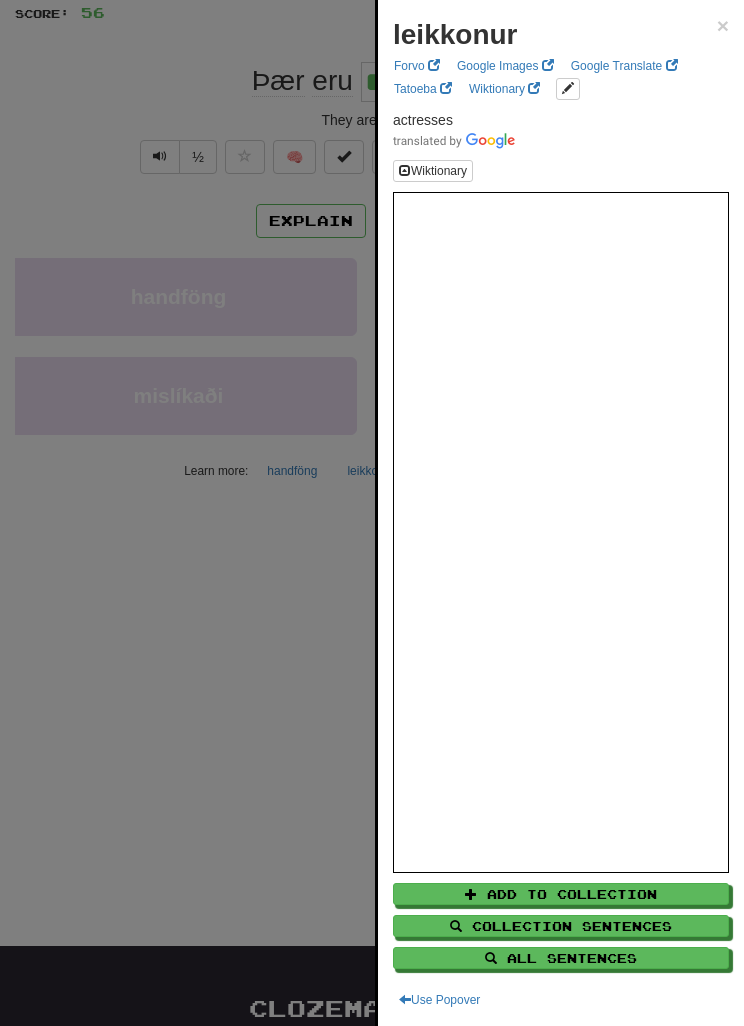click at bounding box center (372, 513) 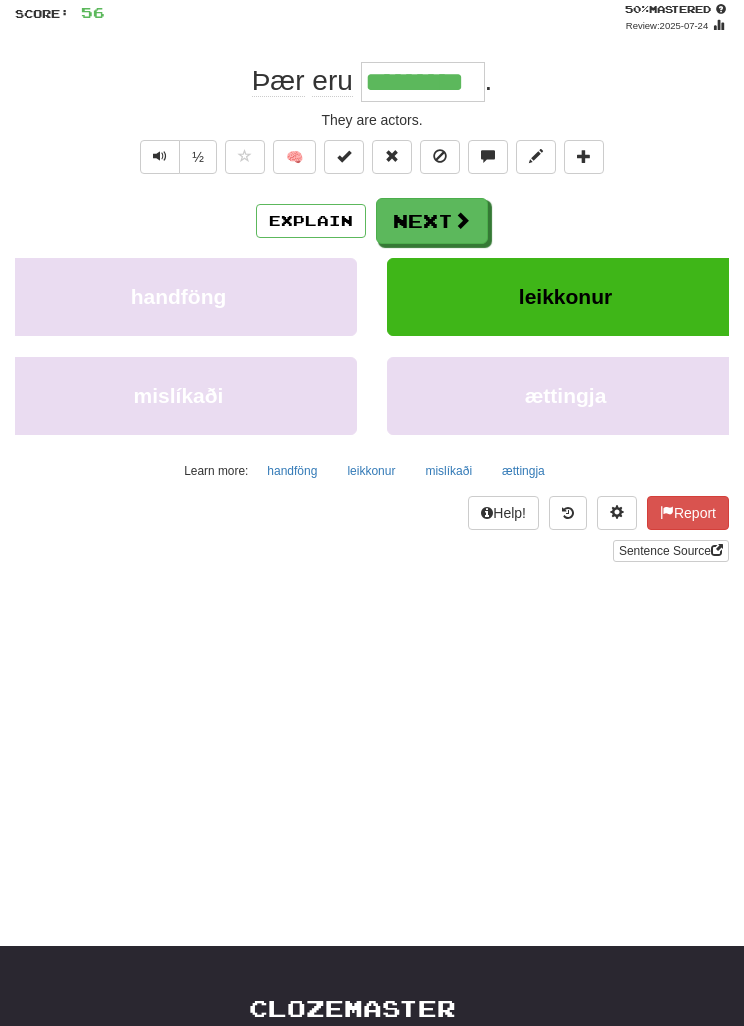 click on "Explain" at bounding box center (311, 221) 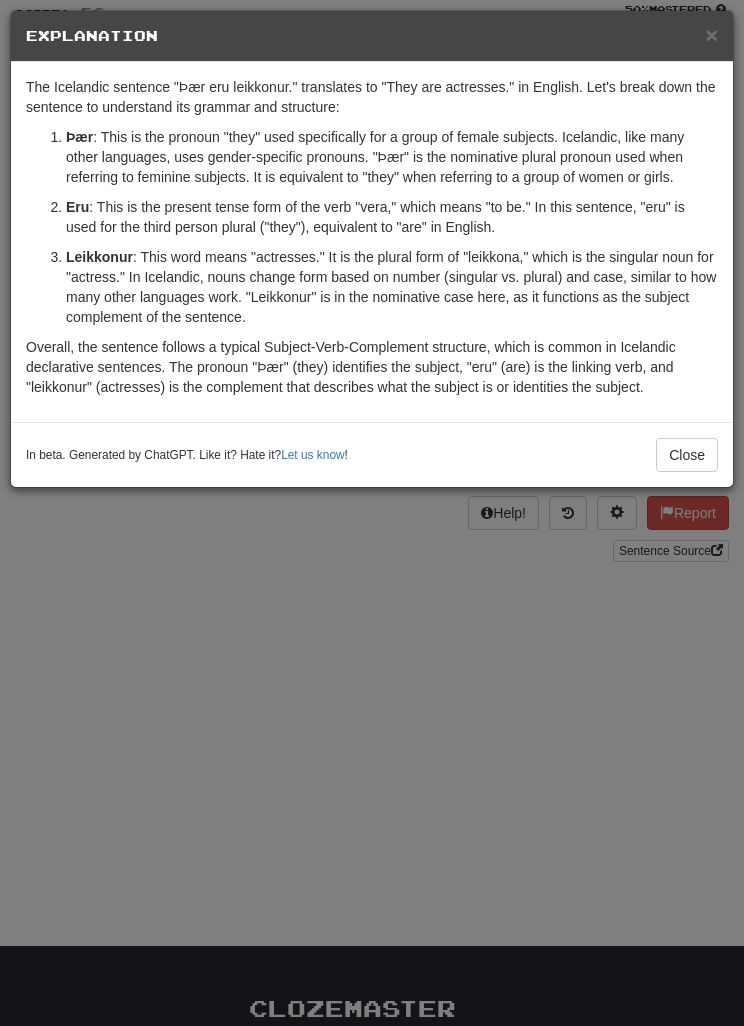 click on "× Explanation The Icelandic sentence "Þær eru leikkonur." translates to "They are actresses." in English. Let's break down the sentence to understand its grammar and structure:
Þær : This is the pronoun "they" used specifically for a group of female subjects. Icelandic, like many other languages, uses gender-specific pronouns. "Þær" is the nominative plural pronoun used when referring to feminine subjects. It is equivalent to "they" when referring to a group of women or girls.
Eru : This is the present tense form of the verb "vera," which means "to be." In this sentence, "eru" is used for the third person plural ("they"), equivalent to "are" in English.
Leikkonur
Overall, the sentence follows a typical Subject-Verb-Complement structure, which is common in Icelandic declarative sentences. The pronoun "Þær" (they) identifies the subject, "eru" (are) is the linking verb, and "leikkonur" (actresses) is the complement that describes what the subject is or identities the subject. !" at bounding box center [372, 513] 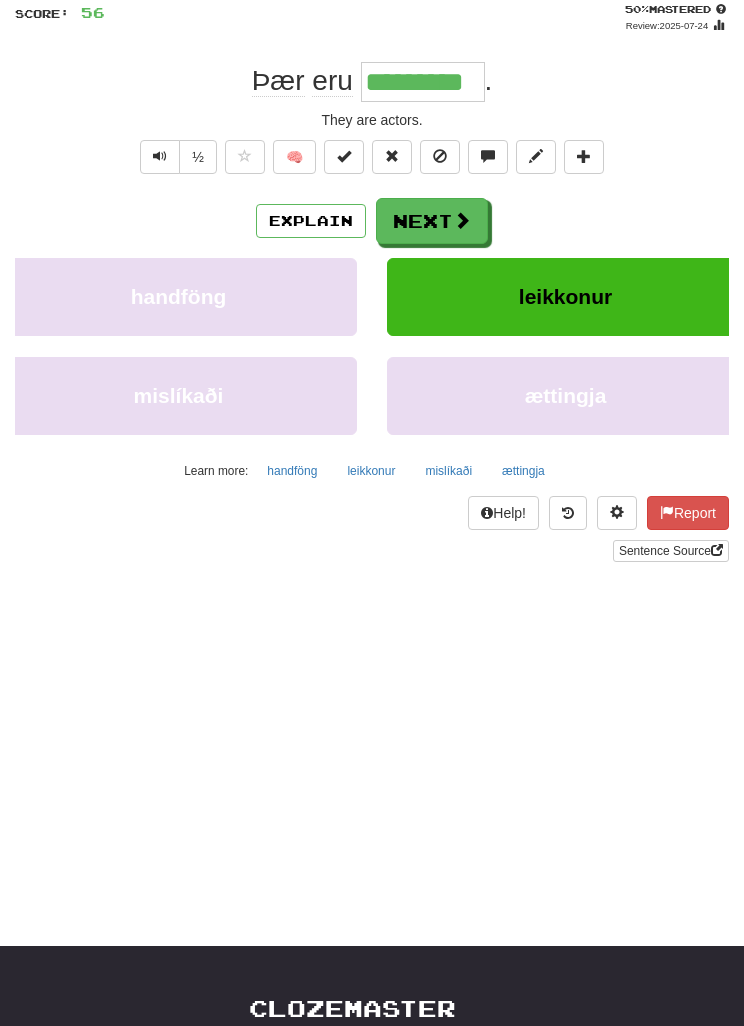 click on "Next" at bounding box center (432, 221) 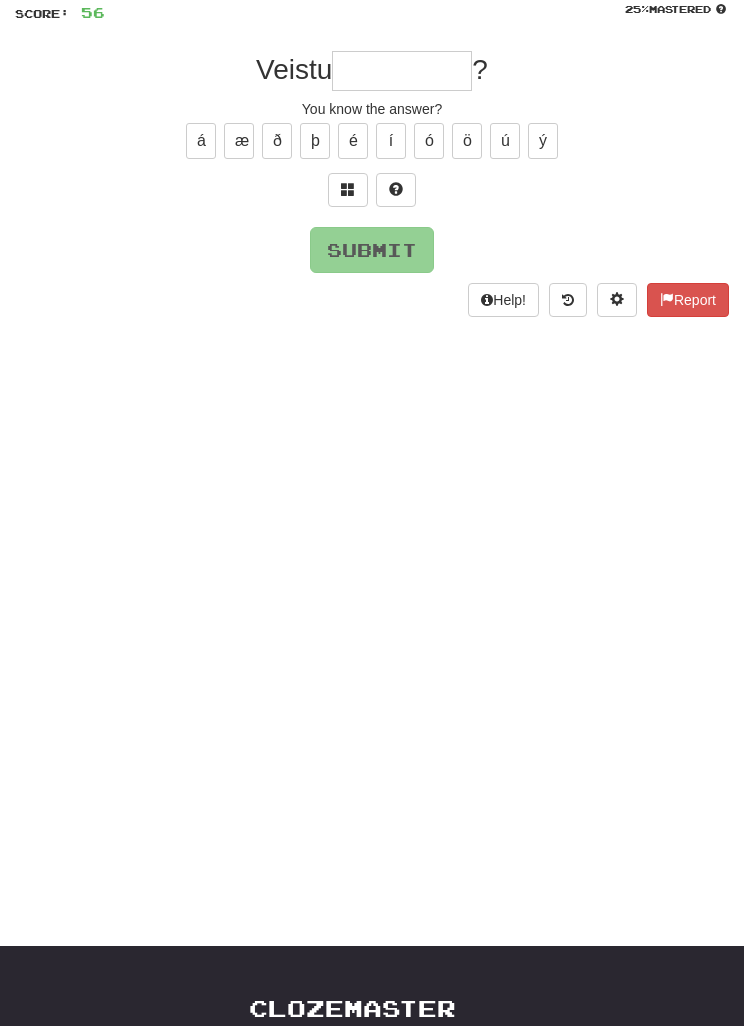 click at bounding box center (348, 190) 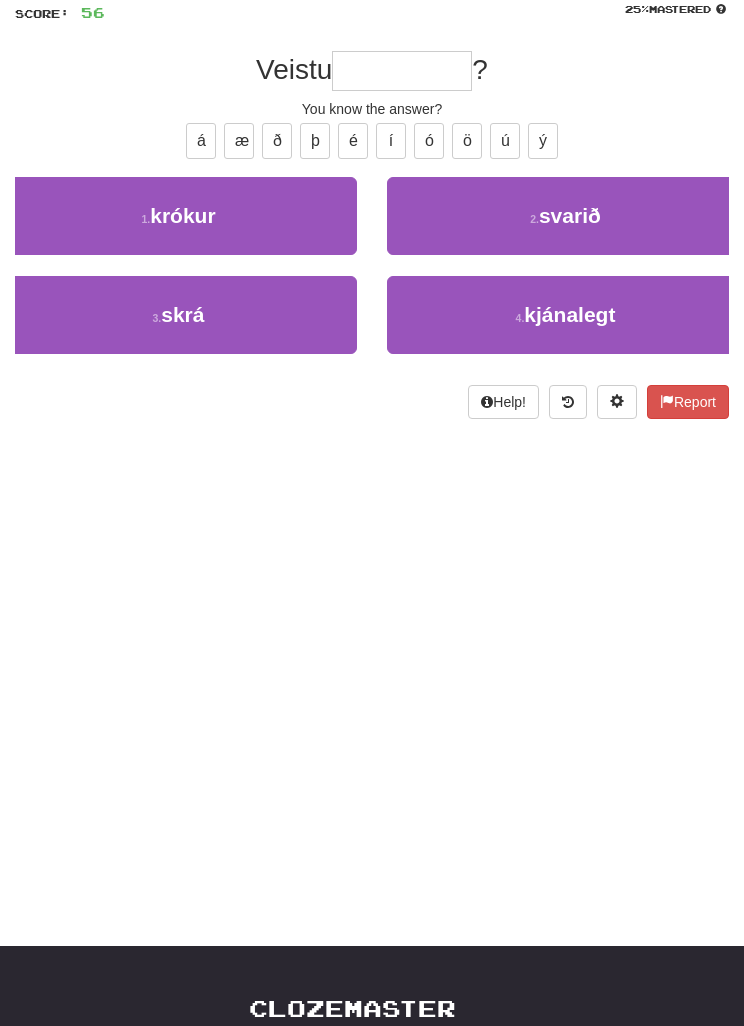 click on "2 .  svarið" at bounding box center (565, 216) 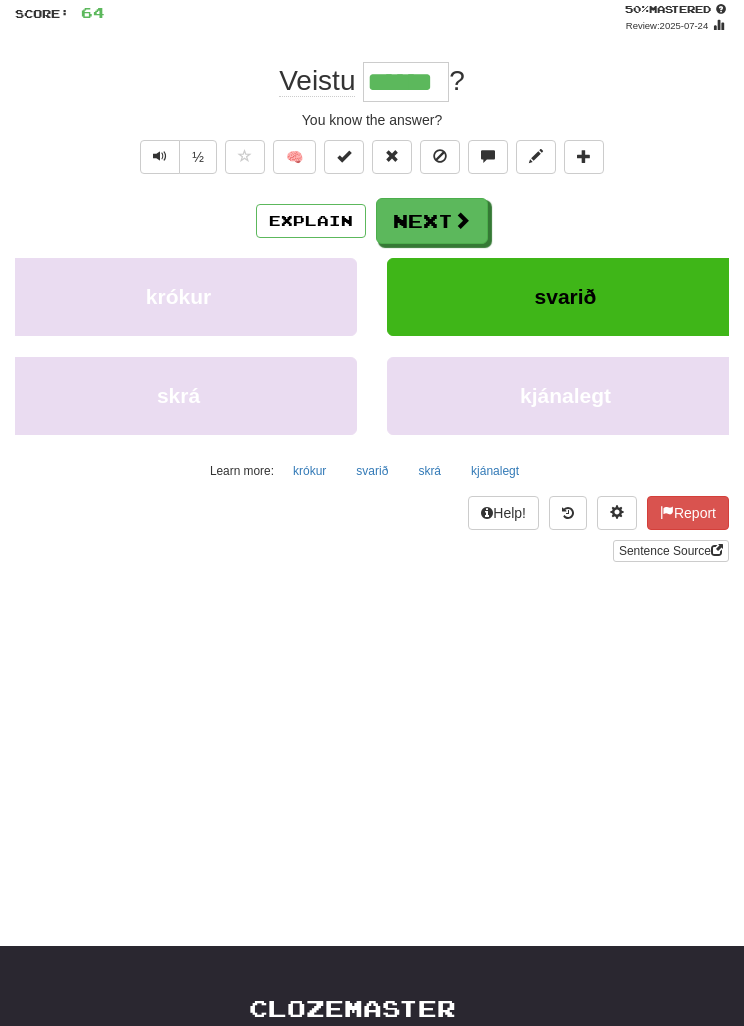 click on "Next" at bounding box center [432, 221] 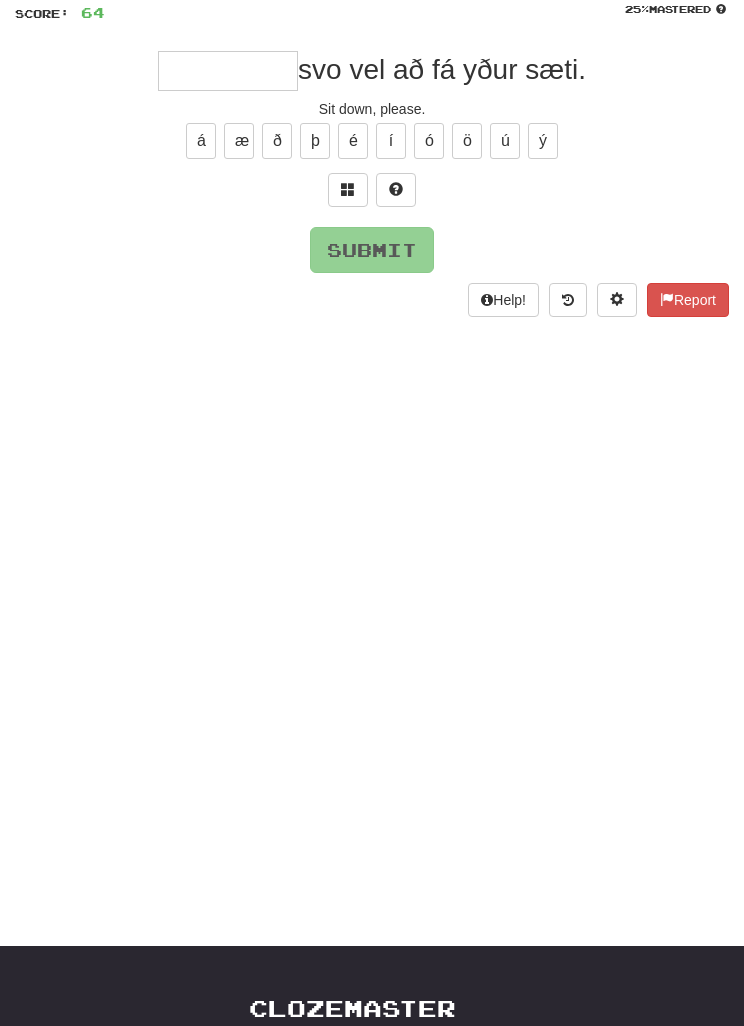 click at bounding box center (348, 190) 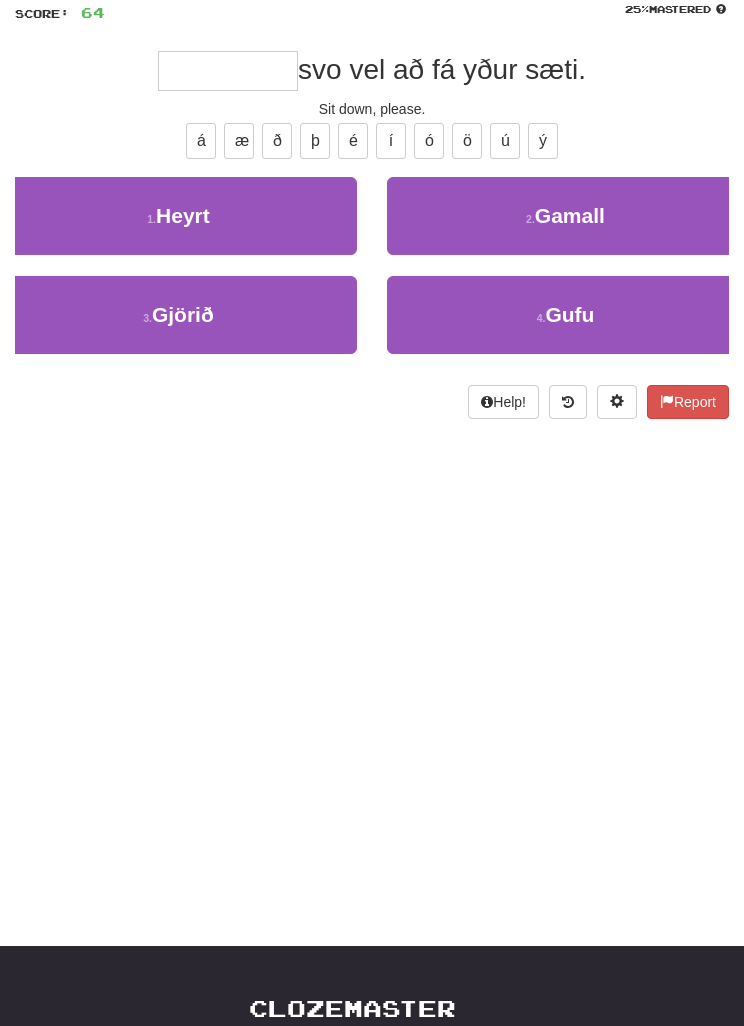 click on "3 .  Gjörið" at bounding box center [178, 315] 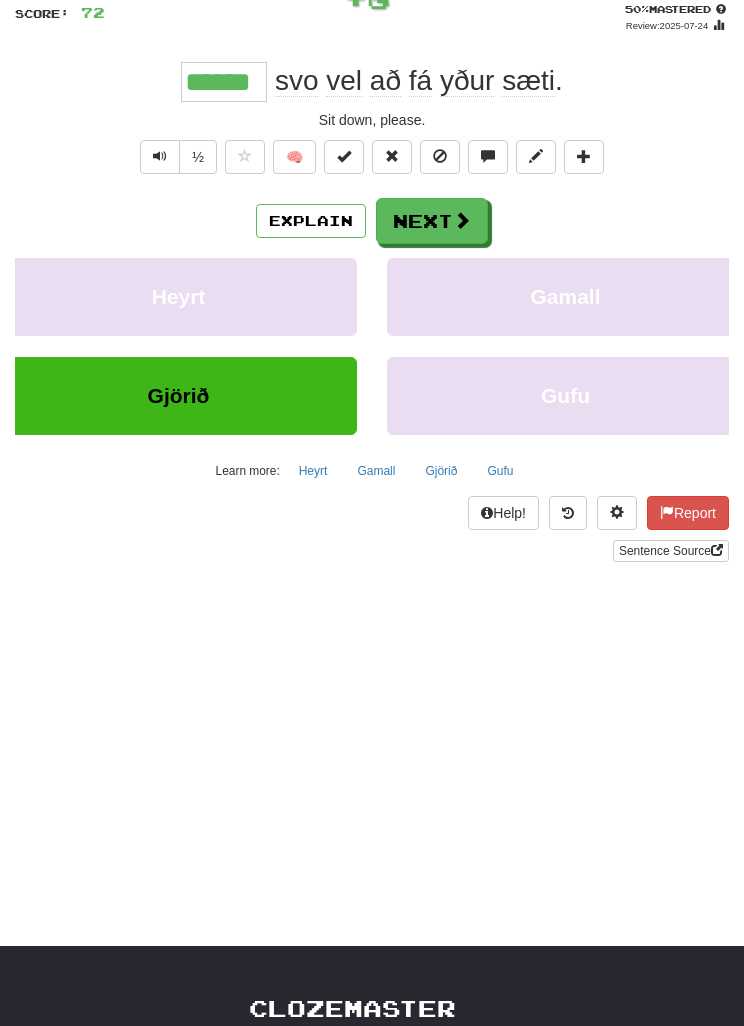 click on "Gjörið" at bounding box center [441, 471] 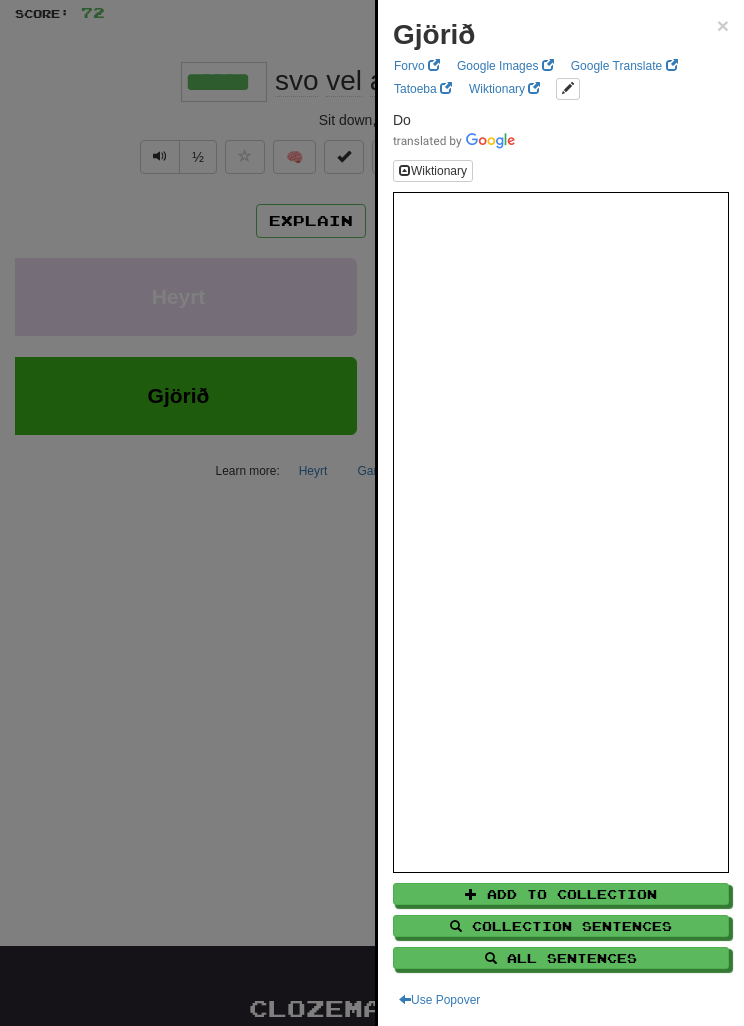 click at bounding box center (372, 513) 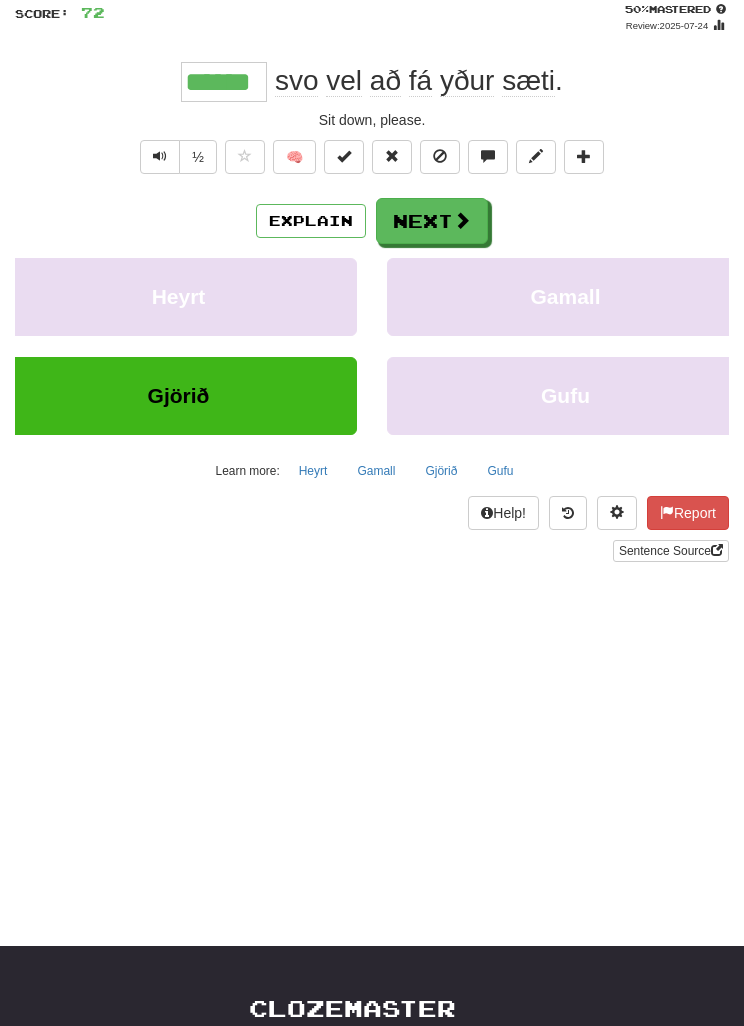click on "Next" at bounding box center (432, 221) 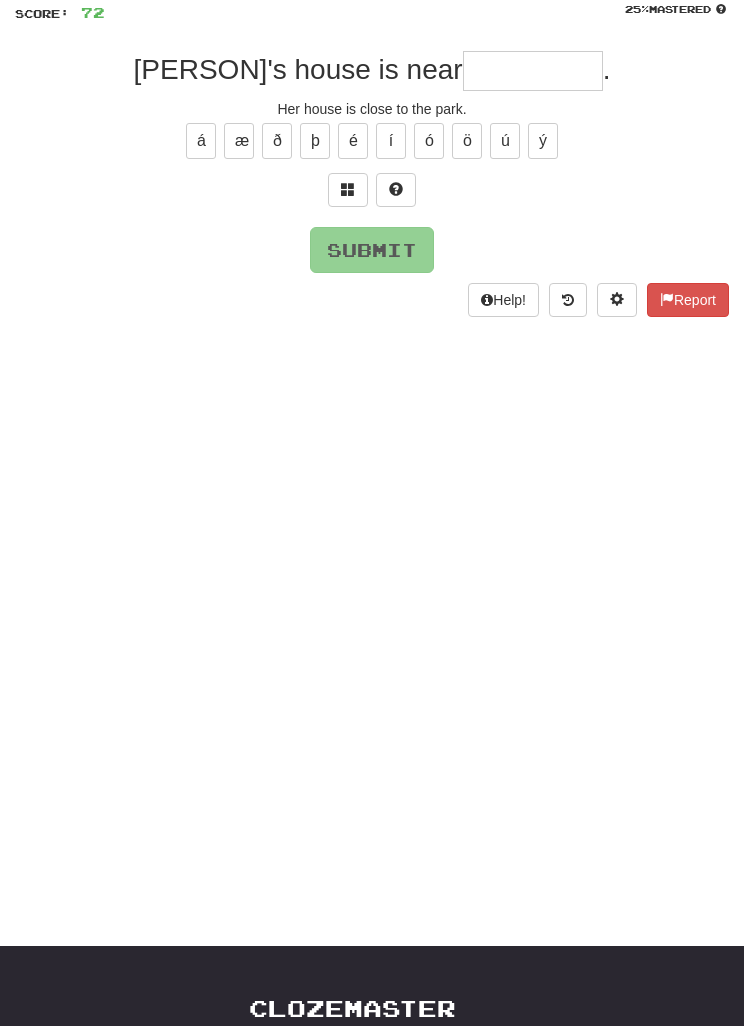 click at bounding box center (348, 190) 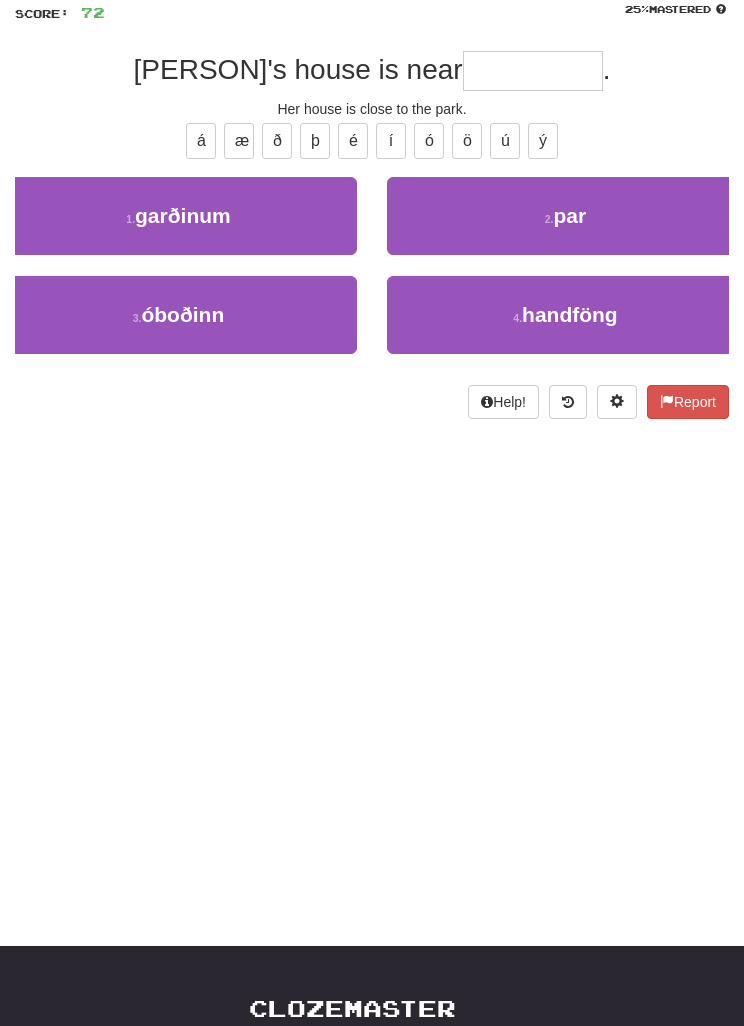 click on "1 .  garðinum" at bounding box center [178, 216] 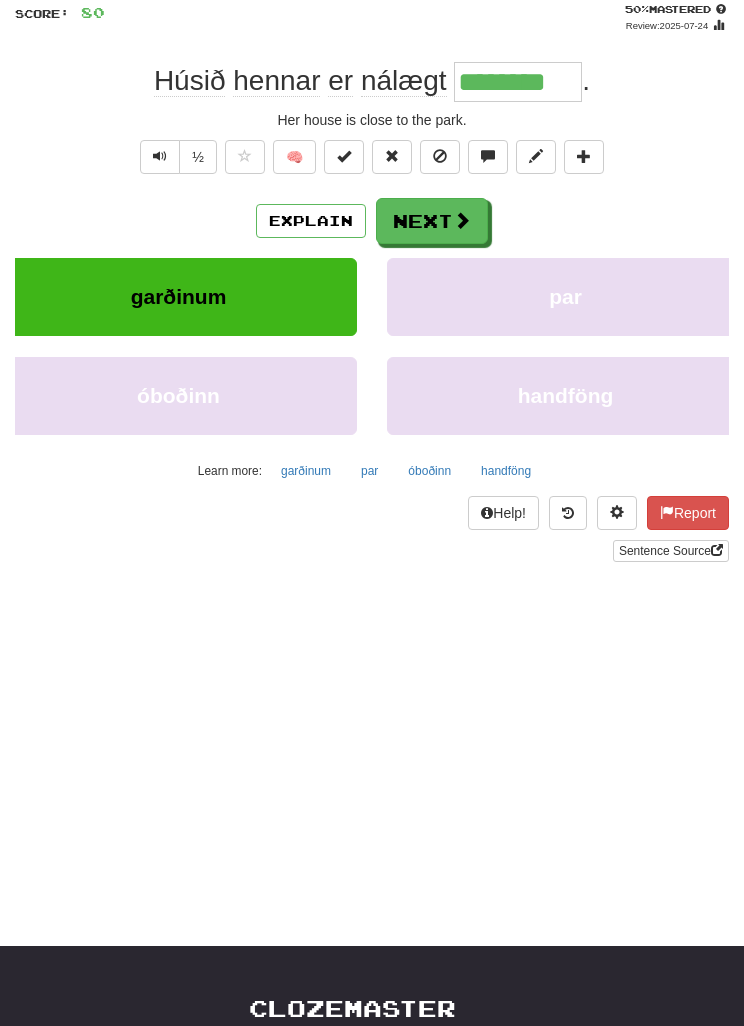 click on "Explain" at bounding box center (311, 221) 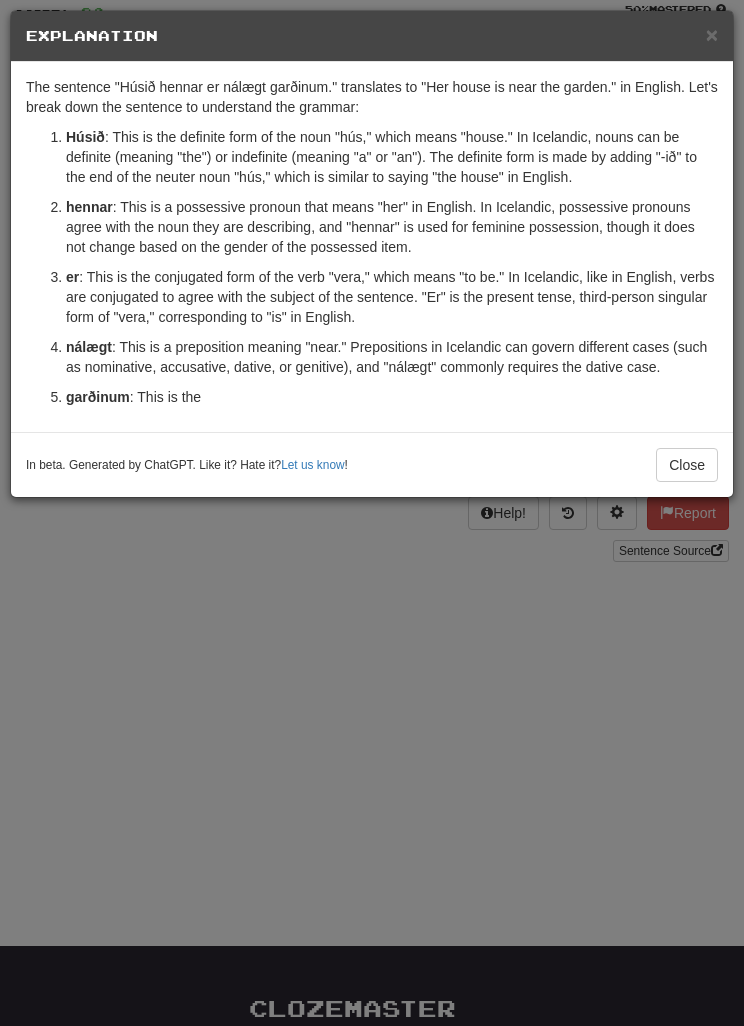 click on "× Explanation The sentence "Húsið hennar er nálægt garðinum." translates to "Her house is near the garden." in English. Let's break down the sentence to understand the grammar:
Húsið : This is the definite form of the noun "hús," which means "house." In Icelandic, nouns can be definite (meaning "the") or indefinite (meaning "a" or "an"). The definite form is made by adding "-ið" to the end of the neuter noun "hús," which is similar to saying "the house" in English.
hennar : This is a possessive pronoun that means "her" in English. In Icelandic, possessive pronouns agree with the noun they are describing, and "hennar" is used for feminine possession, though it does not change based on the gender of the possessed item.
er : This is the conjugated form of the verb "vera," which means "to be." In Icelandic, like in English, verbs are conjugated to agree with the subject of the sentence. "Er" is the present tense, third-person singular form of "vera," corresponding to "is" in English." at bounding box center [372, 513] 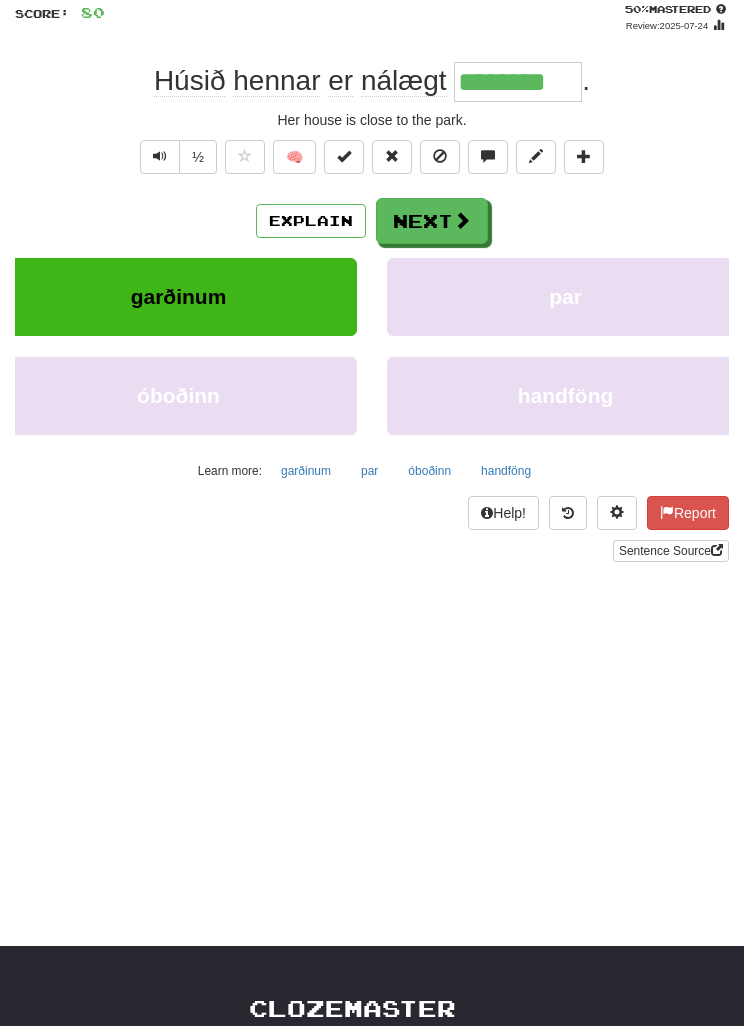 click on "Next" at bounding box center [432, 221] 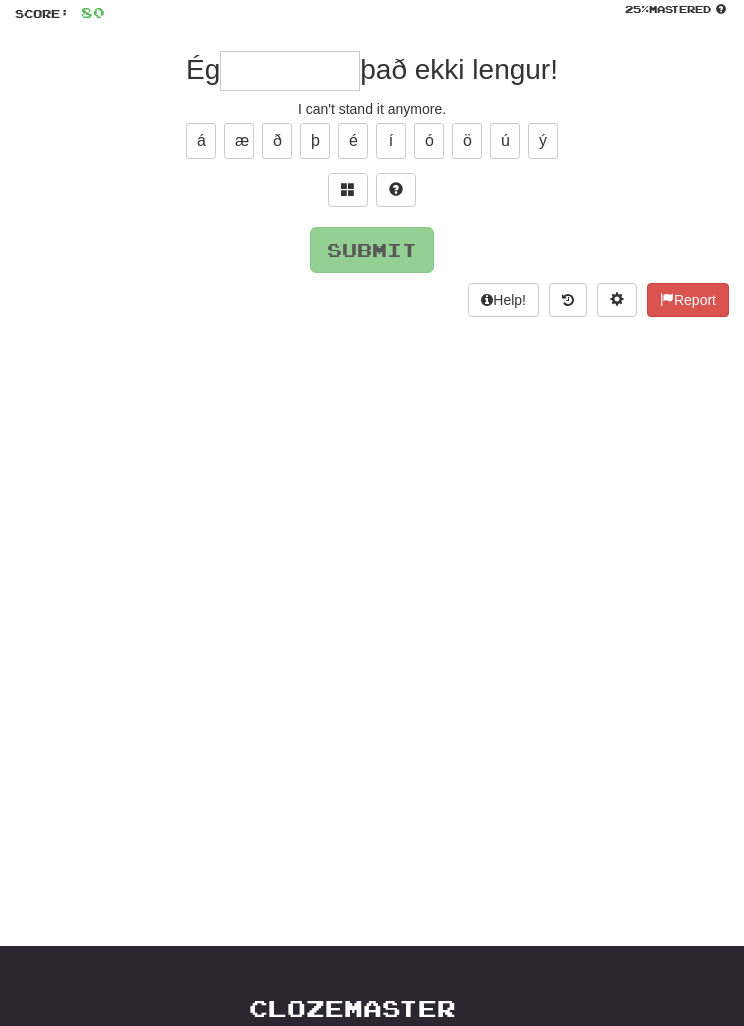 click at bounding box center [348, 190] 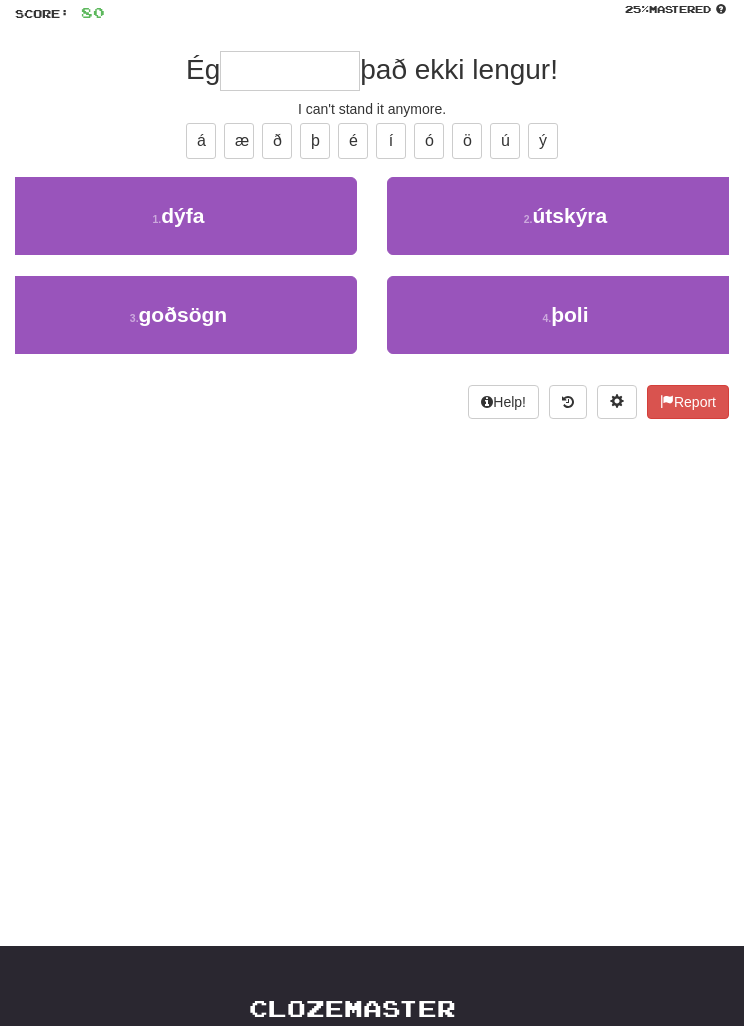 click on "1 .  dýfa" at bounding box center [178, 216] 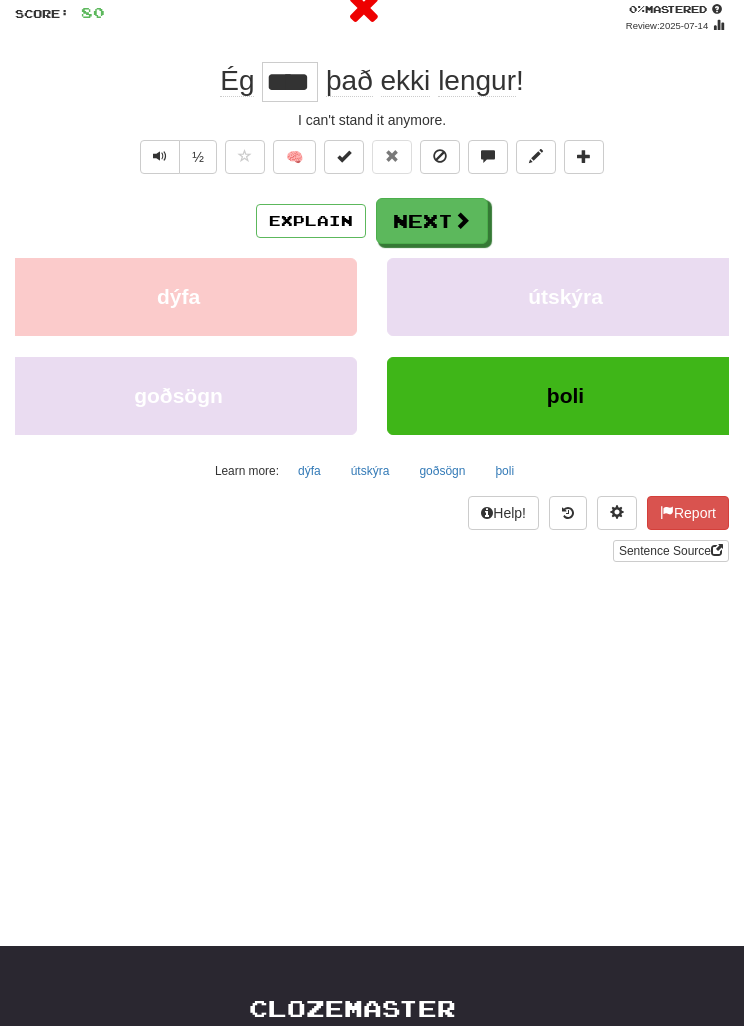 click on "þoli" at bounding box center (504, 471) 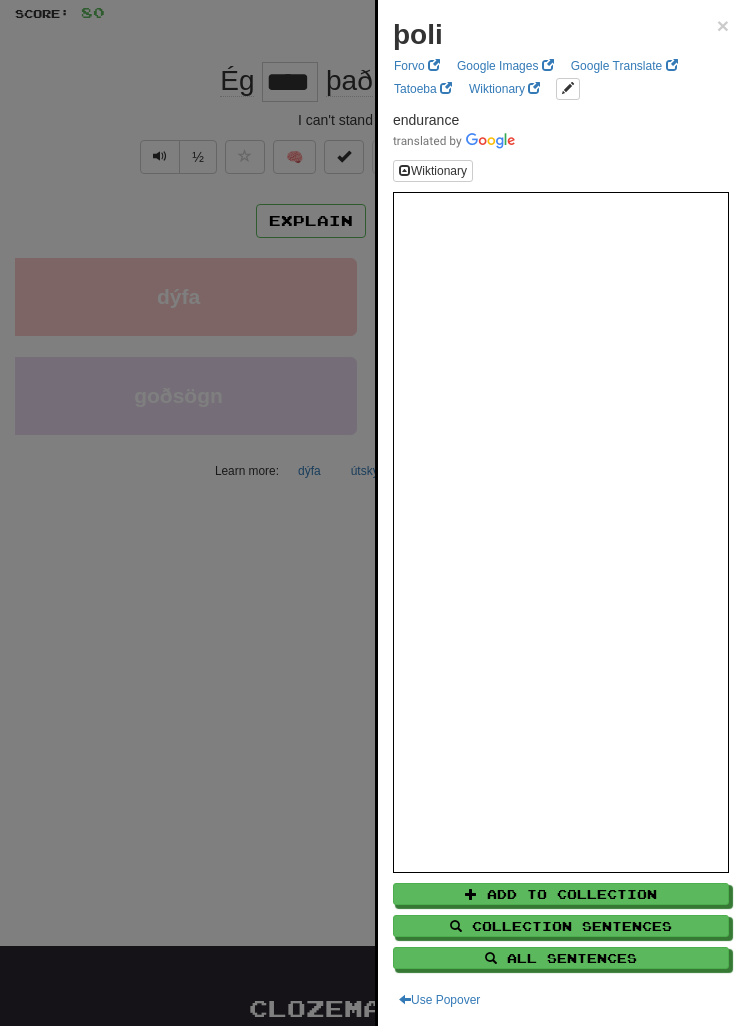 click at bounding box center [372, 513] 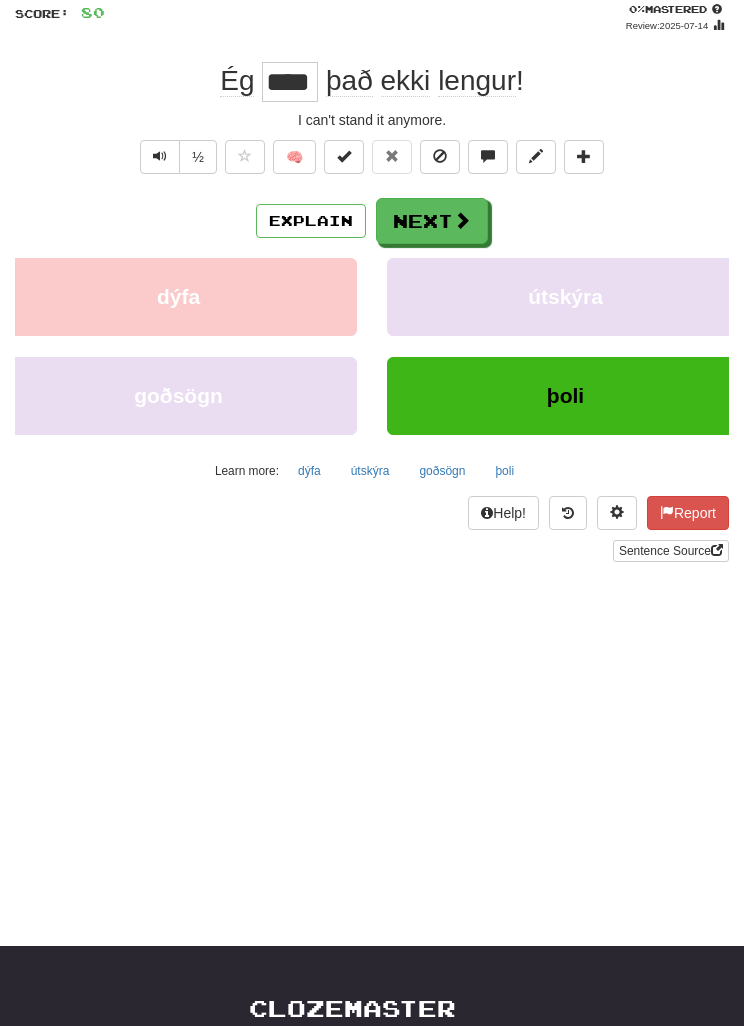 click on "Next" at bounding box center (432, 221) 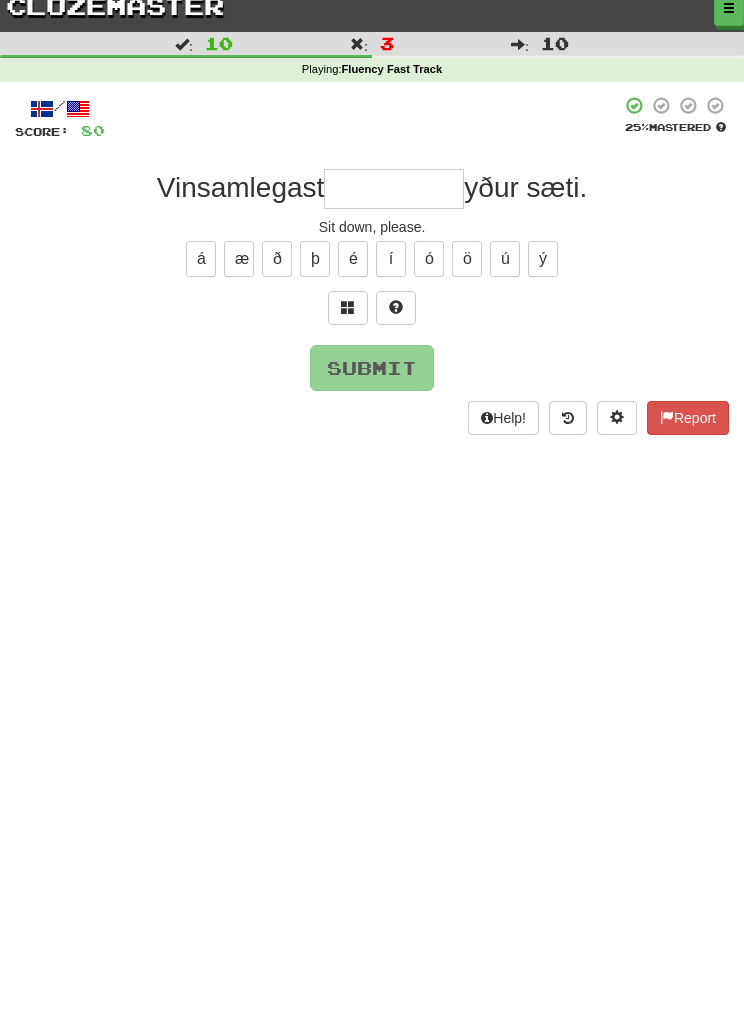 scroll, scrollTop: 0, scrollLeft: 0, axis: both 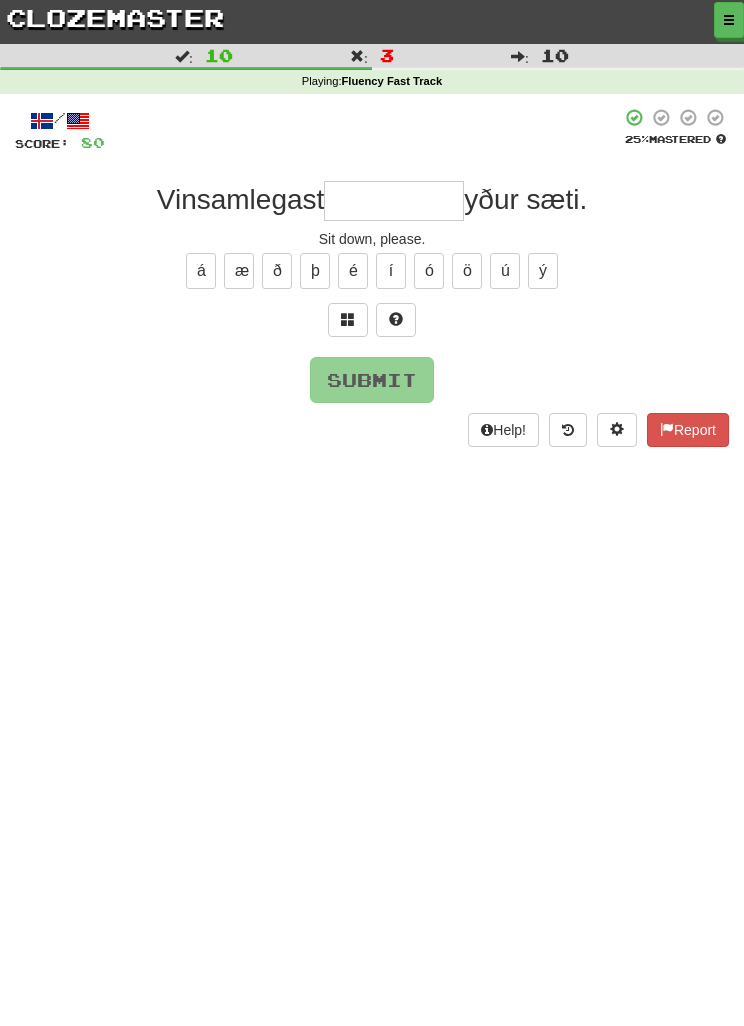 click at bounding box center (348, 319) 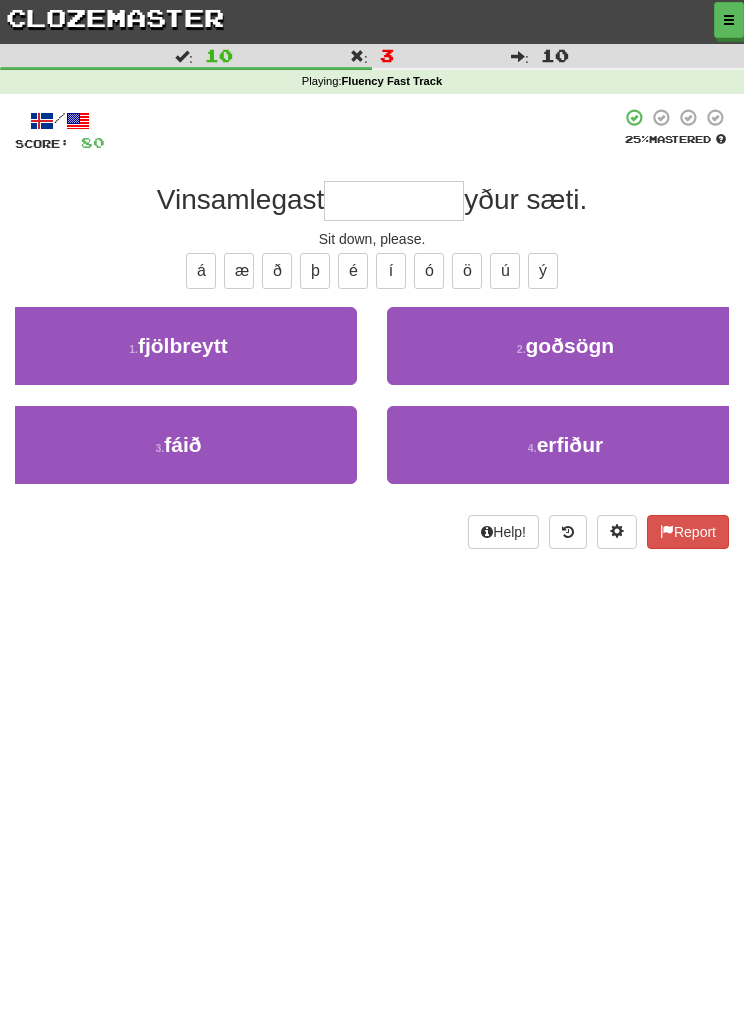 click on "3 .  fáið" at bounding box center [178, 445] 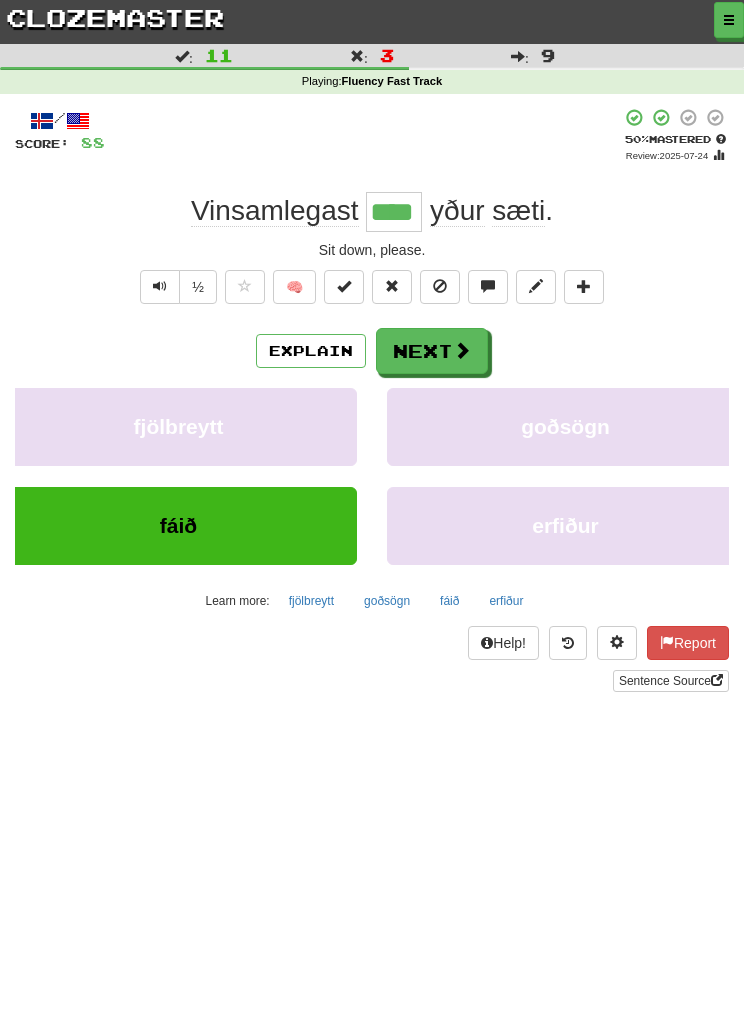 click on "Next" at bounding box center (432, 351) 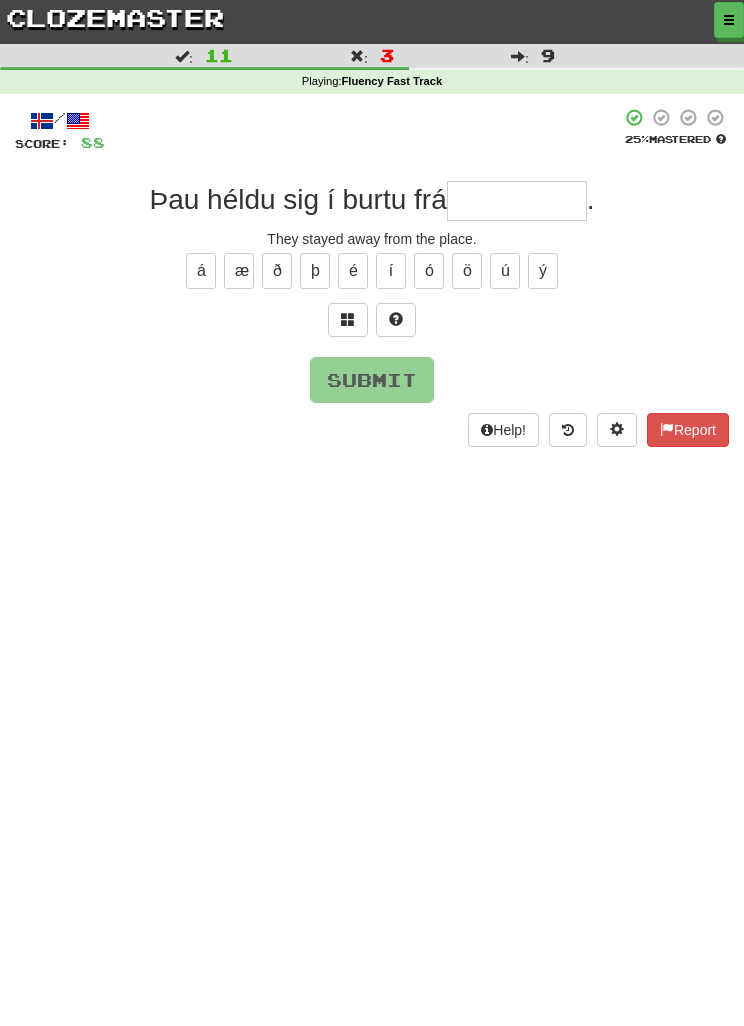 click at bounding box center [348, 319] 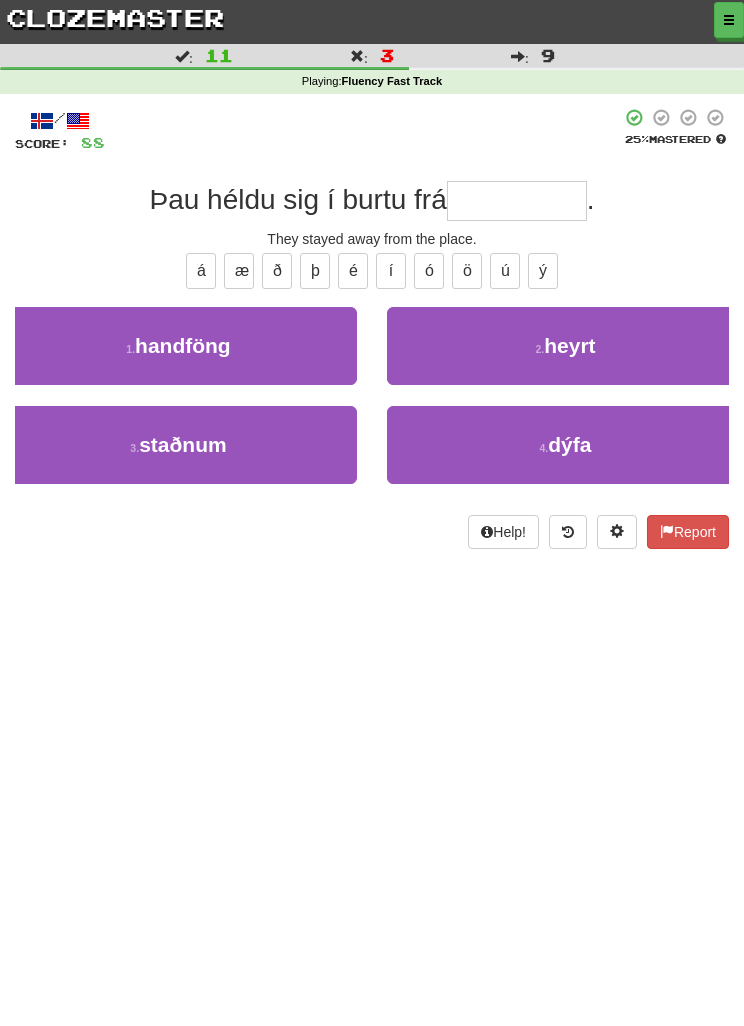 click on "3 .  staðnum" at bounding box center (178, 445) 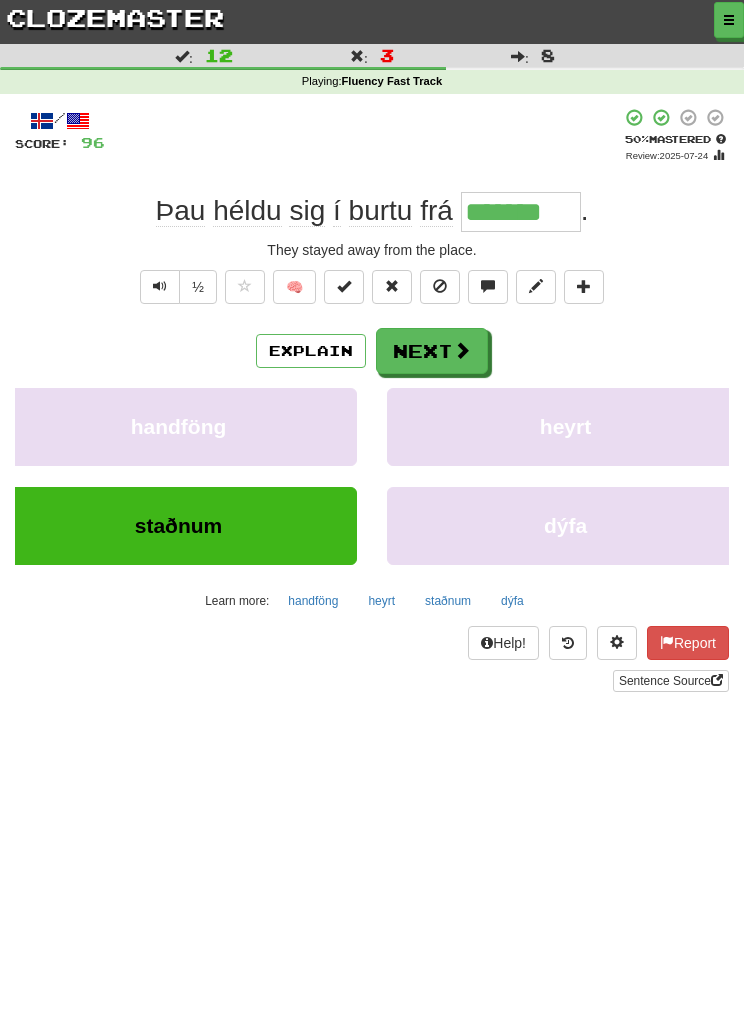 click on "Next" at bounding box center [432, 351] 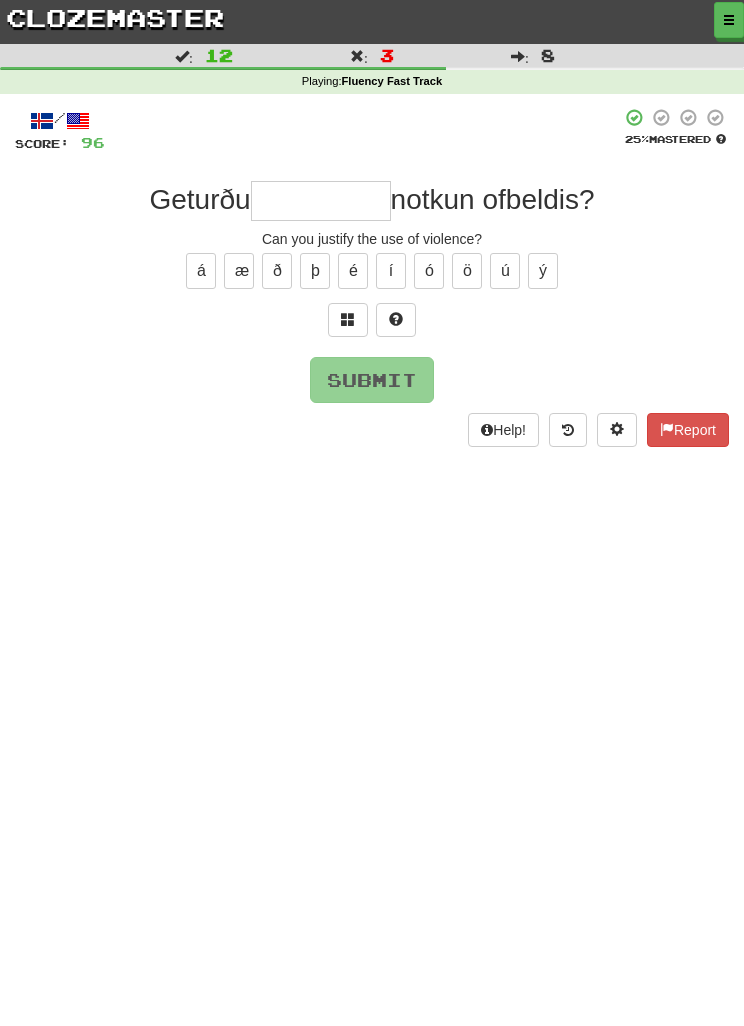 click at bounding box center (348, 320) 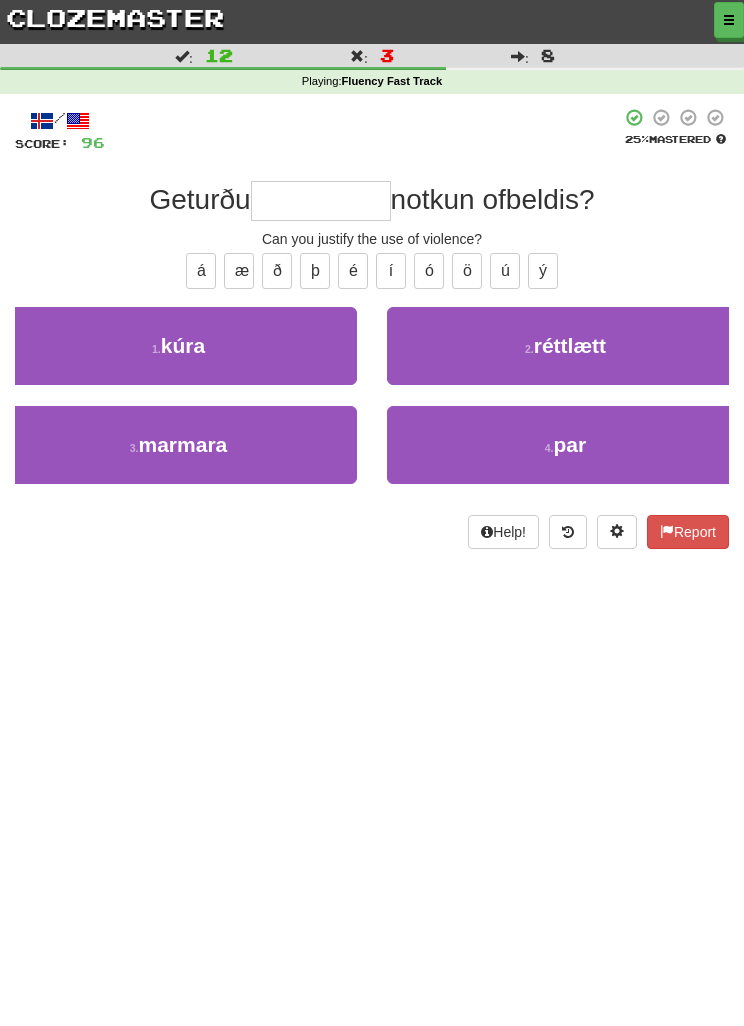 click on "2 .  réttlætt" at bounding box center (565, 346) 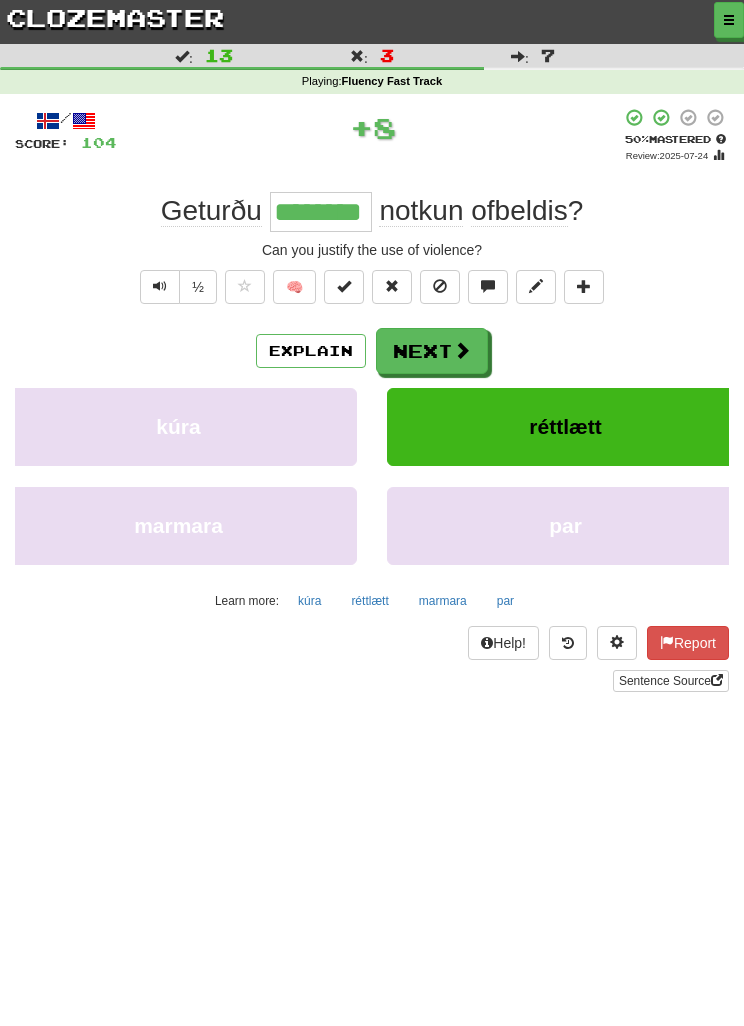 click on "réttlætt" at bounding box center (369, 601) 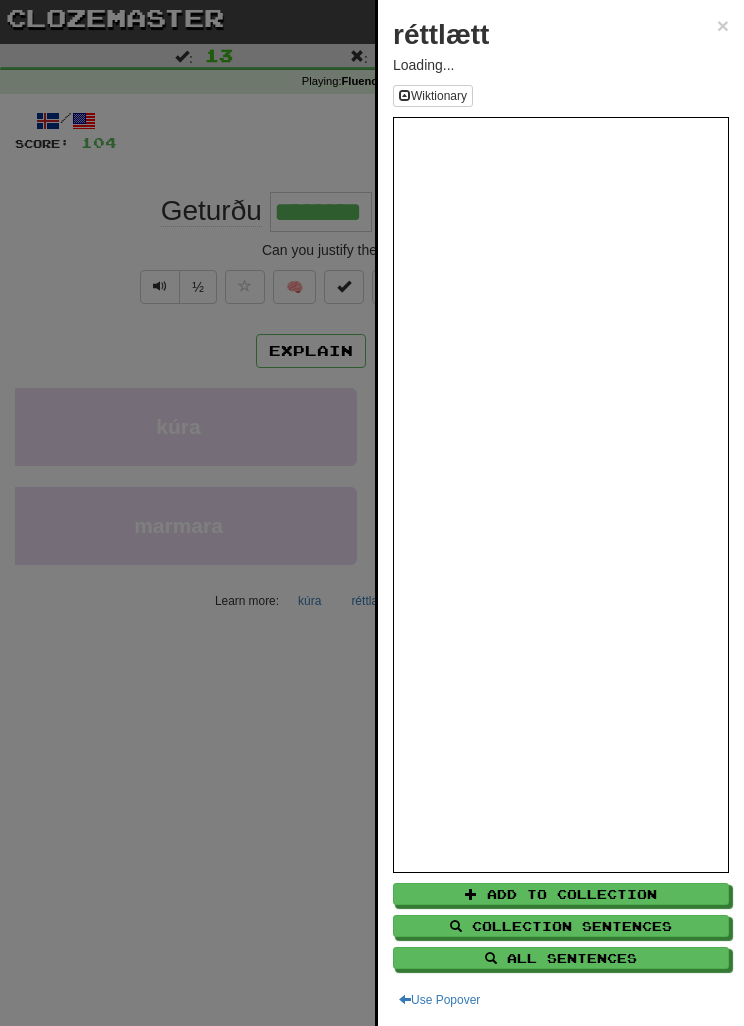 click at bounding box center [372, 513] 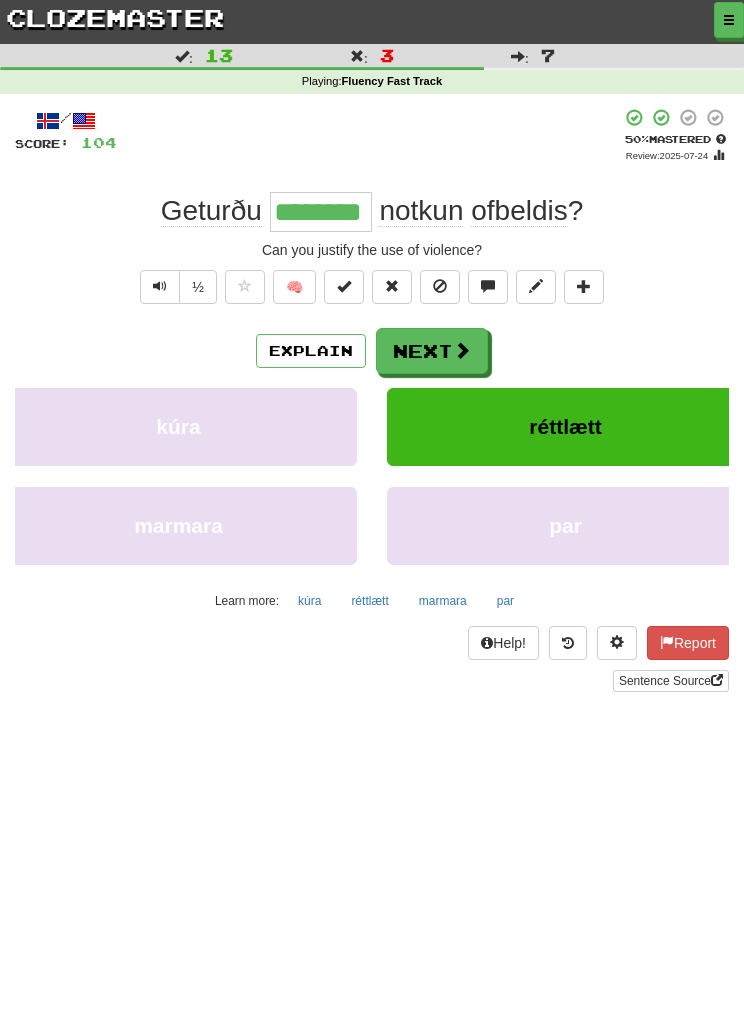 click on "Explain" at bounding box center (311, 351) 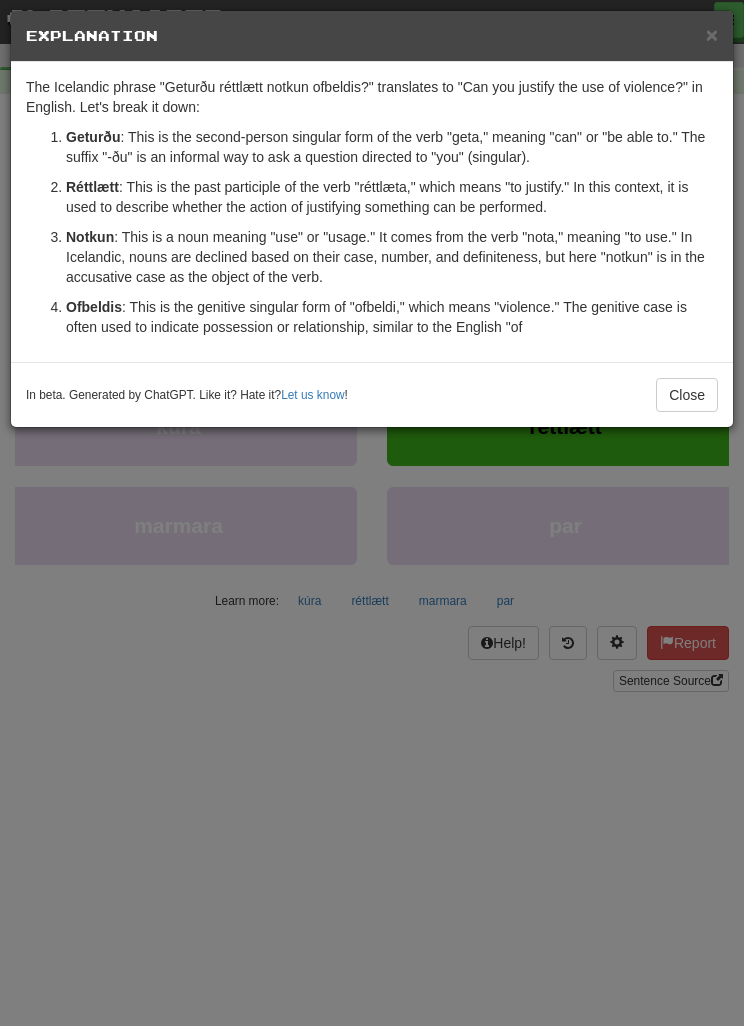 click on "× Explanation The Icelandic phrase "Geturðu réttlætt notkun ofbeldis?" translates to "Can you justify the use of violence?" in English. Let's break it down:
Geturðu : This is the second-person singular form of the verb "geta," meaning "can" or "be able to." The suffix "-ðu" is an informal way to ask a question directed to "you" (singular).
Réttlætt : This is the past participle of the verb "réttlæta," which means "to justify." In this context, it is used to describe whether the action of justifying something can be performed.
Notkun : This is a noun meaning "use" or "usage." It comes from the verb "nota," meaning "to use." In Icelandic, nouns are declined based on their case, number, and definiteness, but here "notkun" is in the accusative case as the object of the verb.
Ofbeldis : This is the genitive singular form of "ofbeldi," which means "violence." The genitive case is often used to indicate possession or relationship, similar to the English "of
Let us know ! Close" at bounding box center [372, 513] 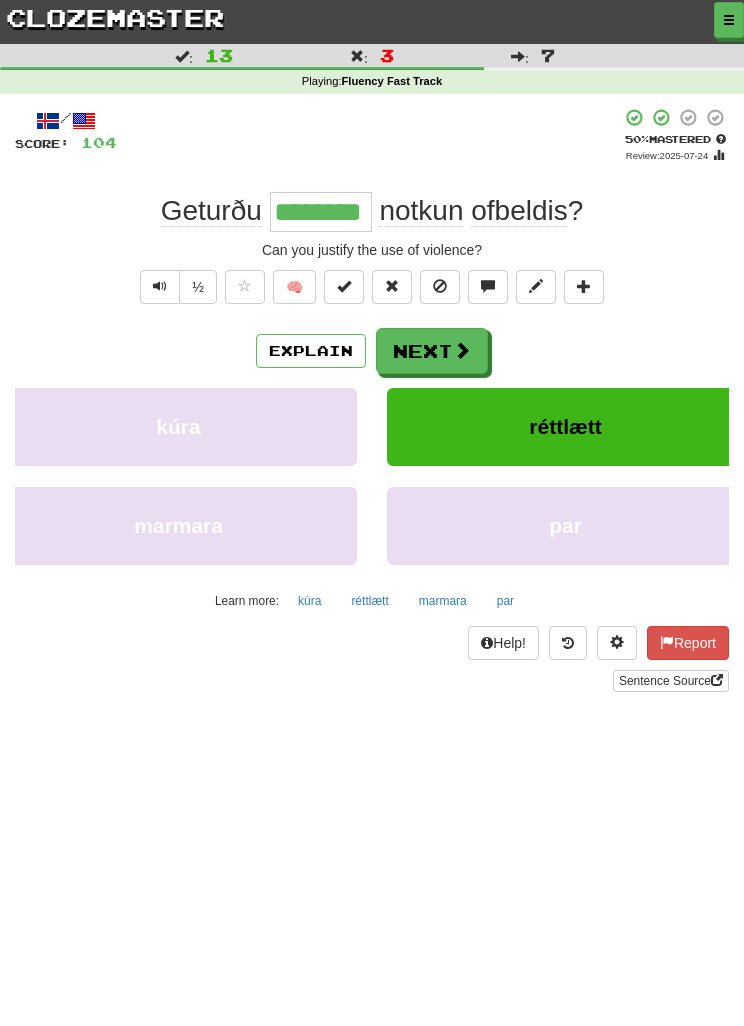 click on "Next" at bounding box center (432, 351) 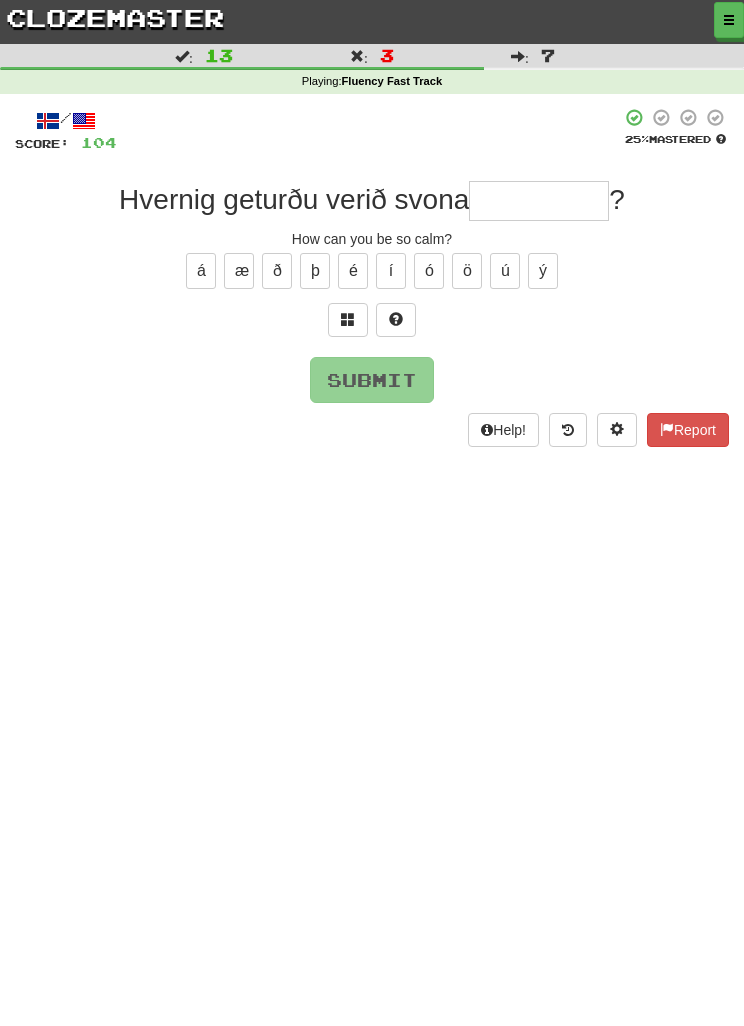 click at bounding box center (348, 319) 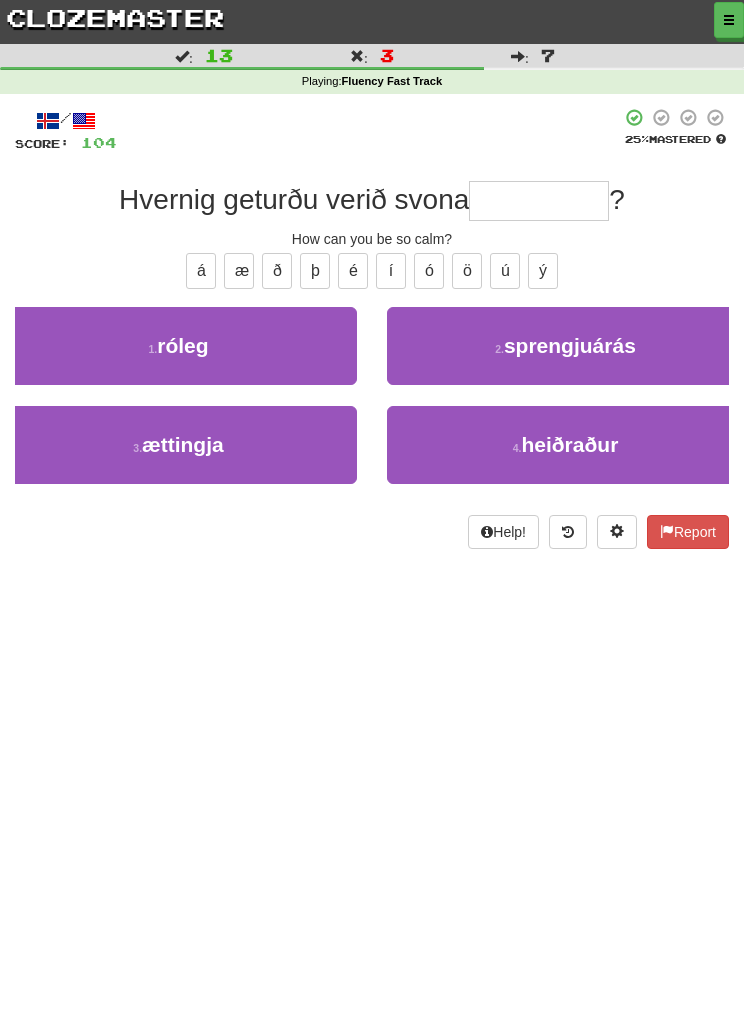 click on "1 .  róleg" at bounding box center [178, 346] 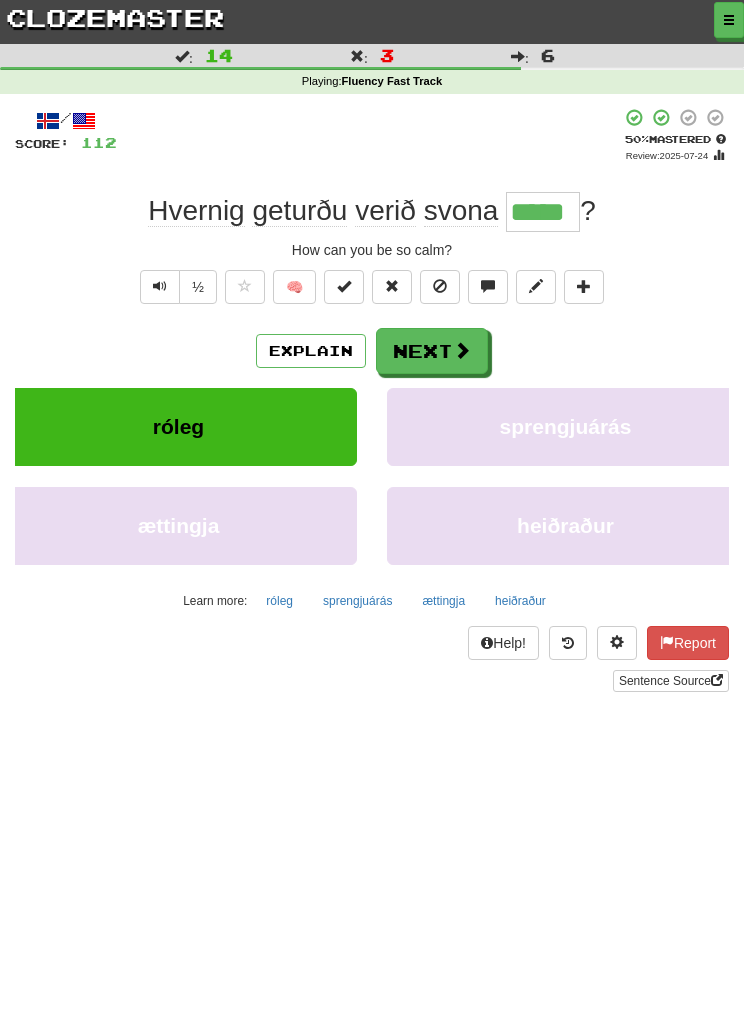 click on "Next" at bounding box center [432, 351] 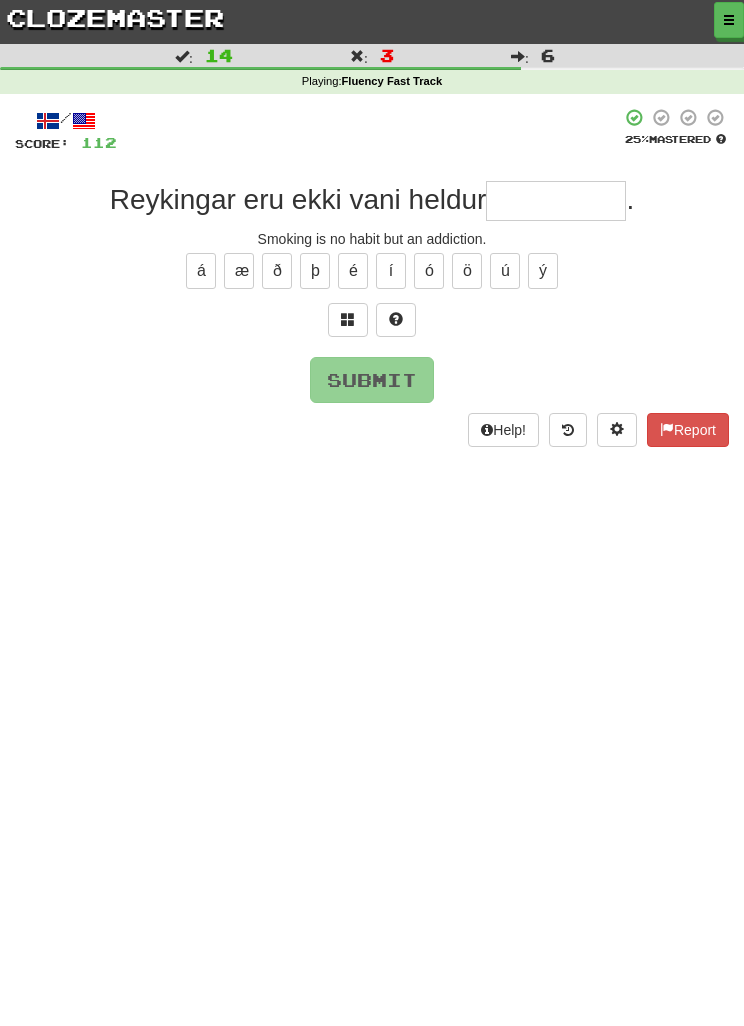 click at bounding box center [348, 320] 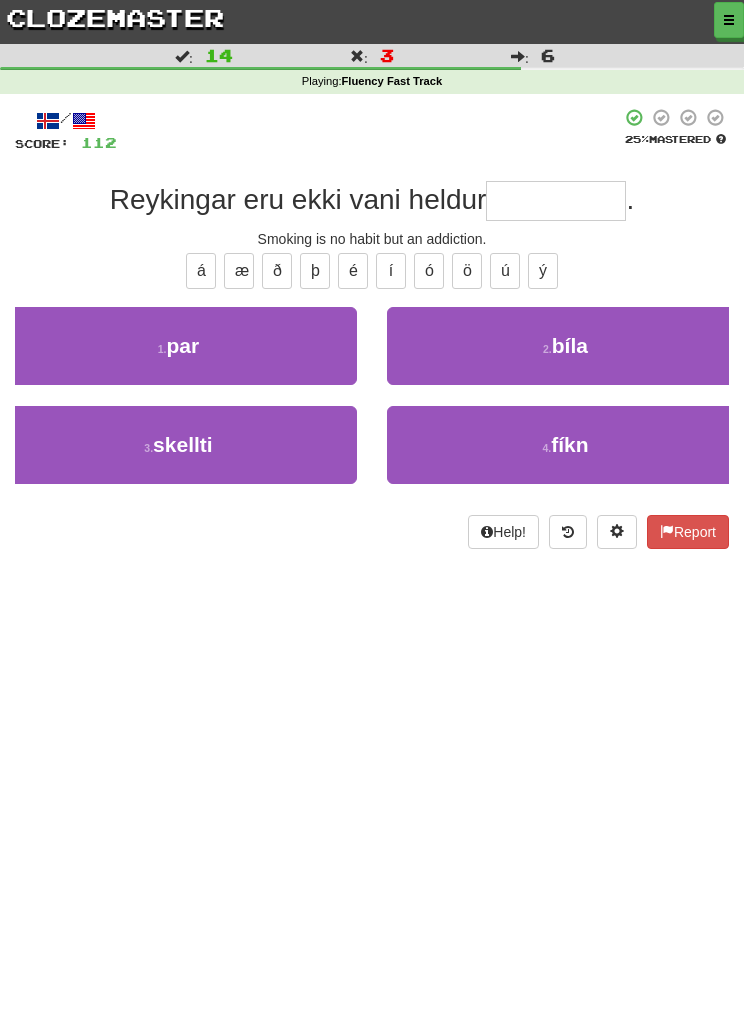 click on "4 .  fíkn" at bounding box center (565, 445) 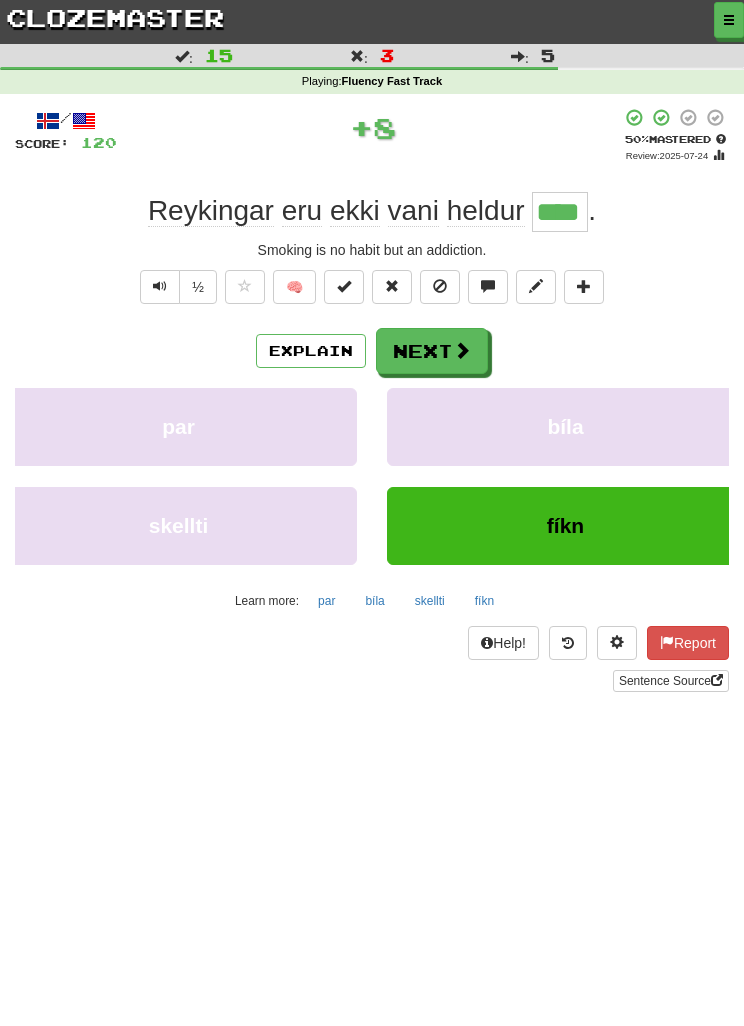 click on "fíkn" at bounding box center [484, 601] 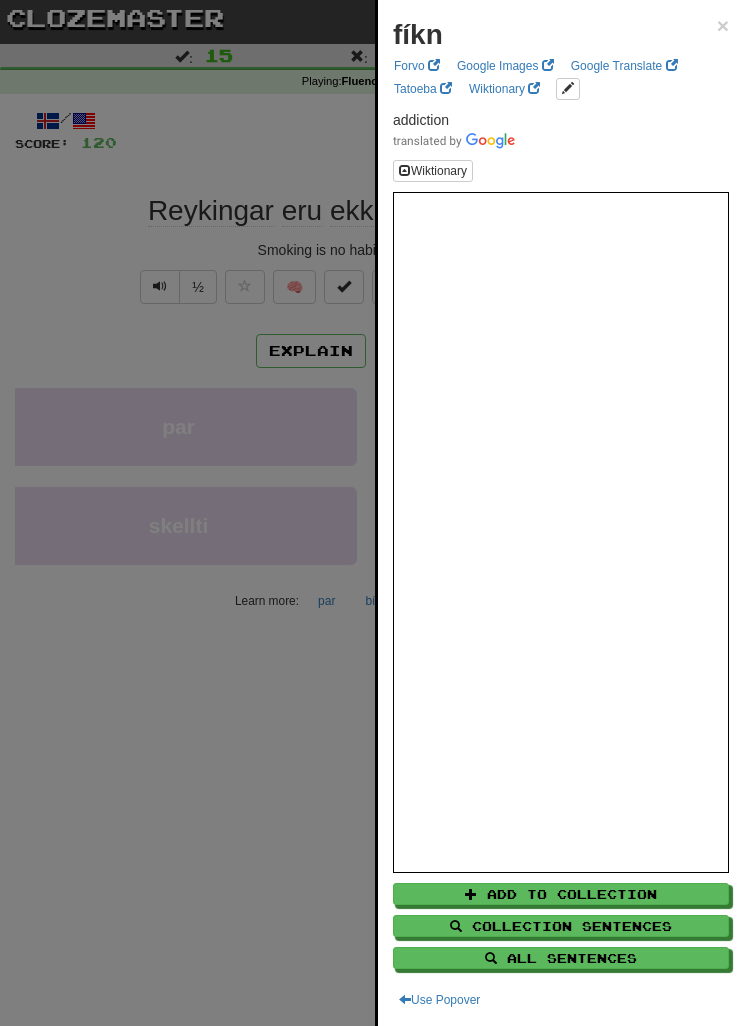 click at bounding box center (372, 513) 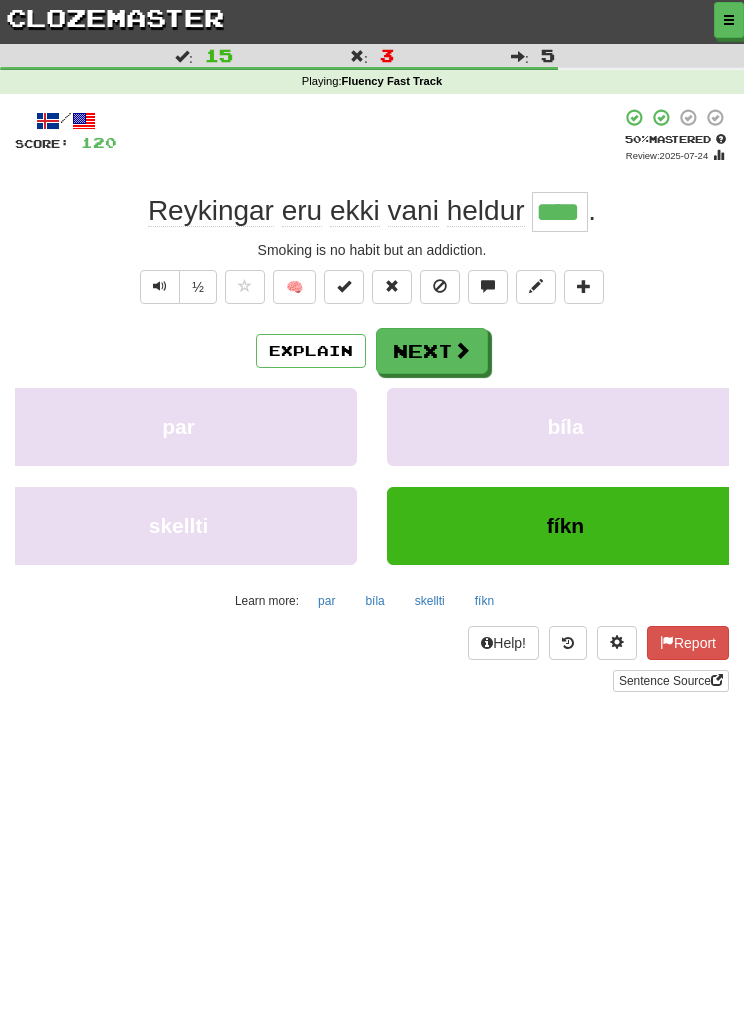 click on "Next" at bounding box center [432, 351] 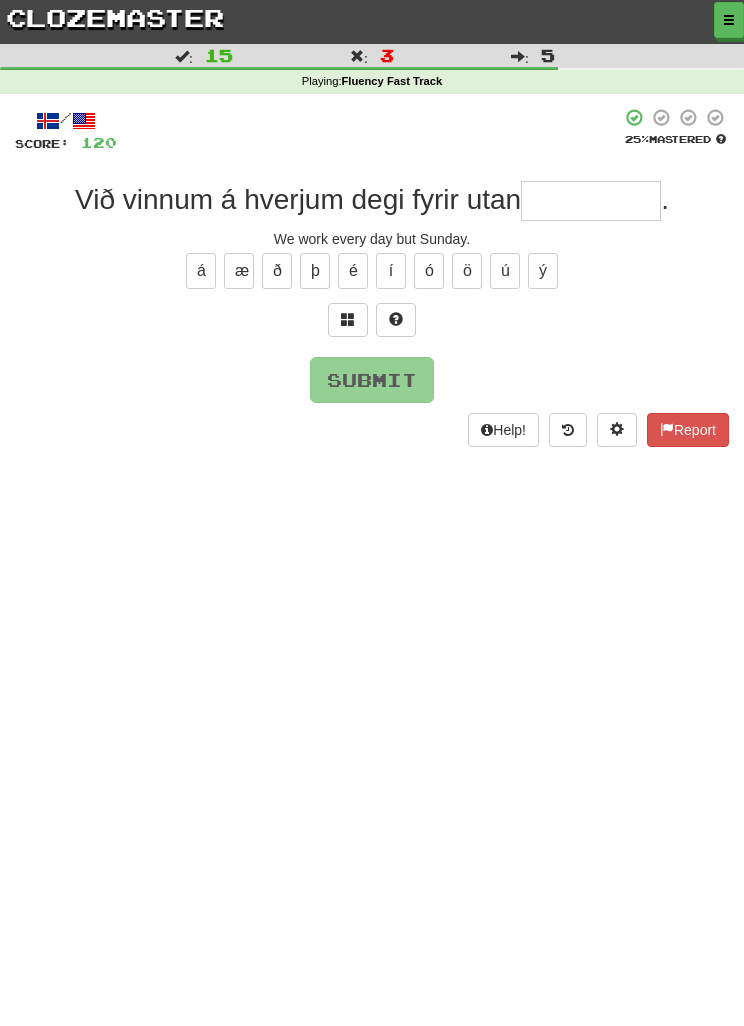 click at bounding box center [348, 319] 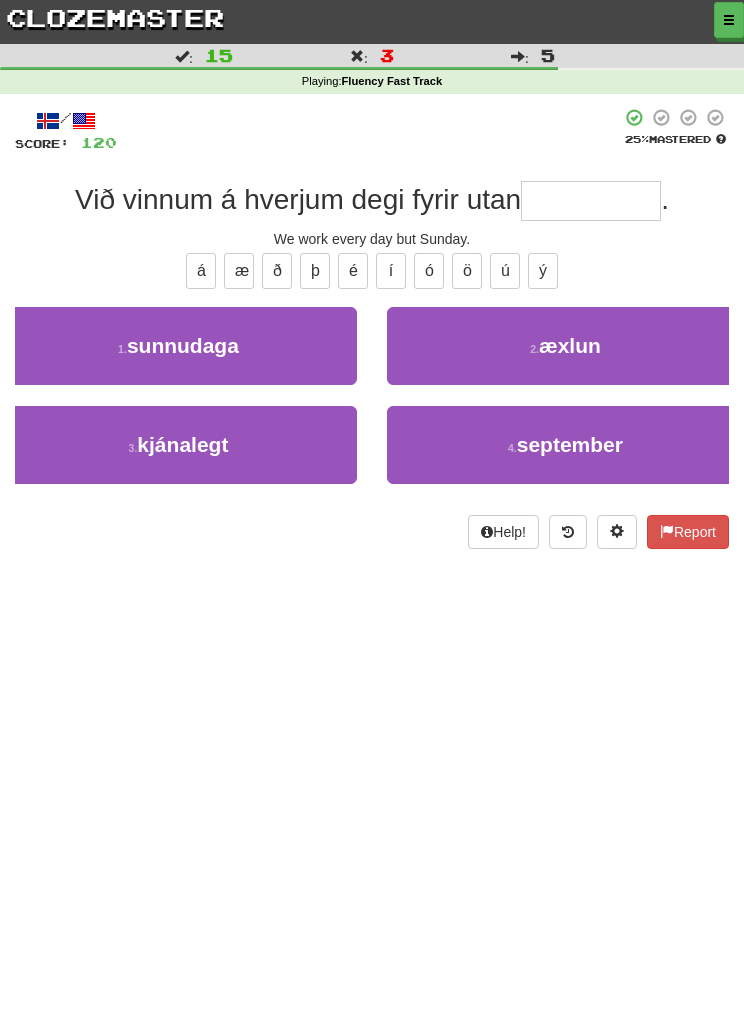 click on "1 .  sunnudaga" at bounding box center (178, 346) 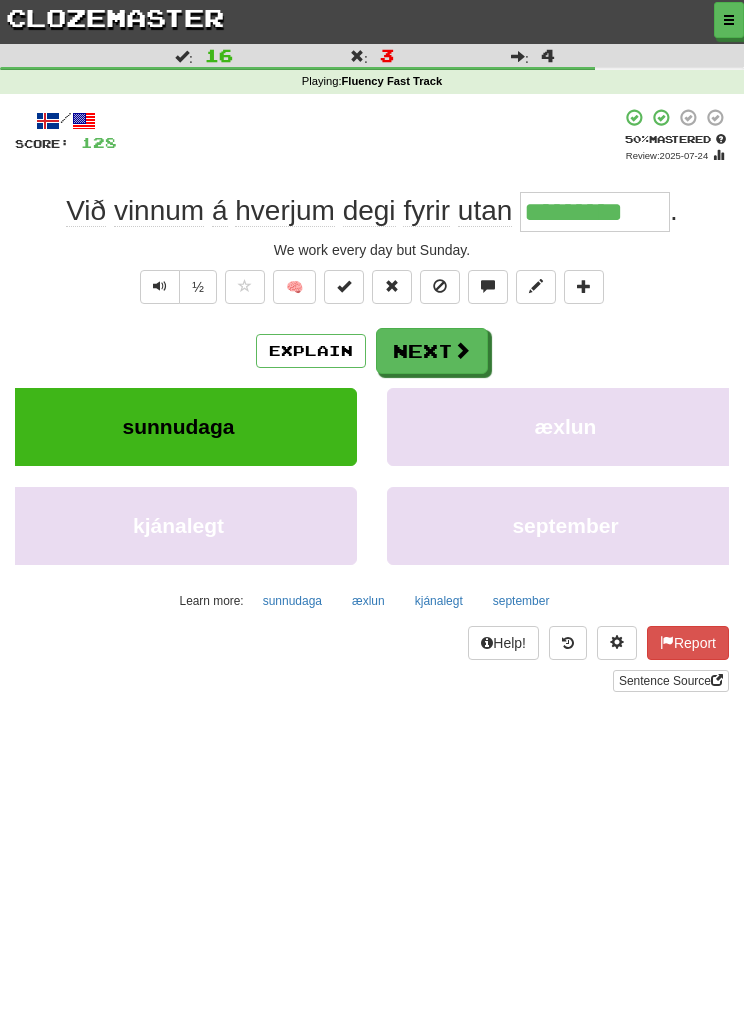 click on "Next" at bounding box center [432, 351] 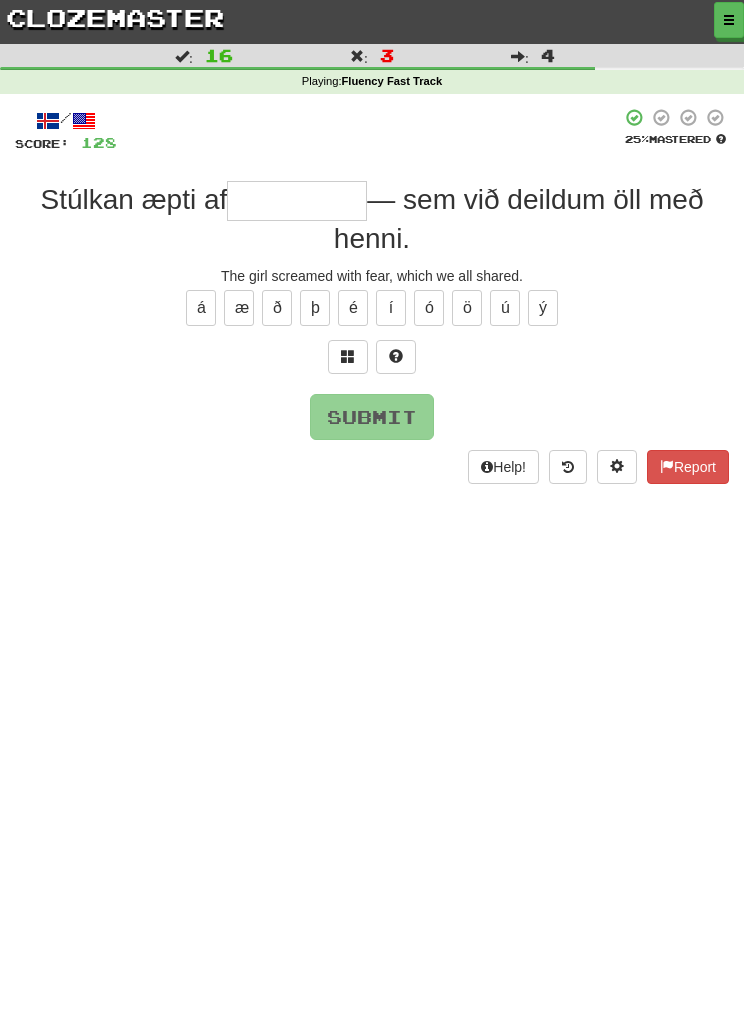 click at bounding box center (348, 357) 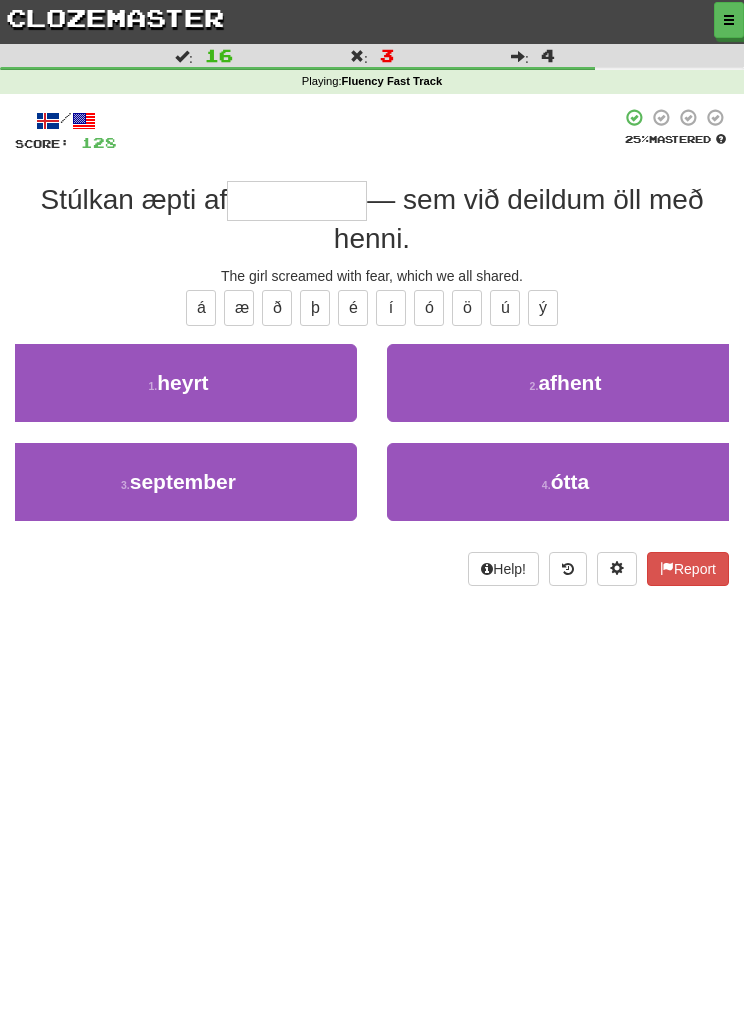 click on "4 .  ótta" at bounding box center (565, 482) 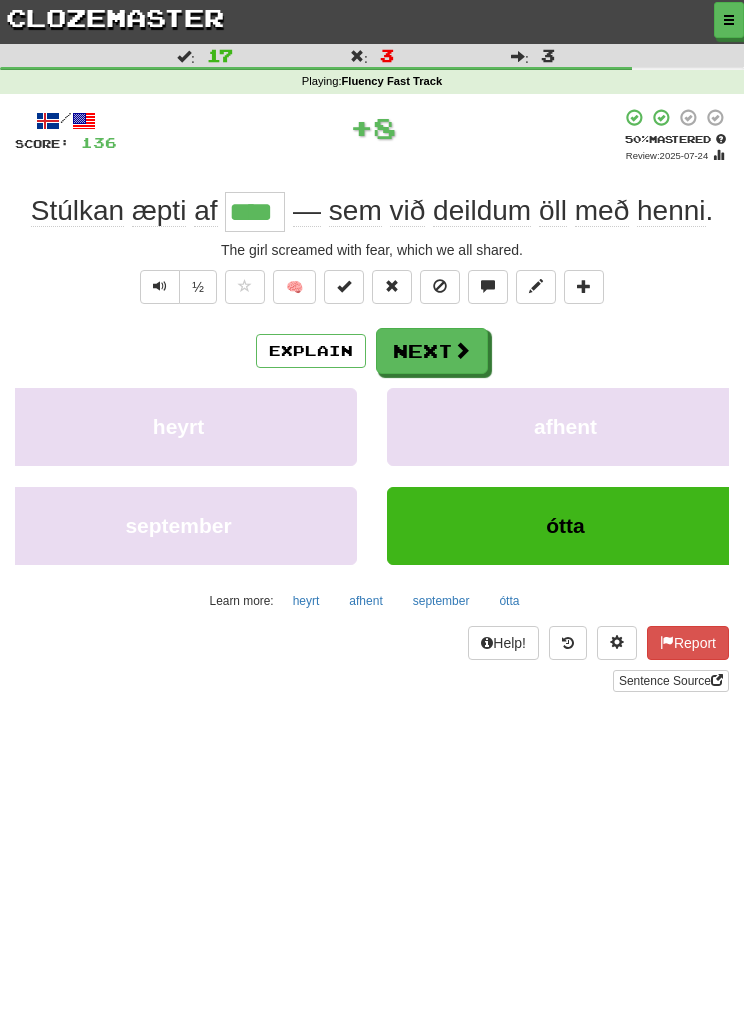 click on "september" at bounding box center (441, 601) 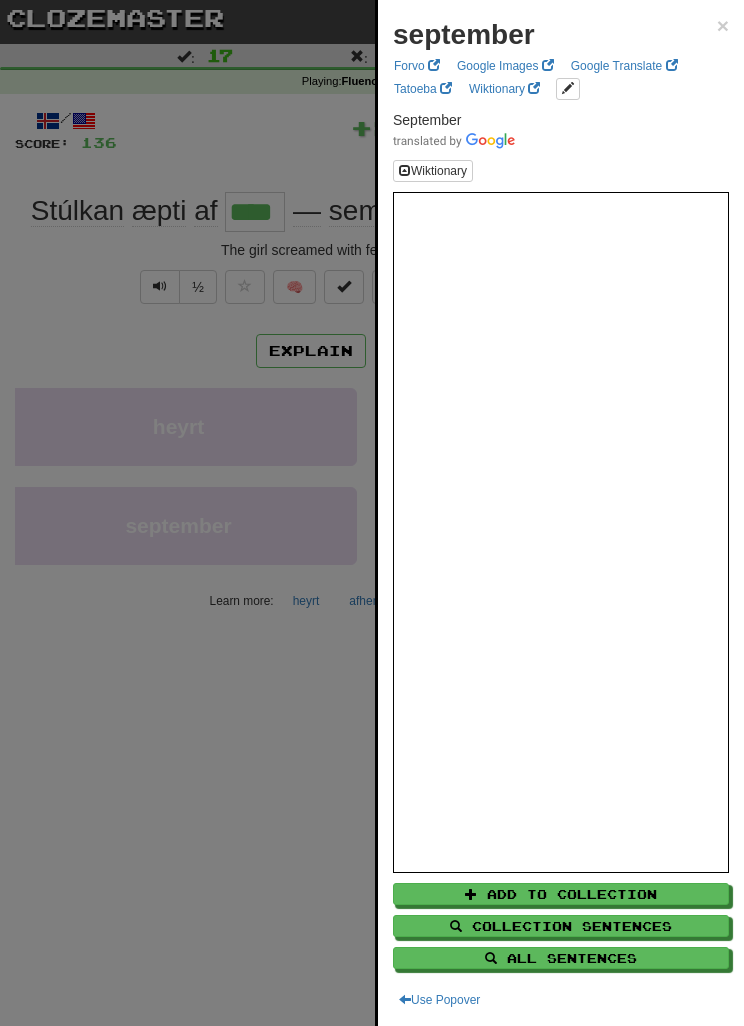 click at bounding box center (372, 513) 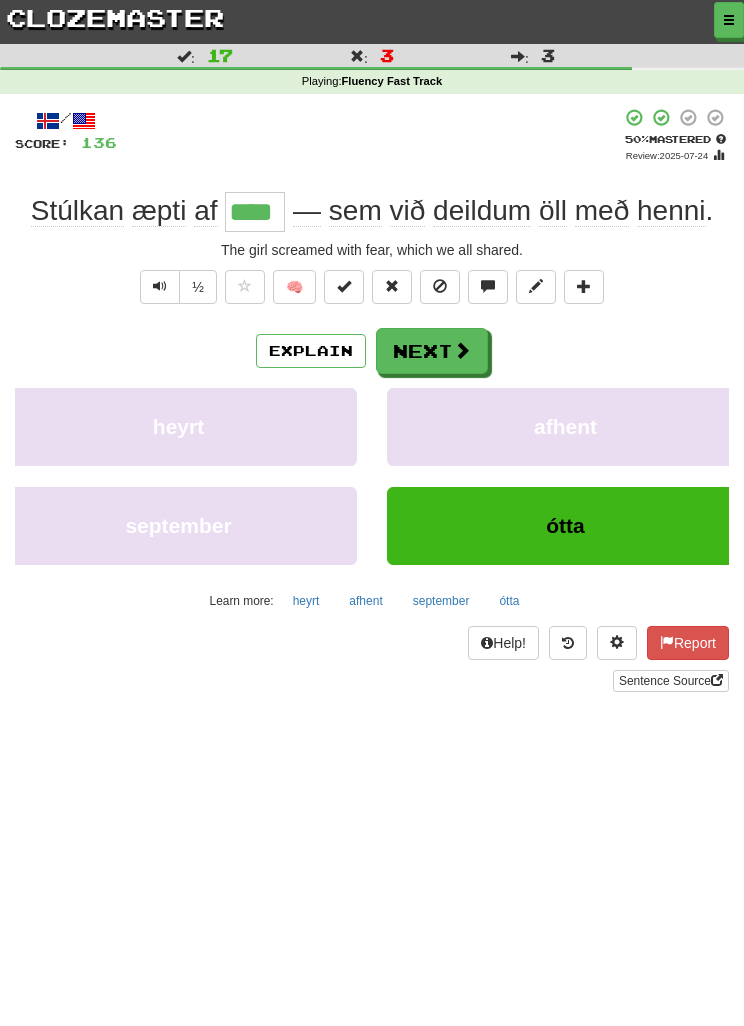 click on "ótta" at bounding box center (509, 601) 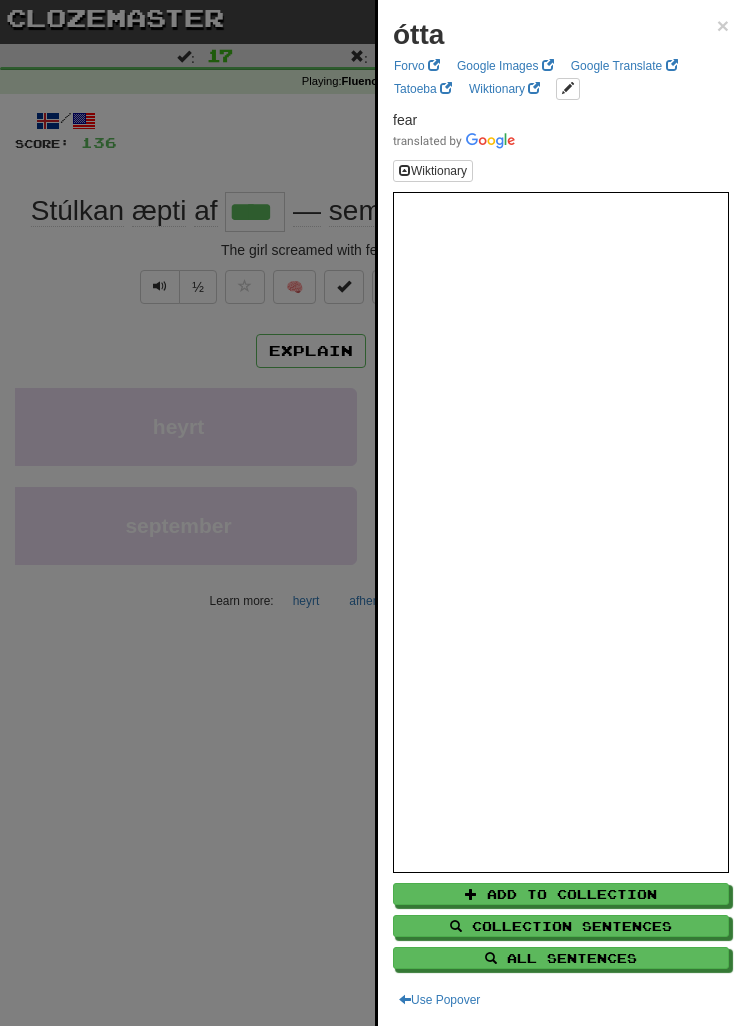 click at bounding box center (372, 513) 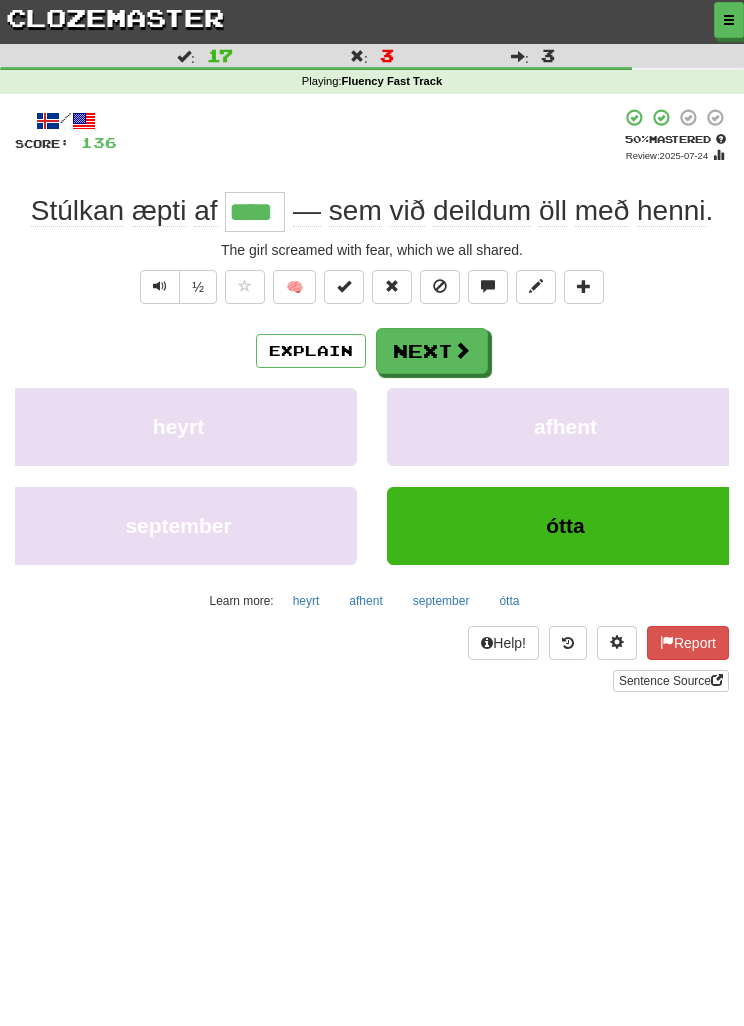 click on "Explain" at bounding box center [311, 351] 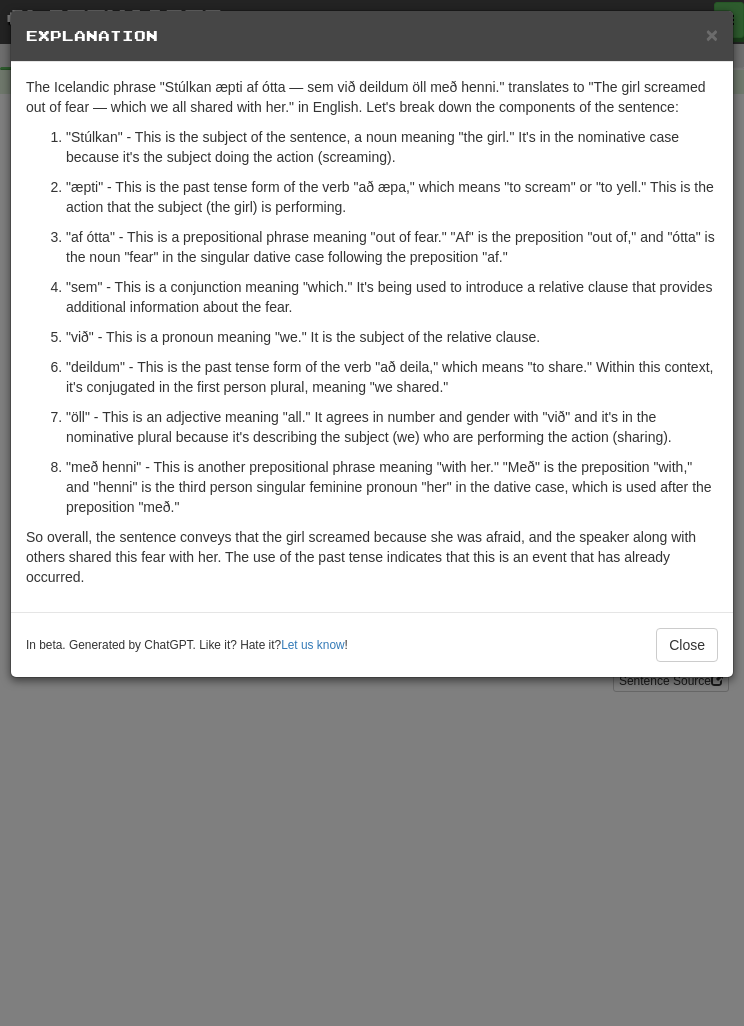 click on "× Explanation The Icelandic phrase "Stúlkan æpti af ótta — sem við deildum öll með henni." translates to "The girl screamed out of fear — which we all shared with her." in English. Let's break down the components of the sentence:
"Stúlkan" - This is the subject of the sentence, a noun meaning "the girl." It's in the nominative case because it's the subject doing the action (screaming).
"æpti" - This is the past tense form of the verb "að æpa," which means "to scream" or "to yell." This is the action that the subject (the girl) is performing.
"af ótta" - This is a prepositional phrase meaning "out of fear." "Af" is the preposition "out of," and "ótta" is the noun "fear" in the singular dative case following the preposition "af."
"sem" - This is a conjunction meaning "which." It's being used to introduce a relative clause that provides additional information about the fear.
"við" - This is a pronoun meaning "we." It is the subject of the relative clause." at bounding box center [372, 513] 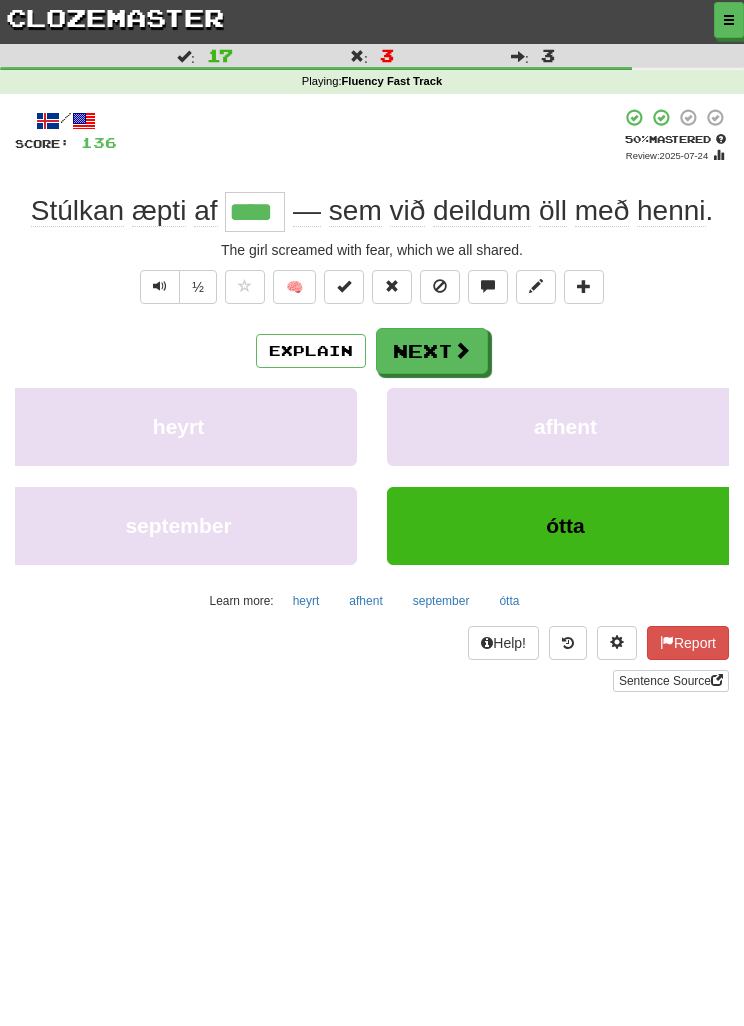click on "Next" at bounding box center [432, 351] 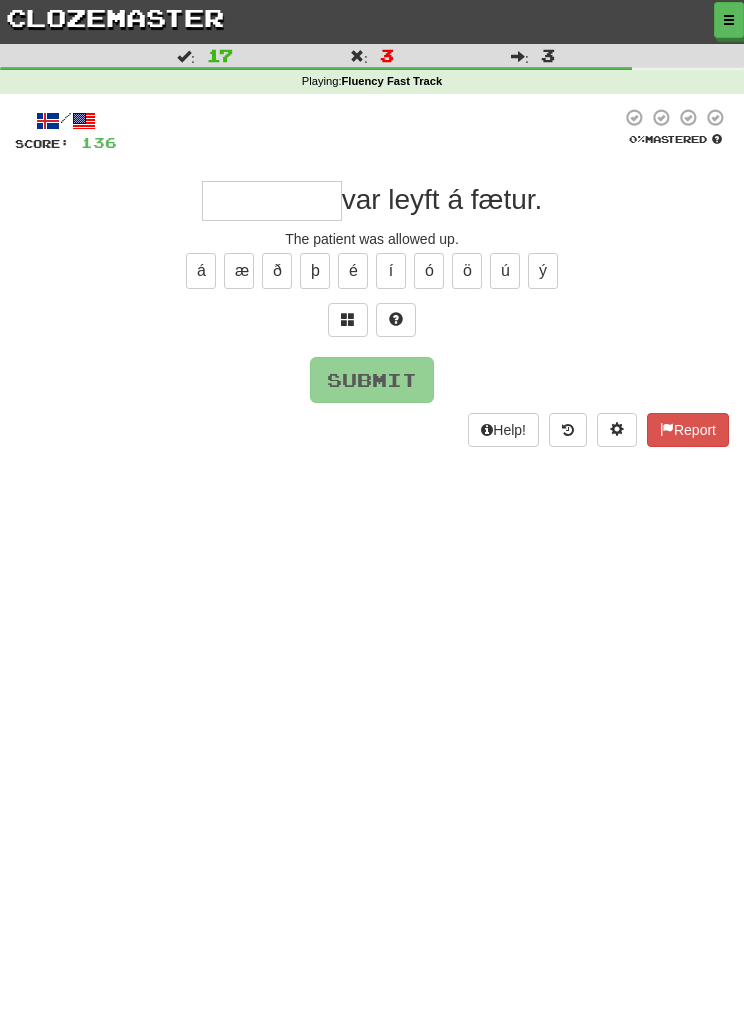 click at bounding box center [348, 319] 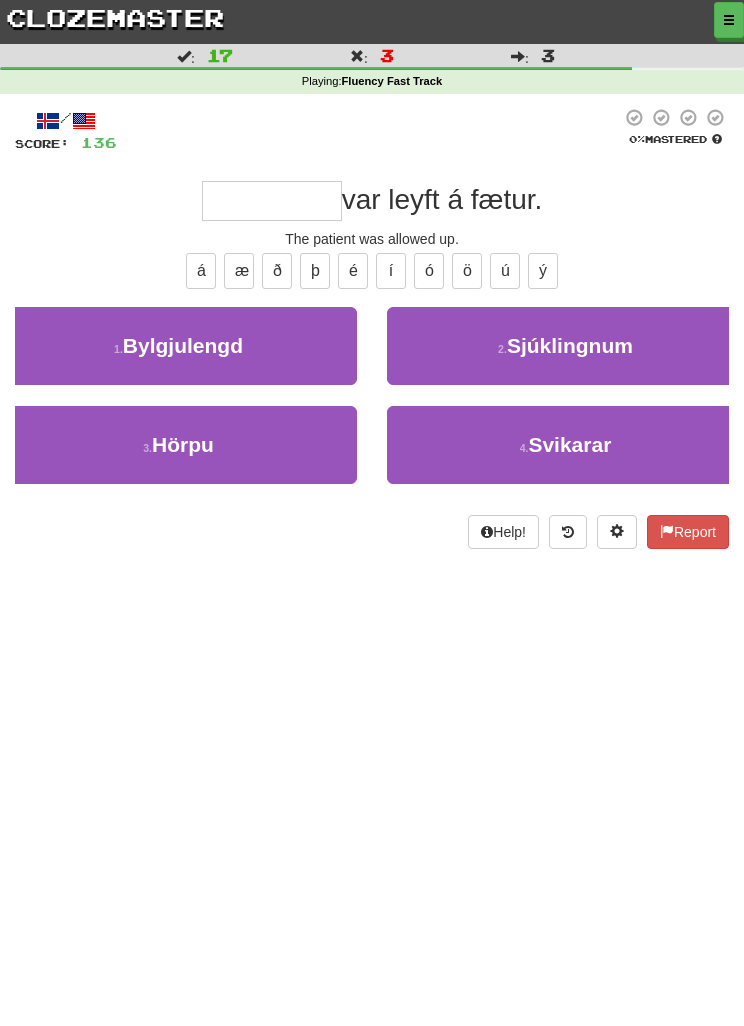 click on "2 .  Sjúklingnum" at bounding box center (565, 346) 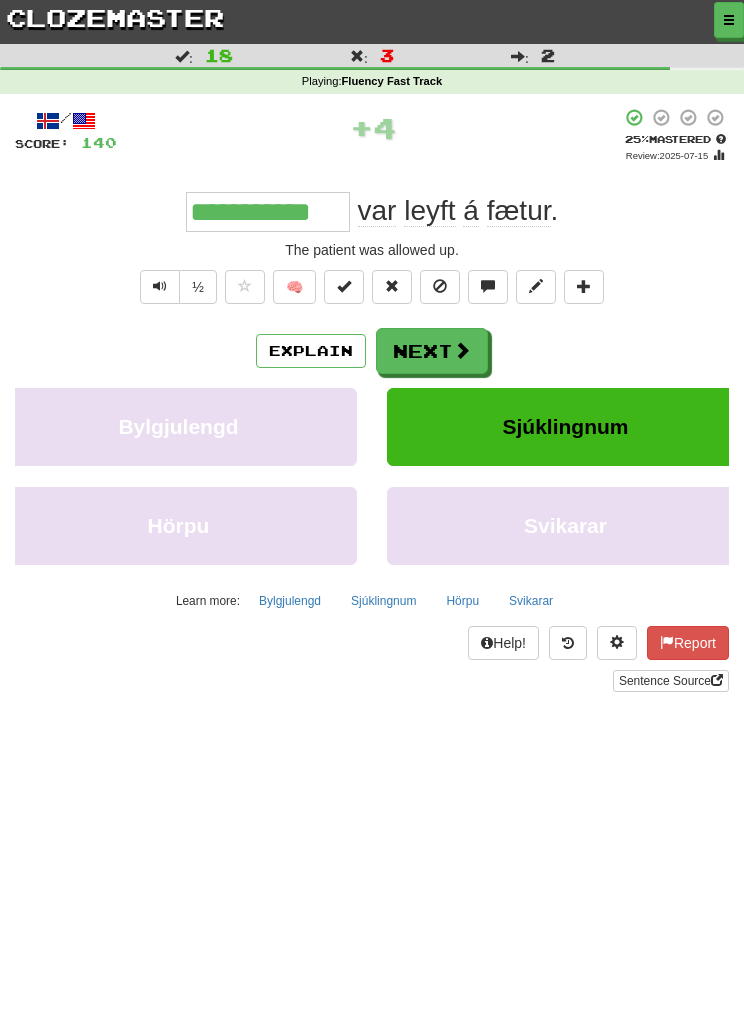 click on "Next" at bounding box center (432, 351) 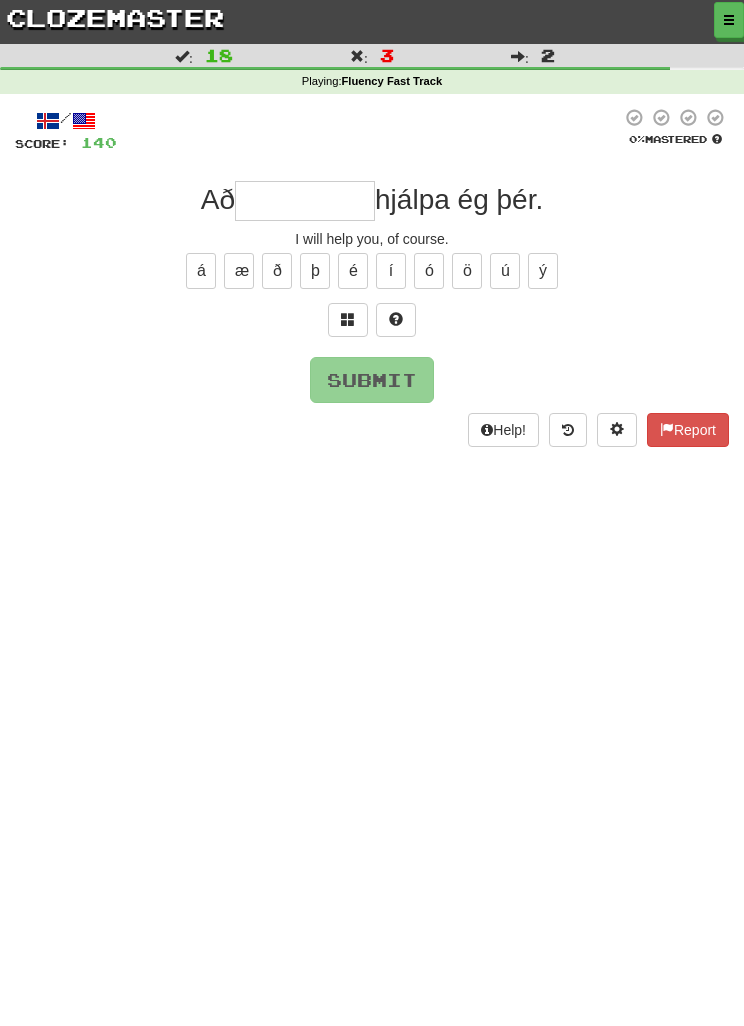 click at bounding box center [348, 319] 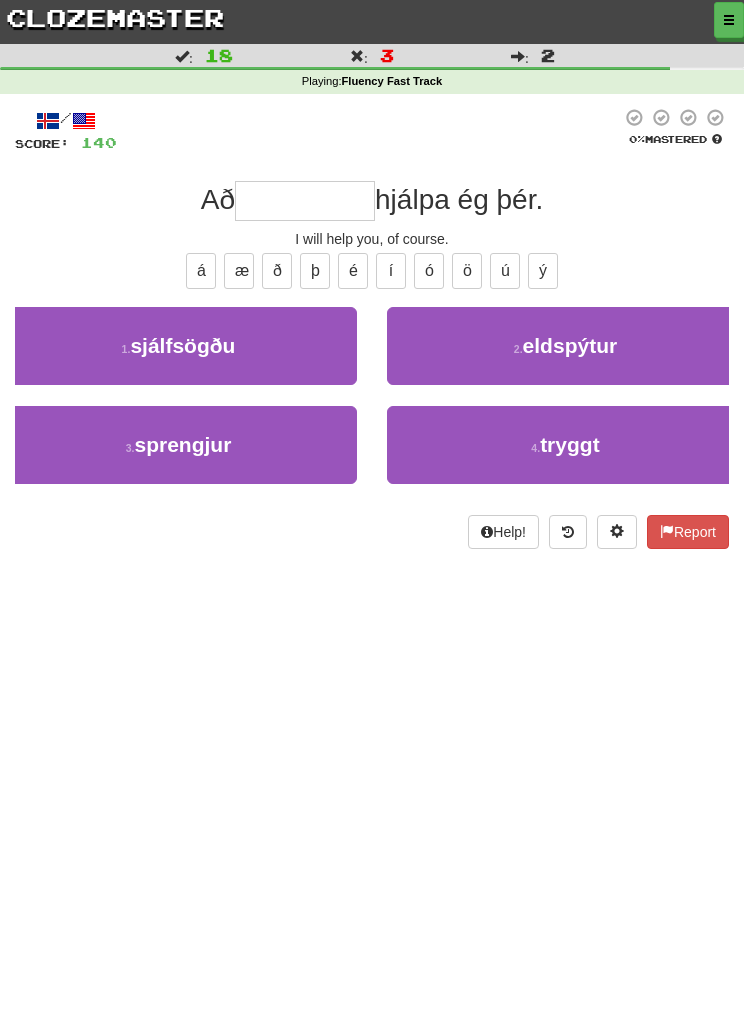 click on "1 .  sjálfsögðu" at bounding box center [178, 346] 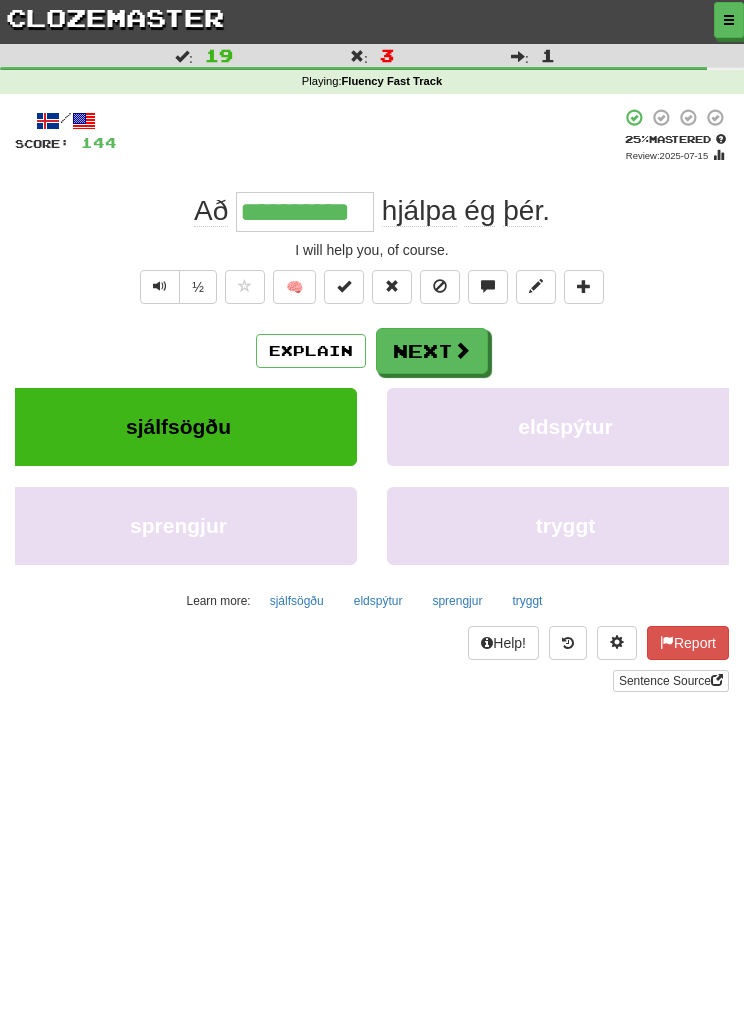 click on "Next" at bounding box center [432, 351] 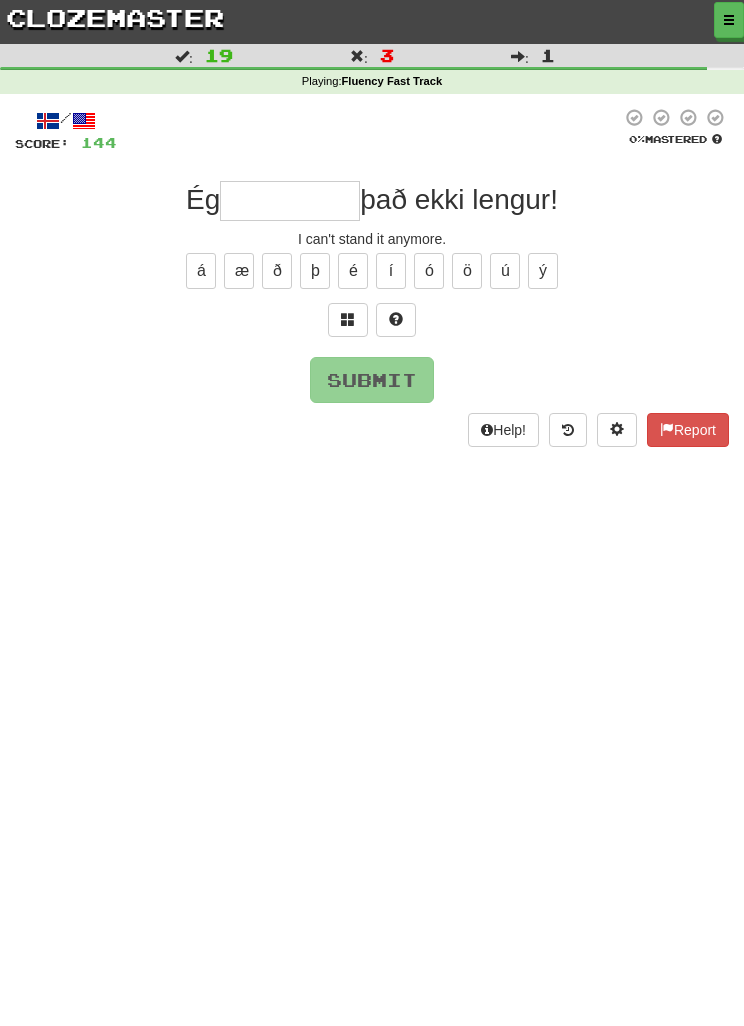 click at bounding box center [348, 320] 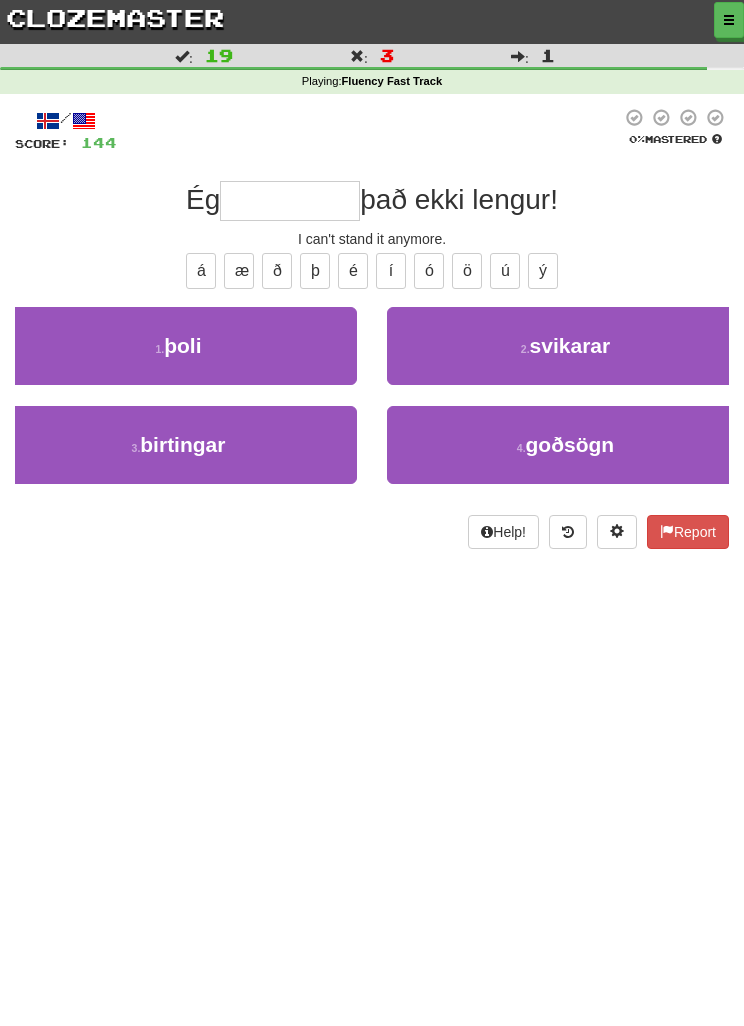 click on "1 .  þoli" at bounding box center (178, 346) 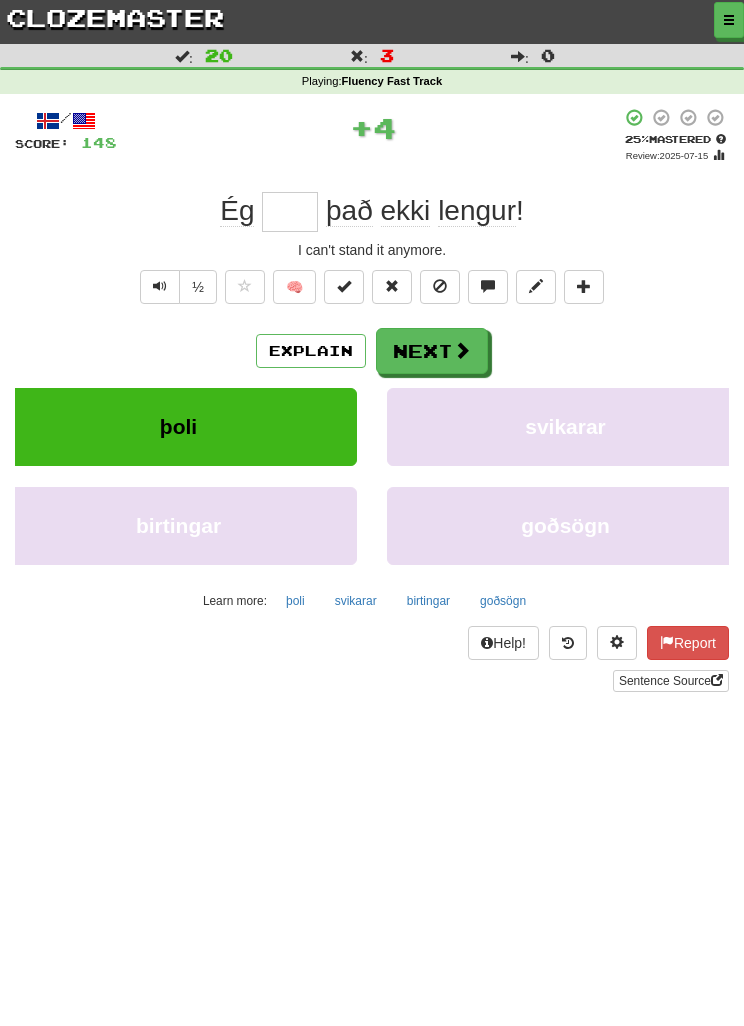 type on "****" 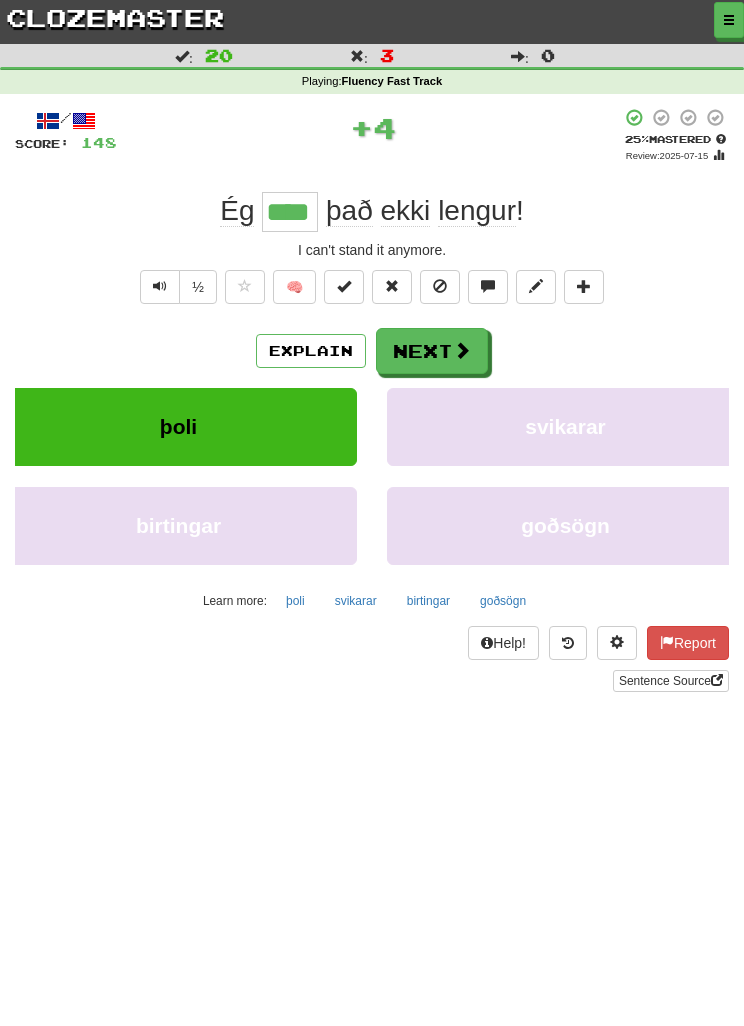 click on "Next" at bounding box center (432, 351) 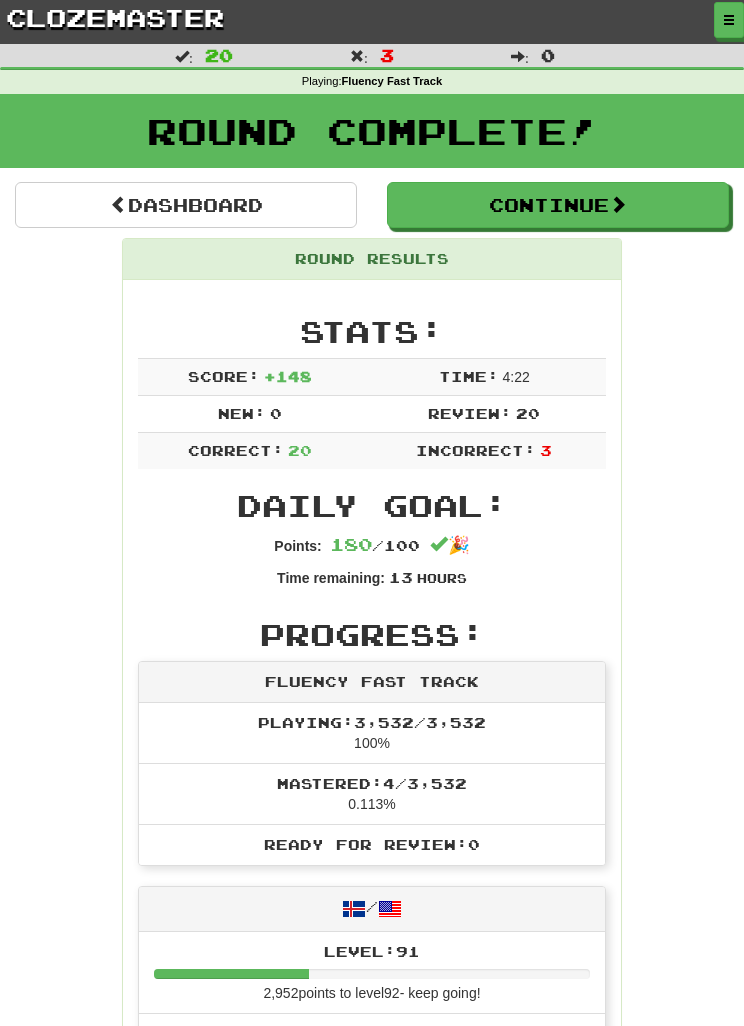 click on "Dashboard" at bounding box center (186, 205) 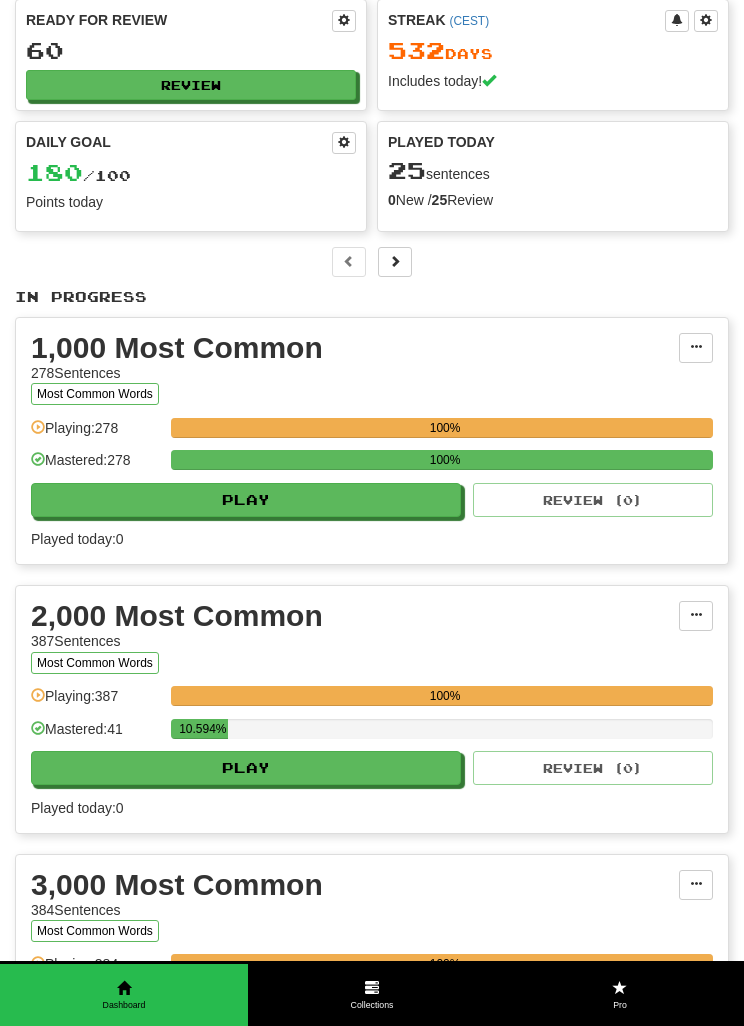 scroll, scrollTop: 342, scrollLeft: 0, axis: vertical 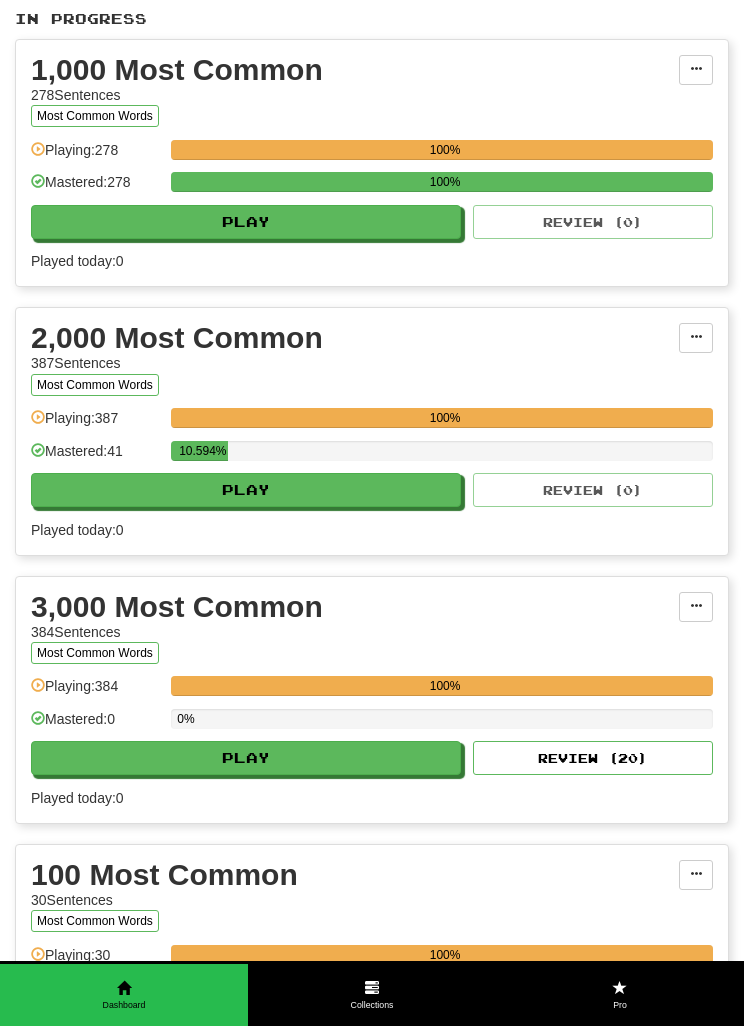 click on "Play" at bounding box center [246, 490] 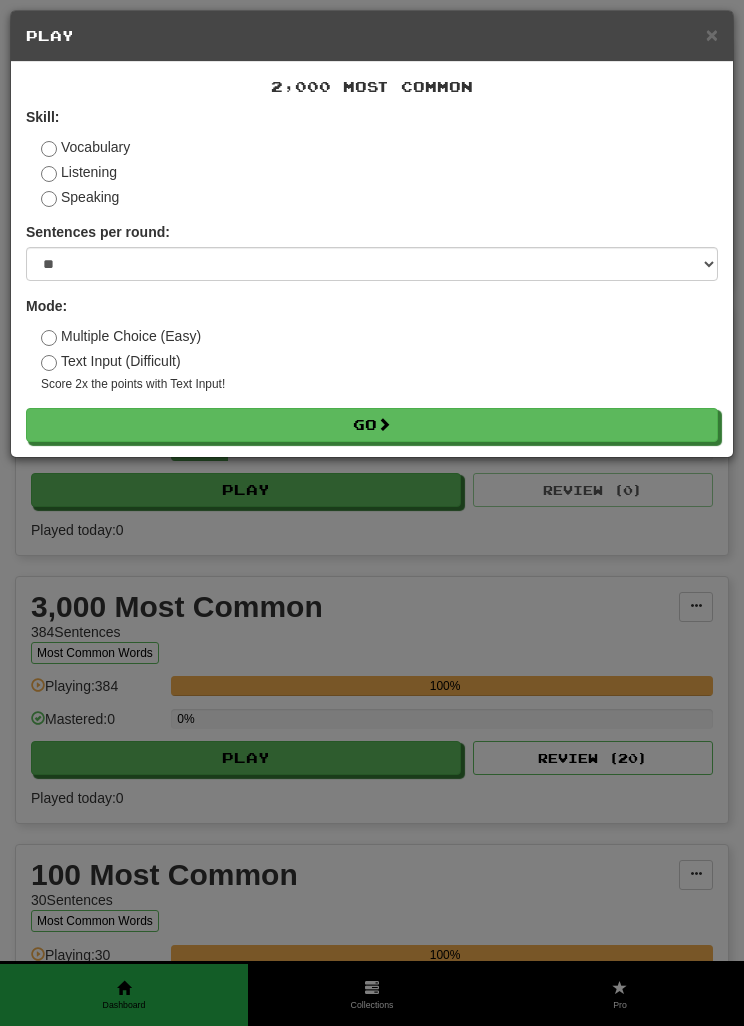 click on "Listening" at bounding box center [79, 172] 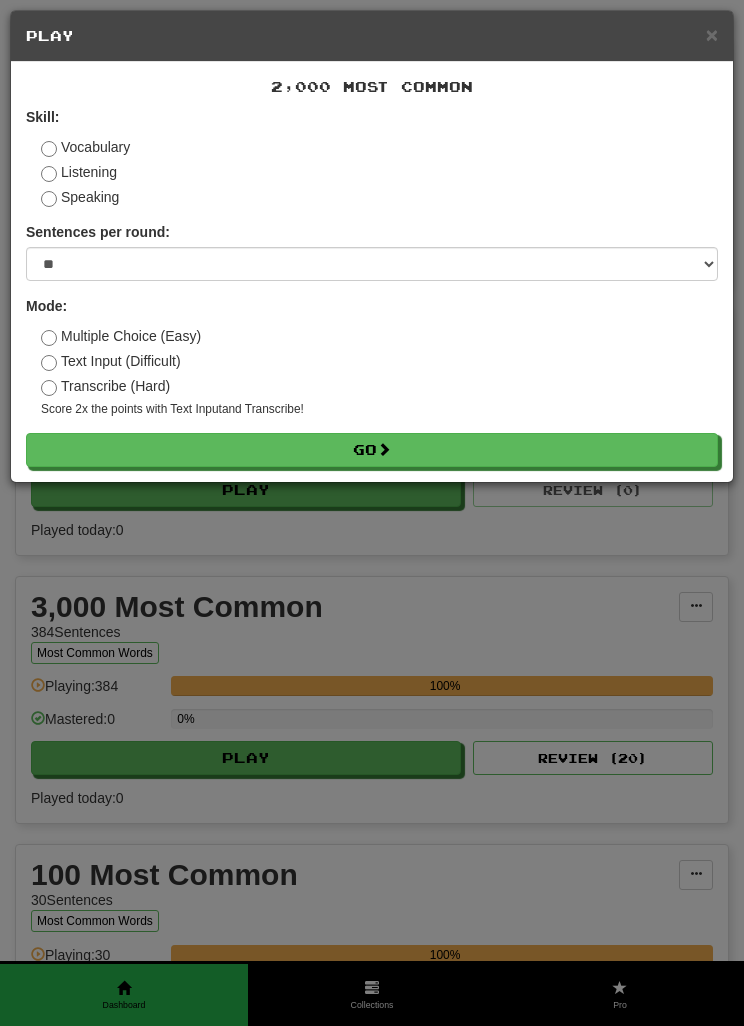 click on "Transcribe (Hard)" at bounding box center [105, 386] 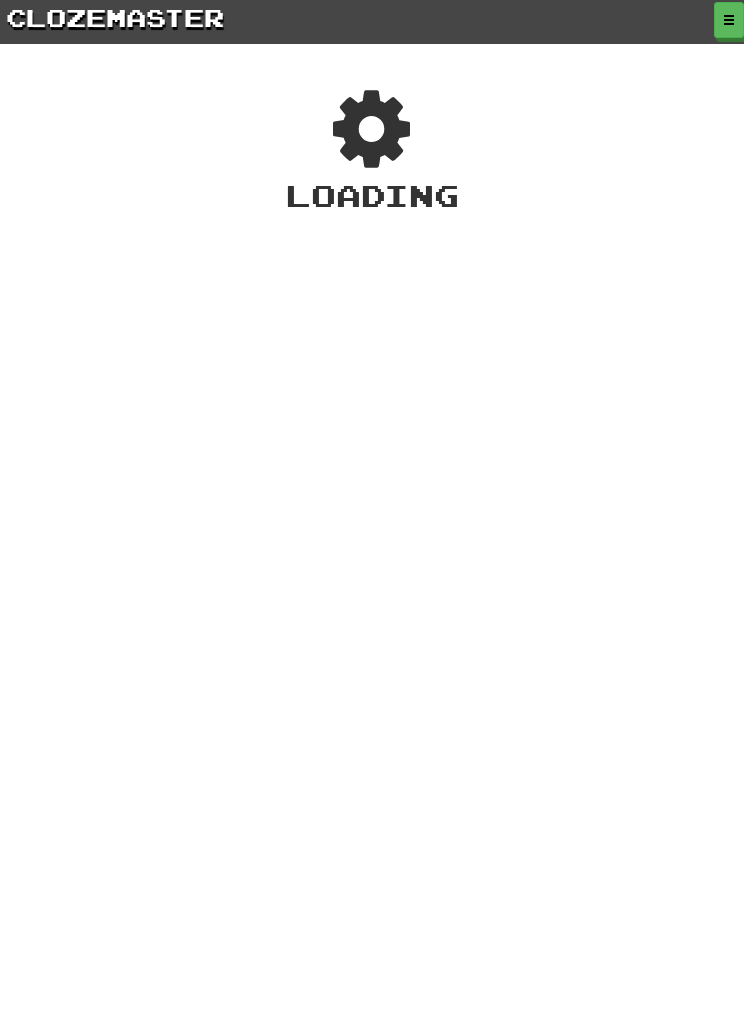 scroll, scrollTop: 0, scrollLeft: 0, axis: both 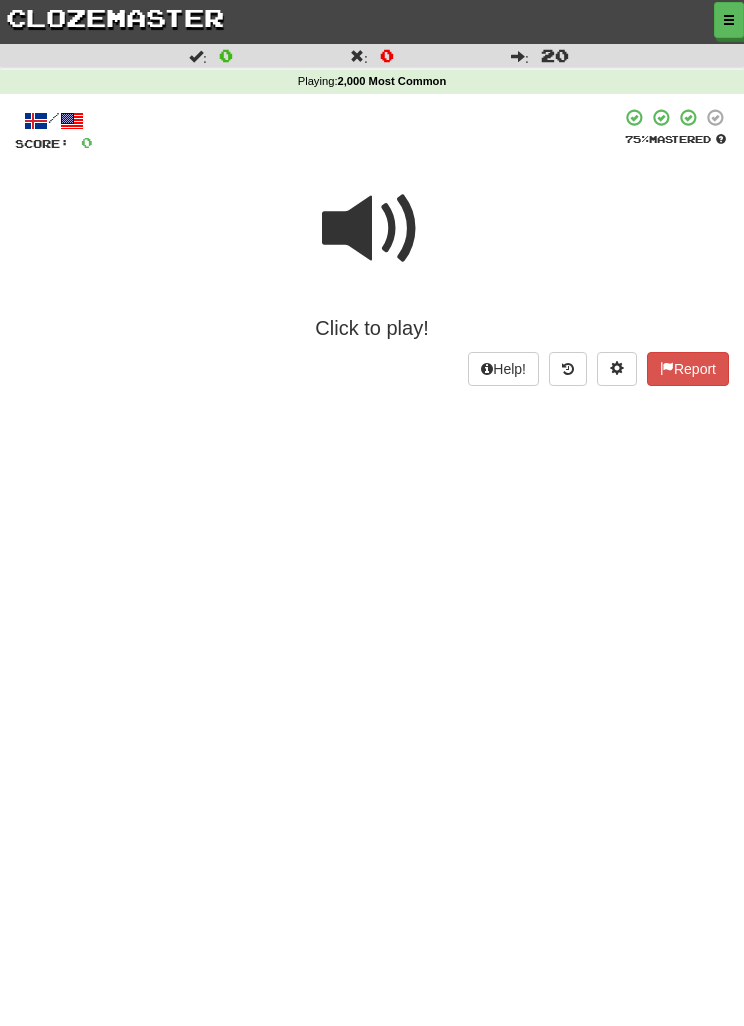 click at bounding box center (372, 229) 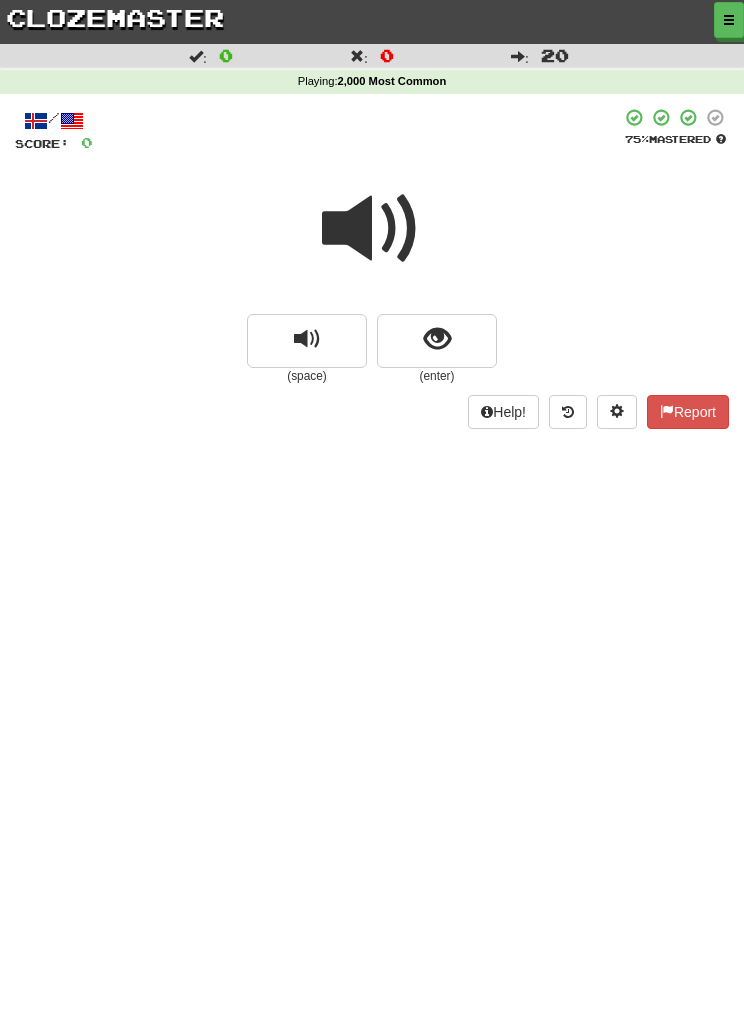 click at bounding box center [437, 341] 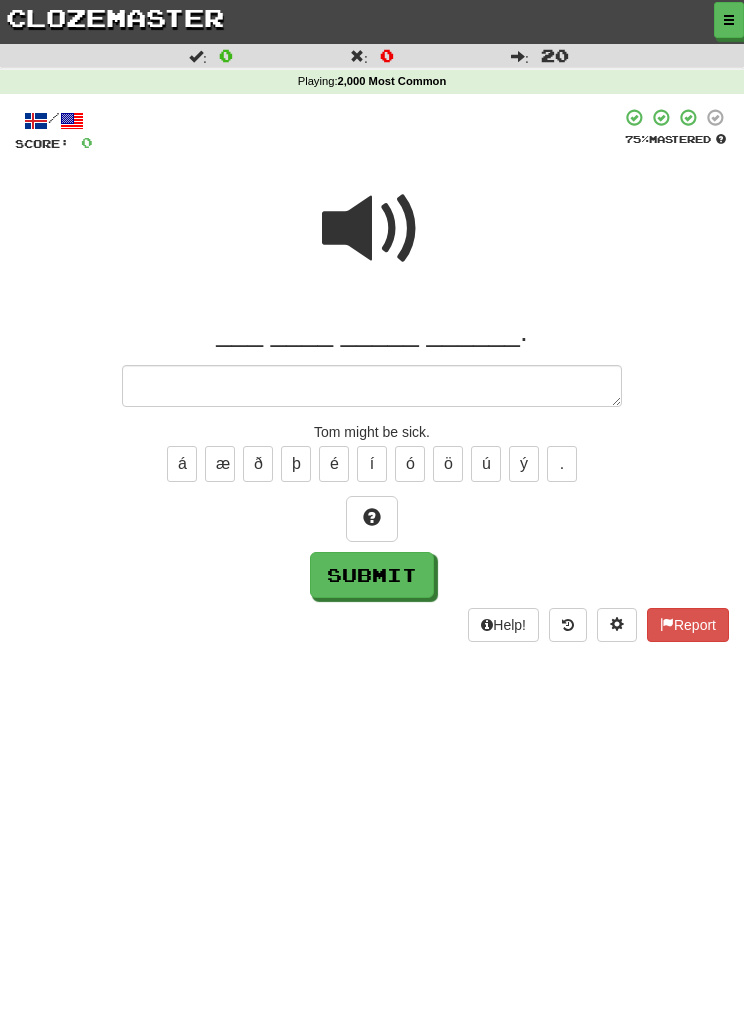 type on "*" 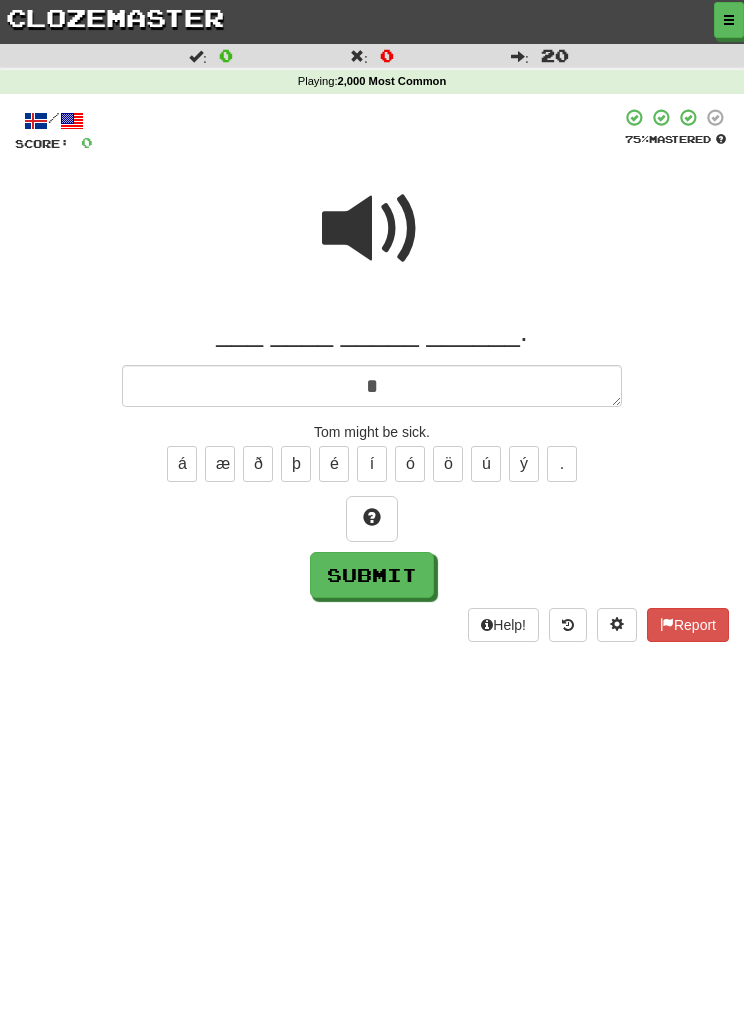 type on "*" 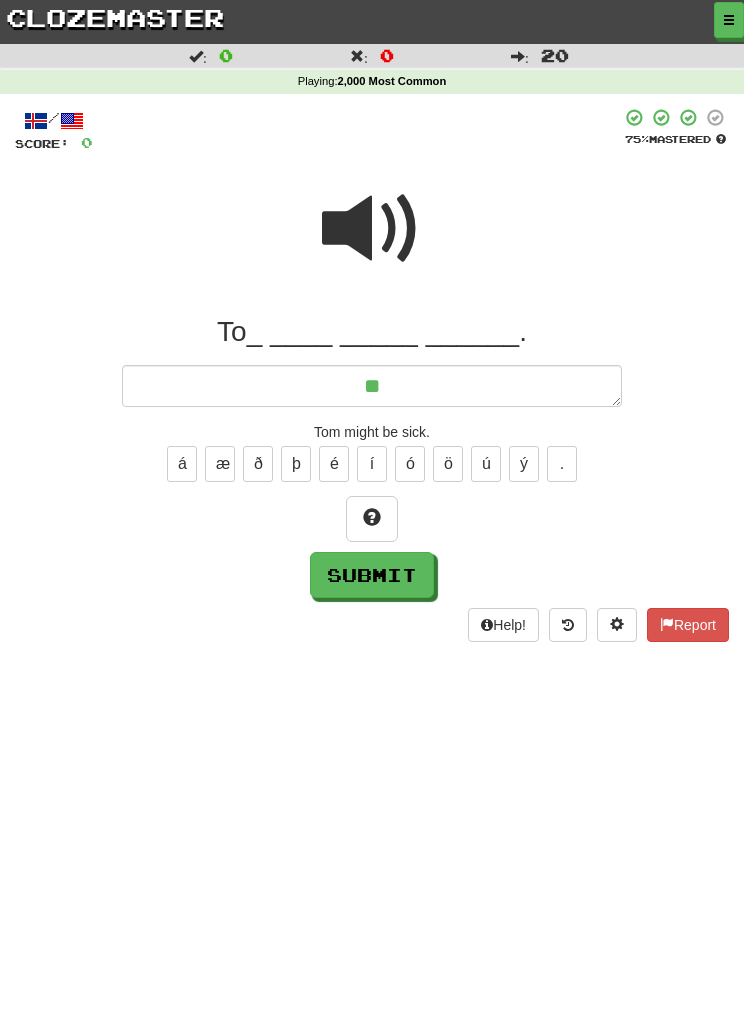 type on "*" 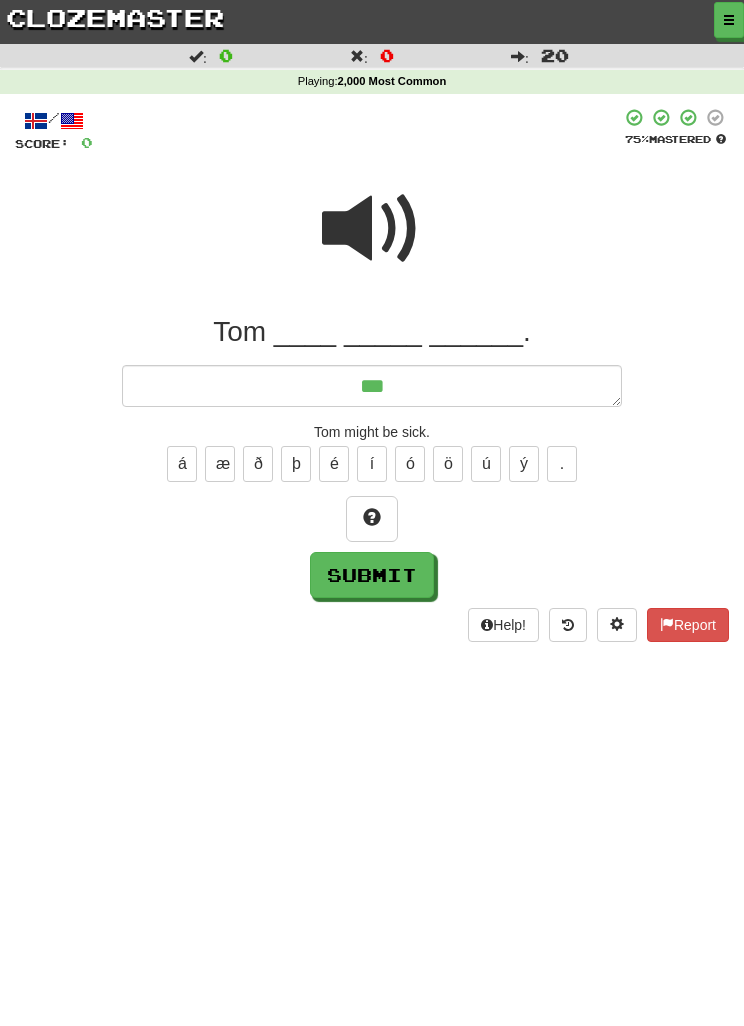 type on "*" 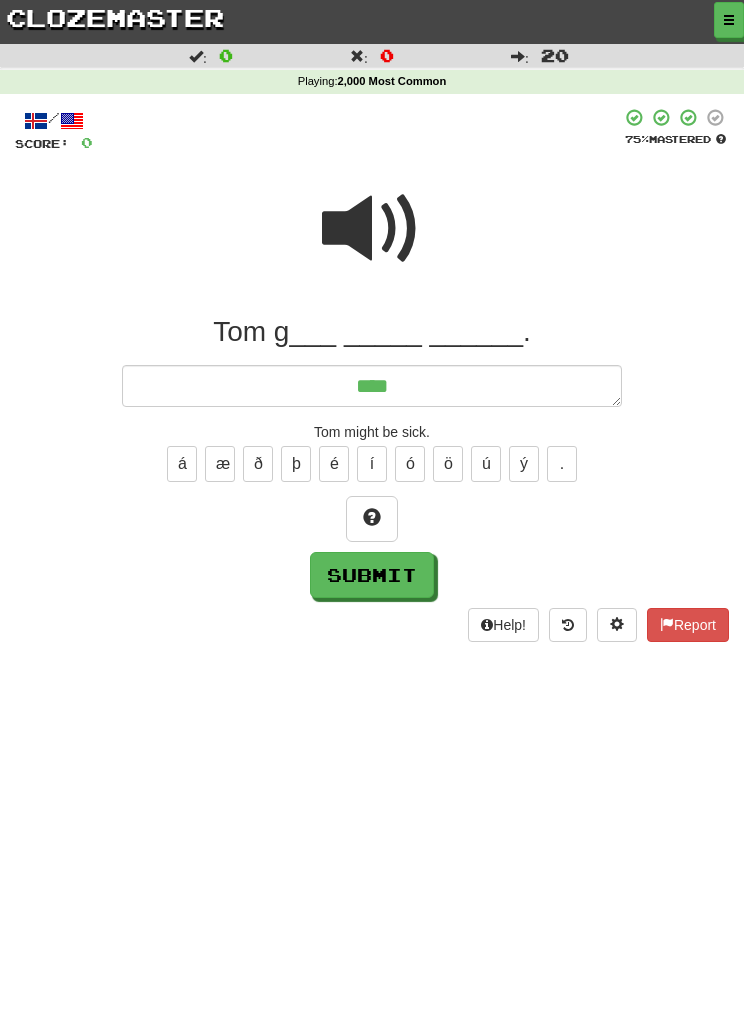 type on "*" 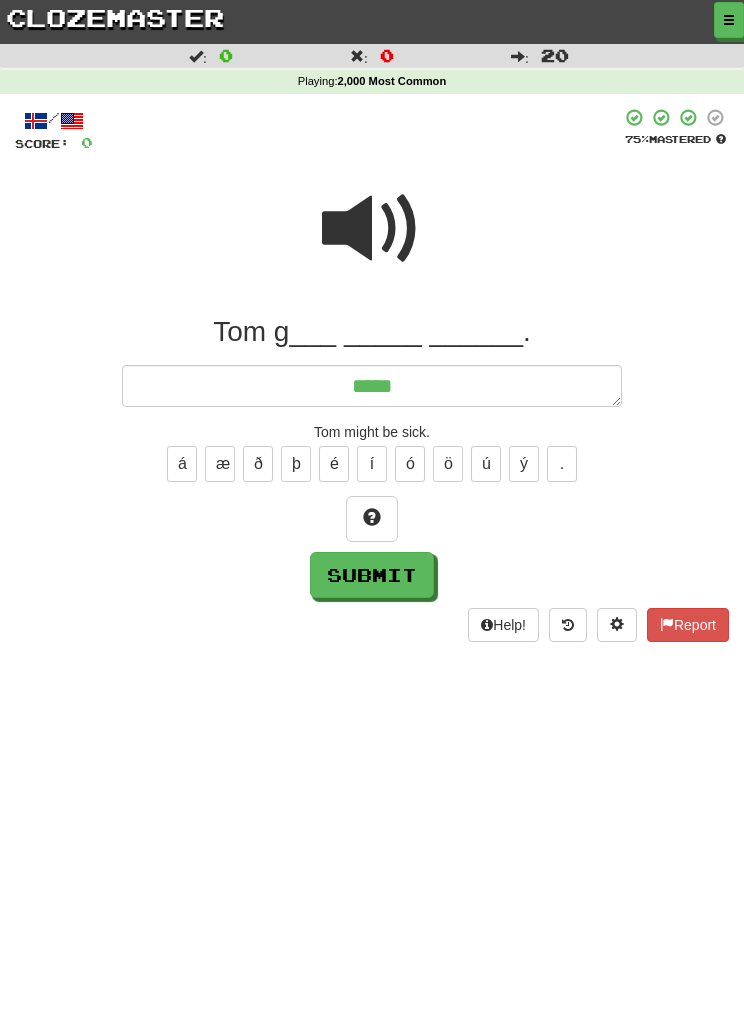 type on "*" 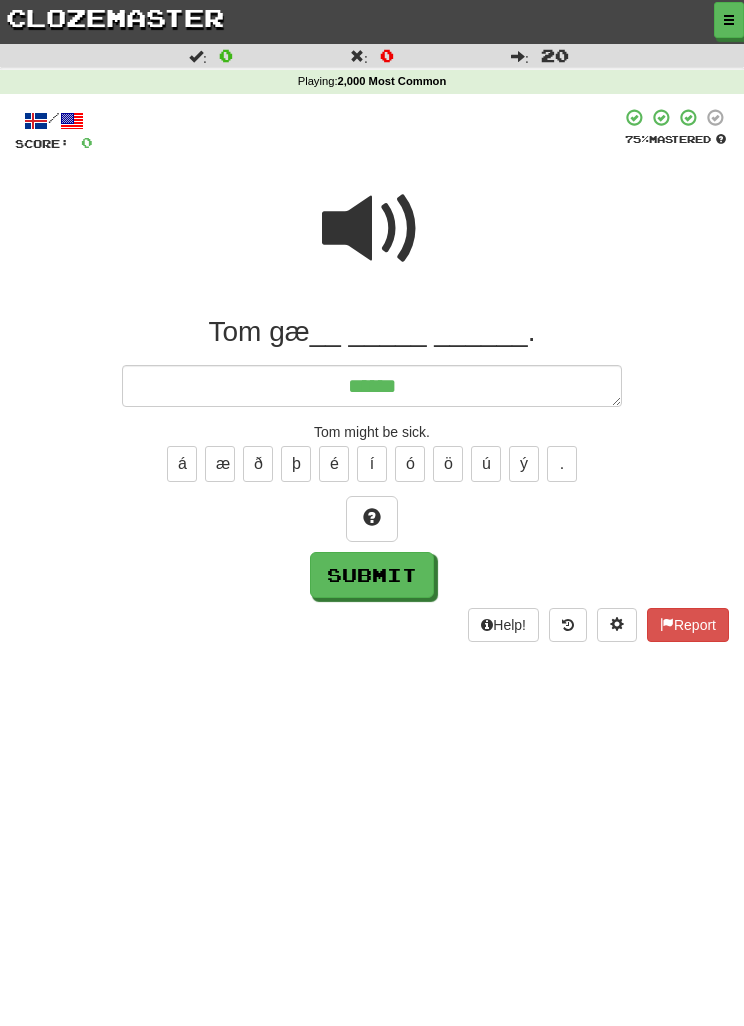 type on "*" 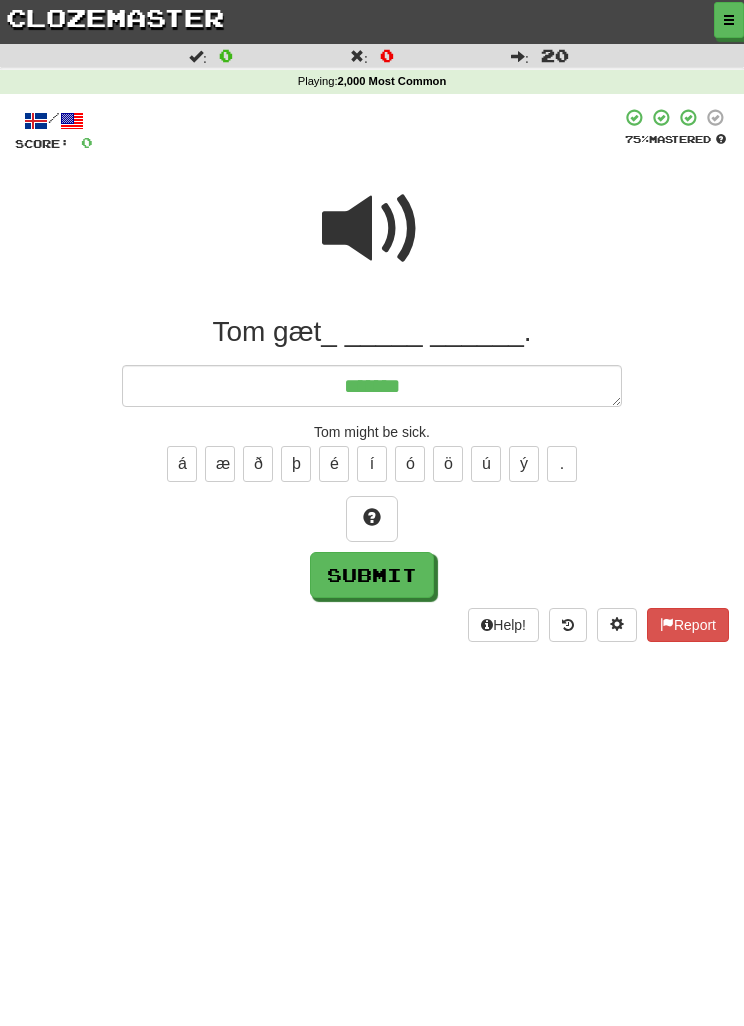 type on "*" 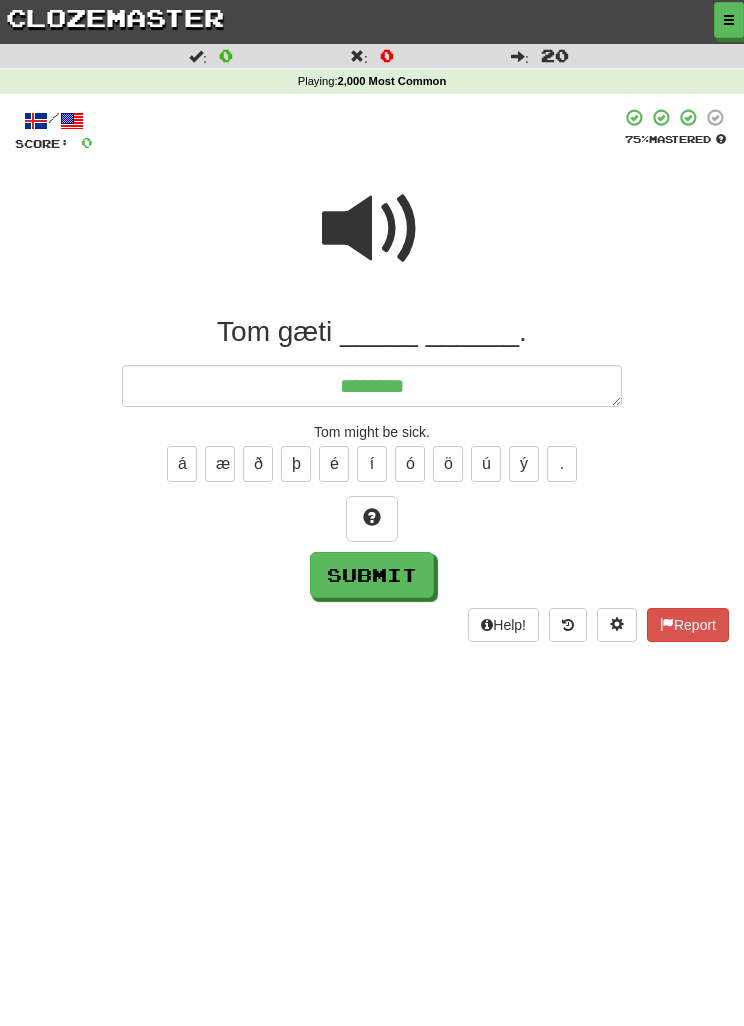 type on "*" 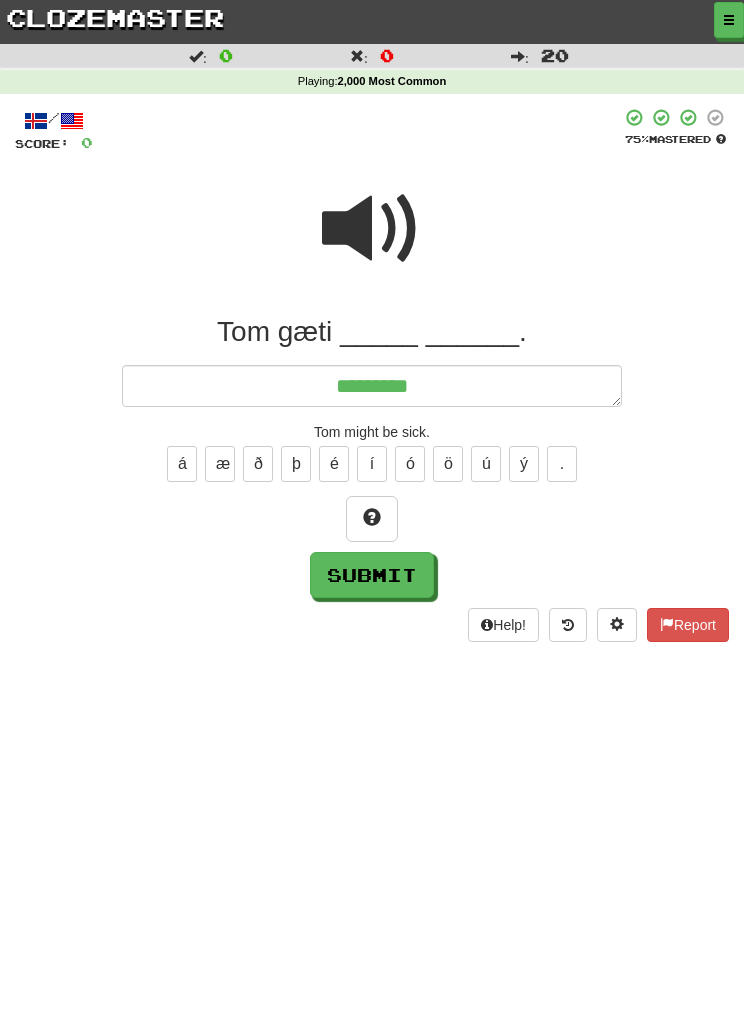 type on "*" 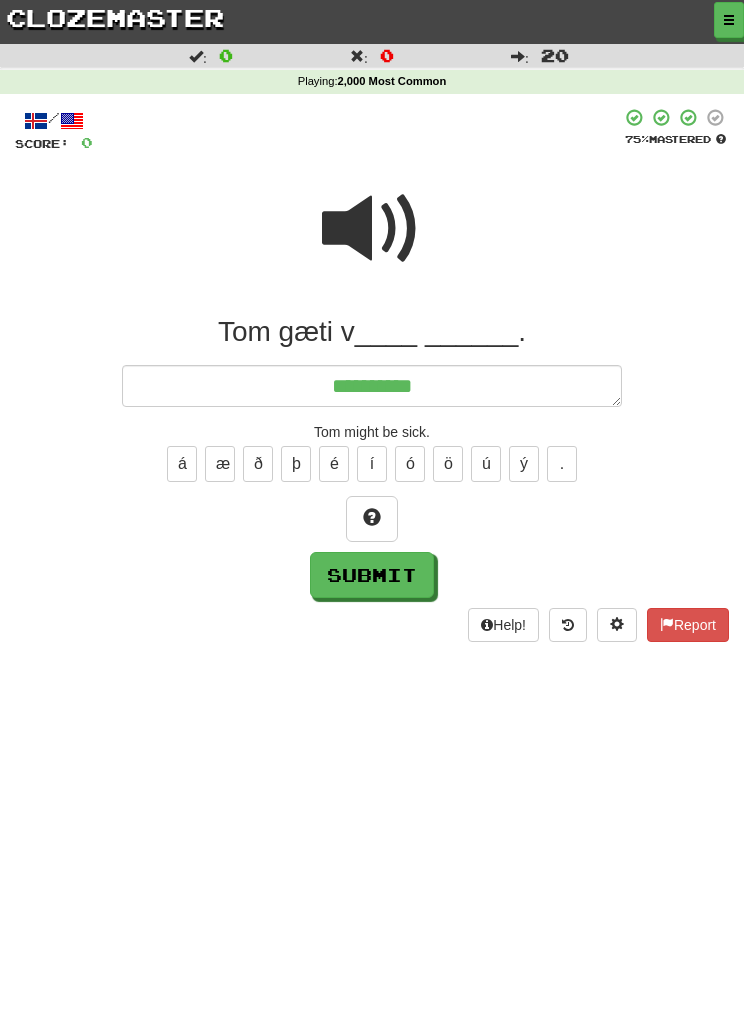 type on "*" 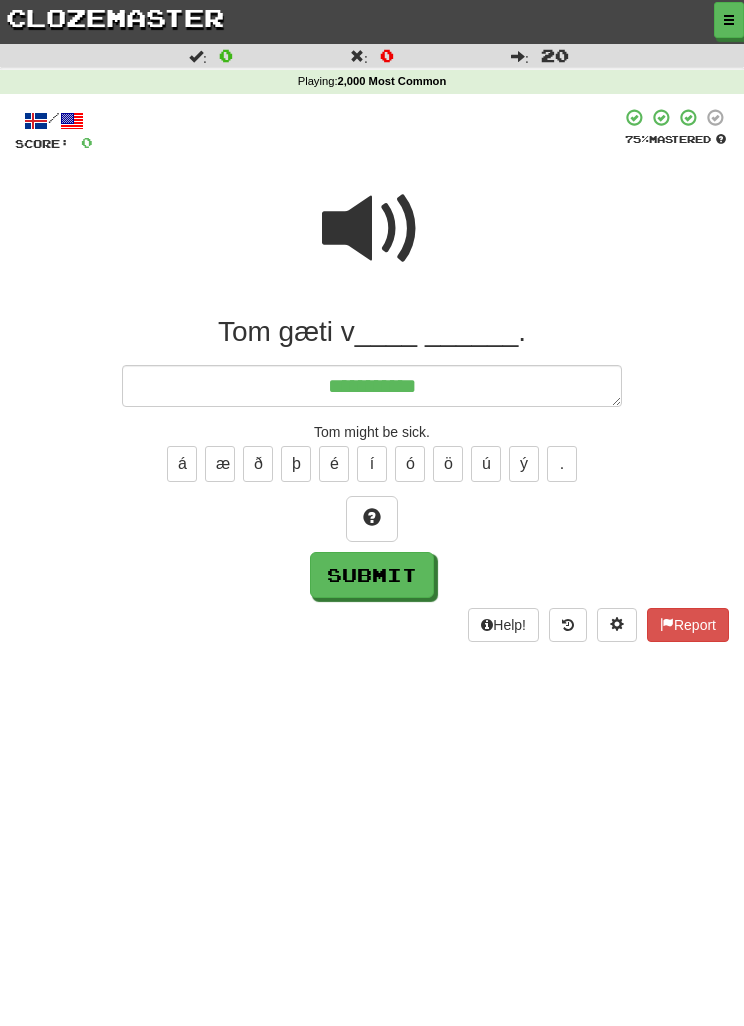 type on "*" 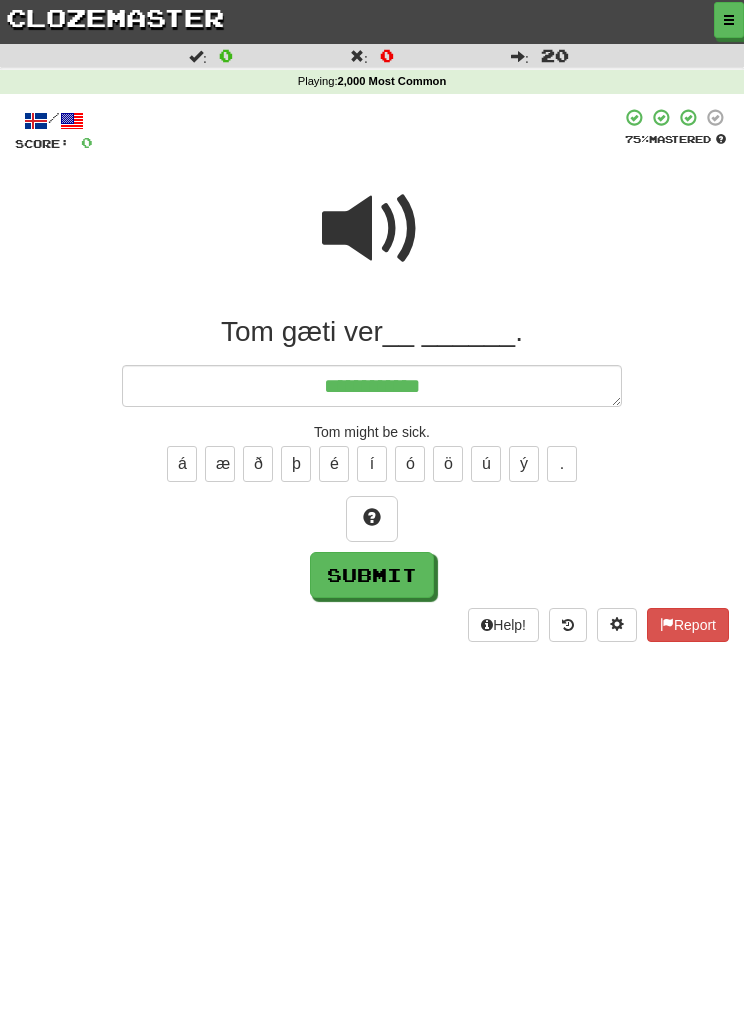 type on "*" 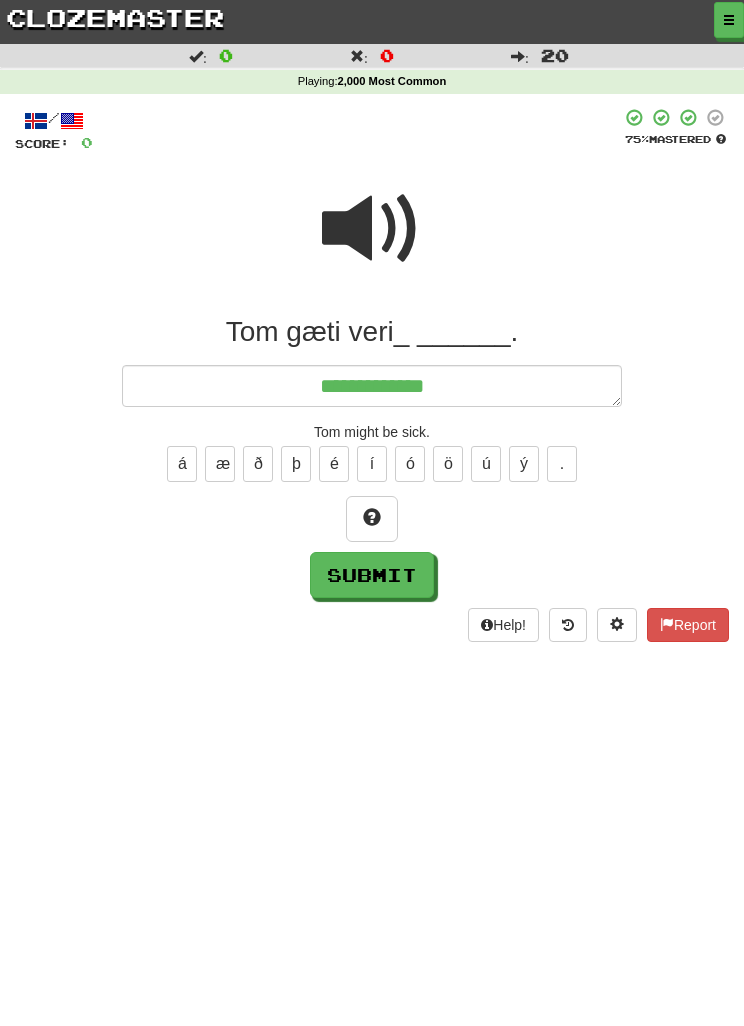 type on "*" 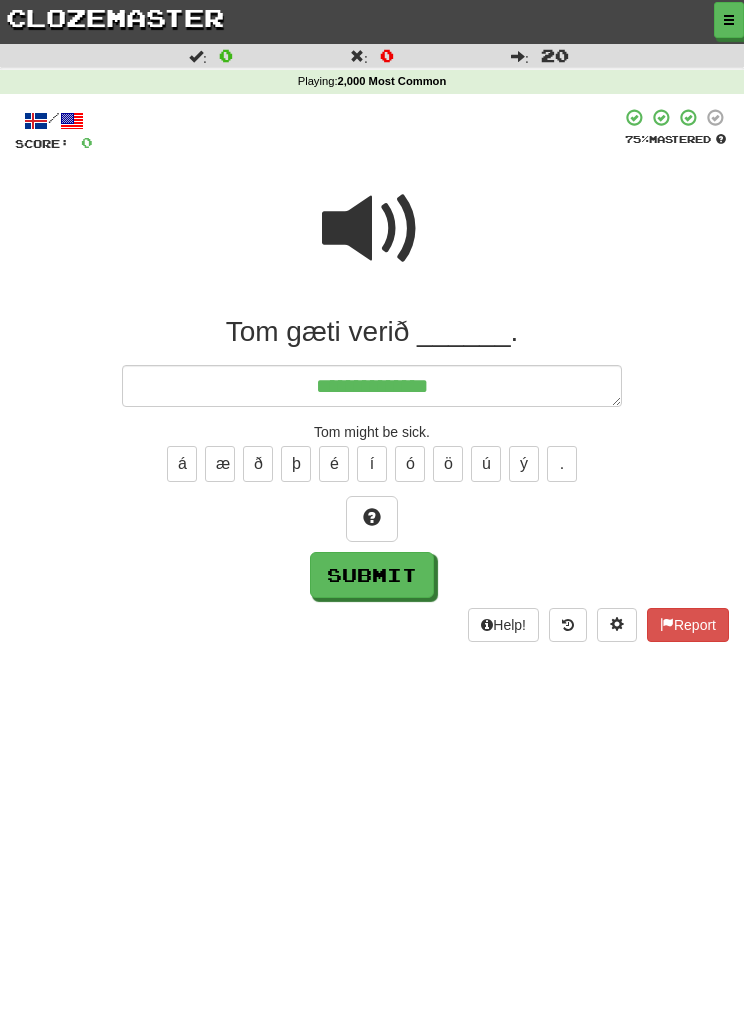 type on "*" 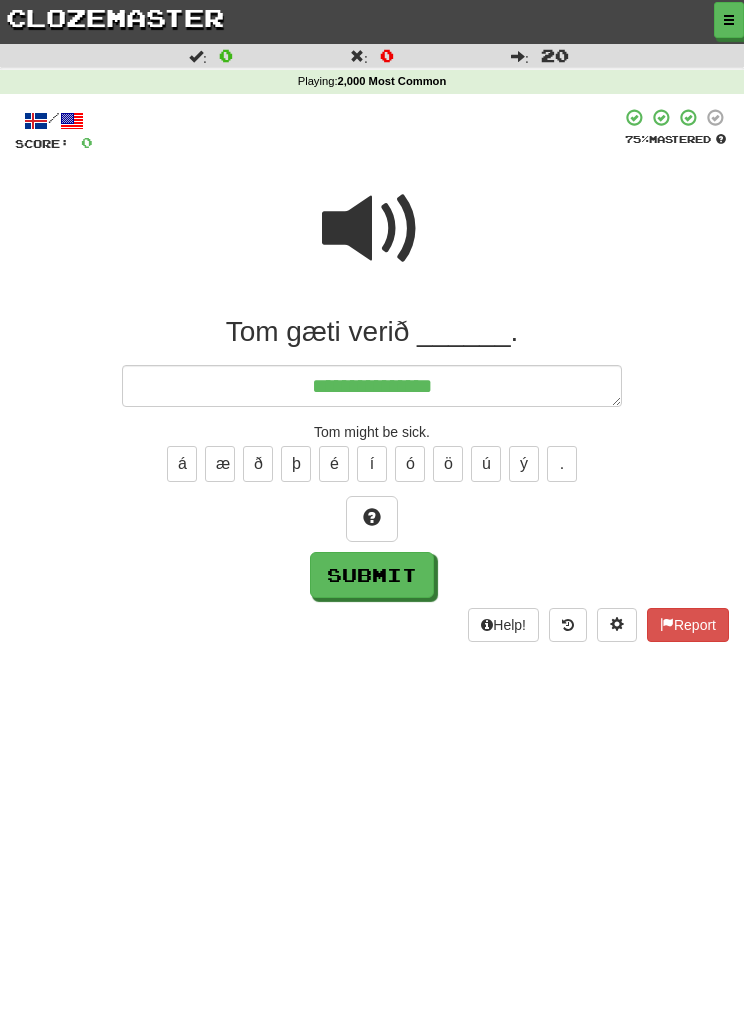 type on "**********" 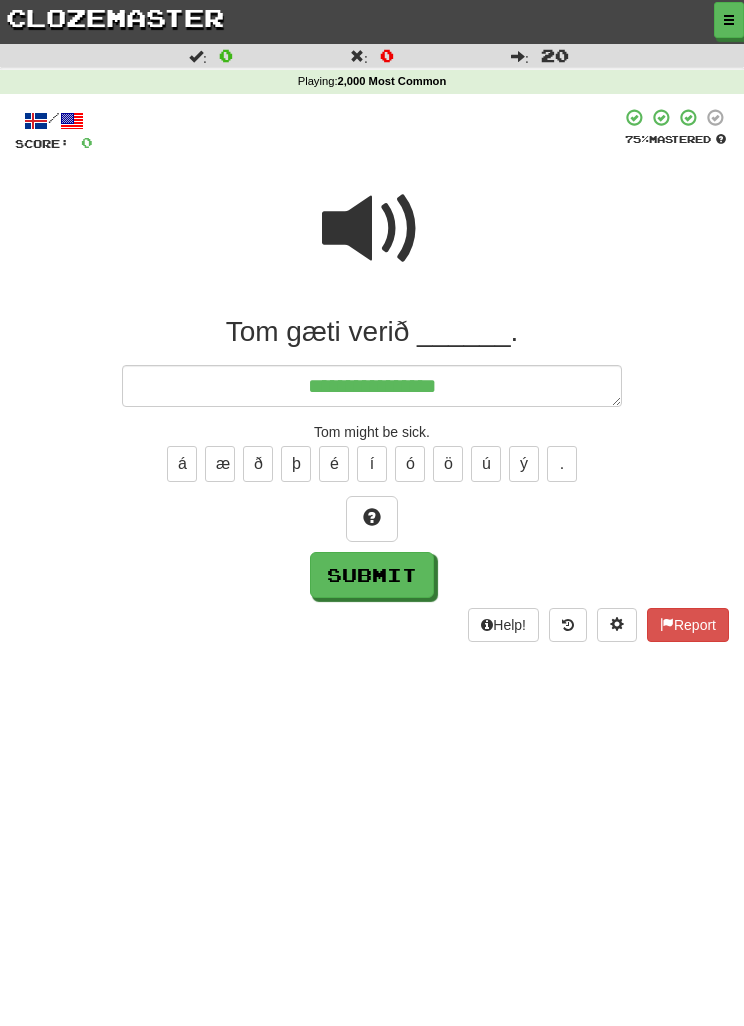 type on "*" 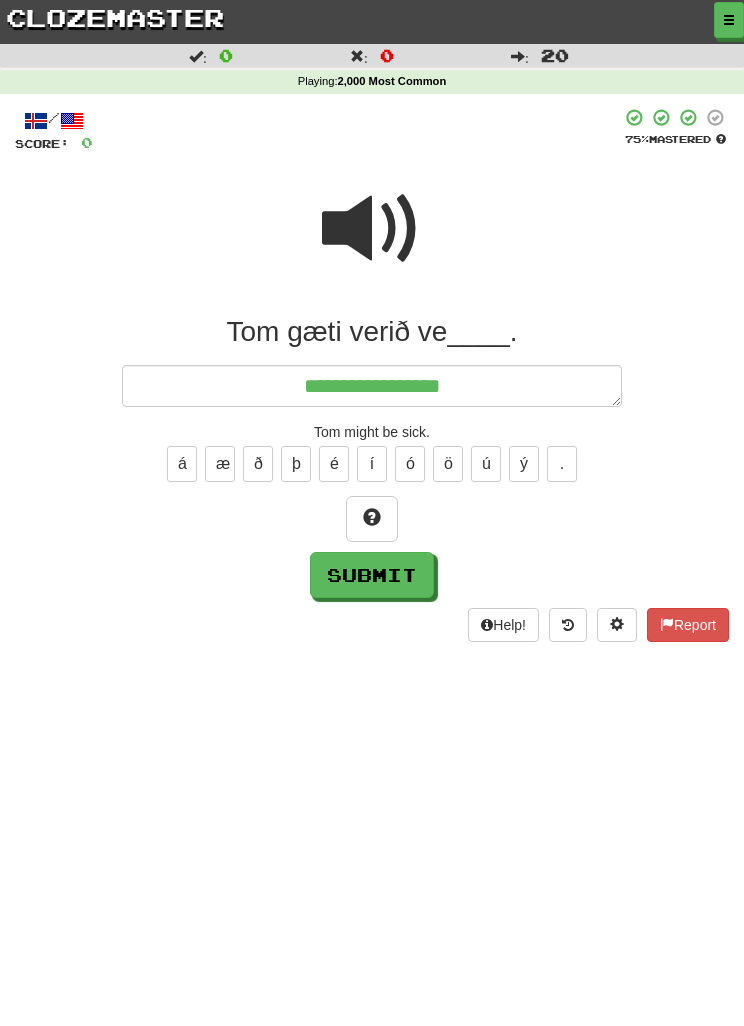 type on "*" 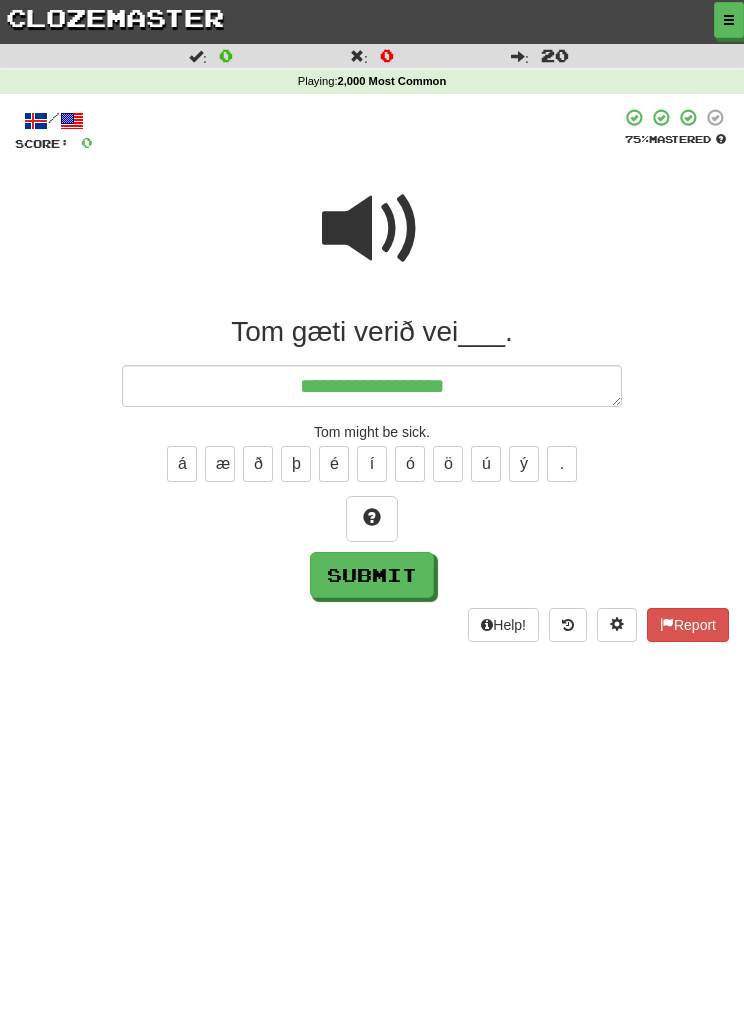 type on "*" 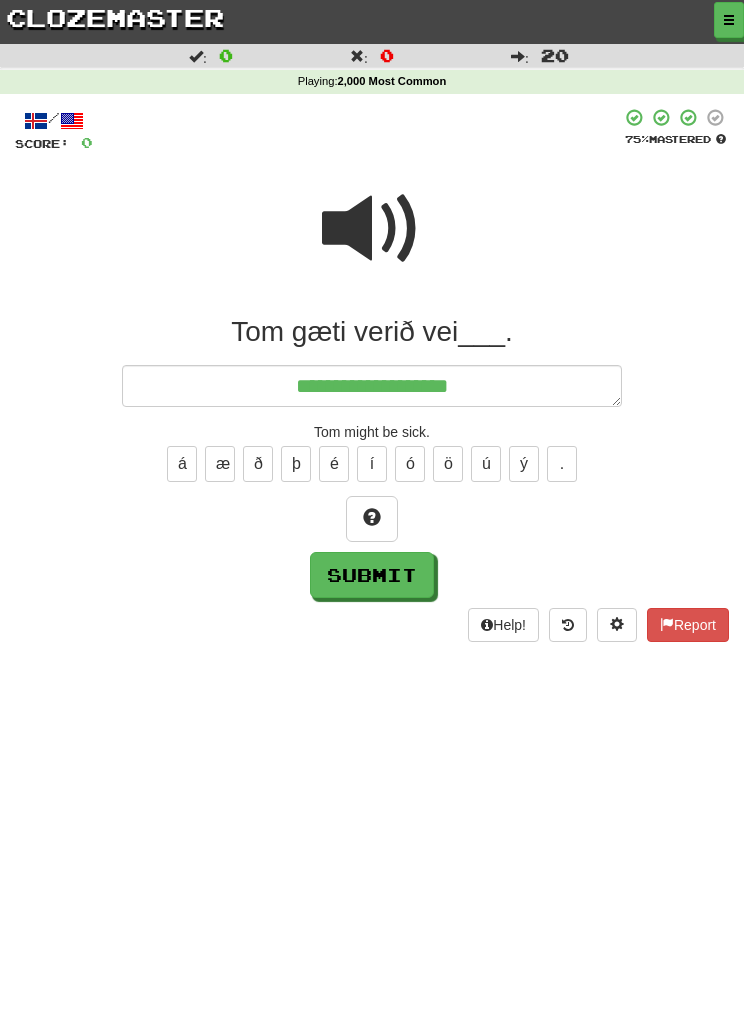type on "*" 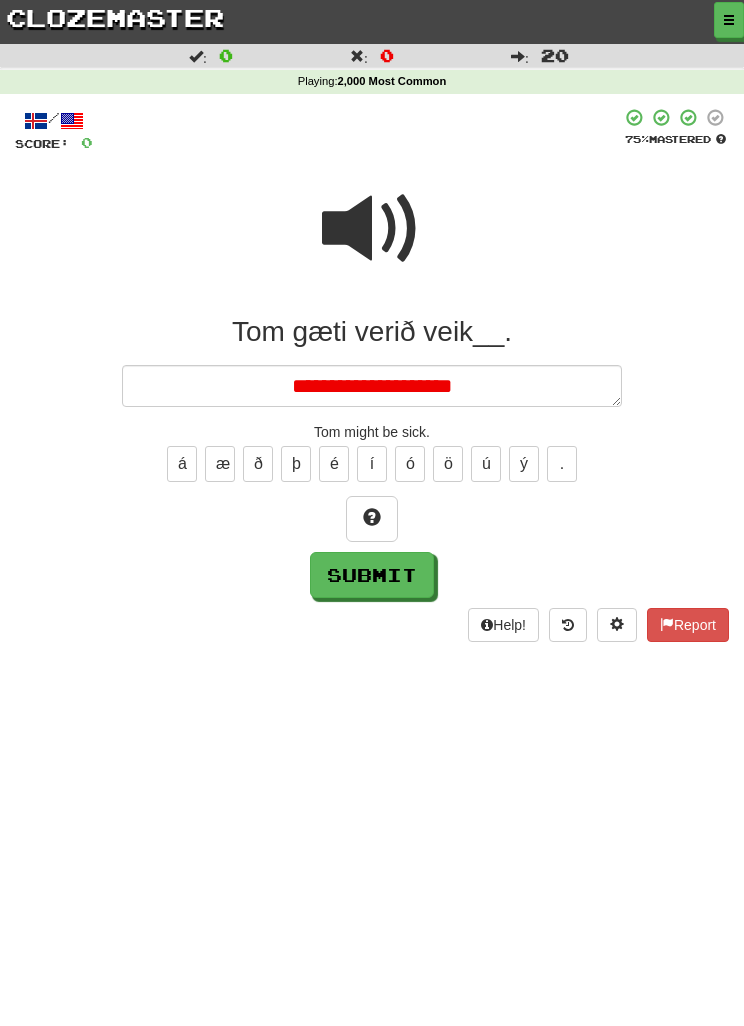 type on "*" 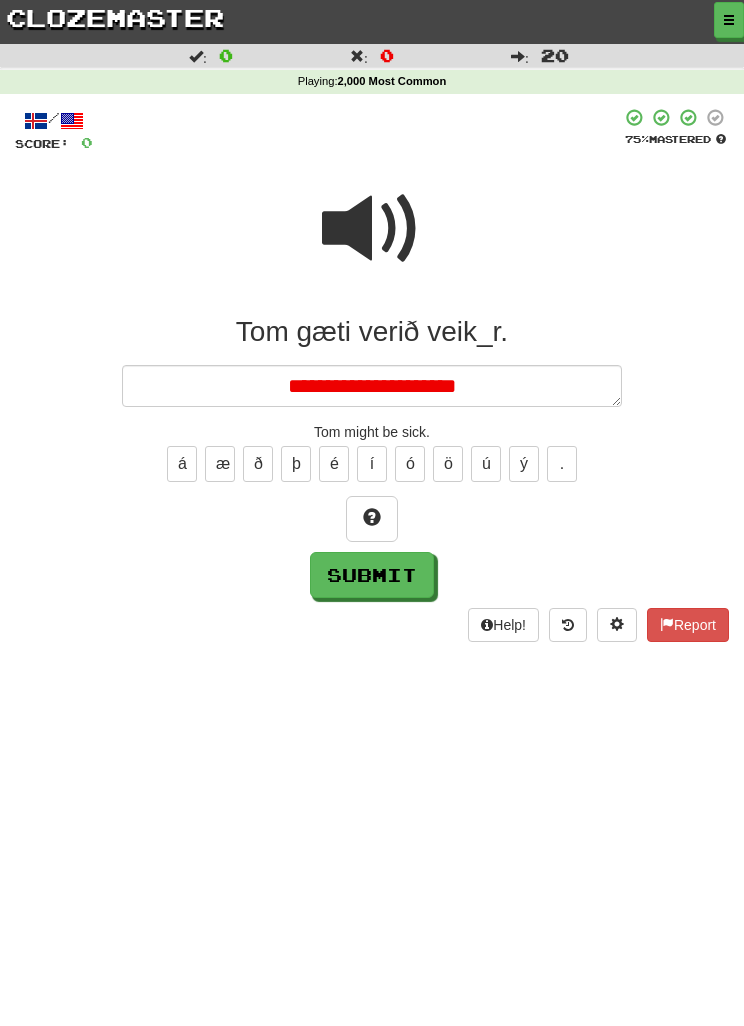 type on "*" 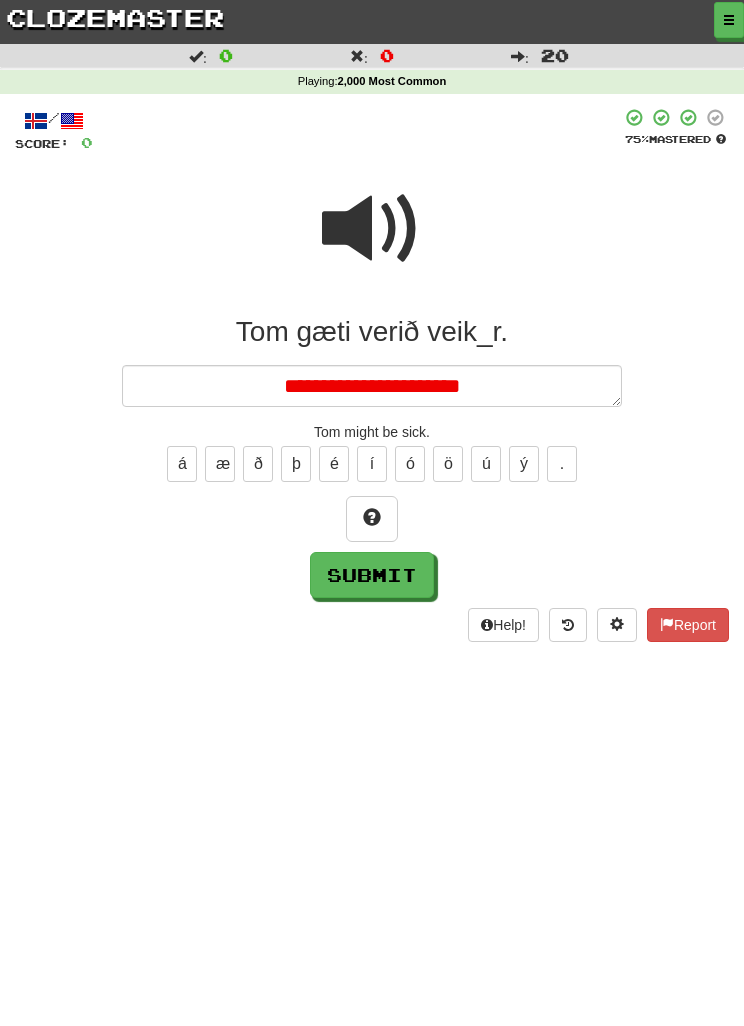 type on "*" 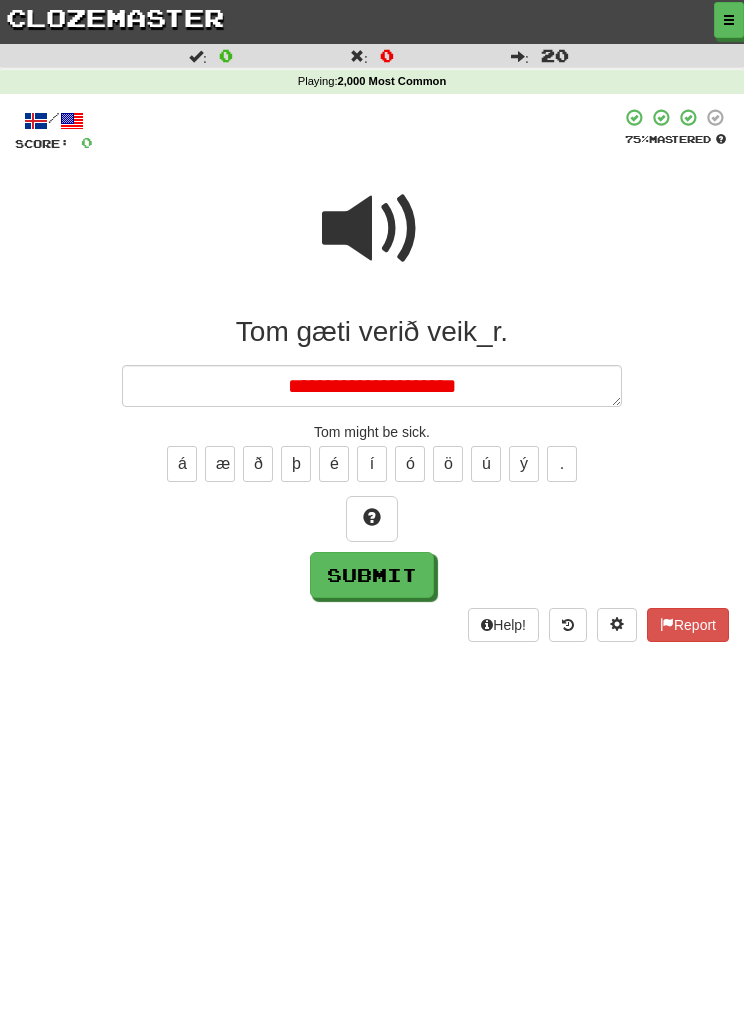 type on "*" 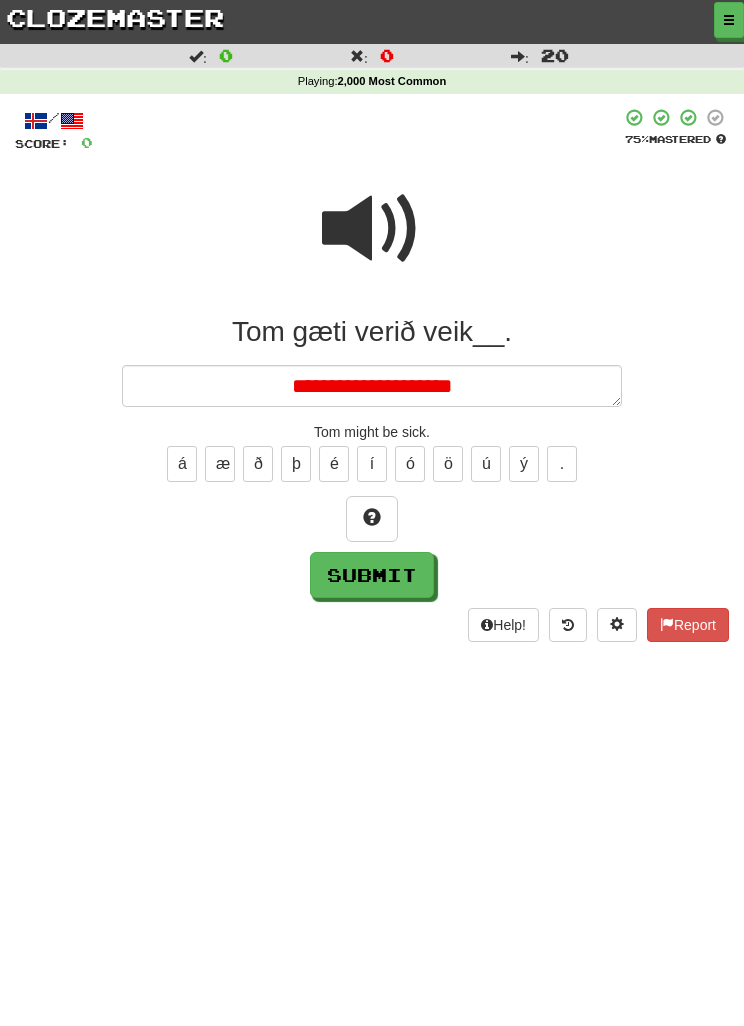 type on "*" 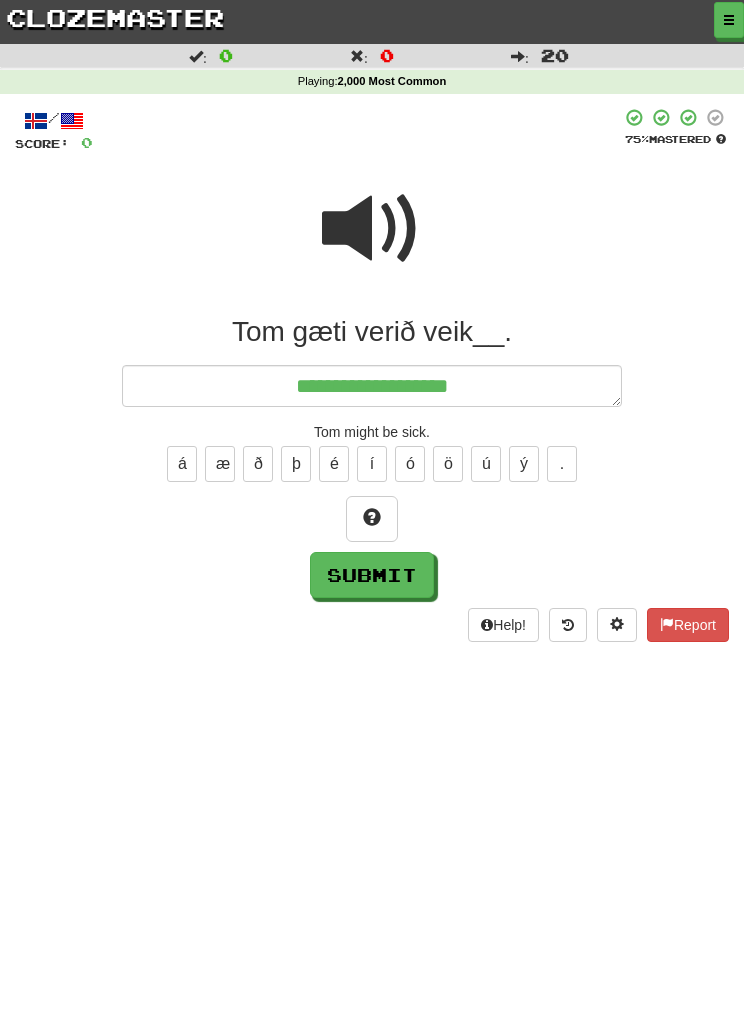 type on "*" 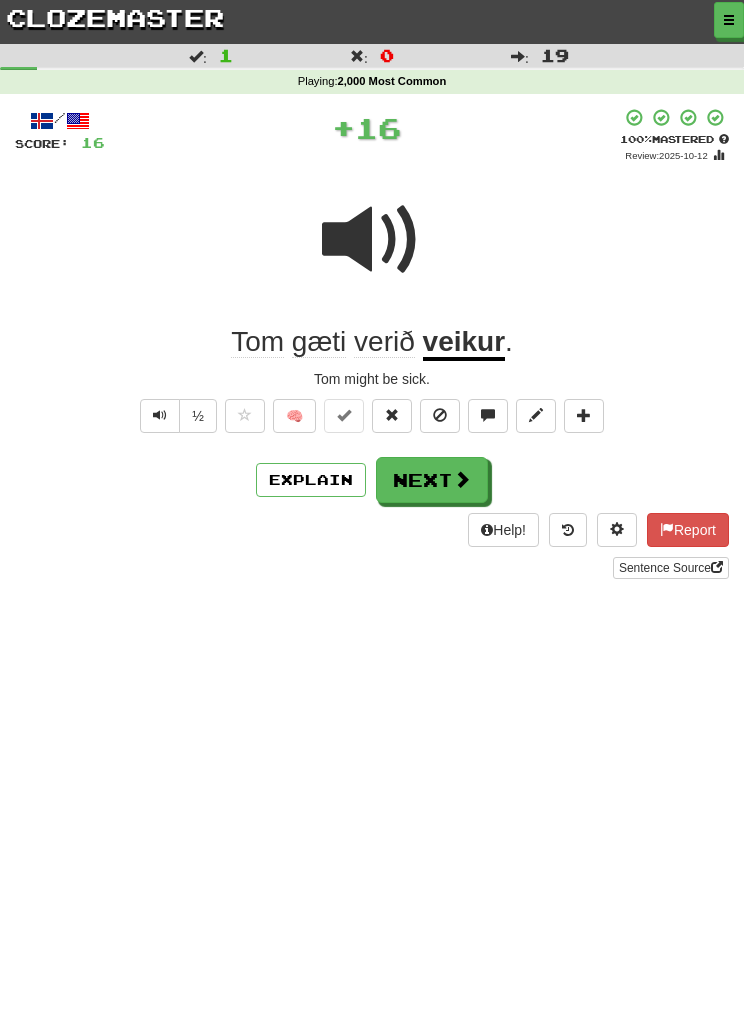 click on "Next" at bounding box center [432, 480] 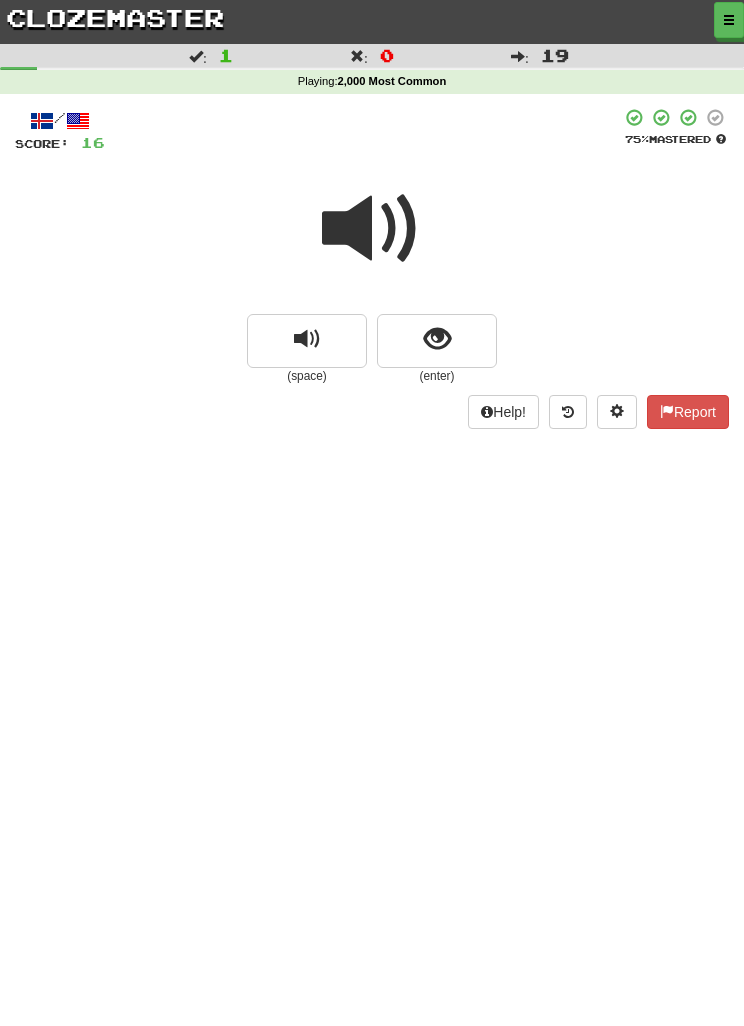 click at bounding box center (437, 339) 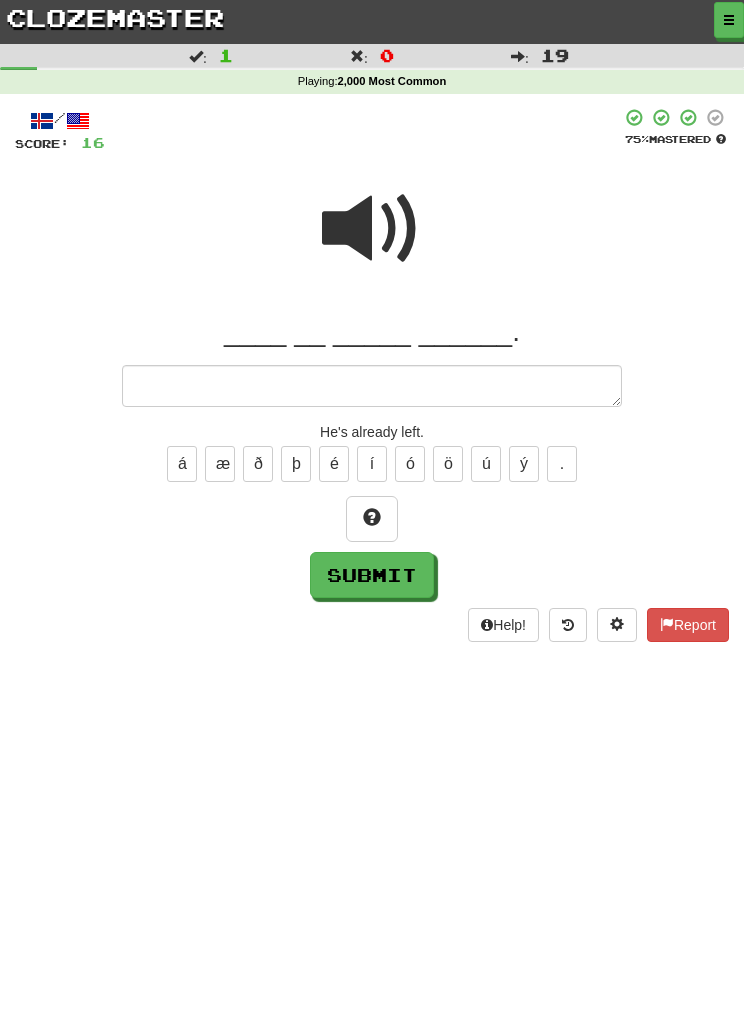type on "*" 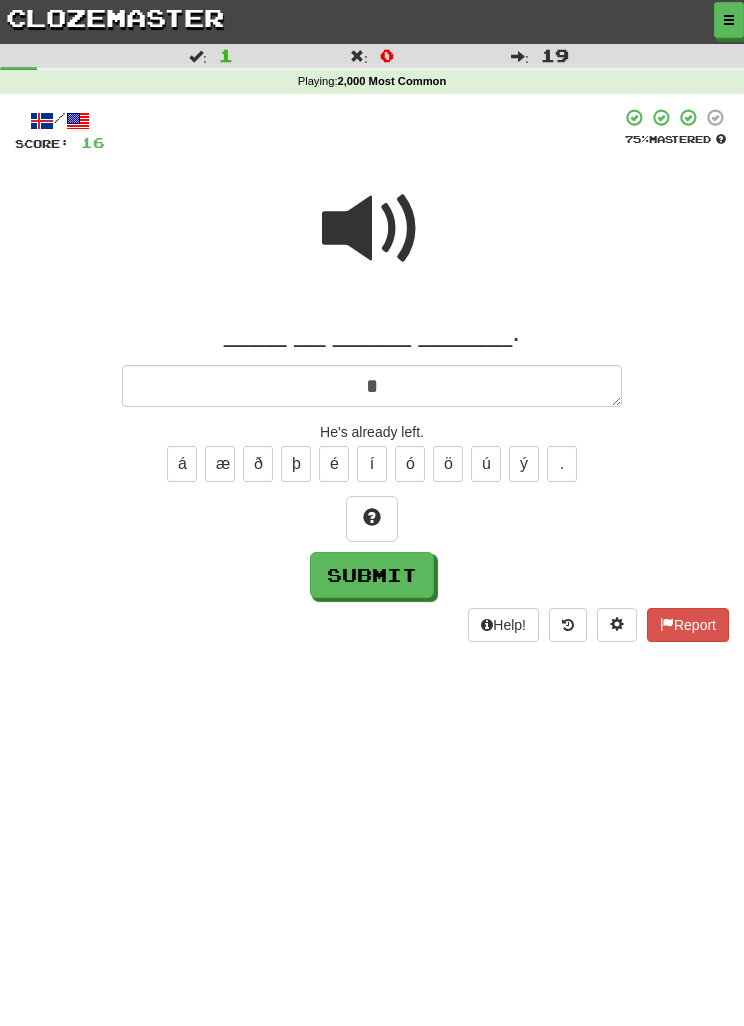 type on "*" 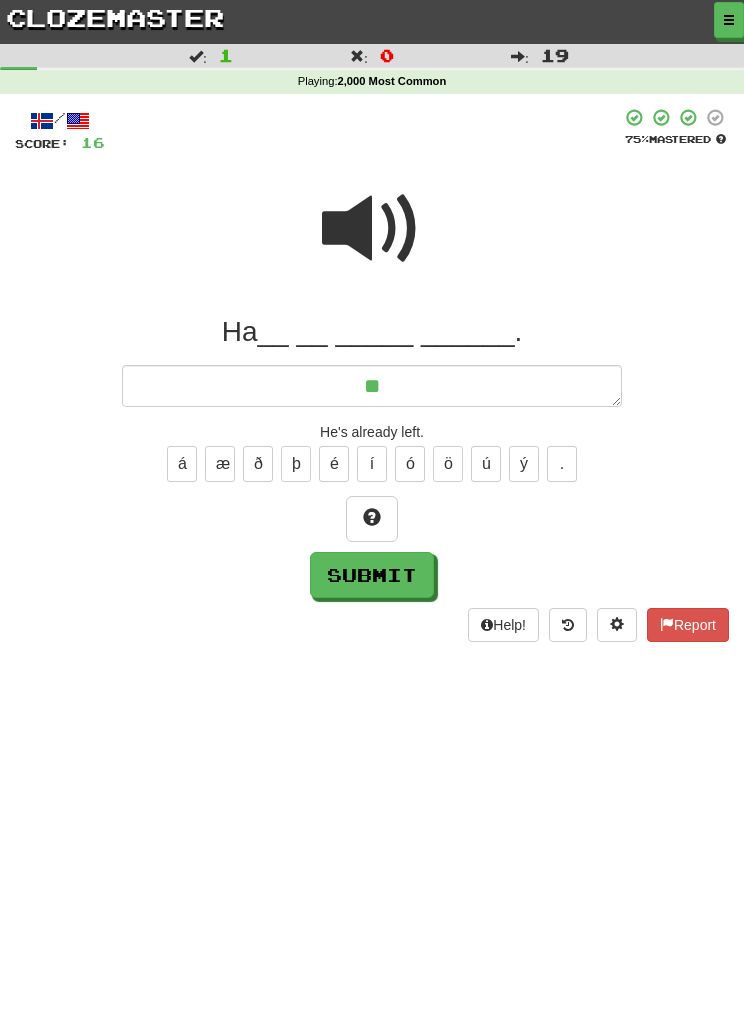 type on "*" 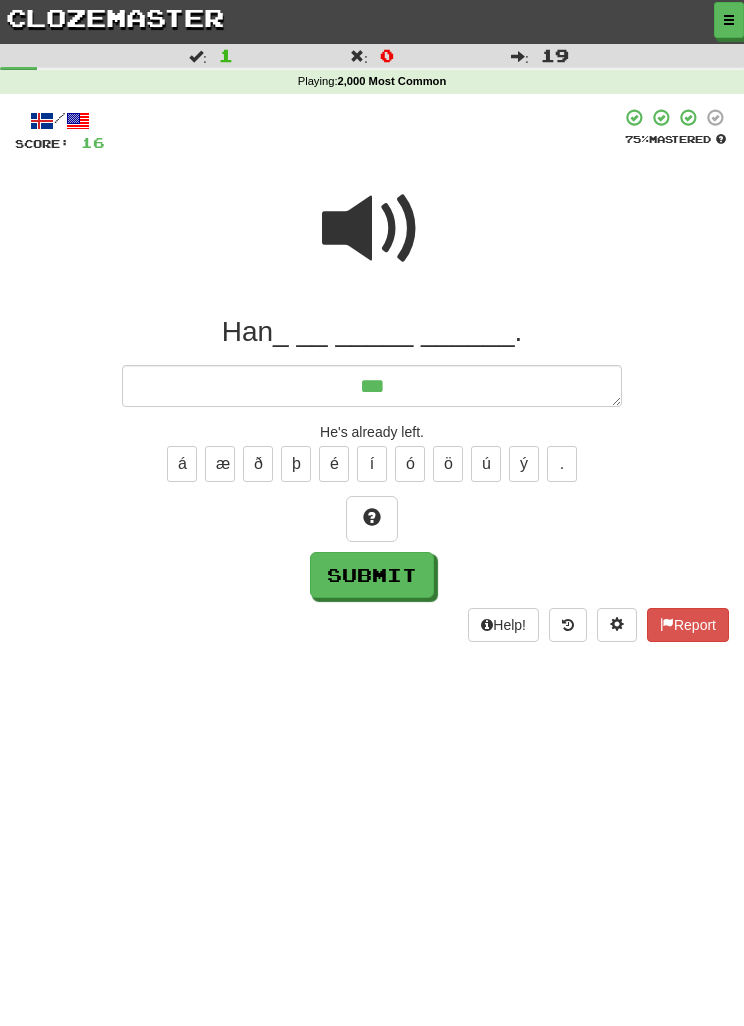 type on "*" 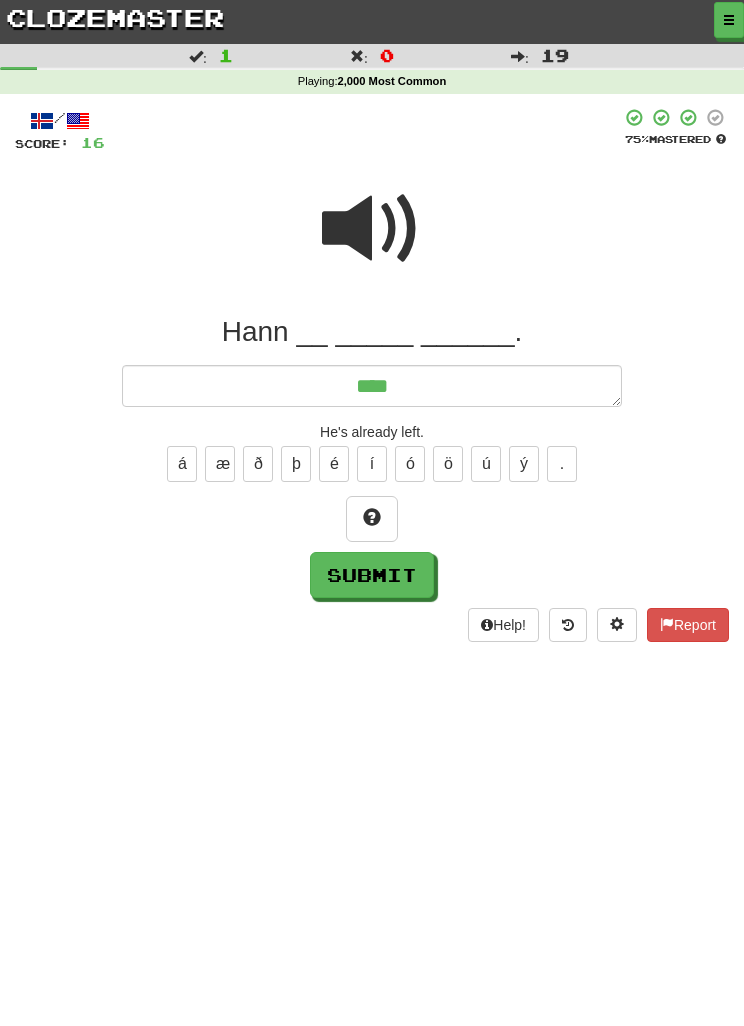 type on "*" 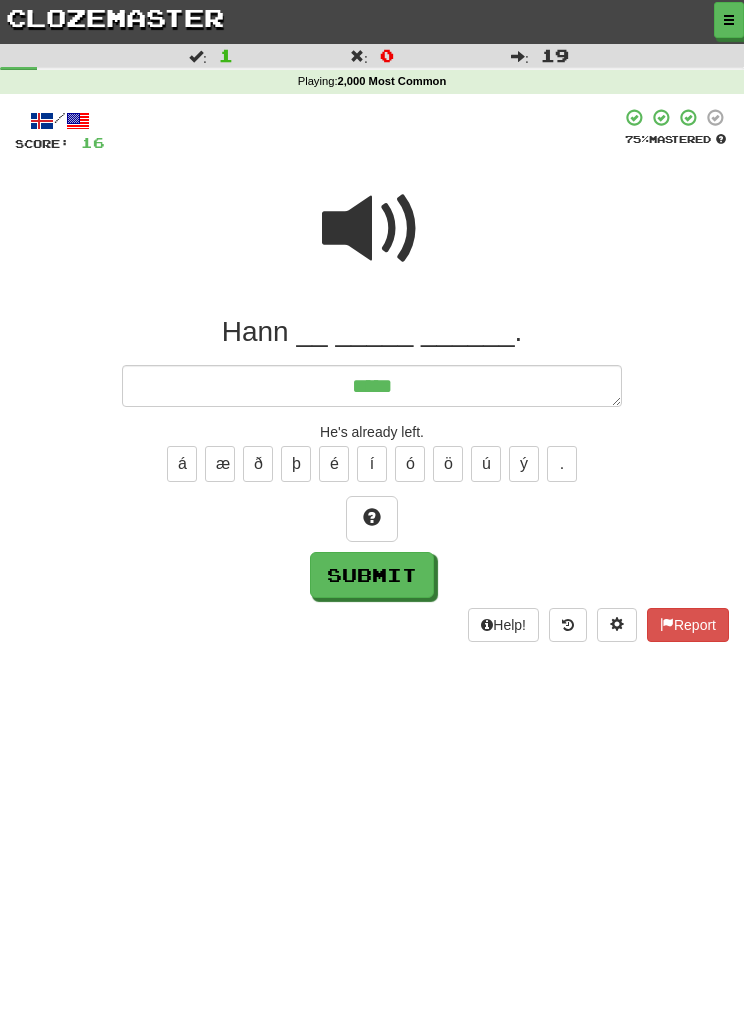 type on "*" 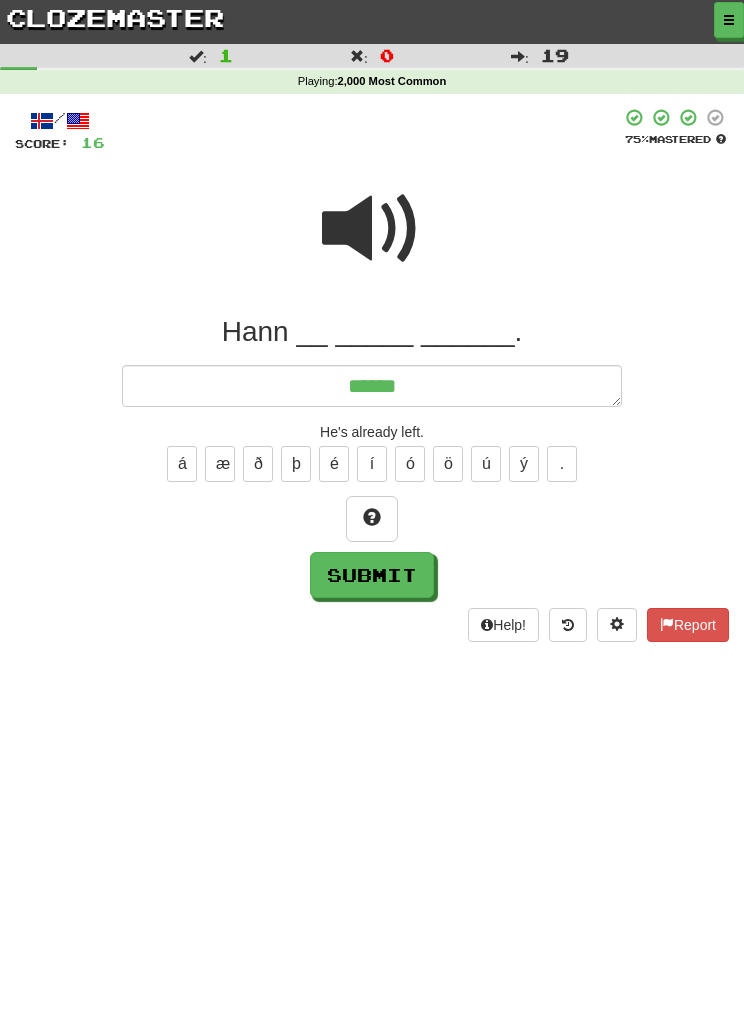 type on "*" 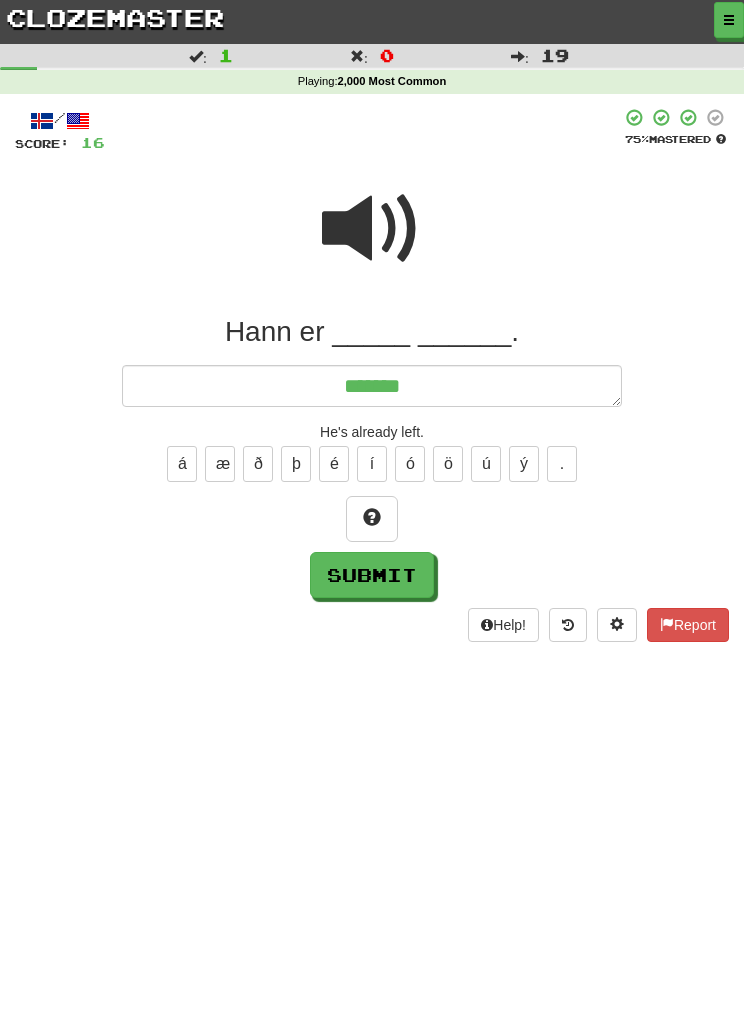 type on "*" 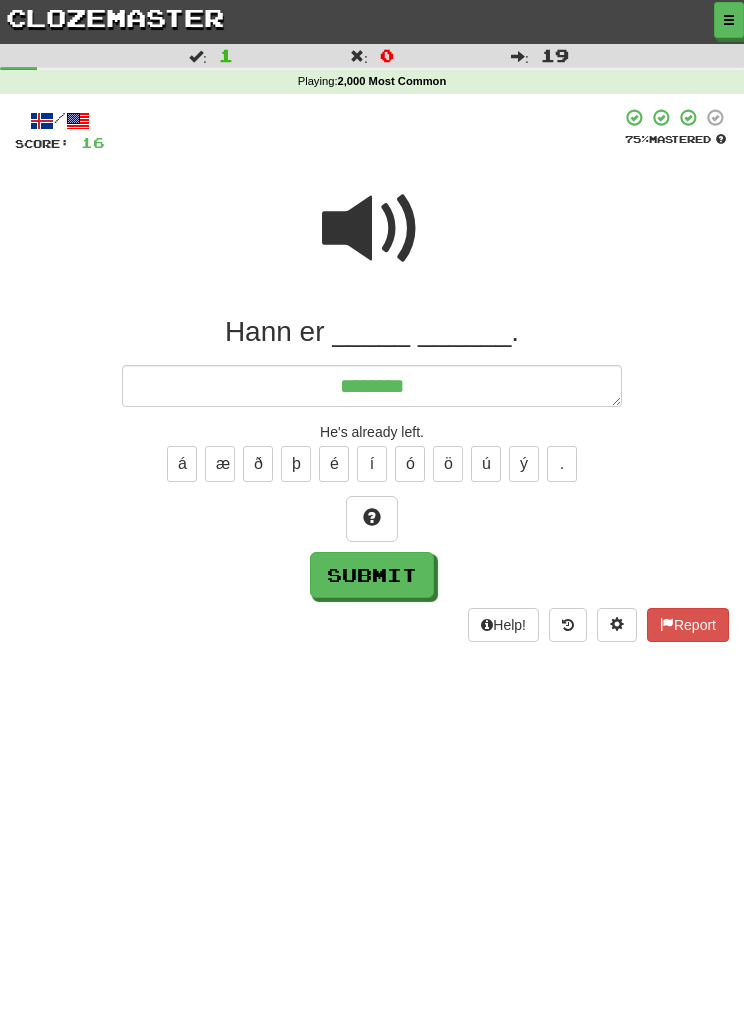 type on "*" 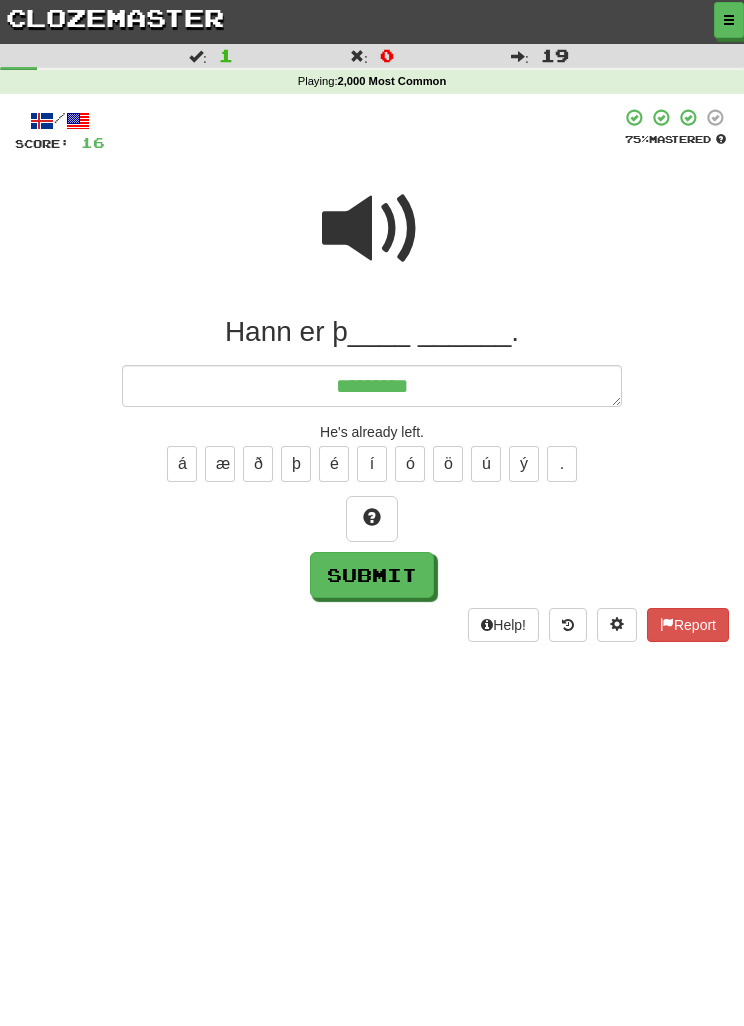 type on "*" 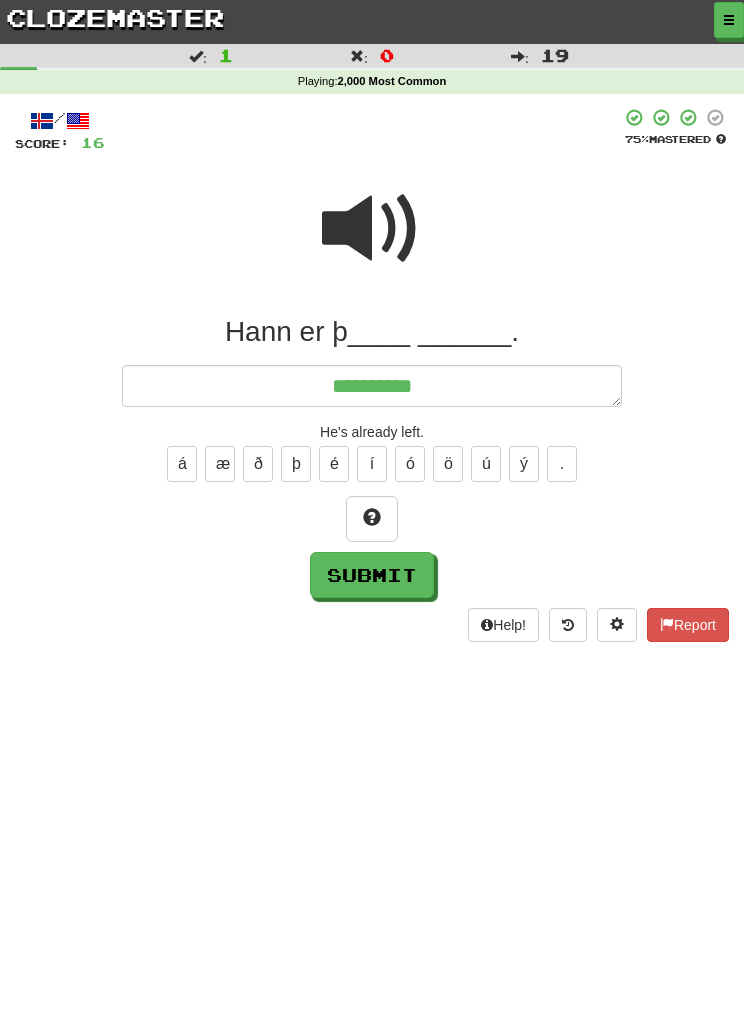 type on "*" 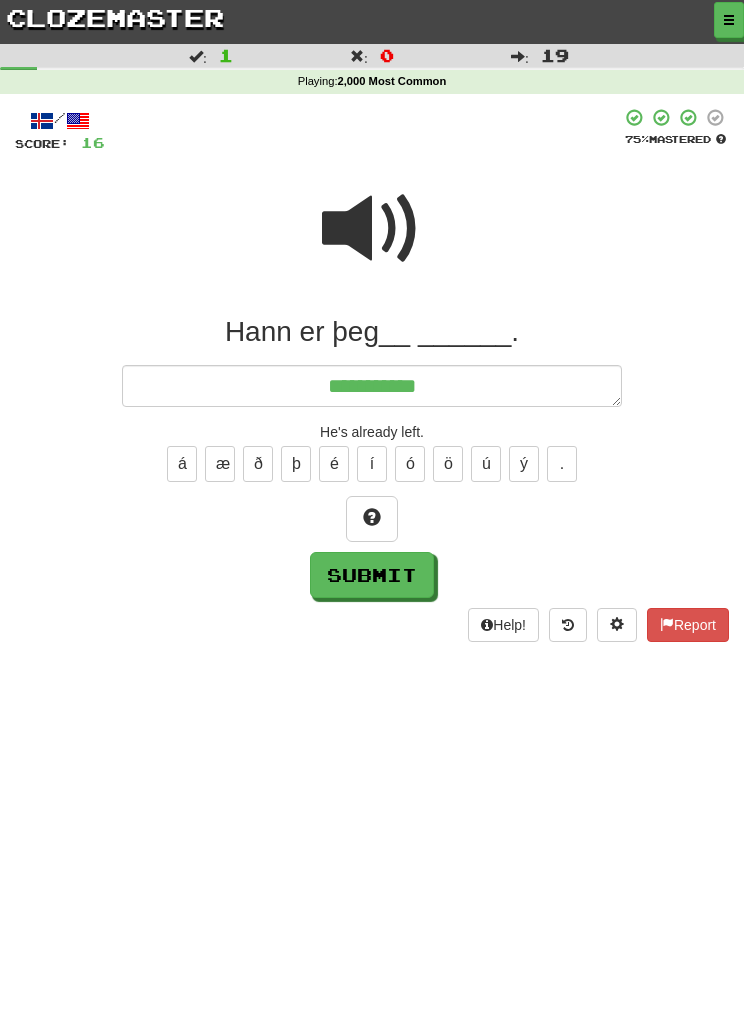 type on "*" 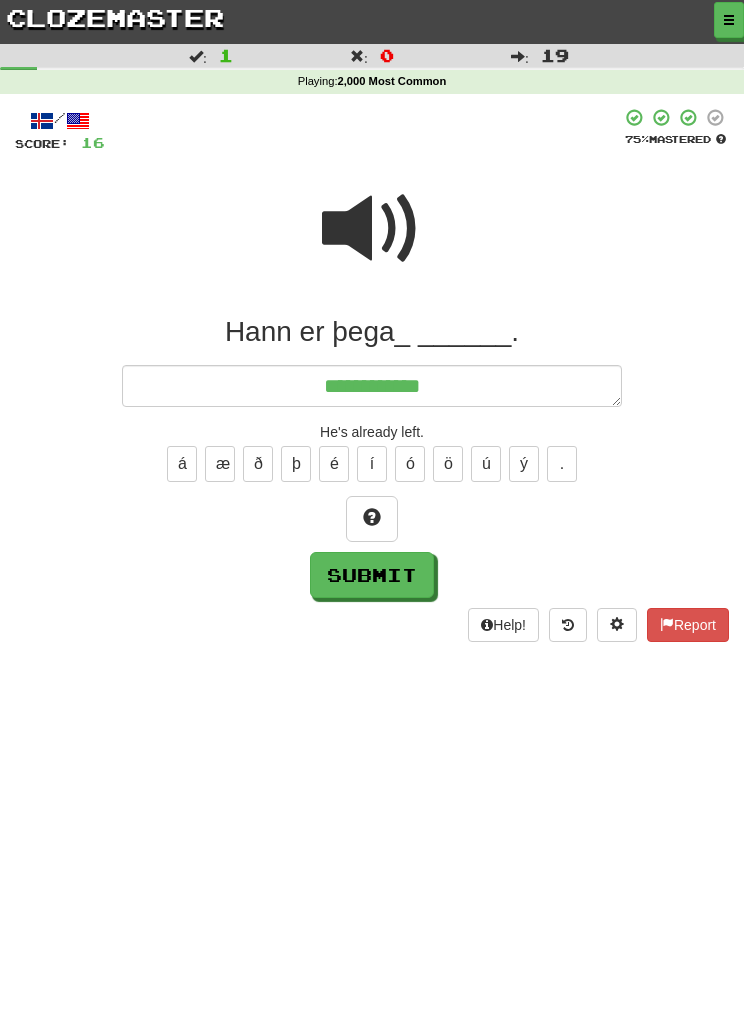 type on "*" 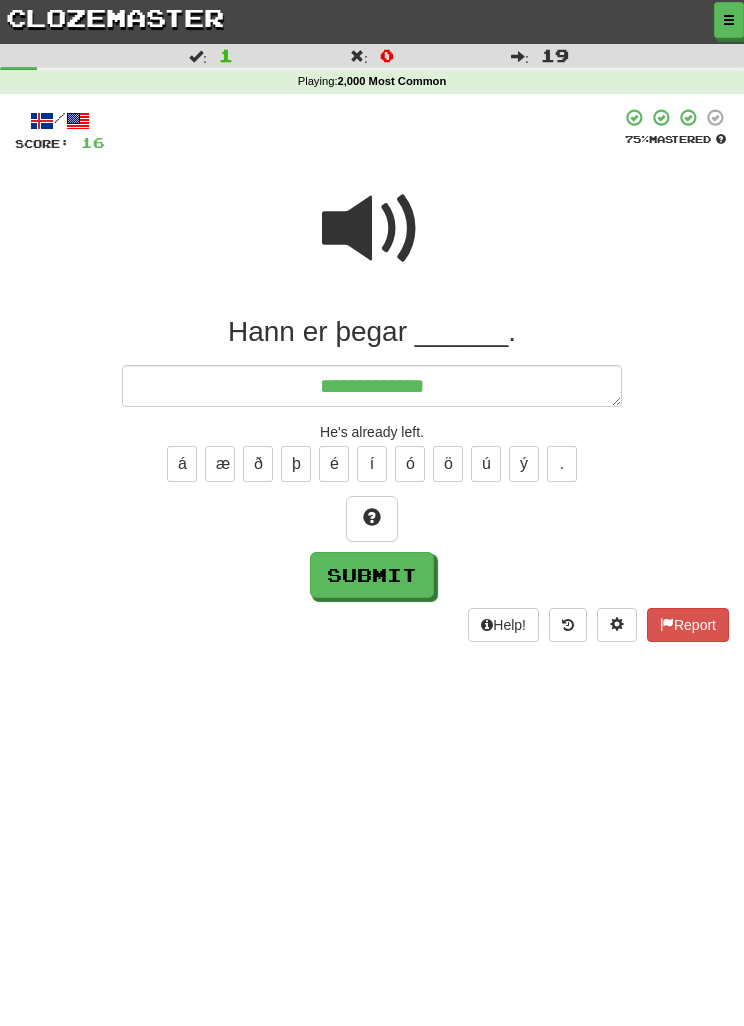 type on "*" 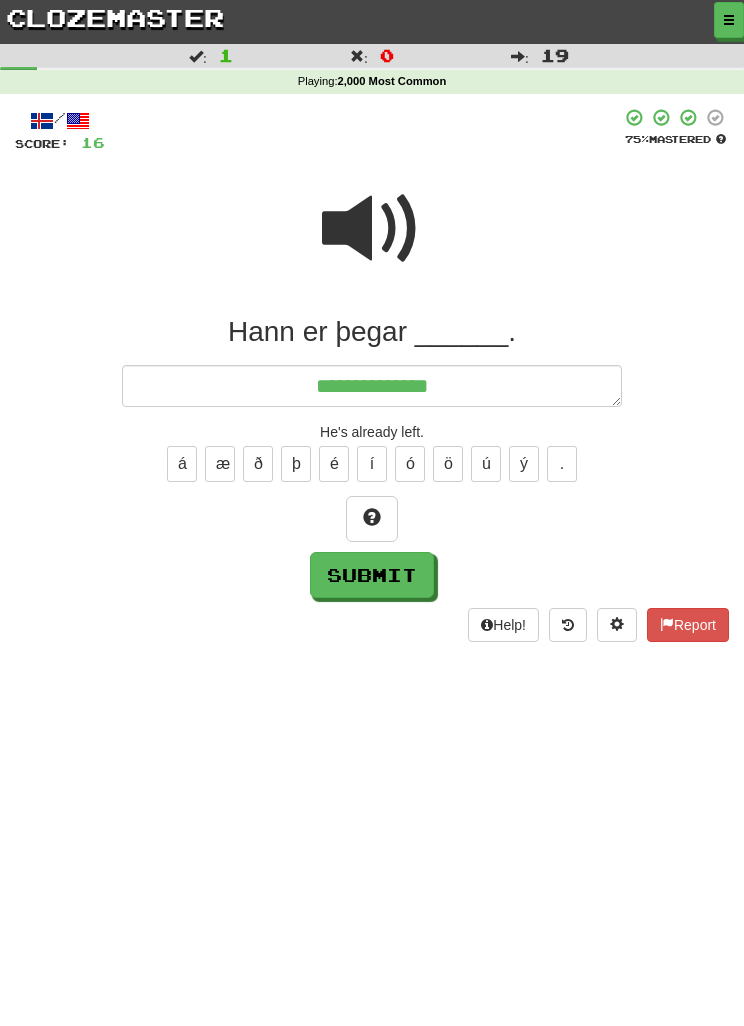 type on "**********" 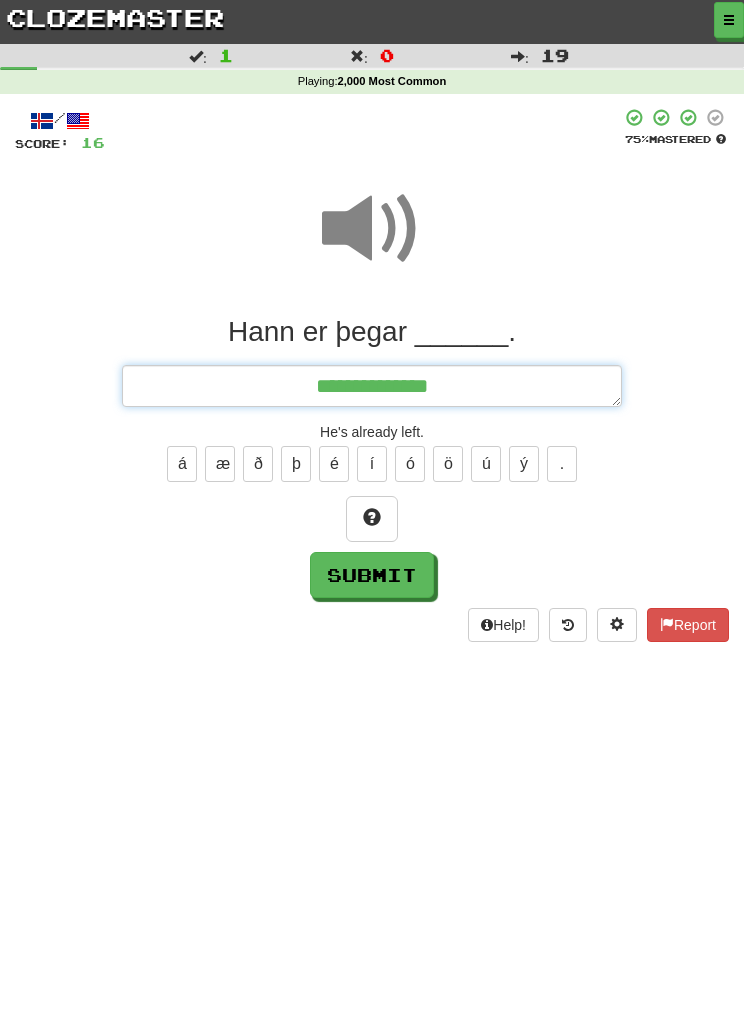 click on "**********" at bounding box center (372, 386) 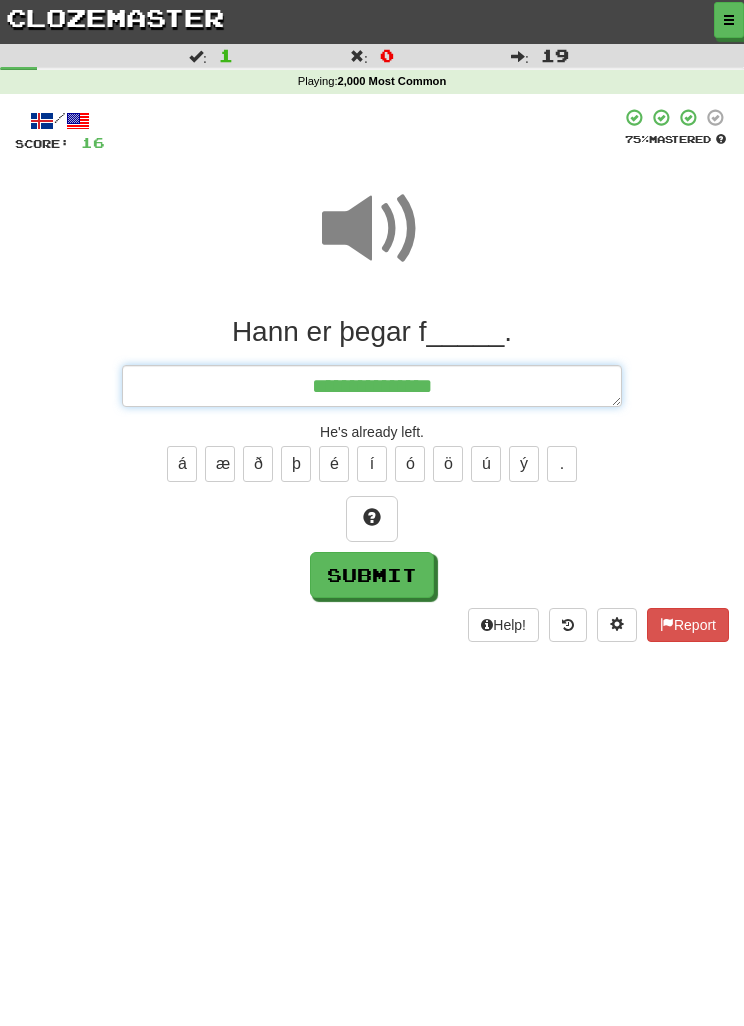 type on "*" 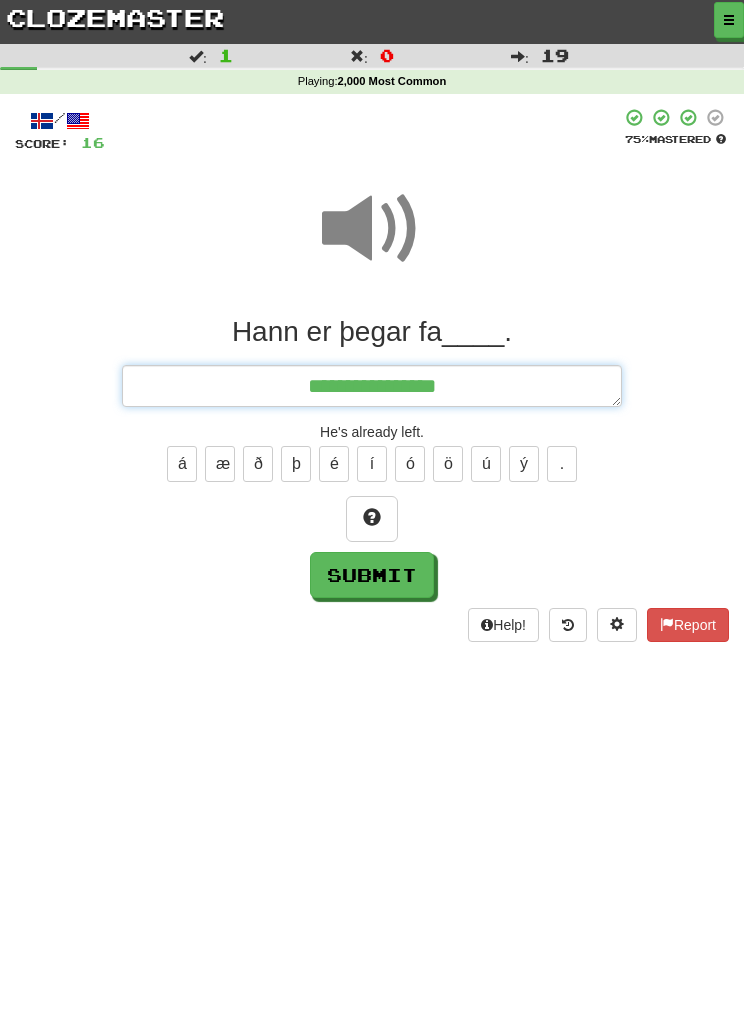 type on "*" 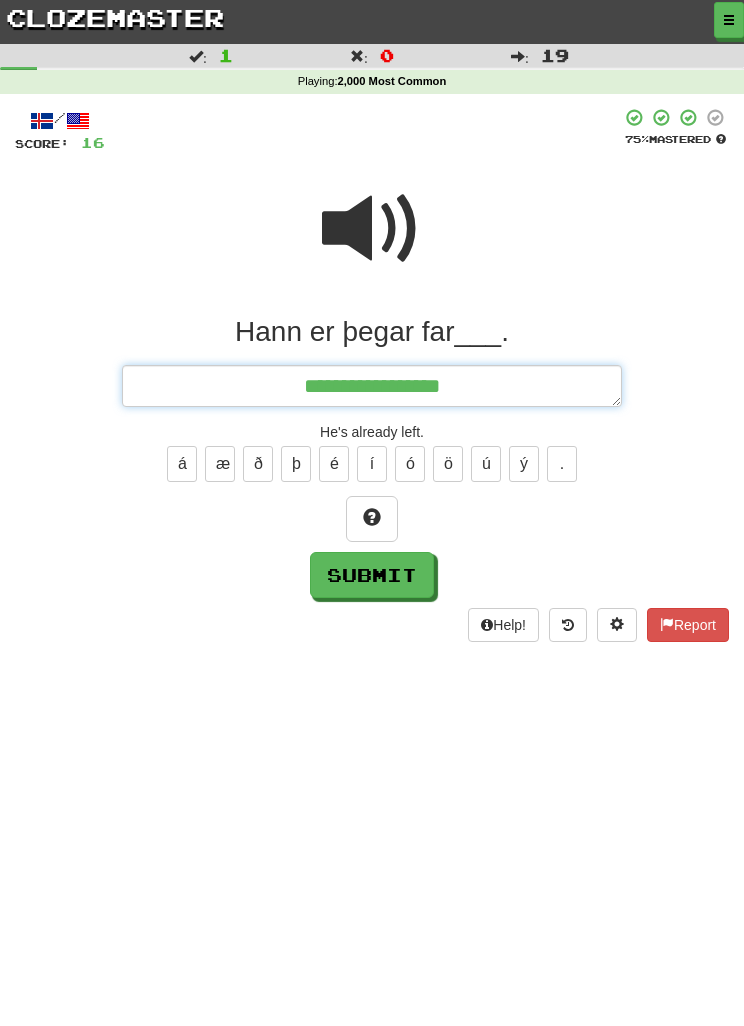 type on "*" 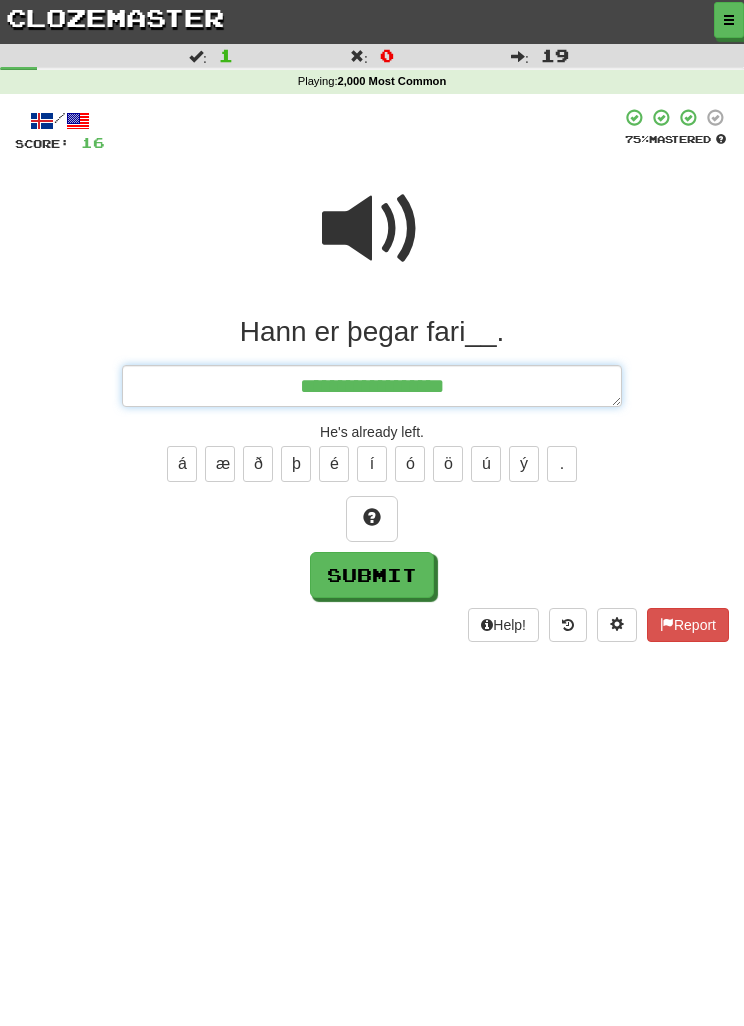 type on "*" 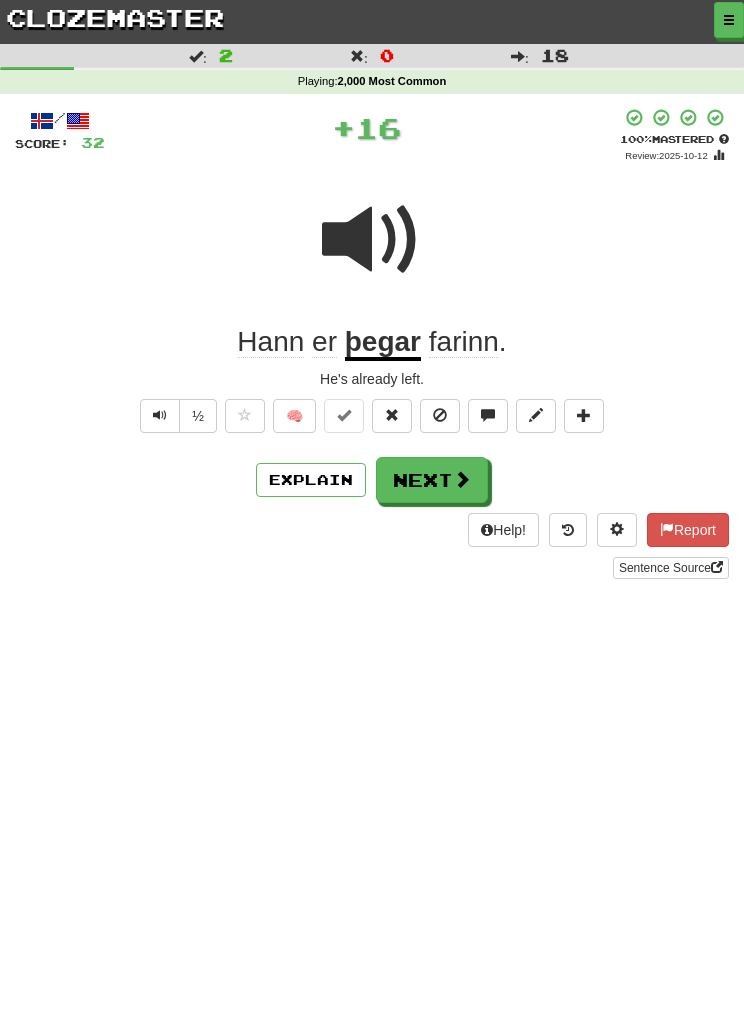 click on "Explain" at bounding box center (311, 480) 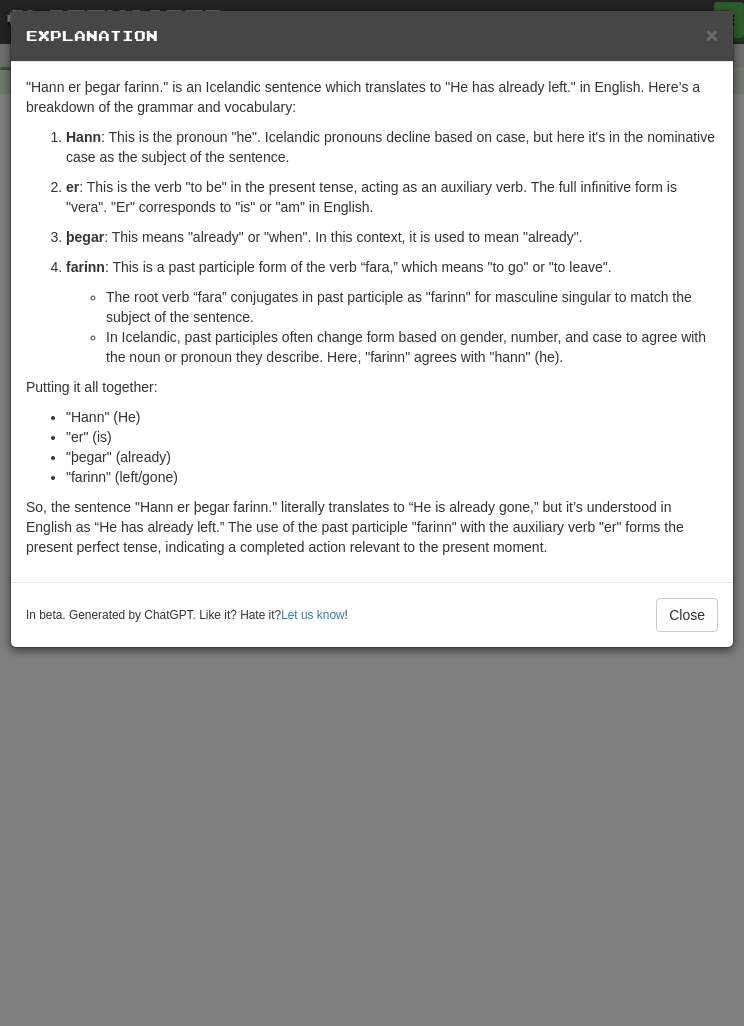 click on "× Explanation "Hann er þegar farinn." is an Icelandic sentence which translates to "He has already left." in English. Here’s a breakdown of the grammar and vocabulary:
Hann : This is the pronoun "he". Icelandic pronouns decline based on case, but here it's in the nominative case as the subject of the sentence.
er : This is the verb "to be" in the present tense, acting as an auxiliary verb. The full infinitive form is "vera". "Er" corresponds to "is" or "am" in English.
þegar : This means "already" or "when". In this context, it is used to mean "already".
farinn : This is a past participle form of the verb “fara,” which means "to go" or "to leave".
The root verb “fara” conjugates in past participle as "farinn" for masculine singular to match the subject of the sentence.
In Icelandic, past participles often change form based on gender, number, and case to agree with the noun or pronoun they describe. Here, "farinn" agrees with "hann" (he).
"Hann" (He)" at bounding box center (372, 513) 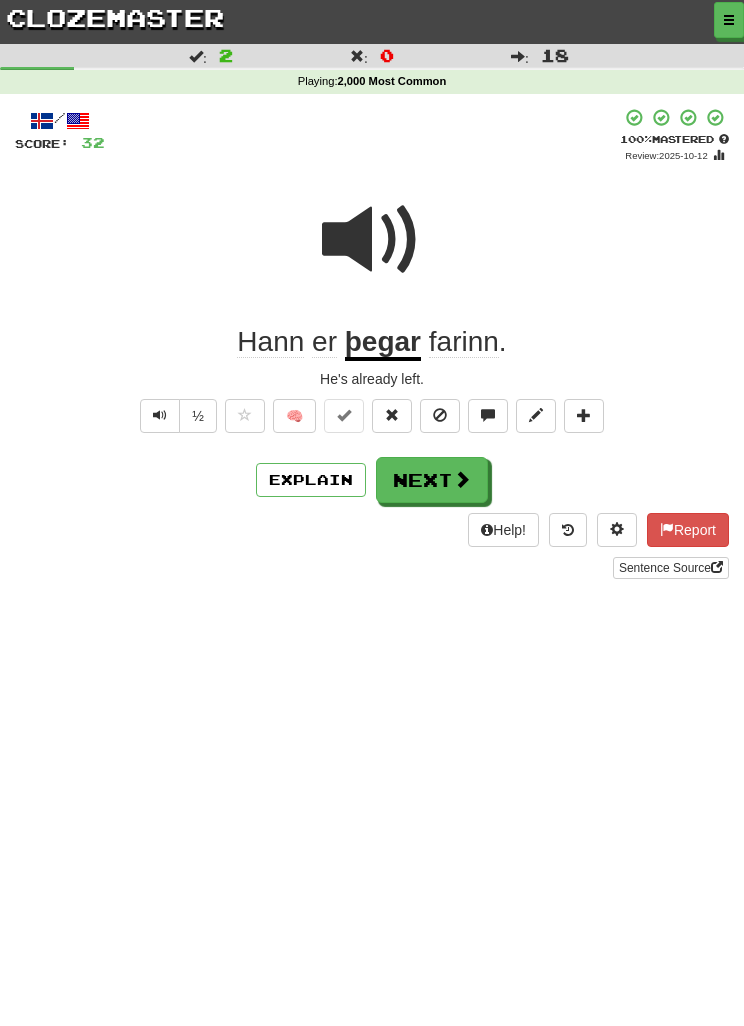 click on "Next" at bounding box center [432, 480] 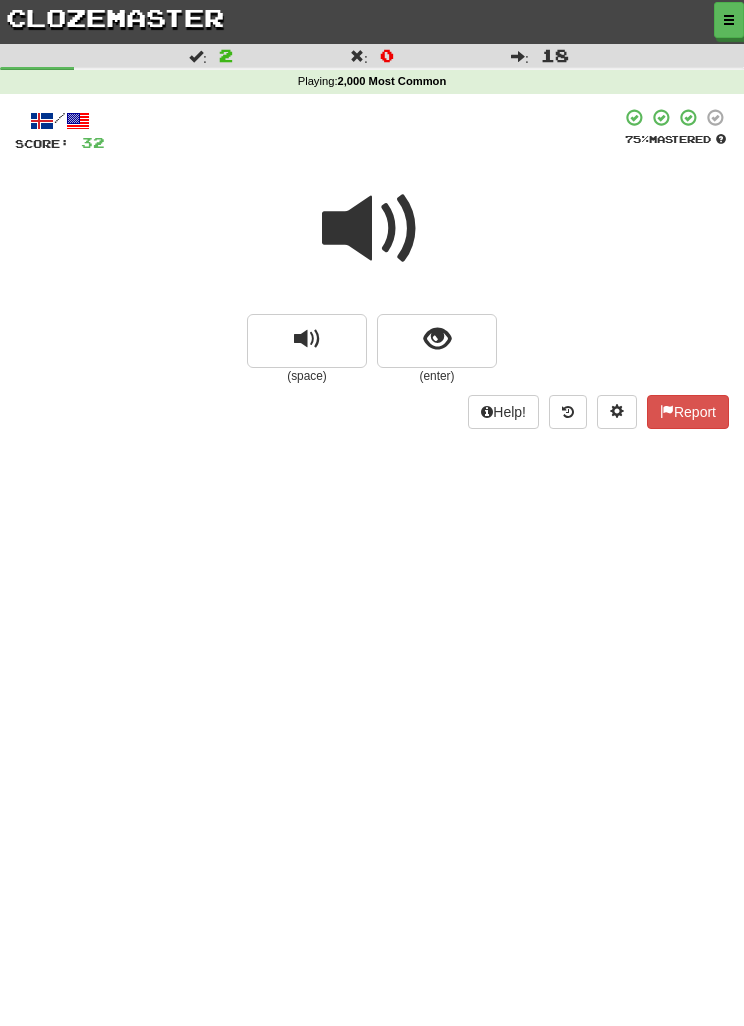 click at bounding box center (437, 339) 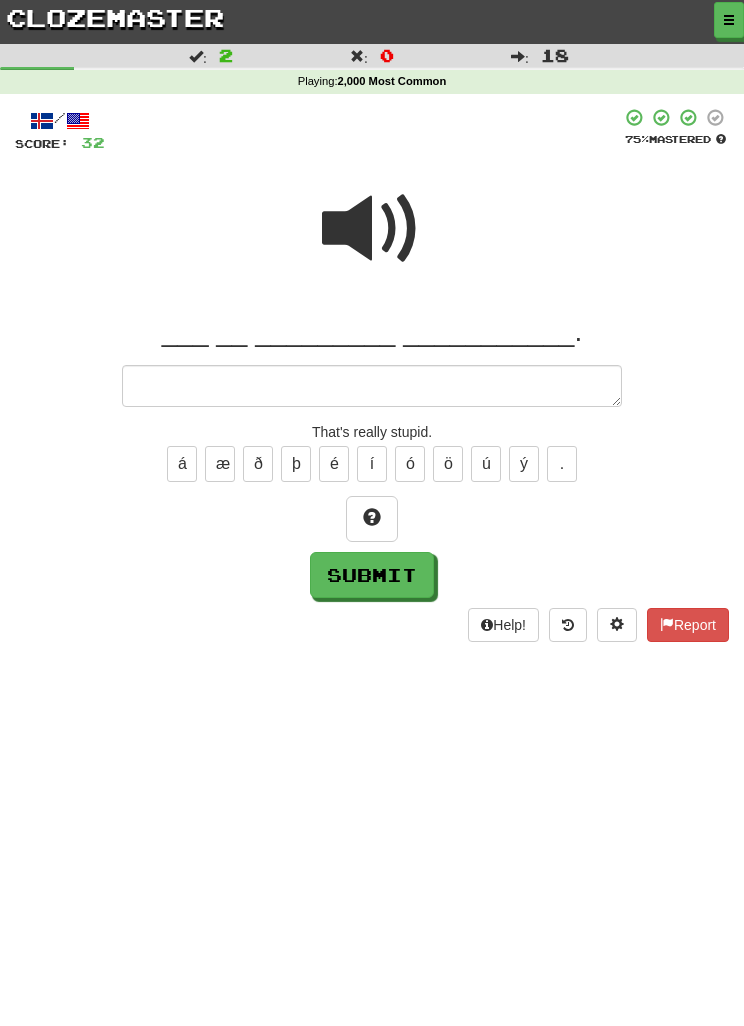 type on "*" 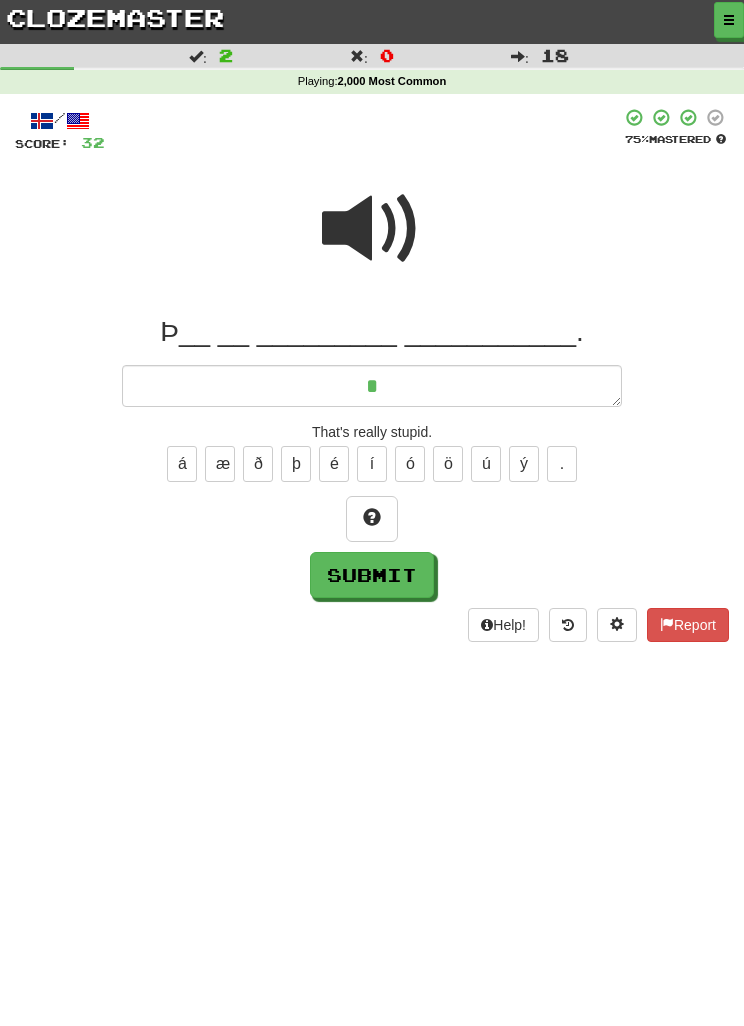 type on "*" 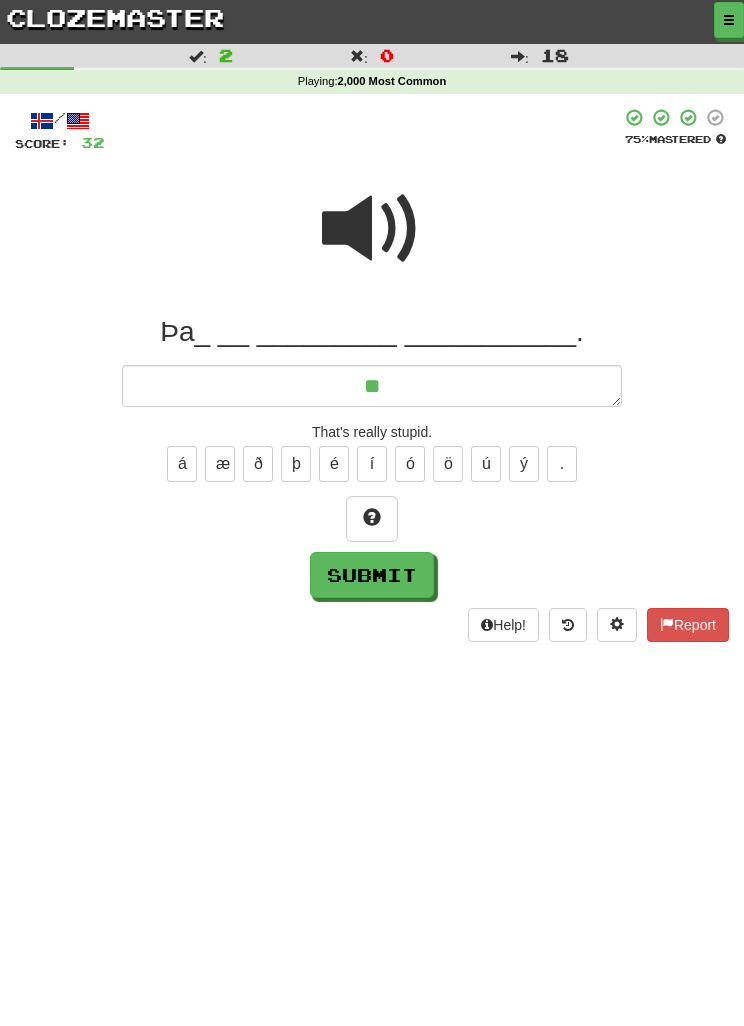 type on "*" 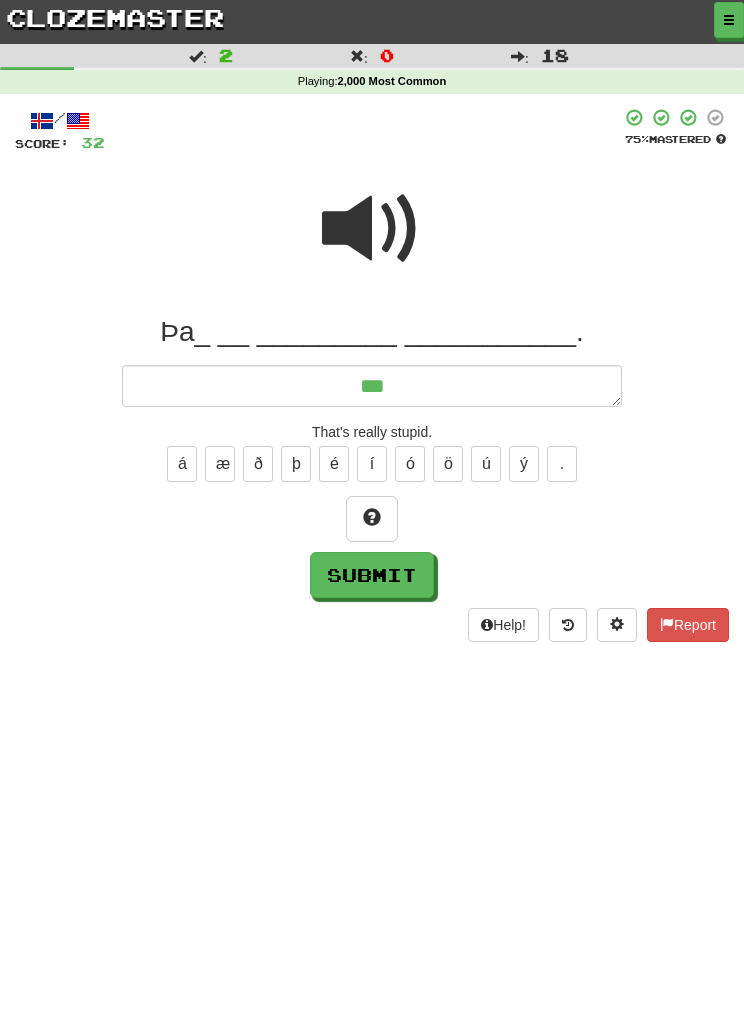 type on "*" 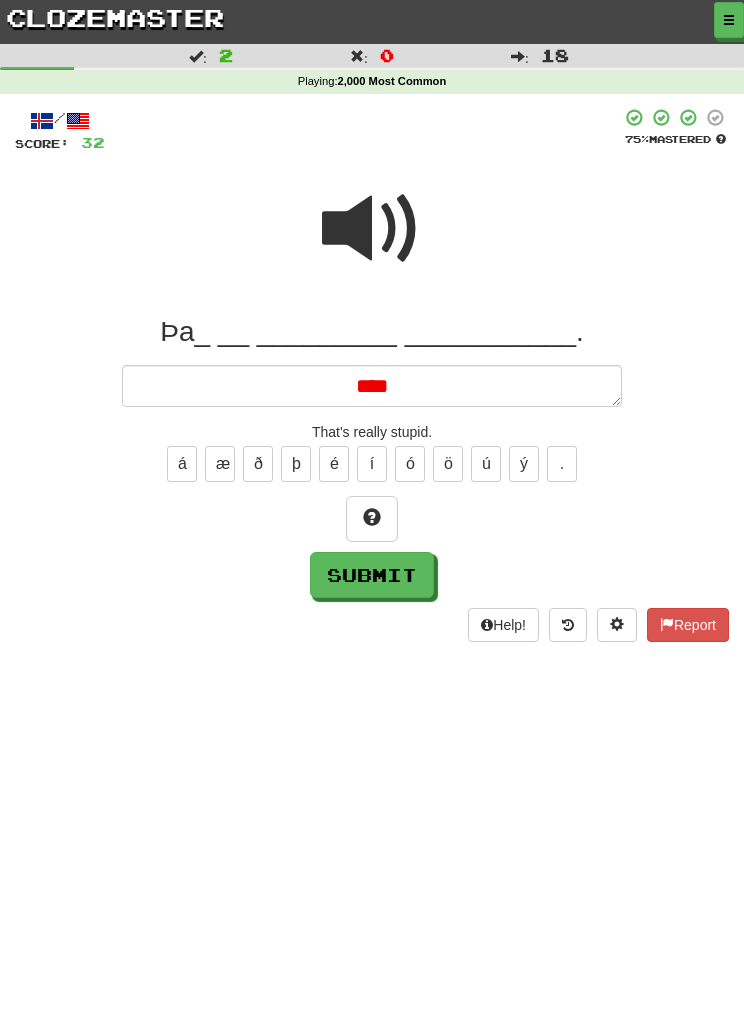 type on "*" 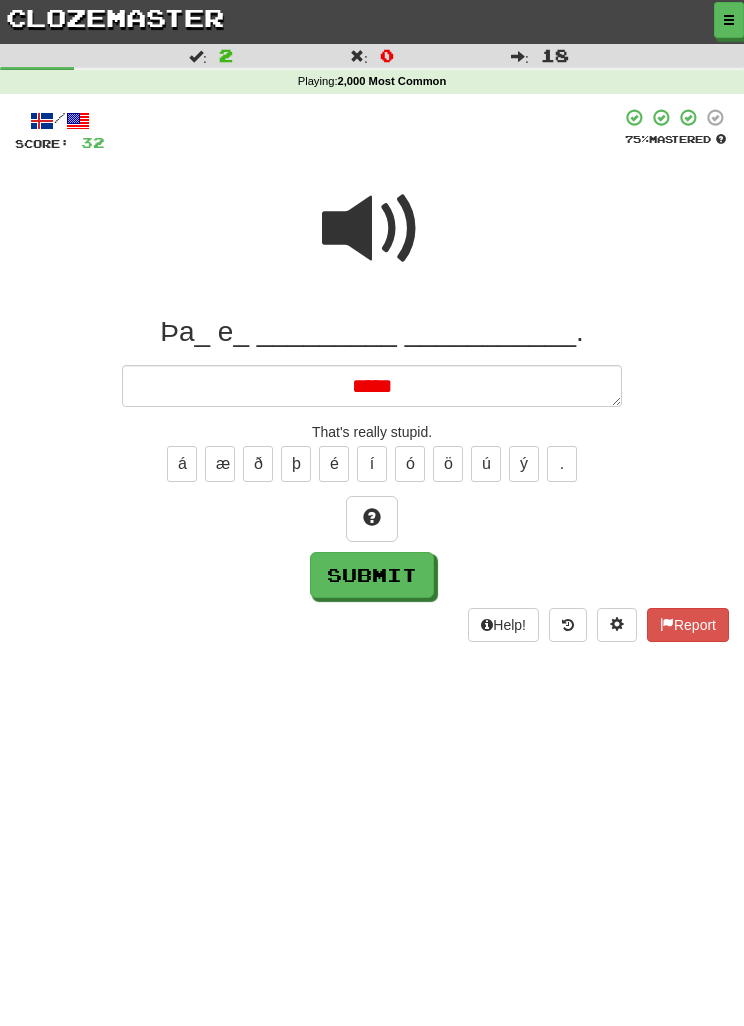type on "*" 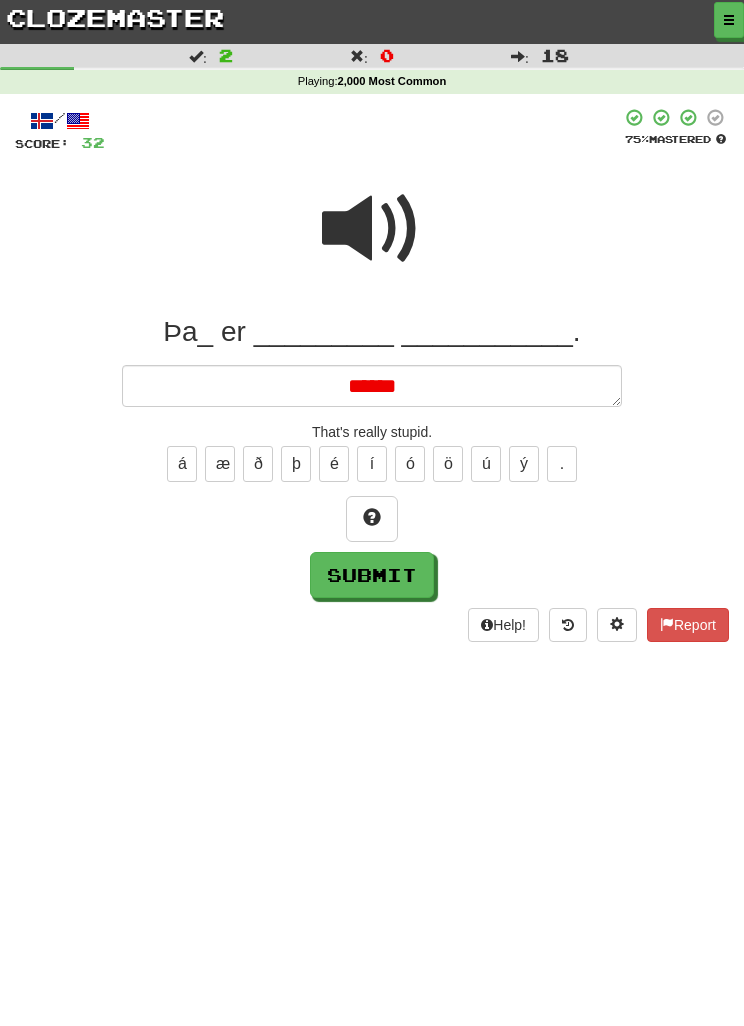 type on "*" 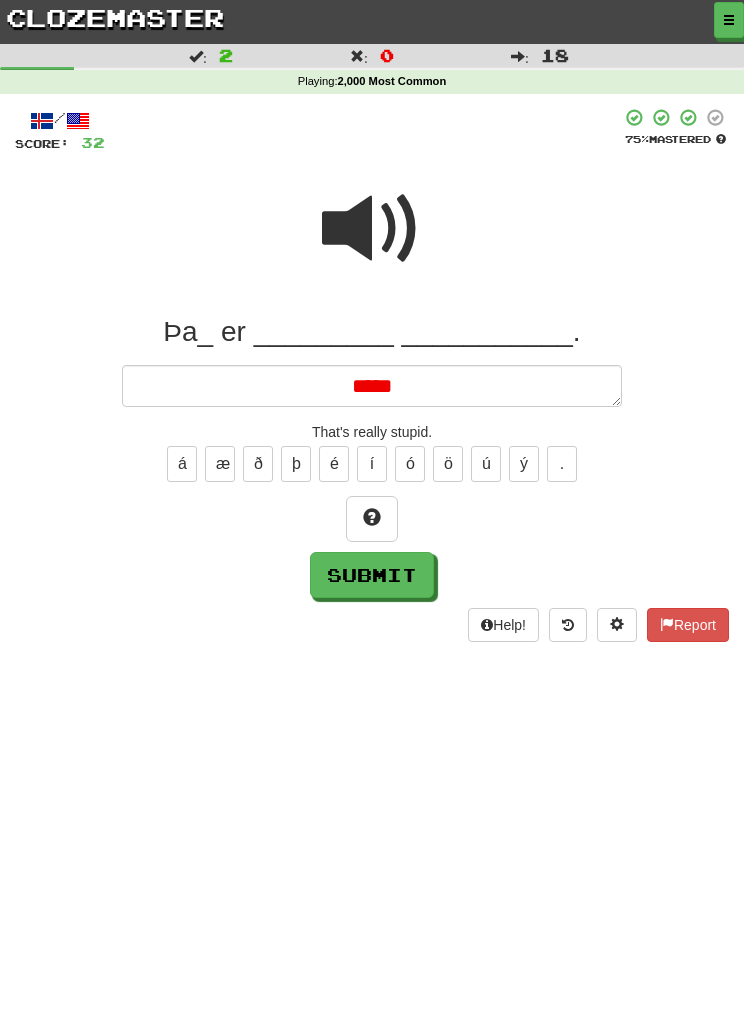 type on "*" 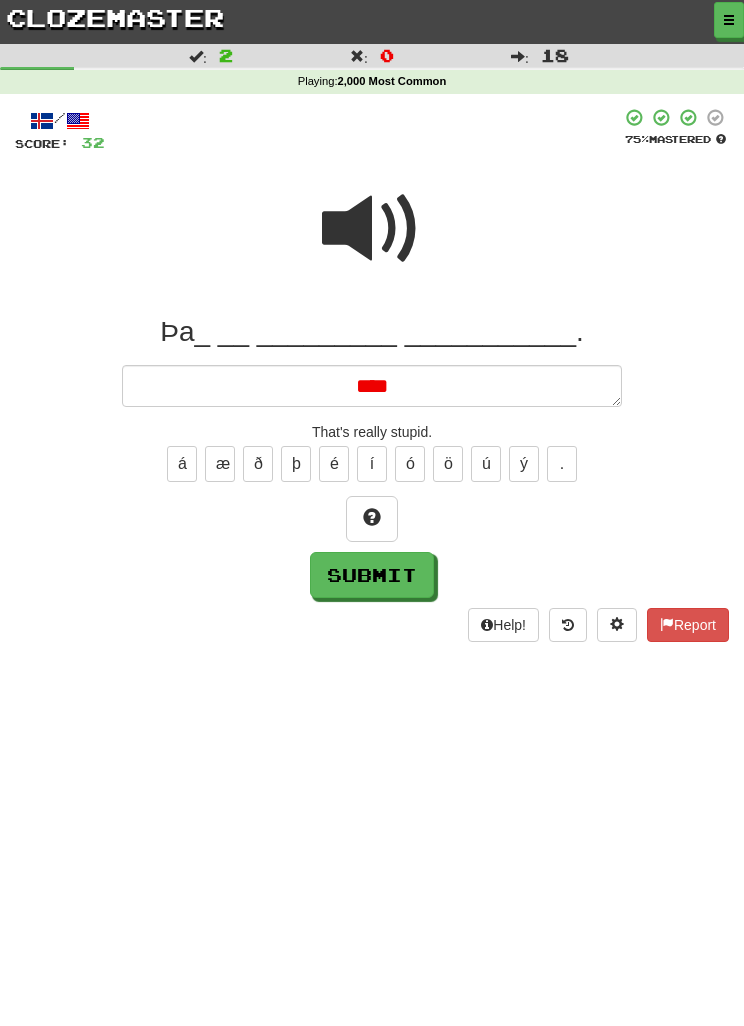 type on "*" 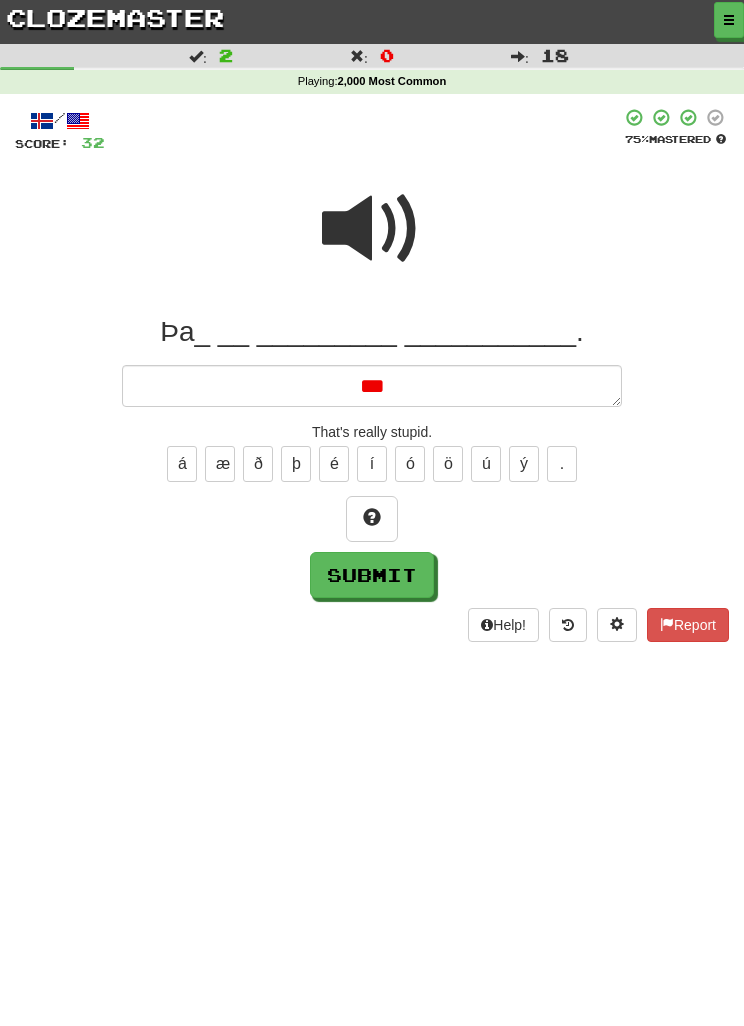 type on "*" 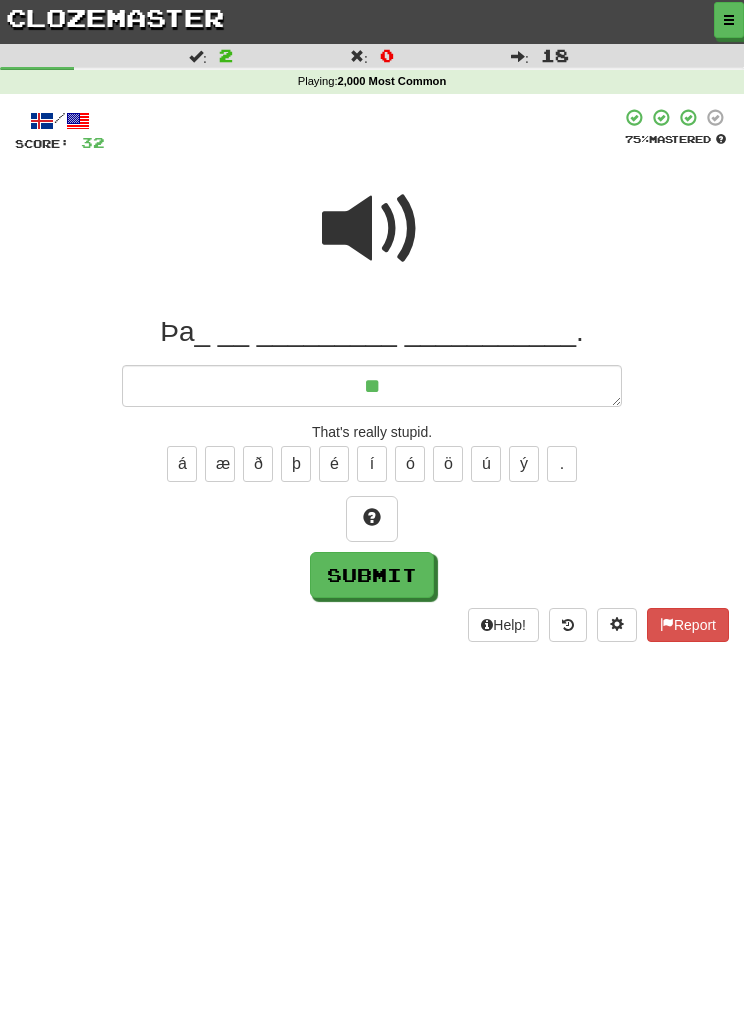 type on "*" 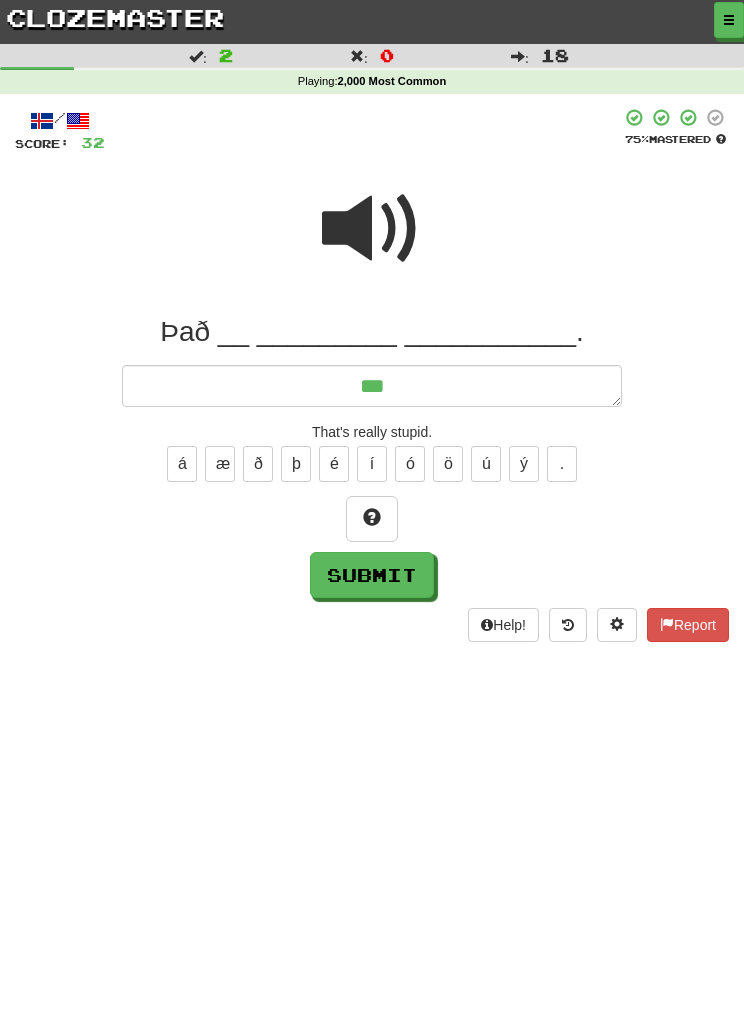 type on "*" 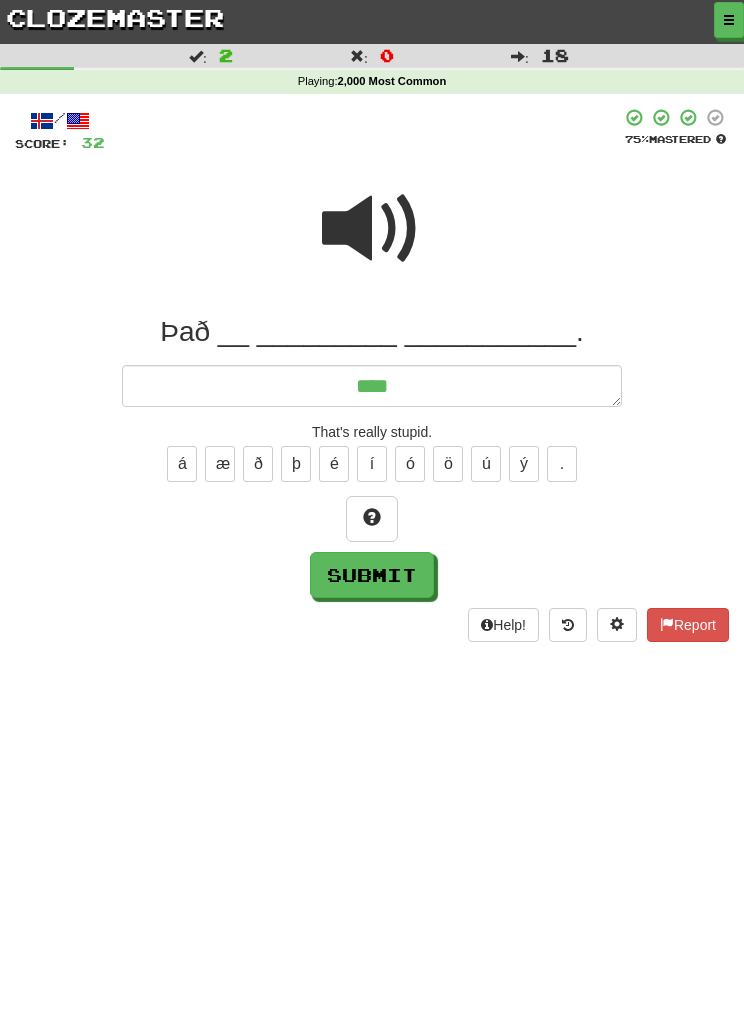 type on "*" 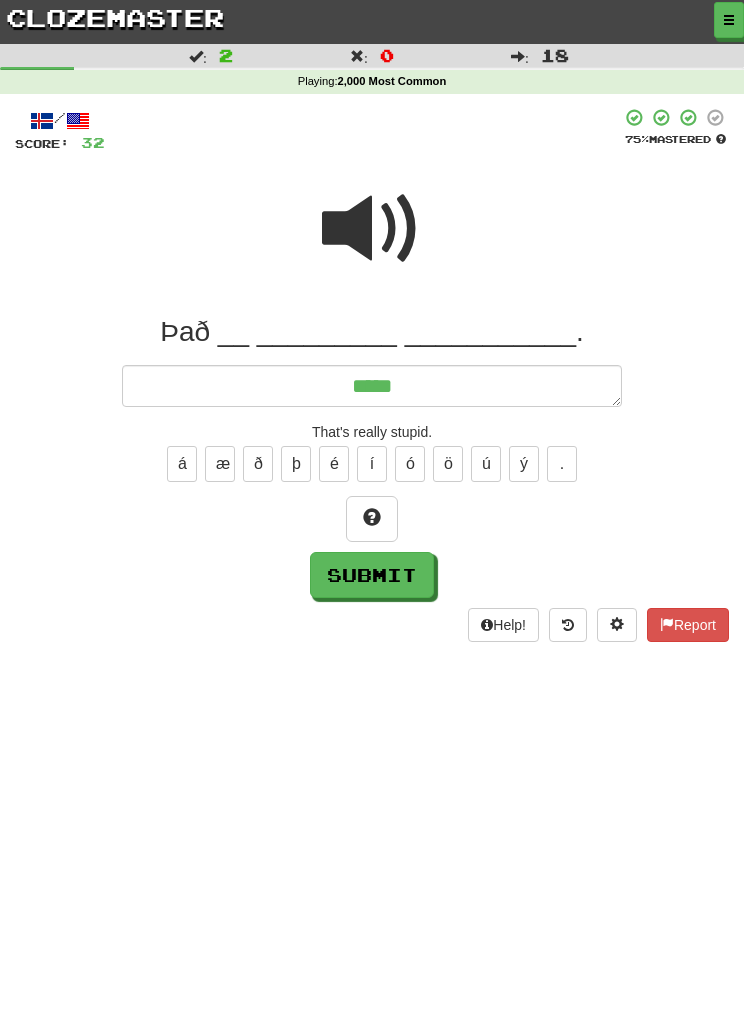 type on "*" 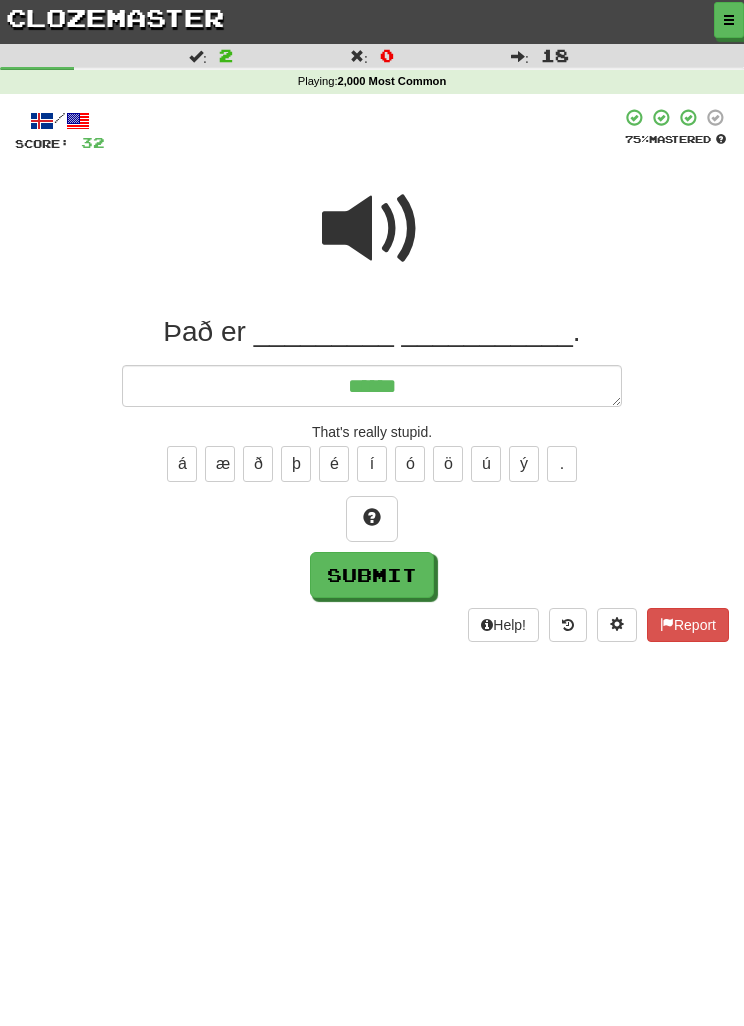 type on "*" 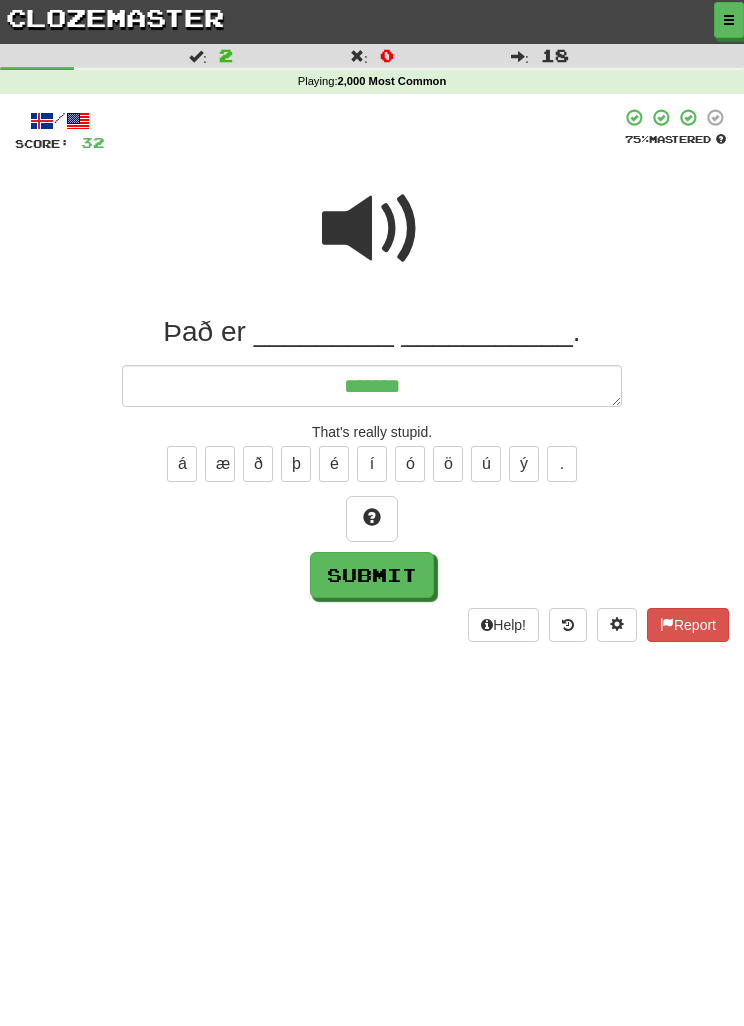 type on "*" 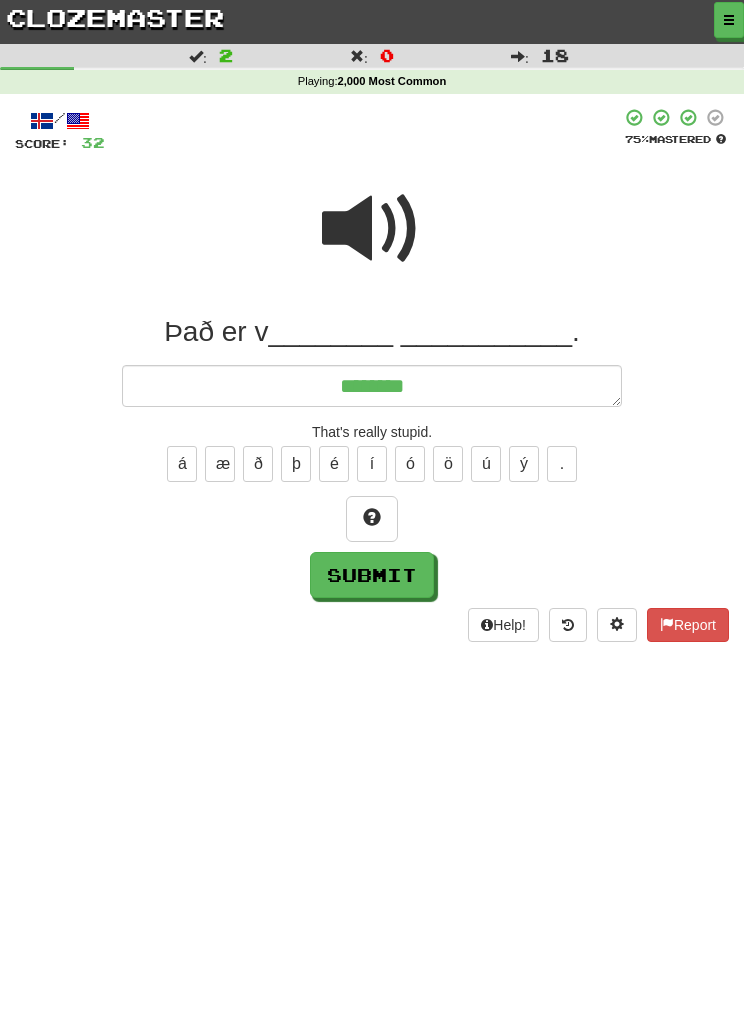 type on "*" 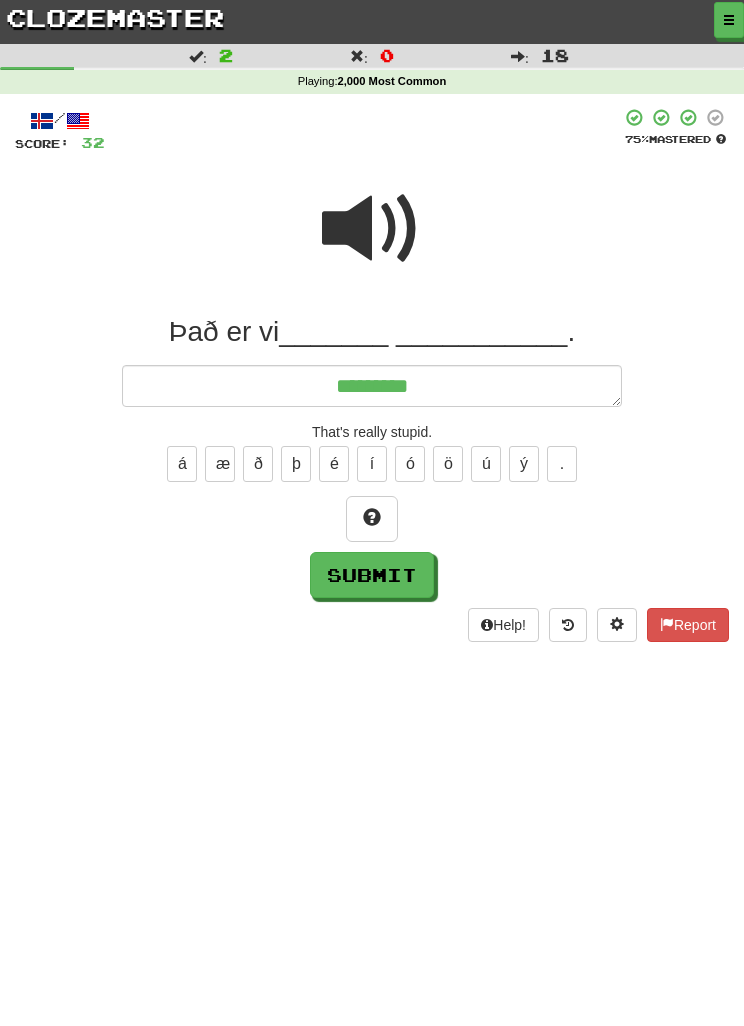 type on "*" 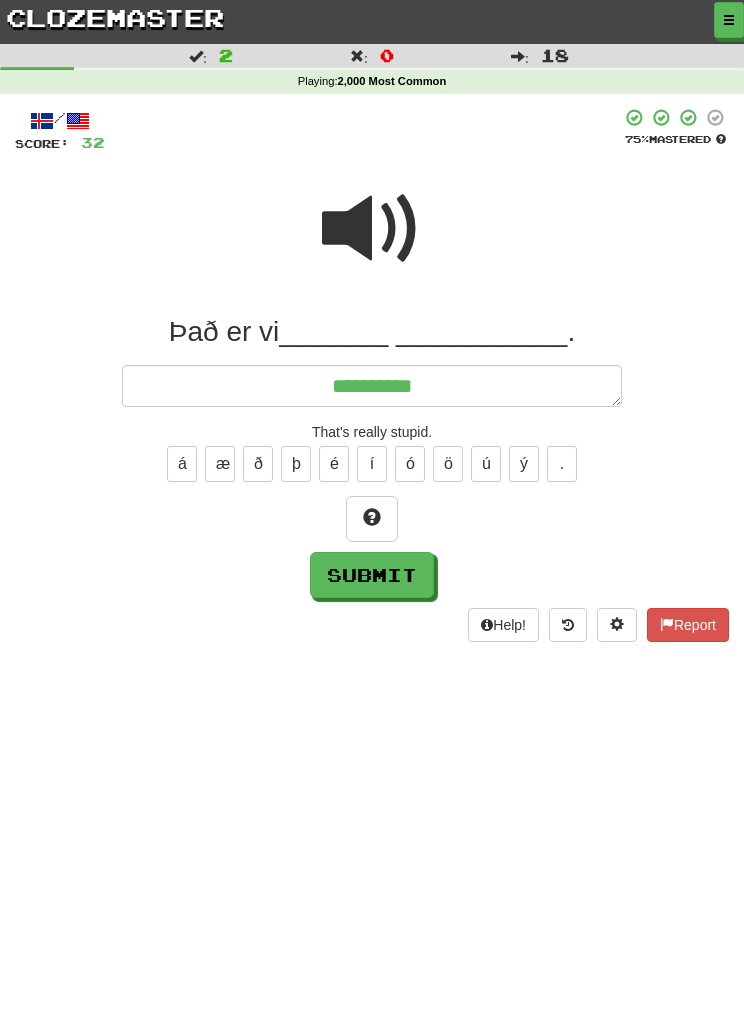 type on "*" 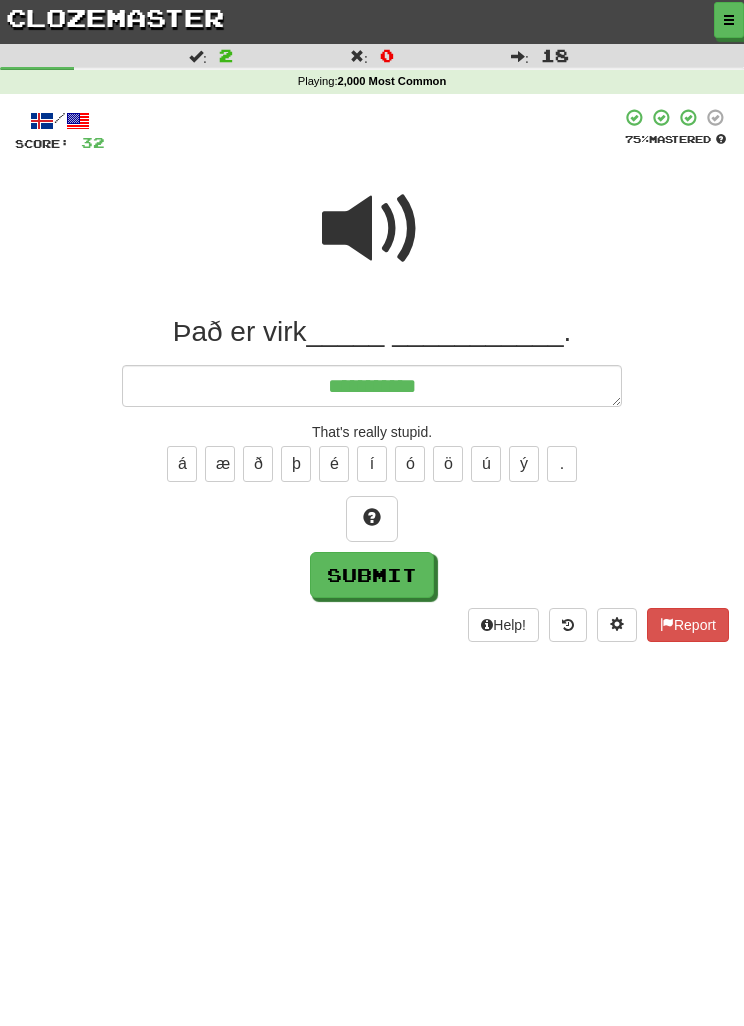 type on "*" 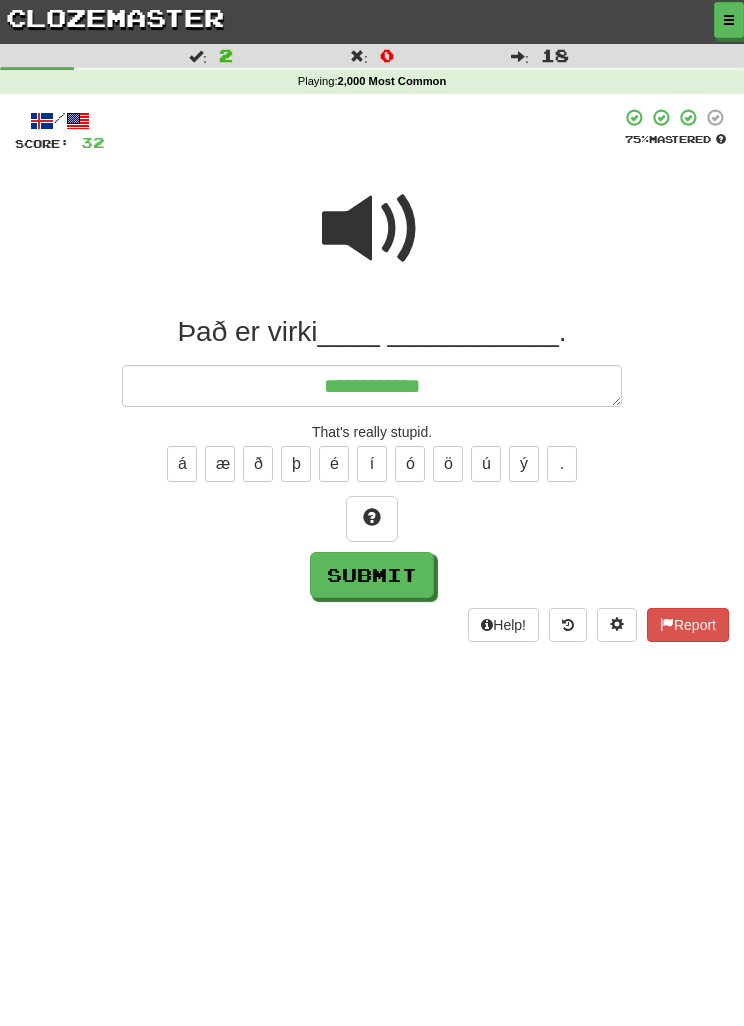 type on "*" 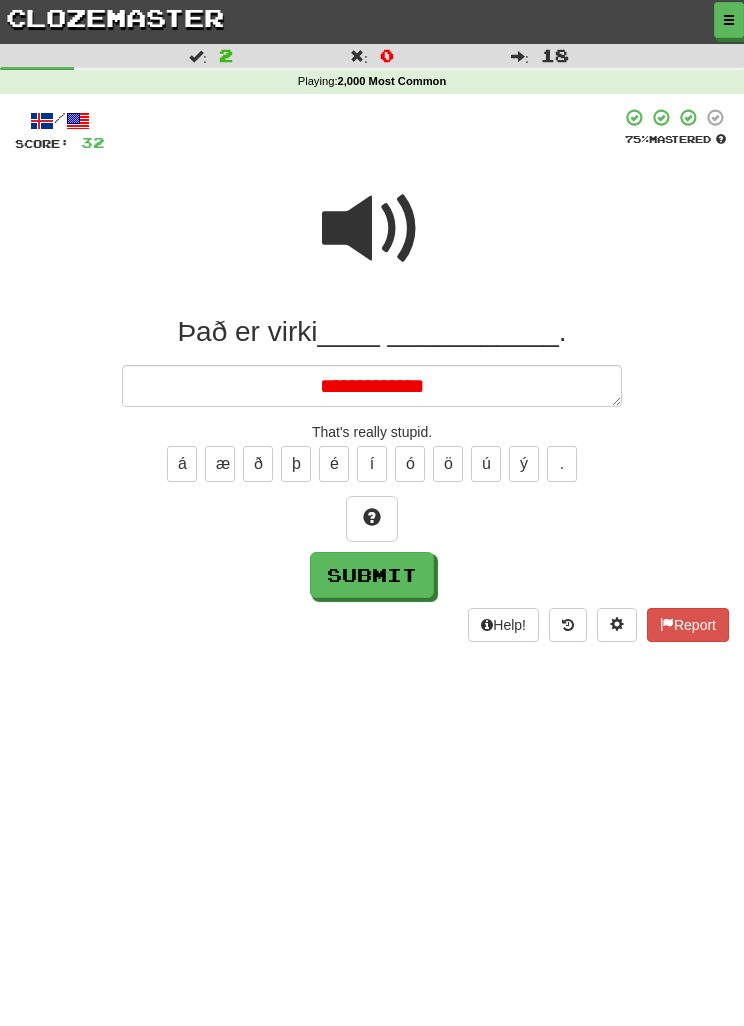 type on "*" 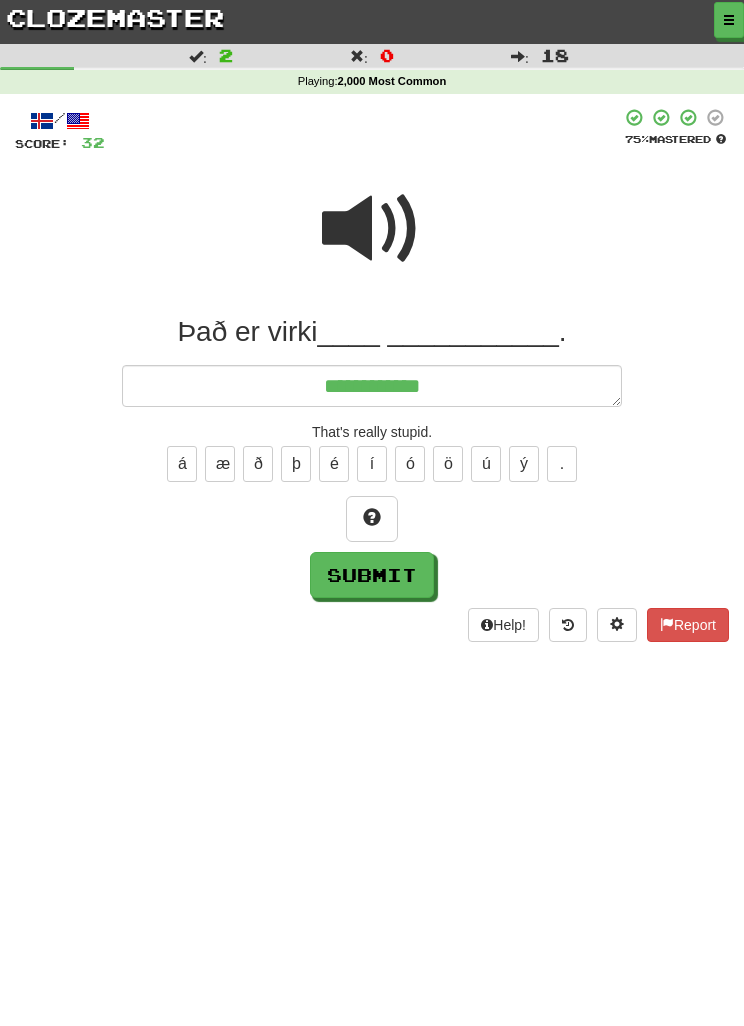 type on "*" 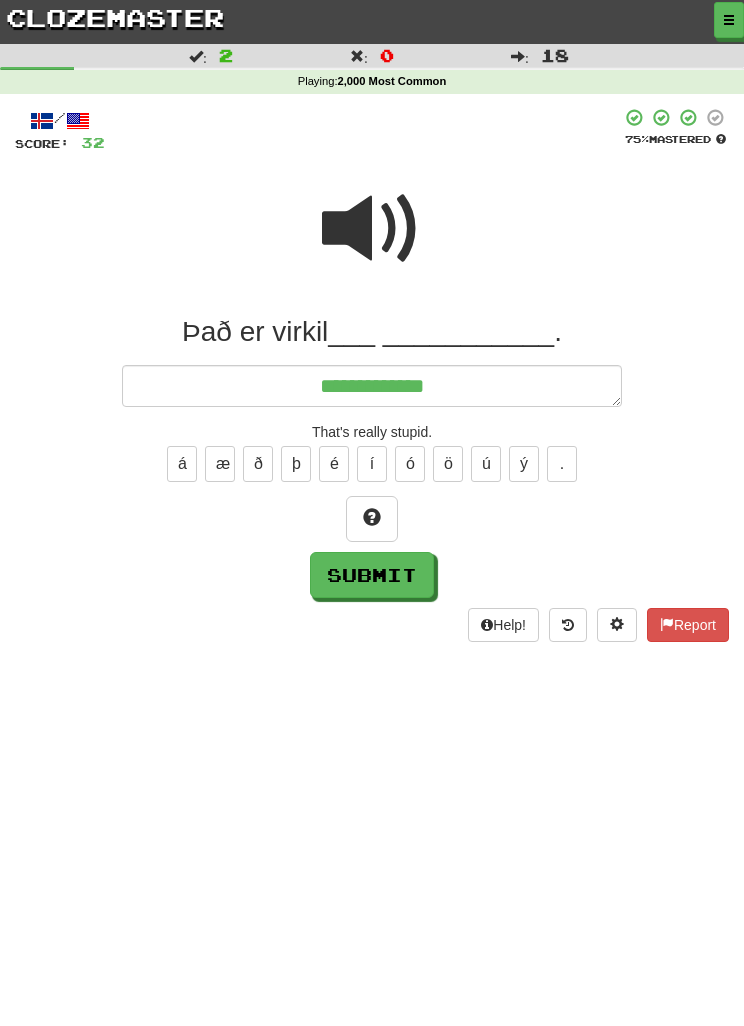 type on "*" 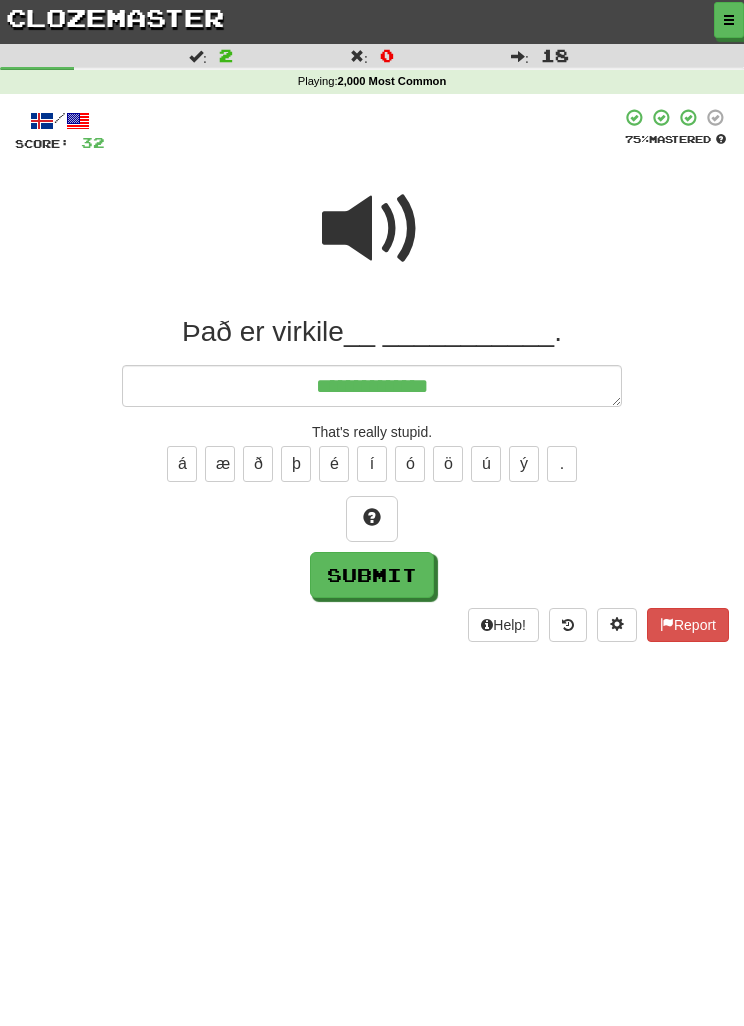 type on "*" 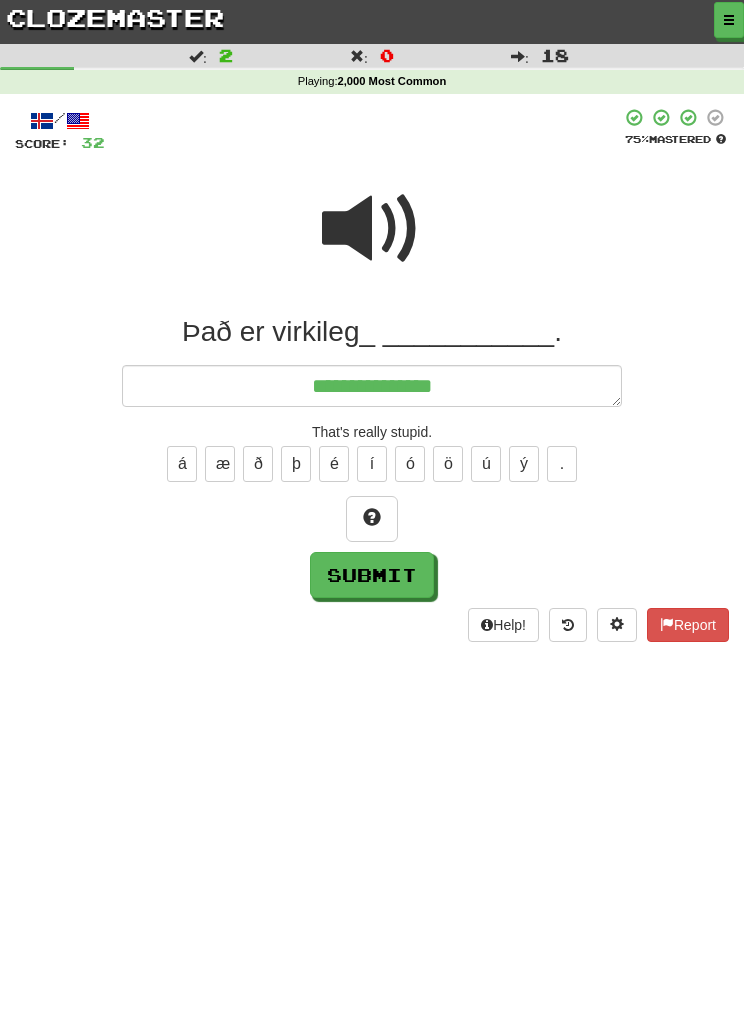 type on "*" 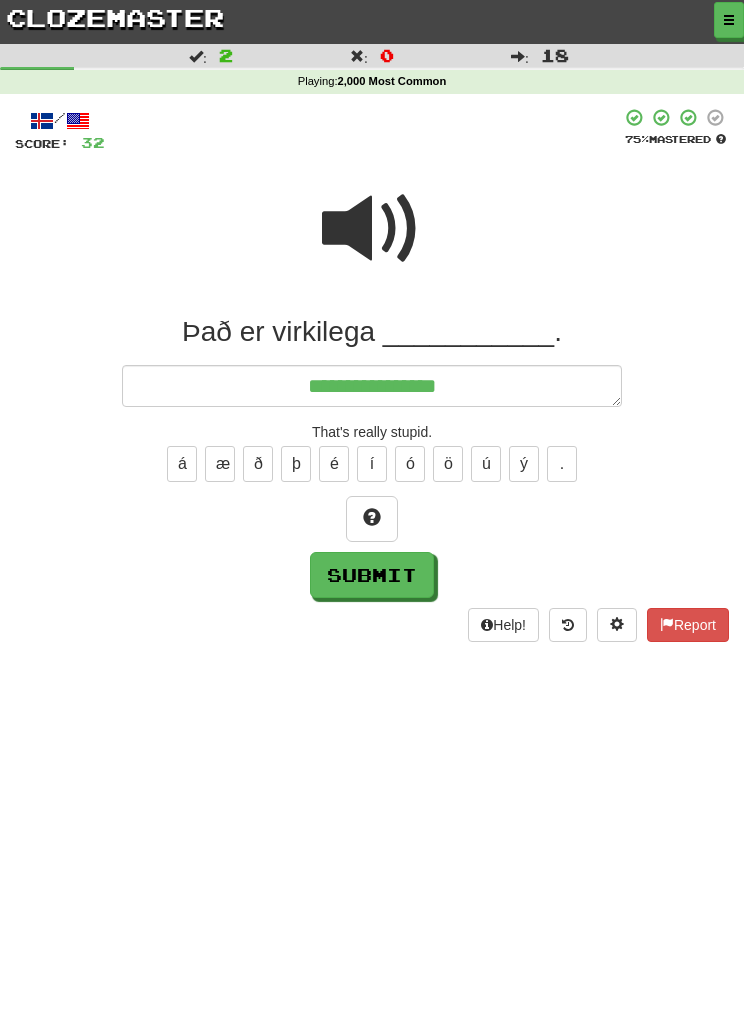 type on "*" 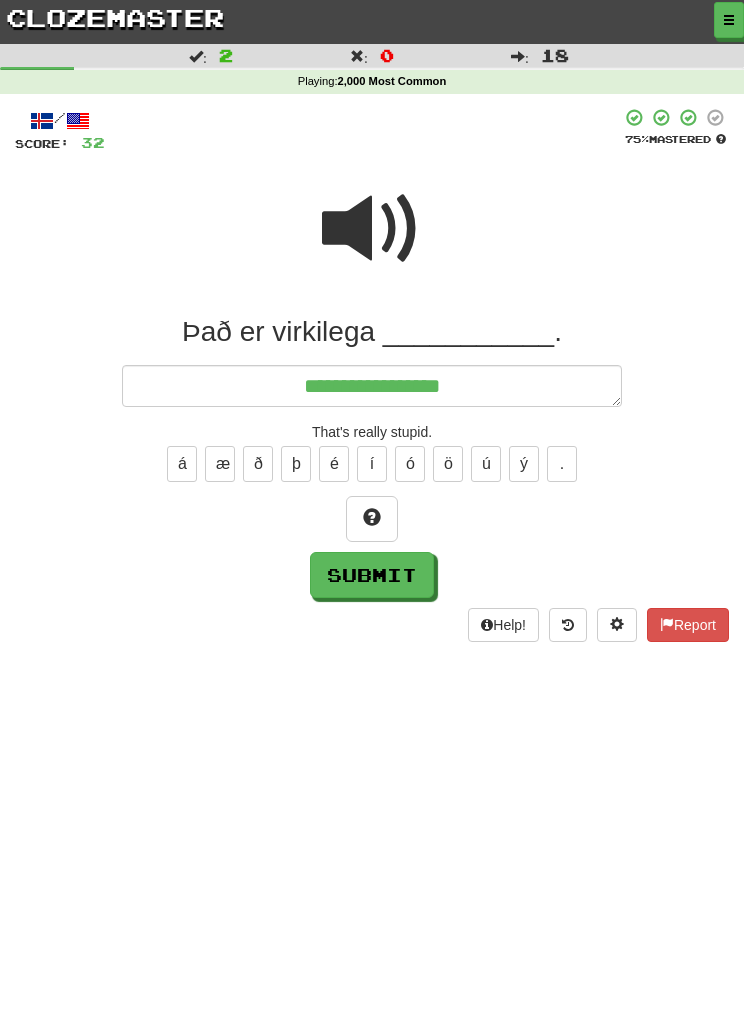 type on "*" 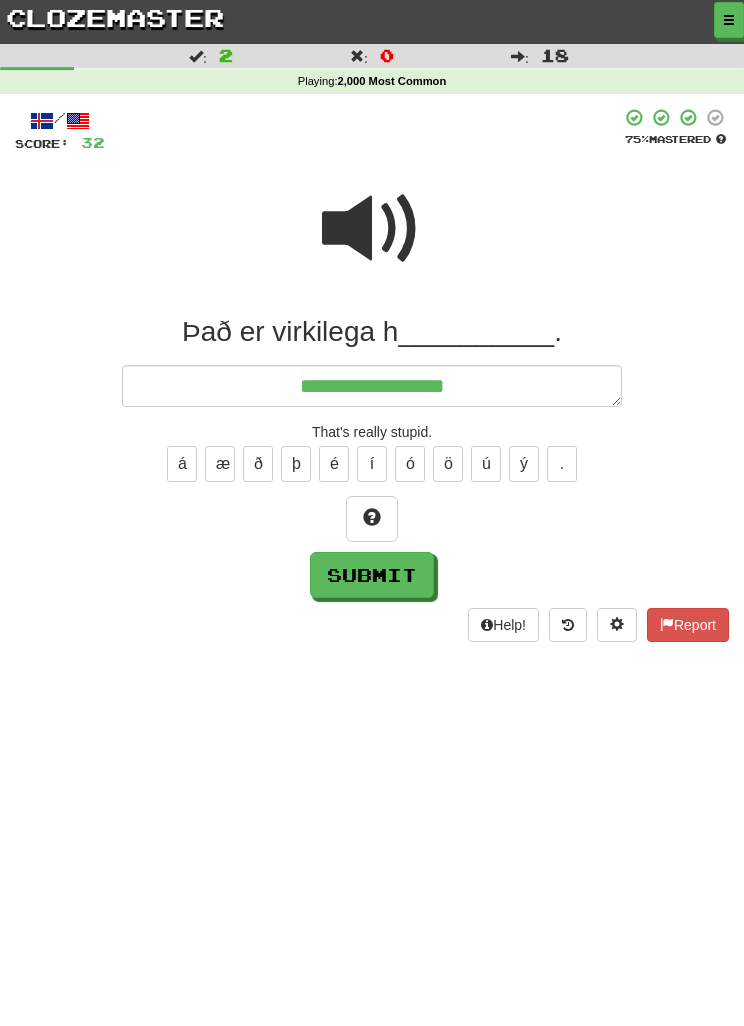 type on "*" 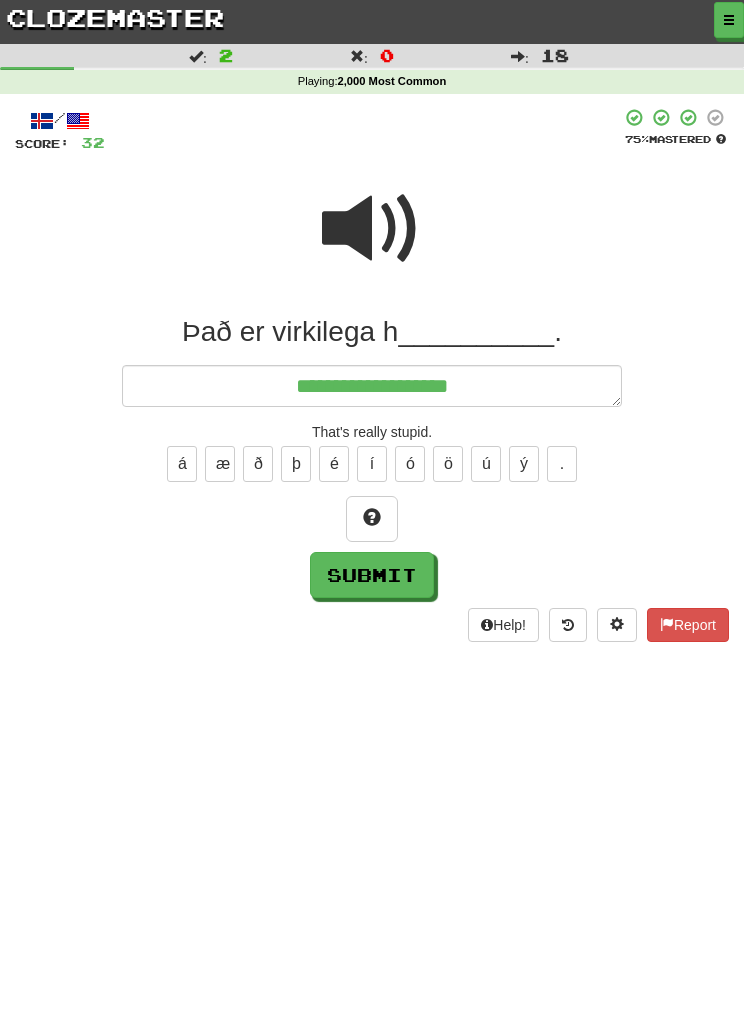 type on "*" 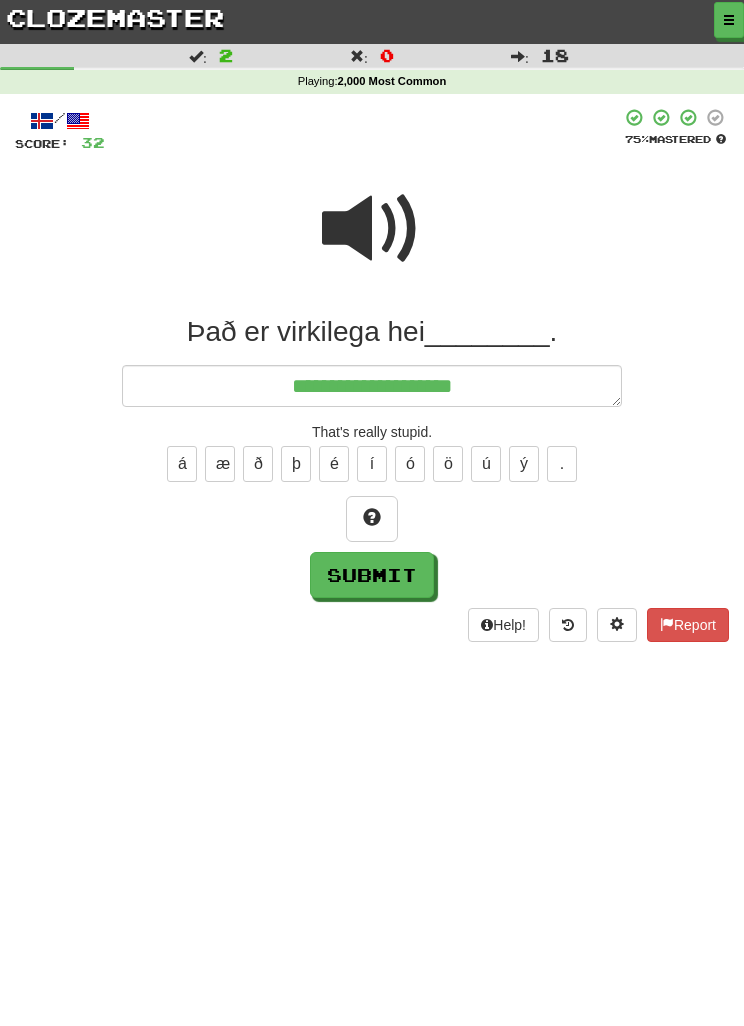 type on "**********" 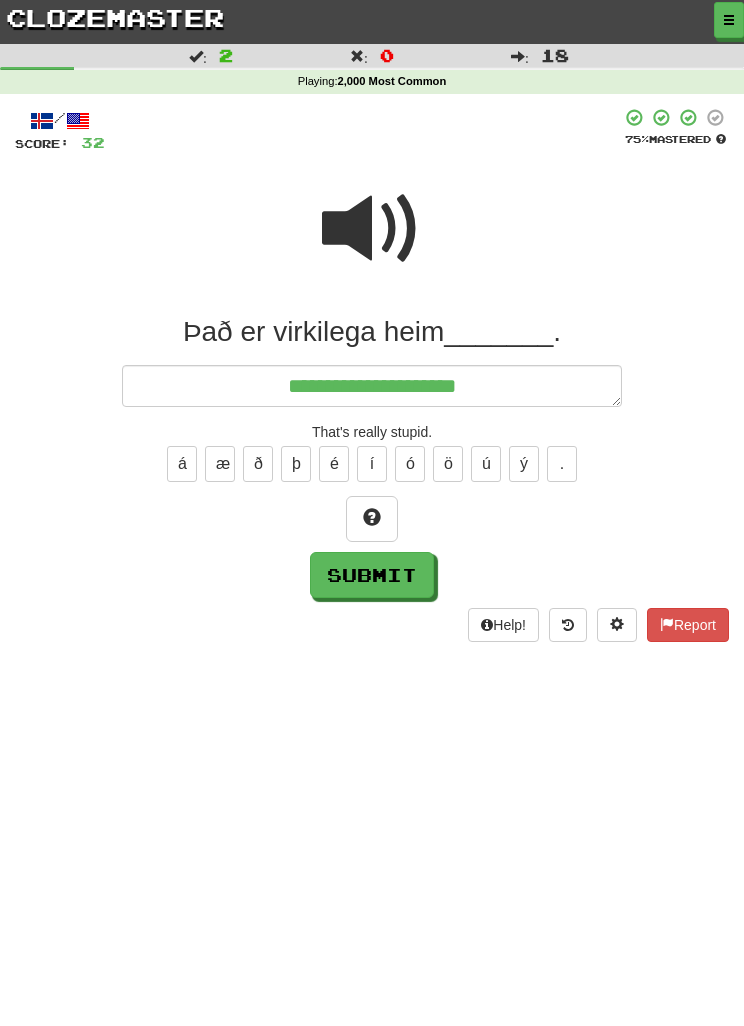 type on "*" 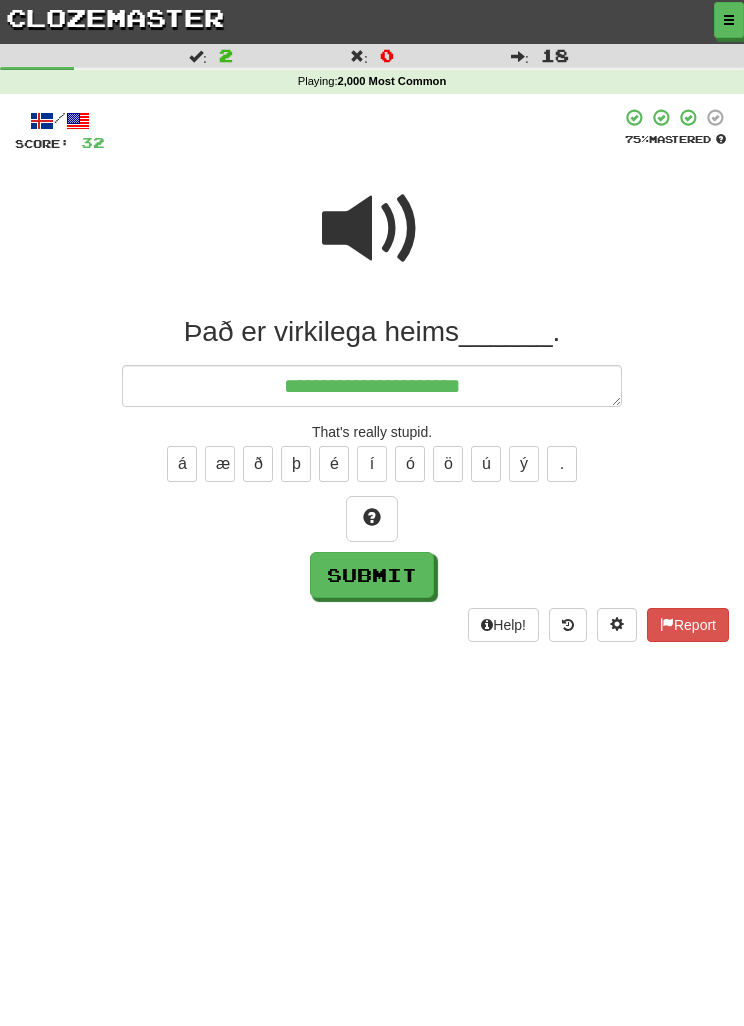 type on "*" 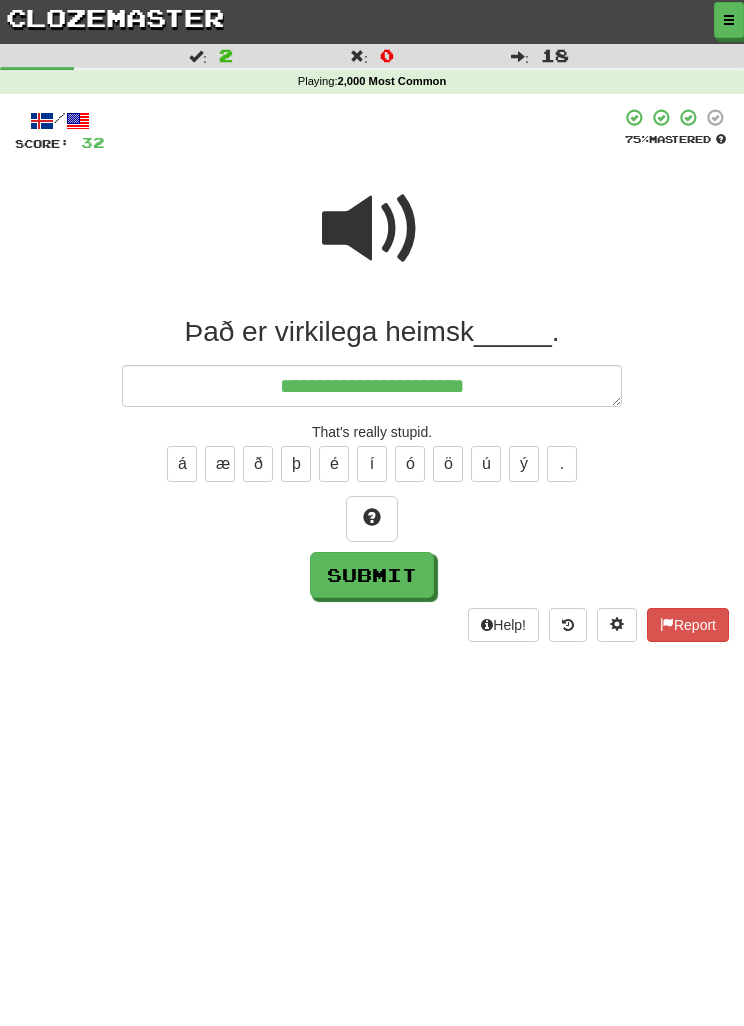 type on "*" 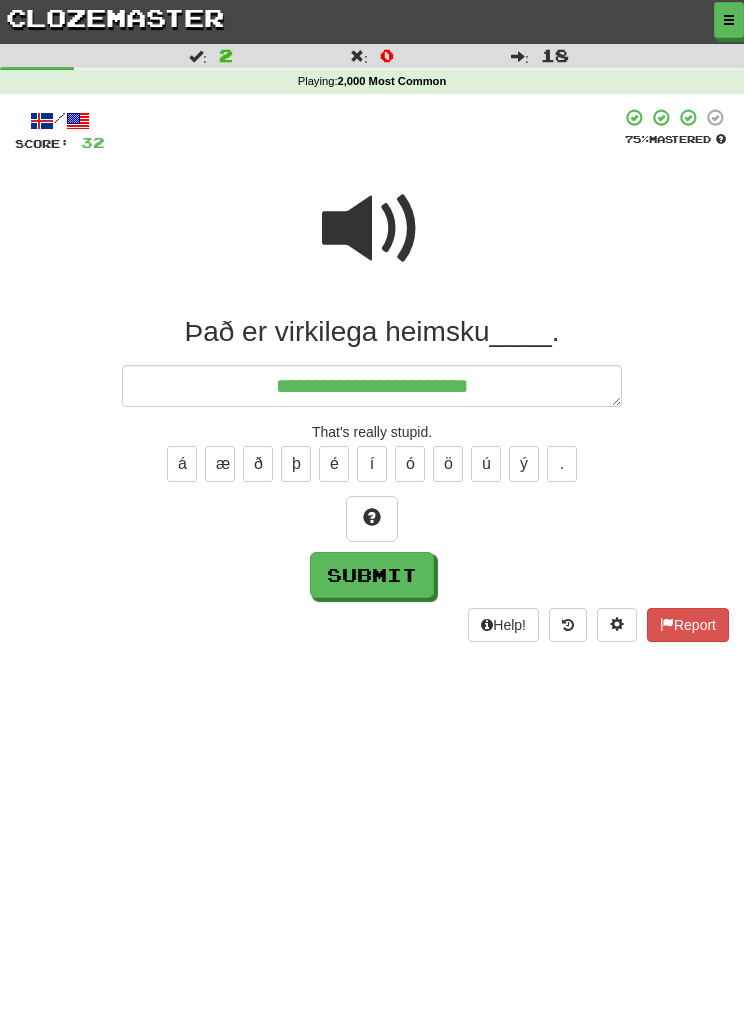 type on "*" 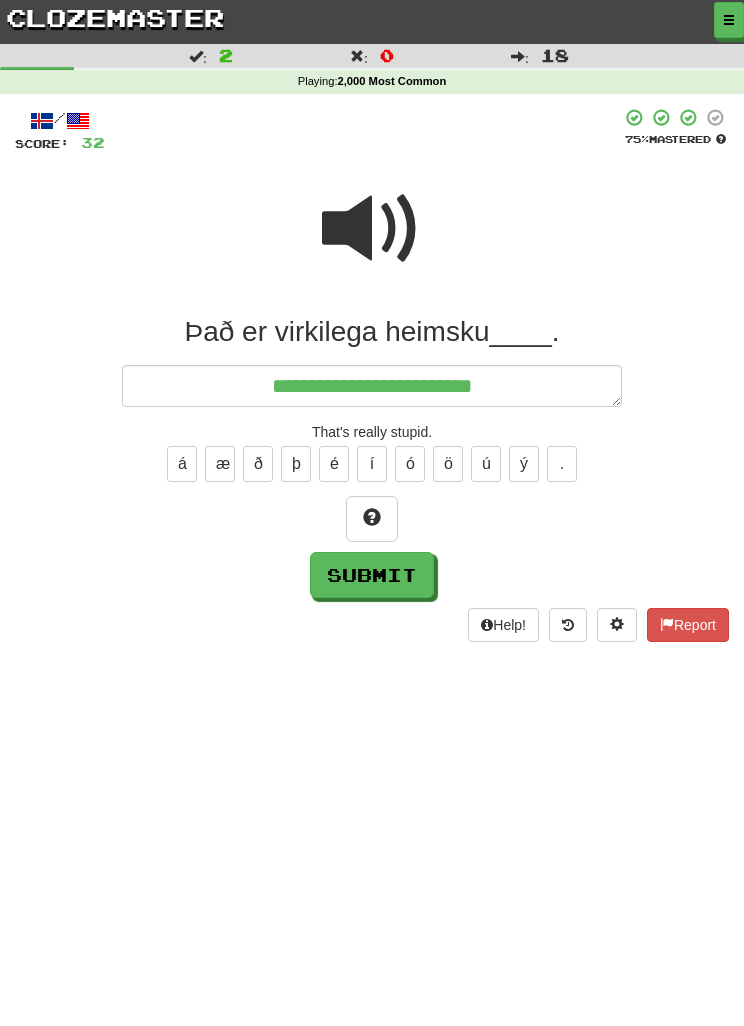 type on "*" 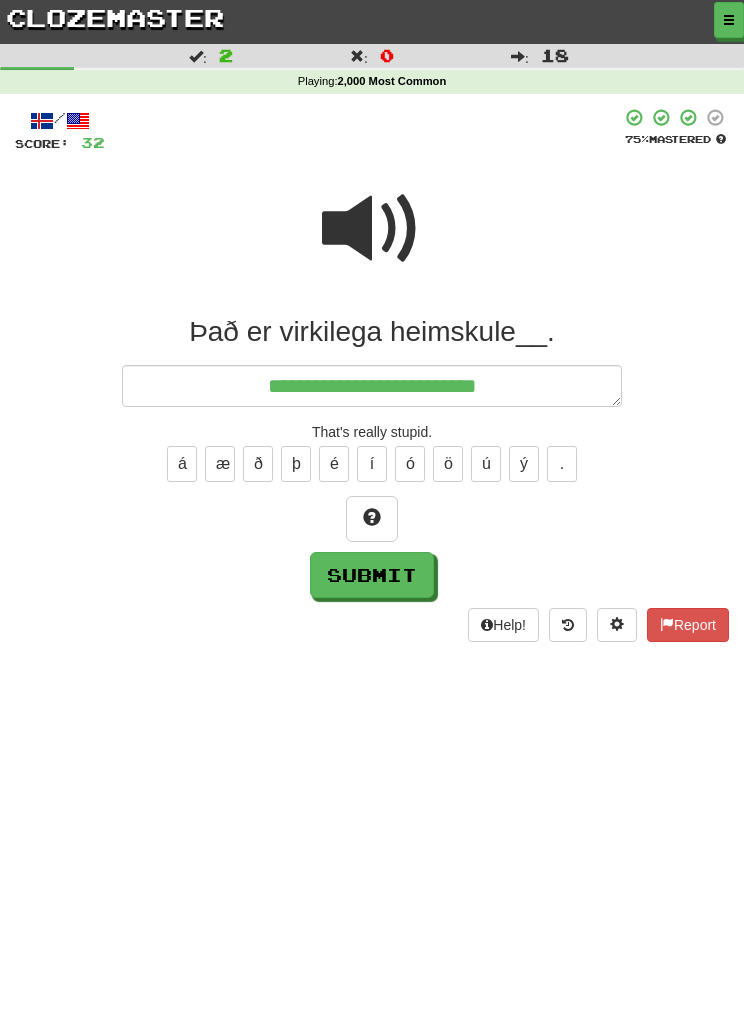 type on "*" 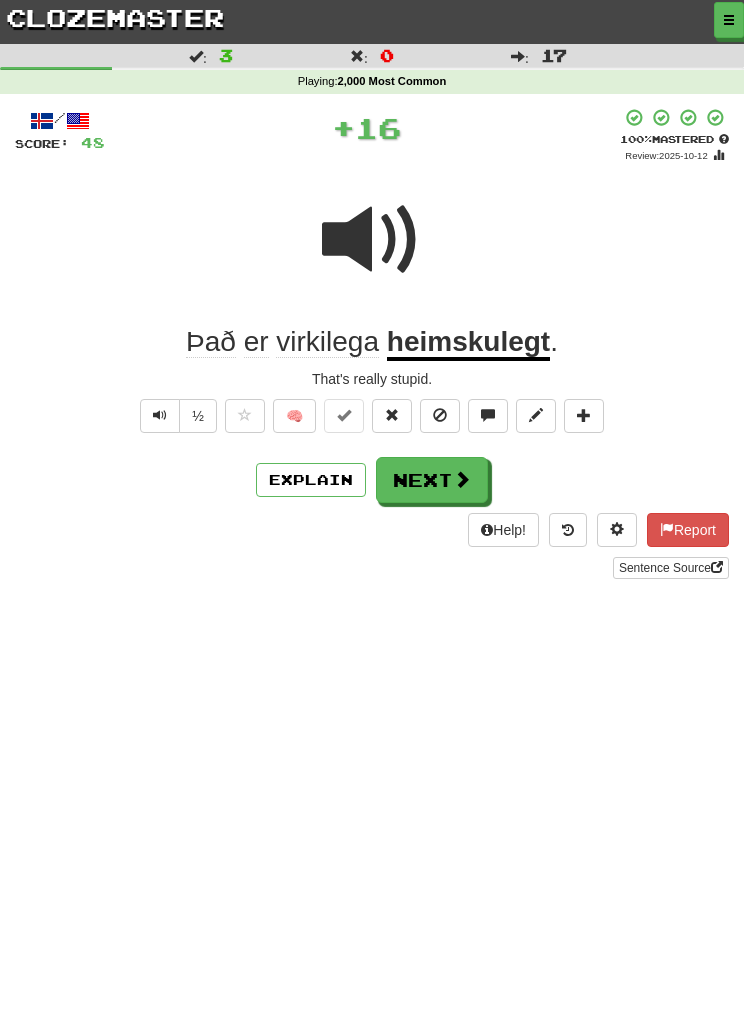click on "Next" at bounding box center [432, 480] 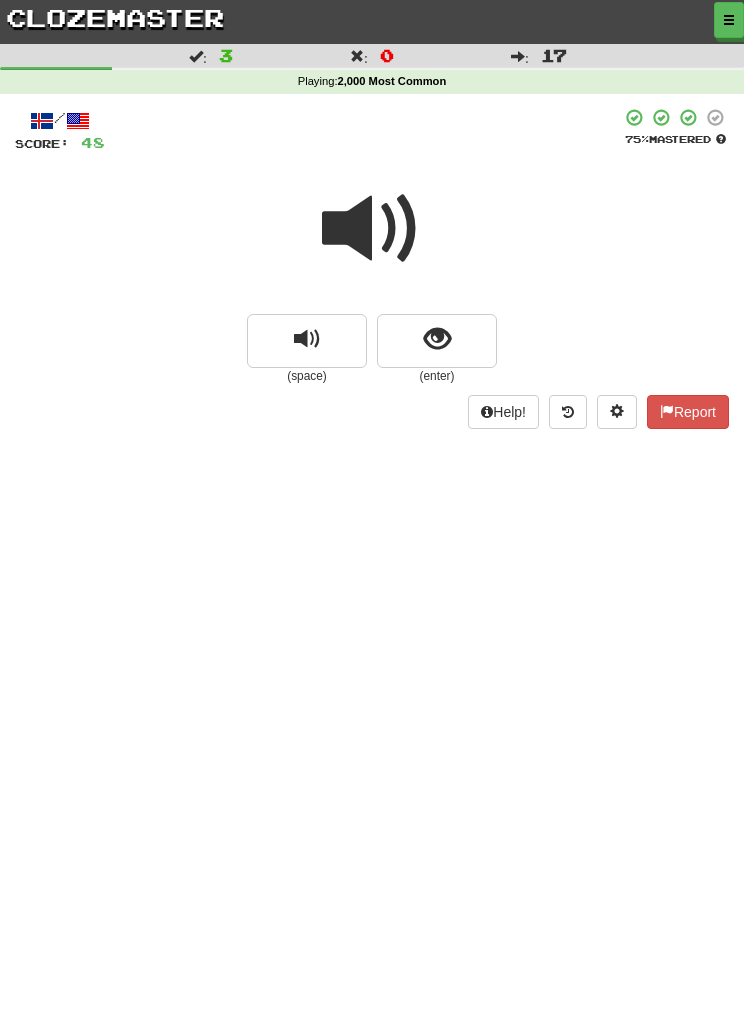 click at bounding box center [372, 229] 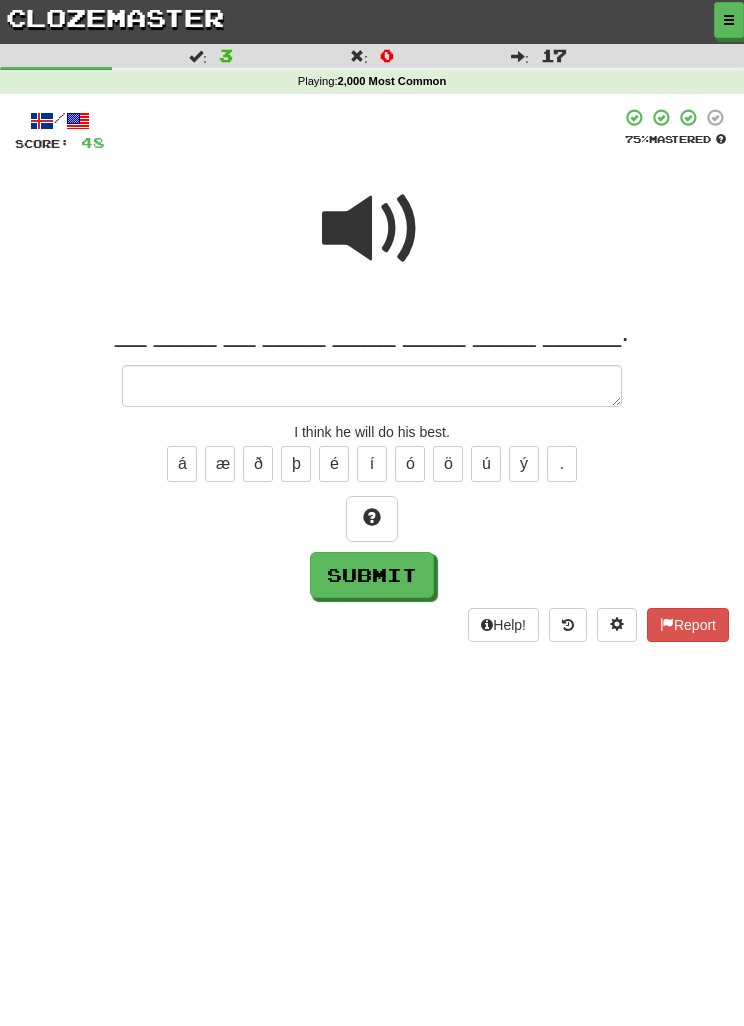 type on "*" 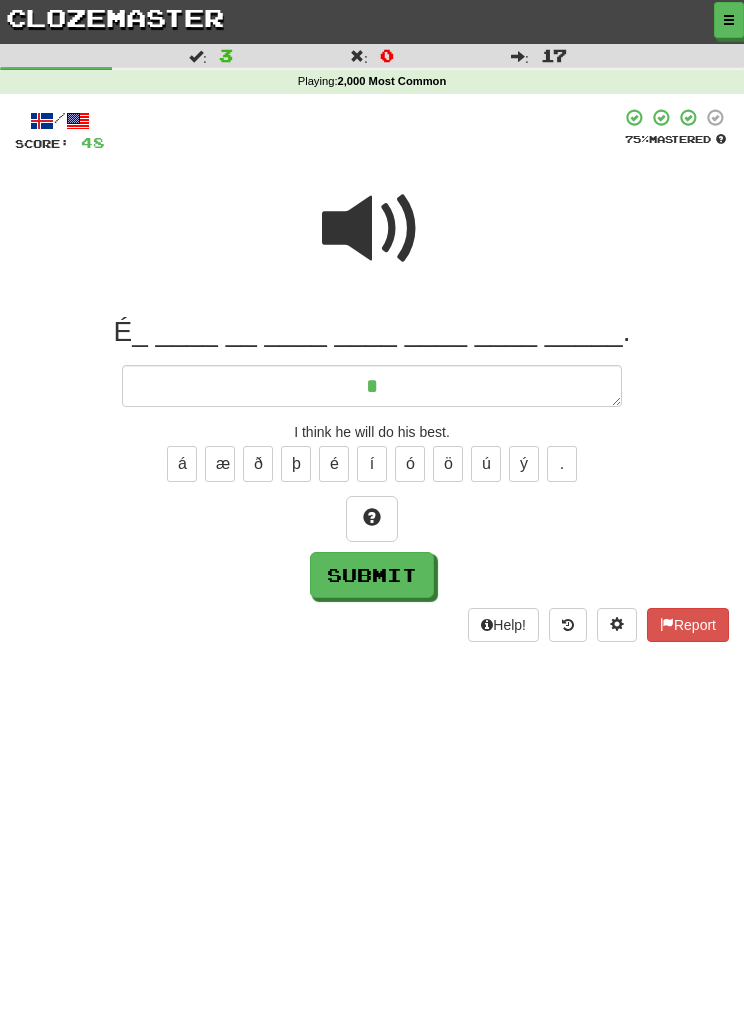 type on "*" 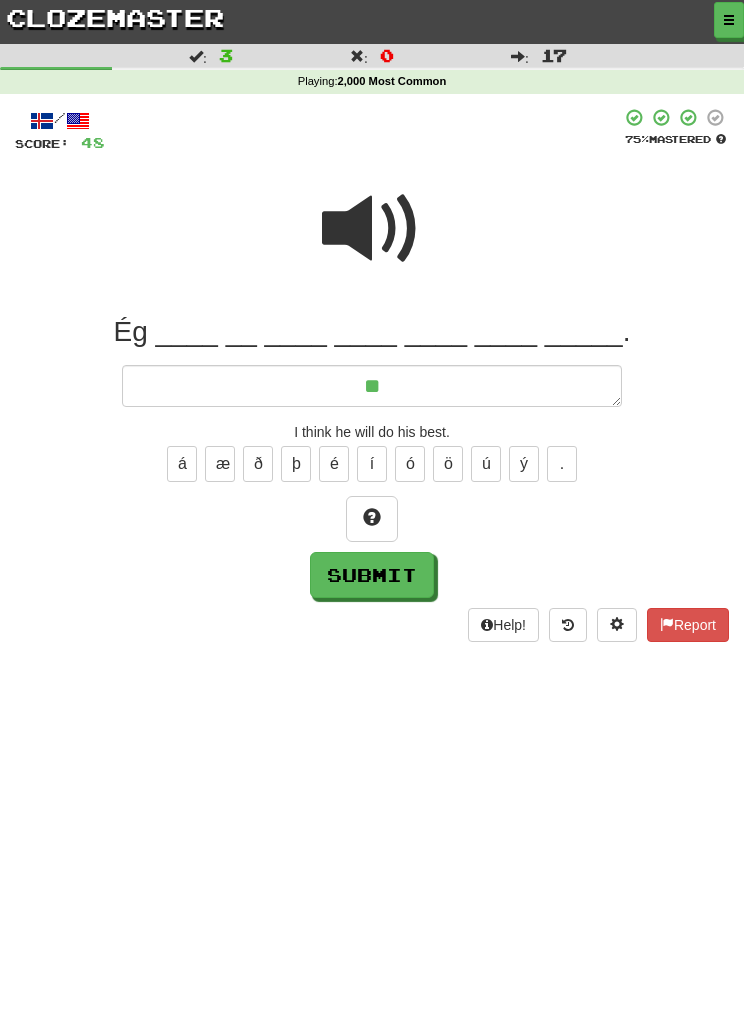 type on "*" 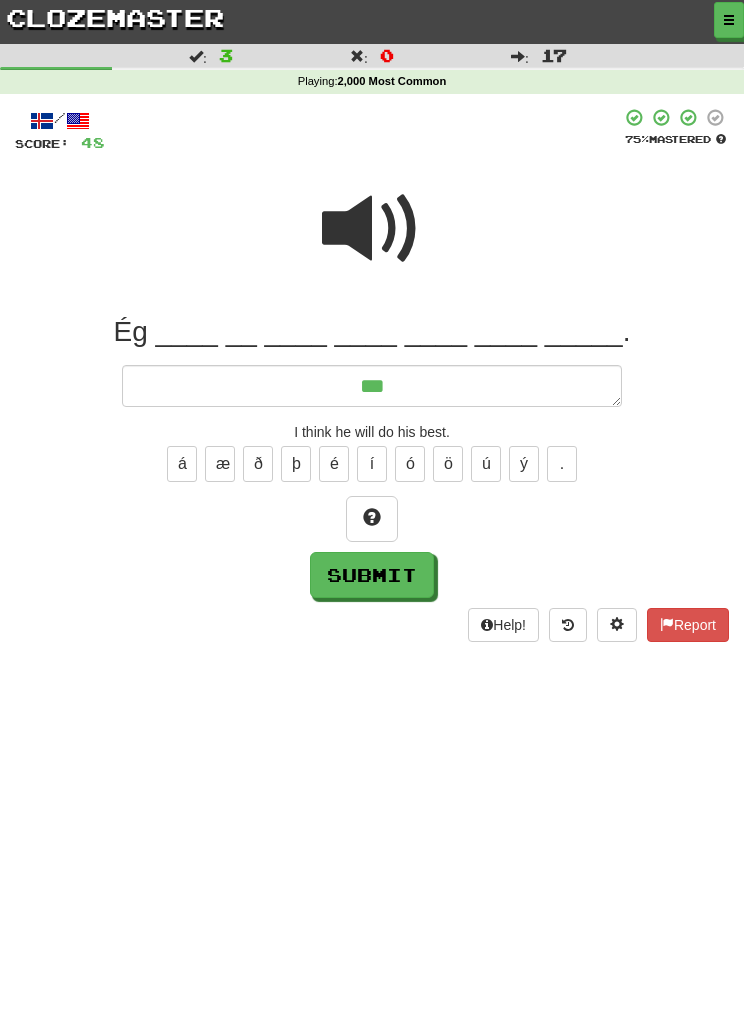 type on "*" 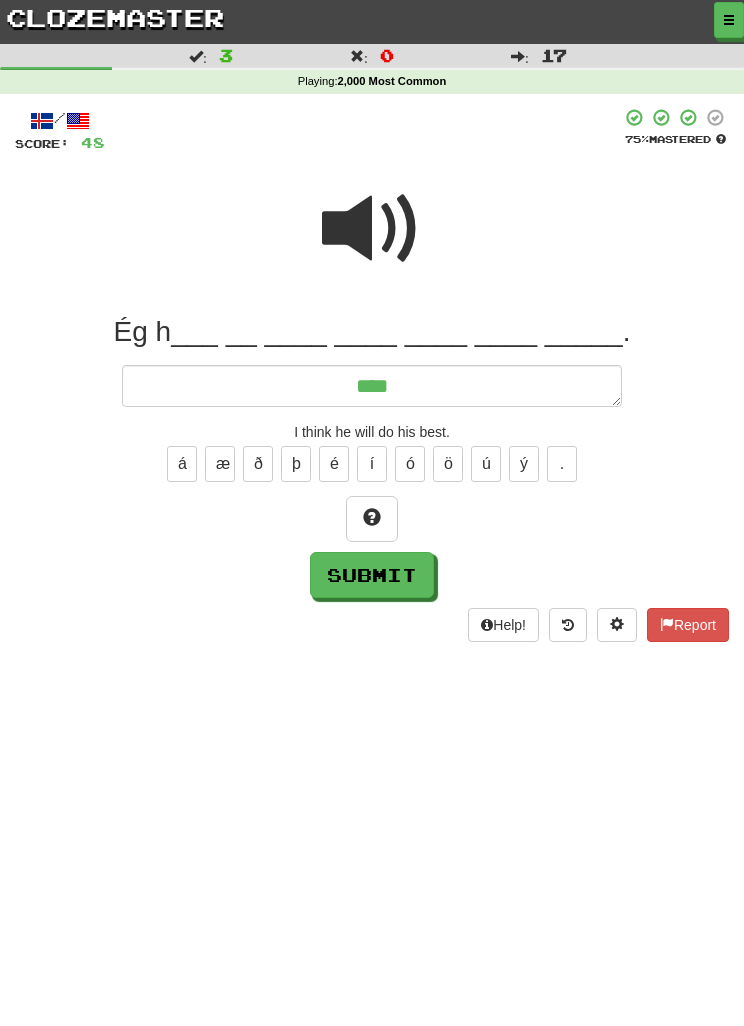 type on "*" 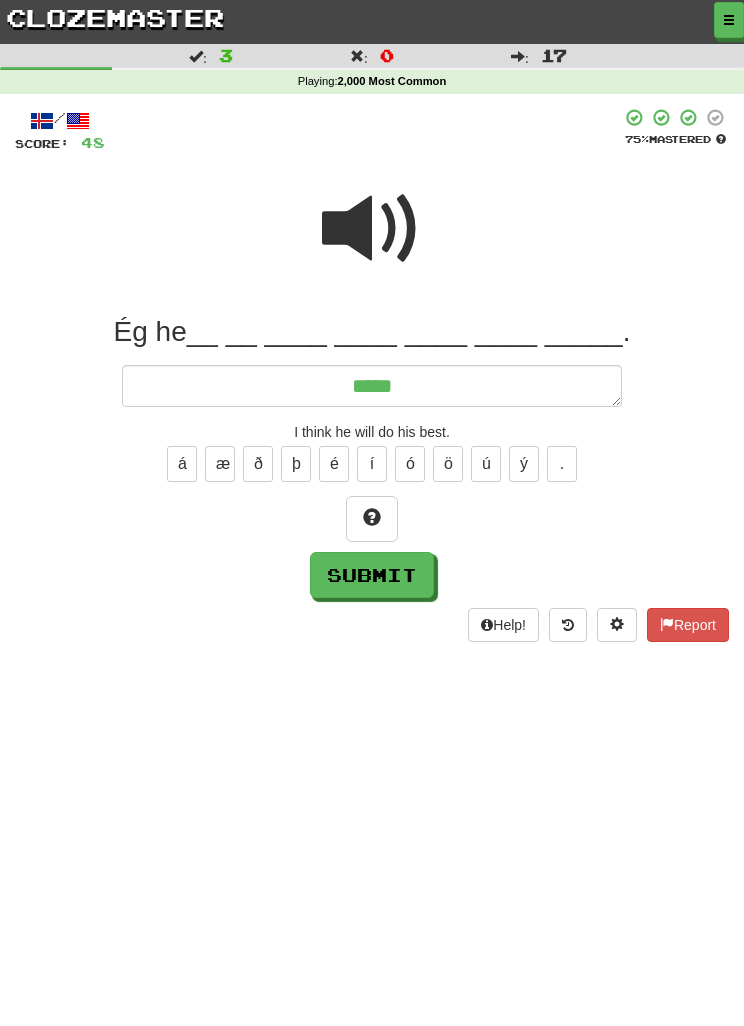 type on "*" 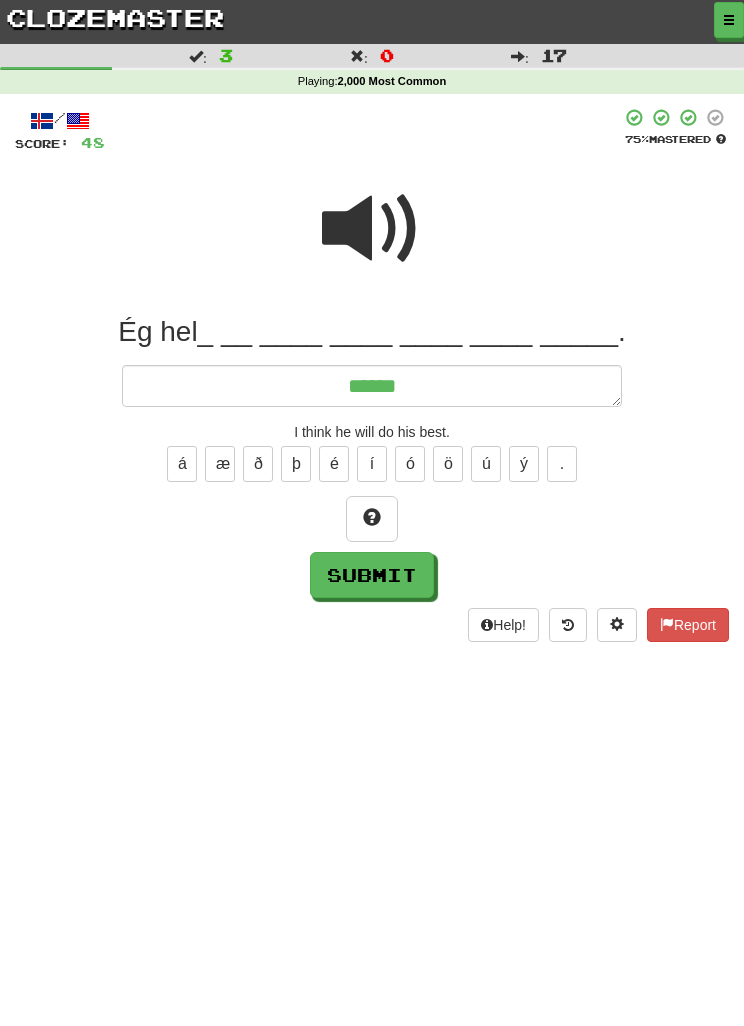 type on "*" 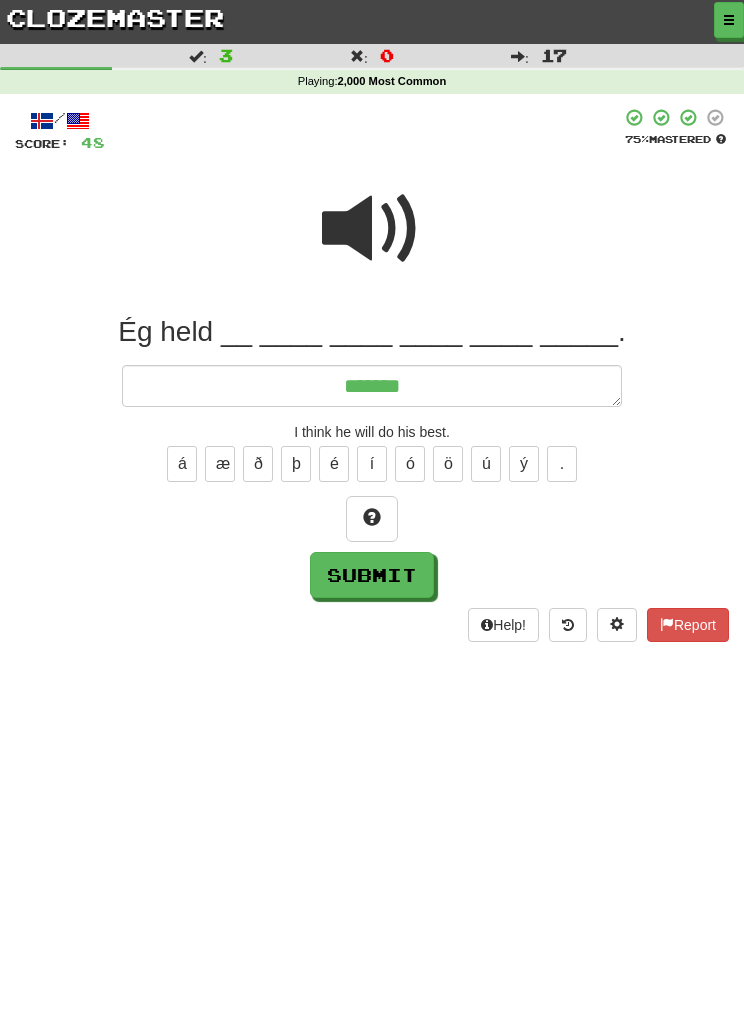 type on "*" 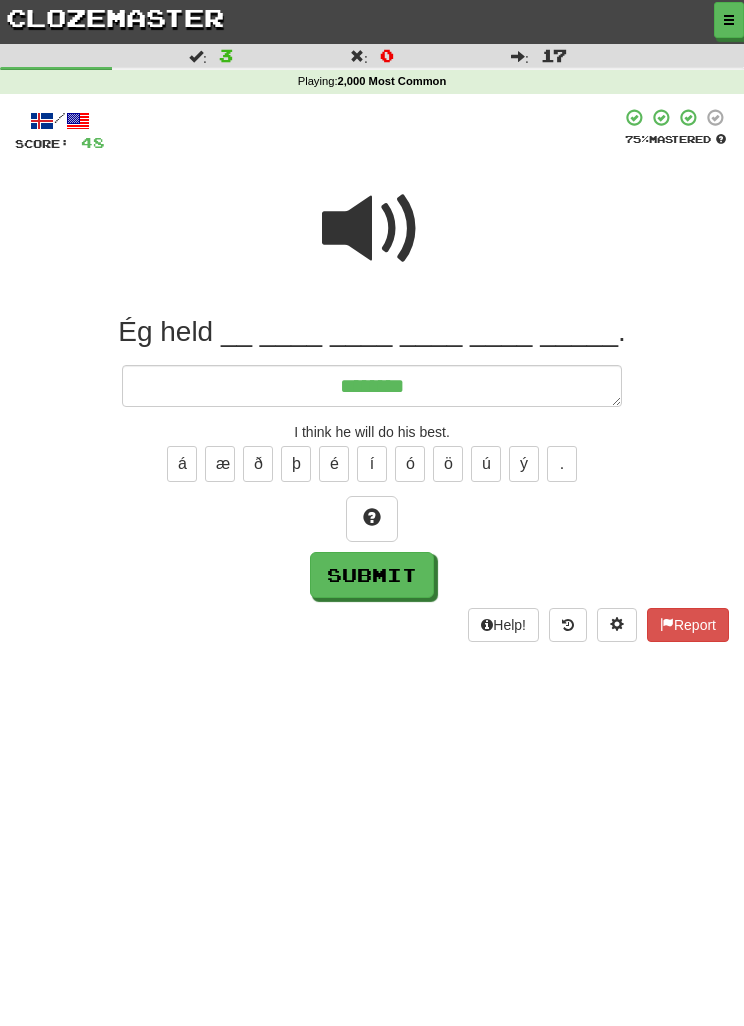 type on "*" 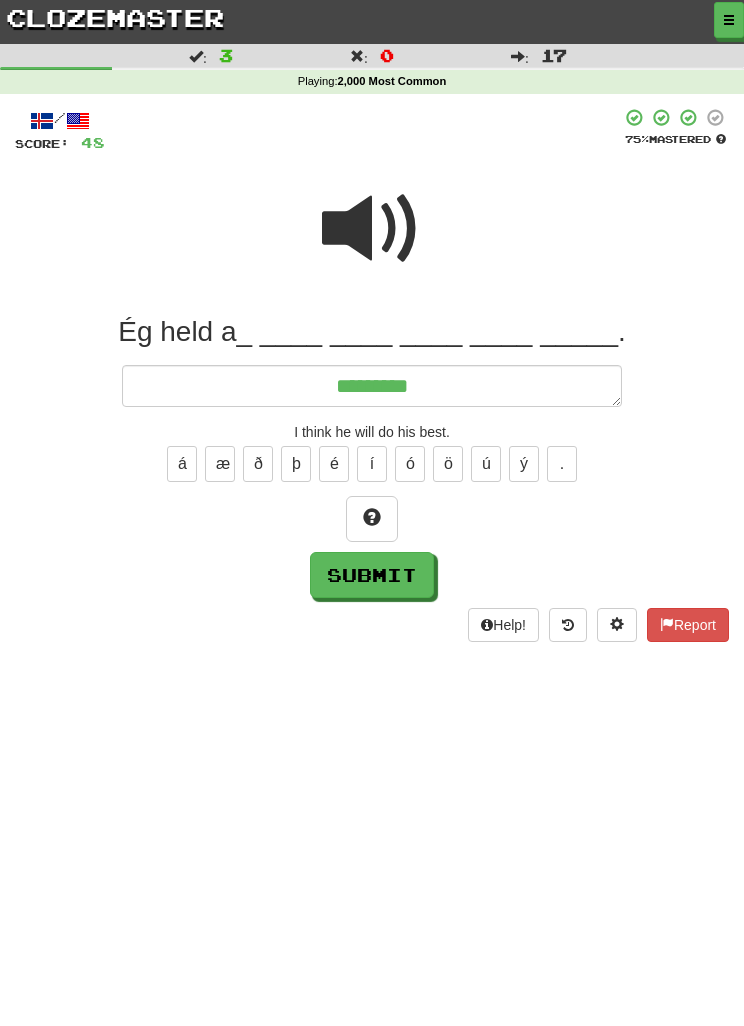 type on "*" 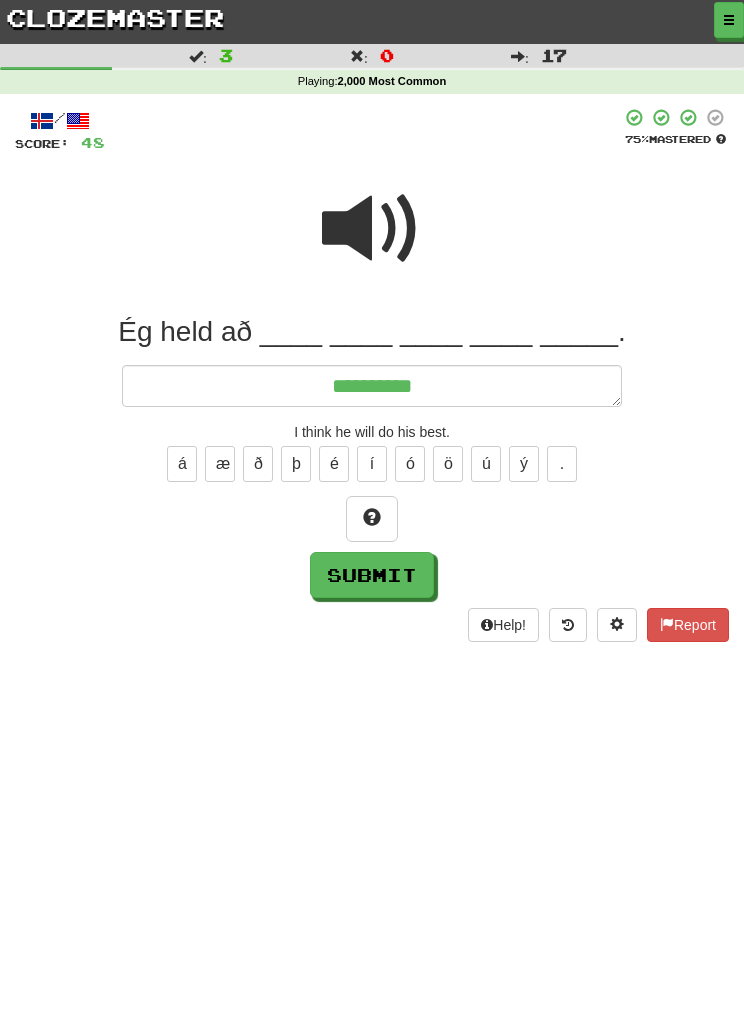 type on "*" 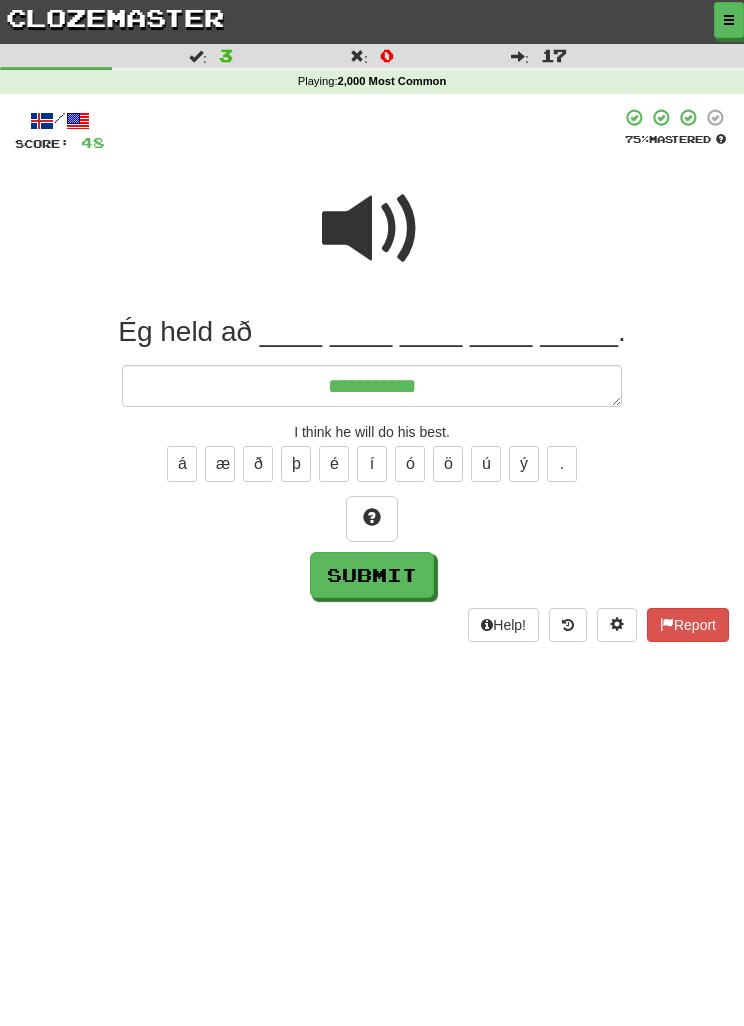type on "*" 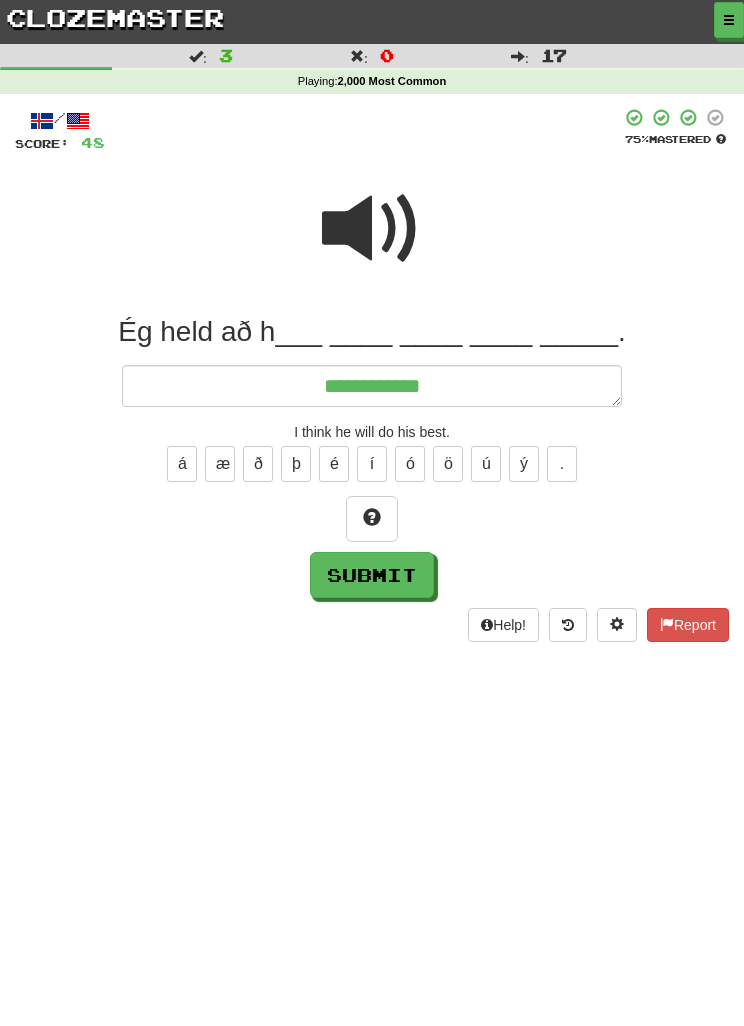 type on "*" 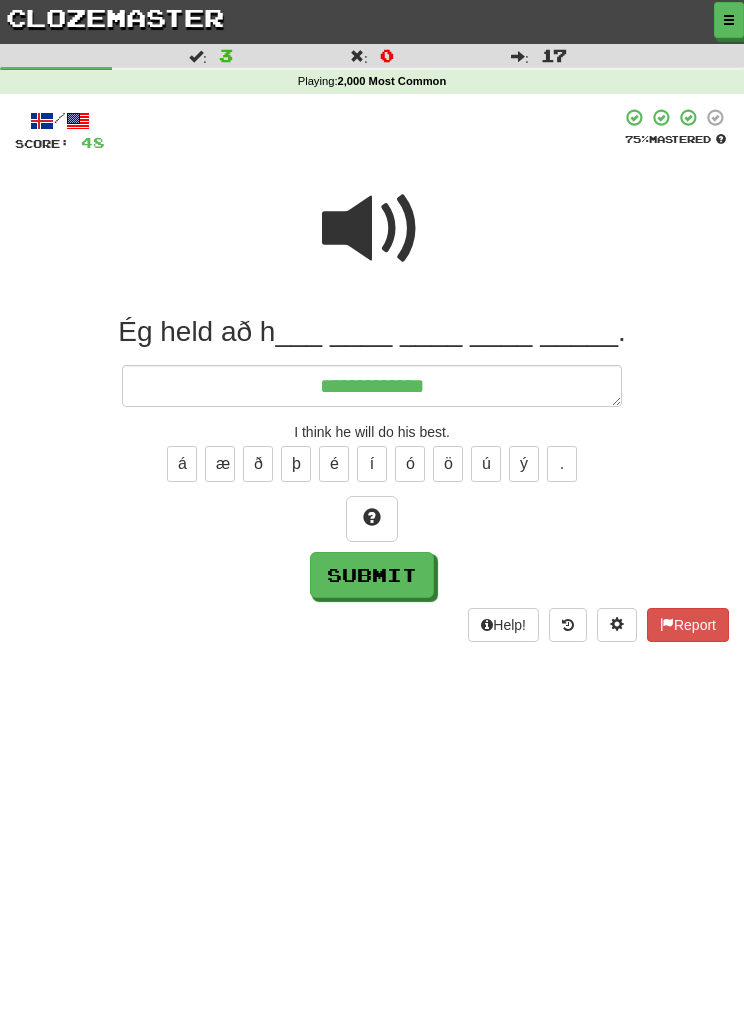 type on "*" 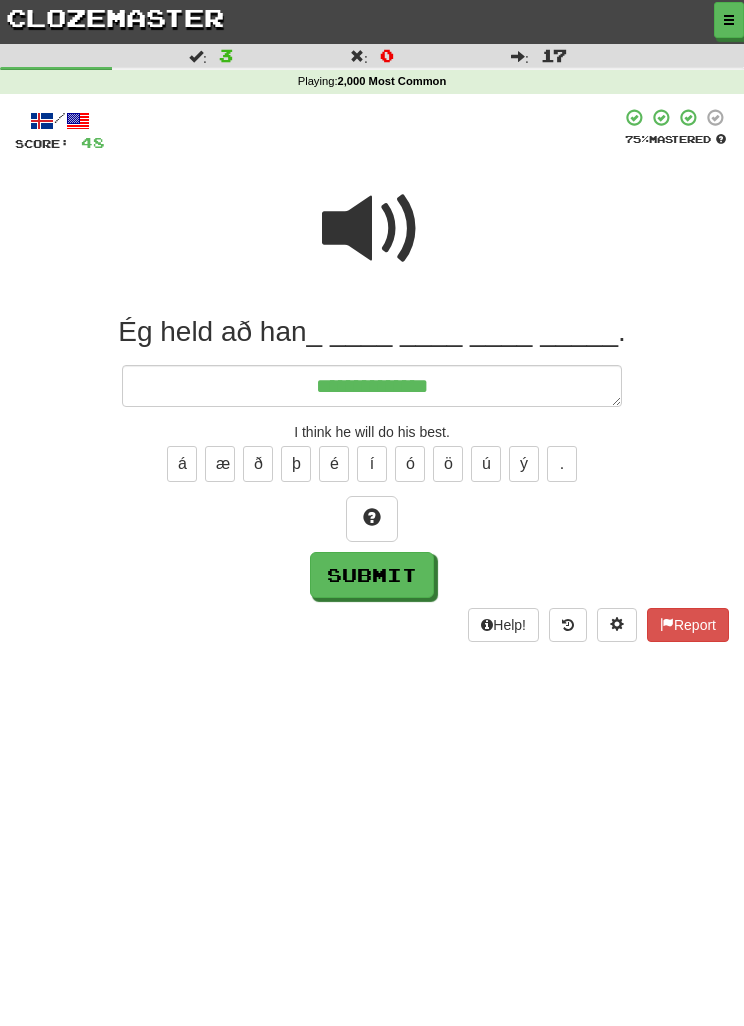 type on "*" 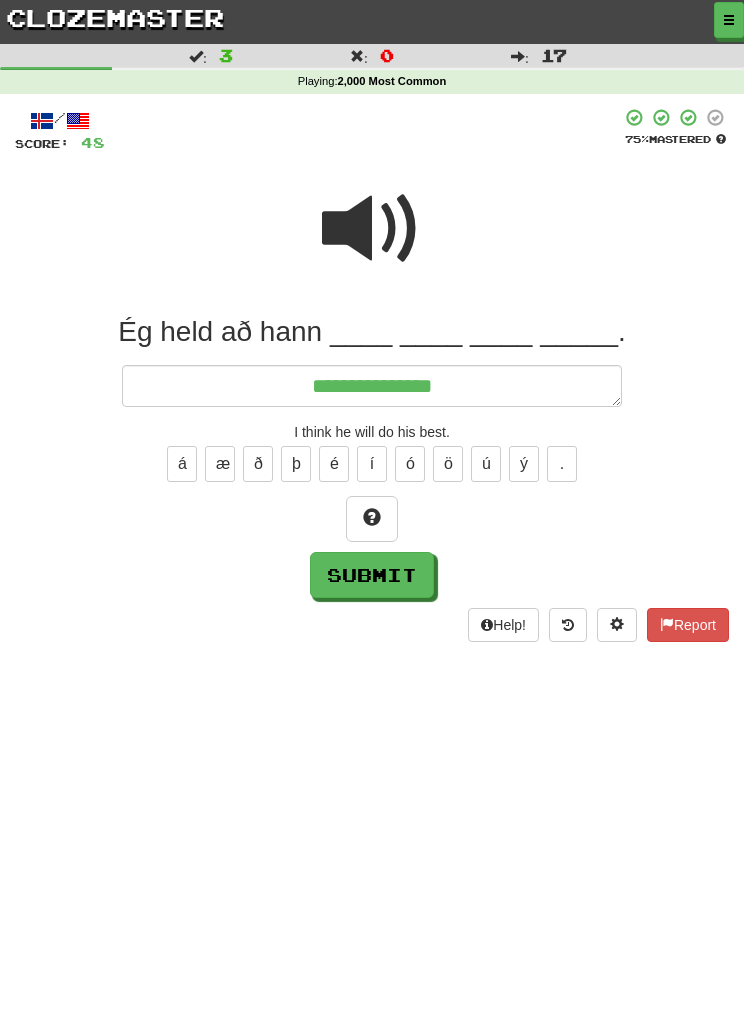 type on "*" 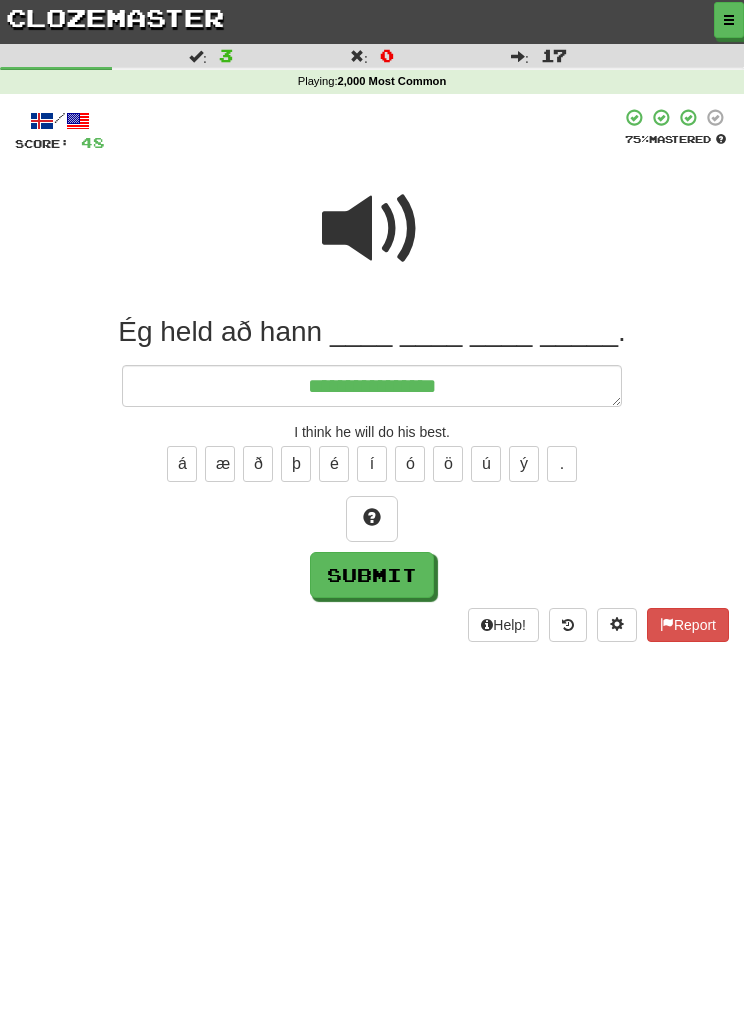 type on "*" 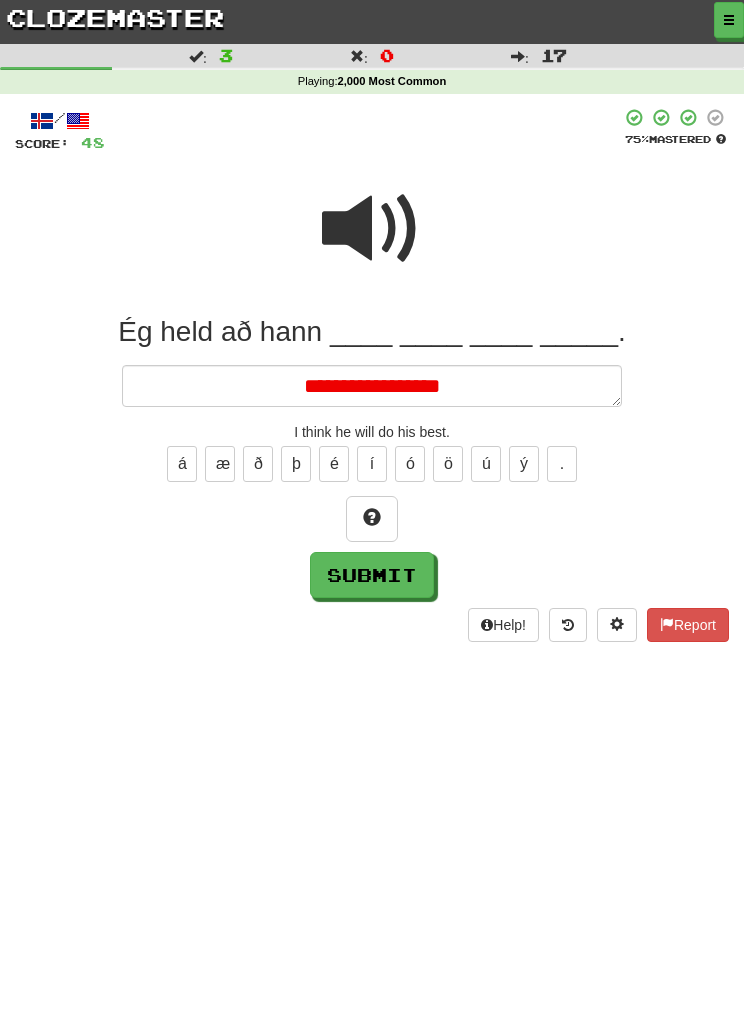 type on "*" 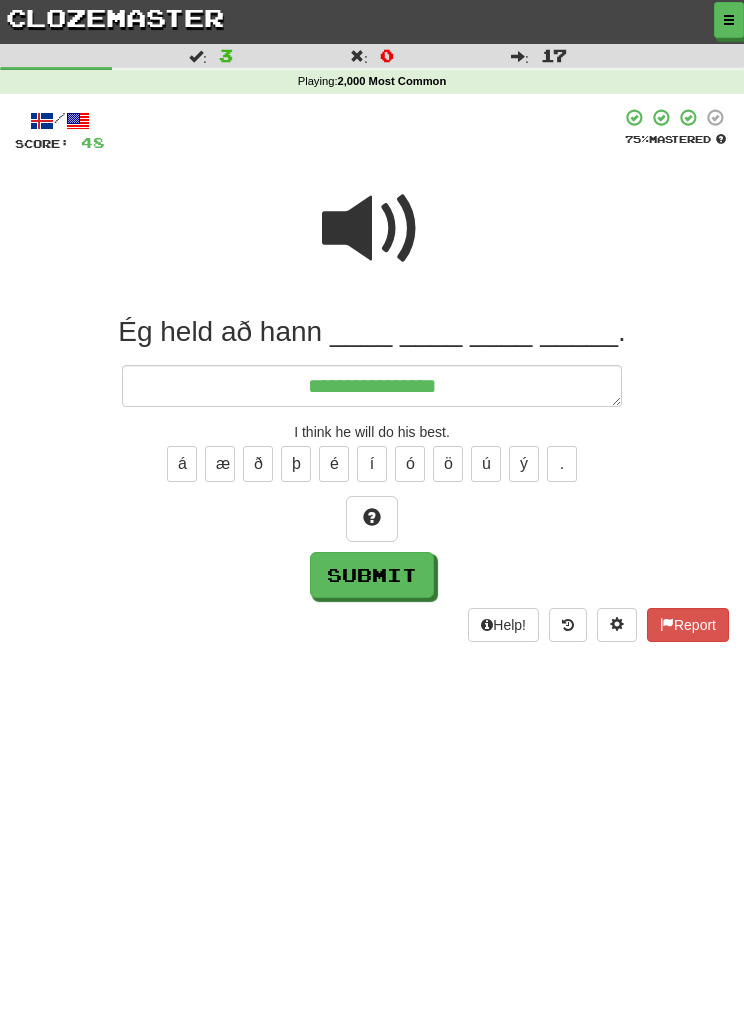 type on "*" 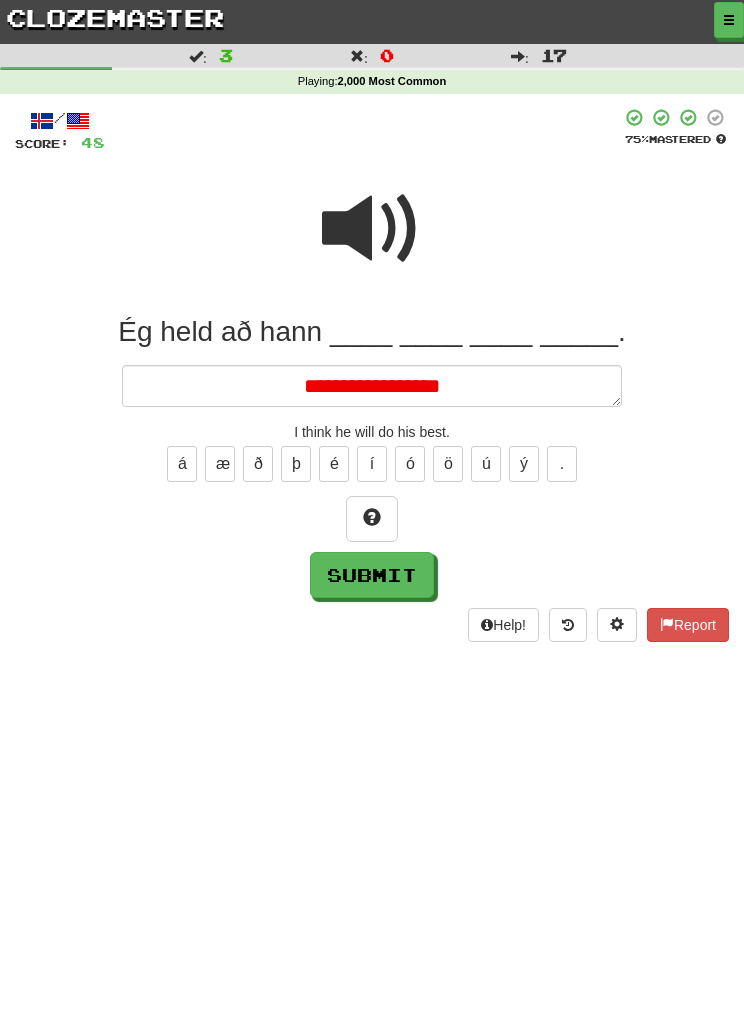 type on "*" 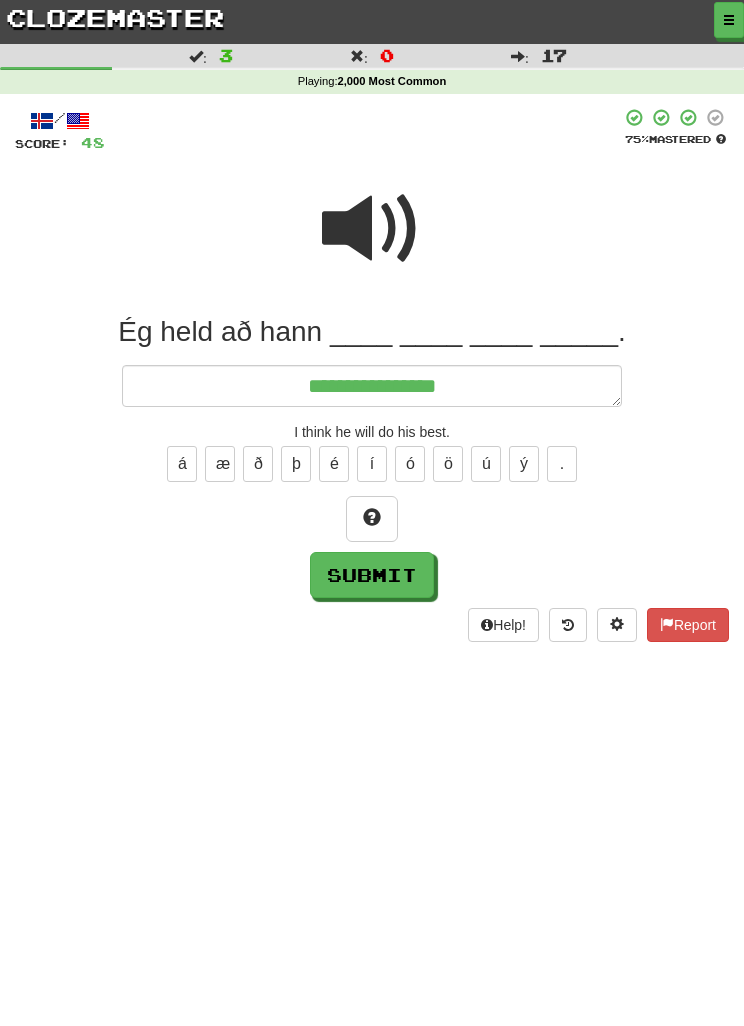 type on "**********" 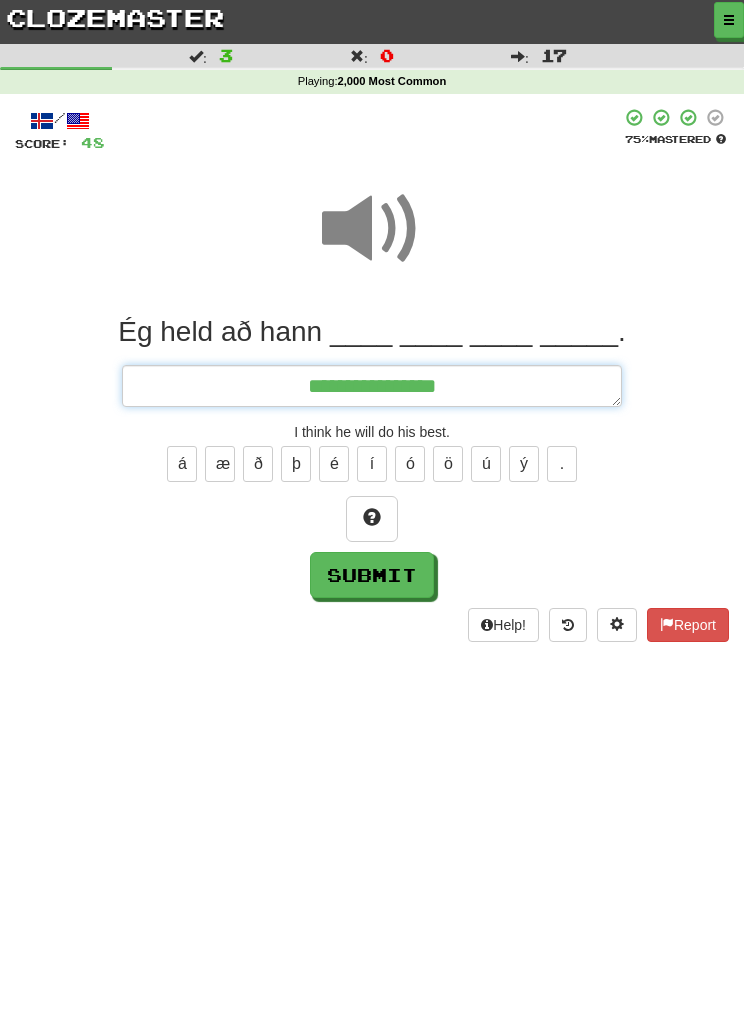 click on "**********" at bounding box center (372, 386) 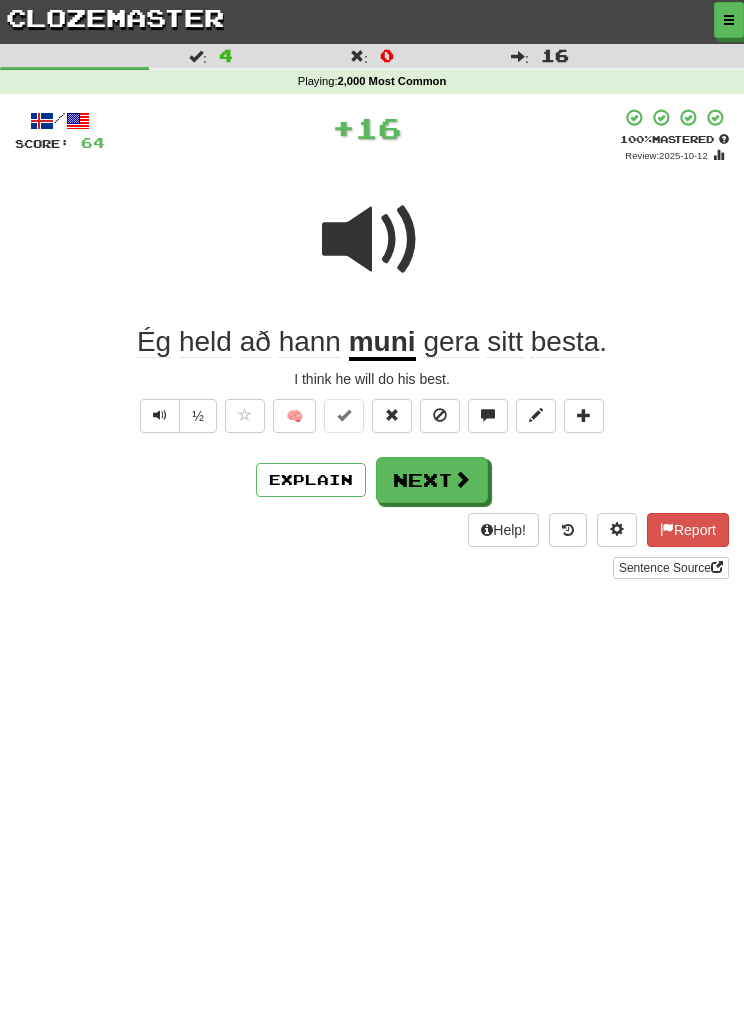 click on "Next" at bounding box center (432, 480) 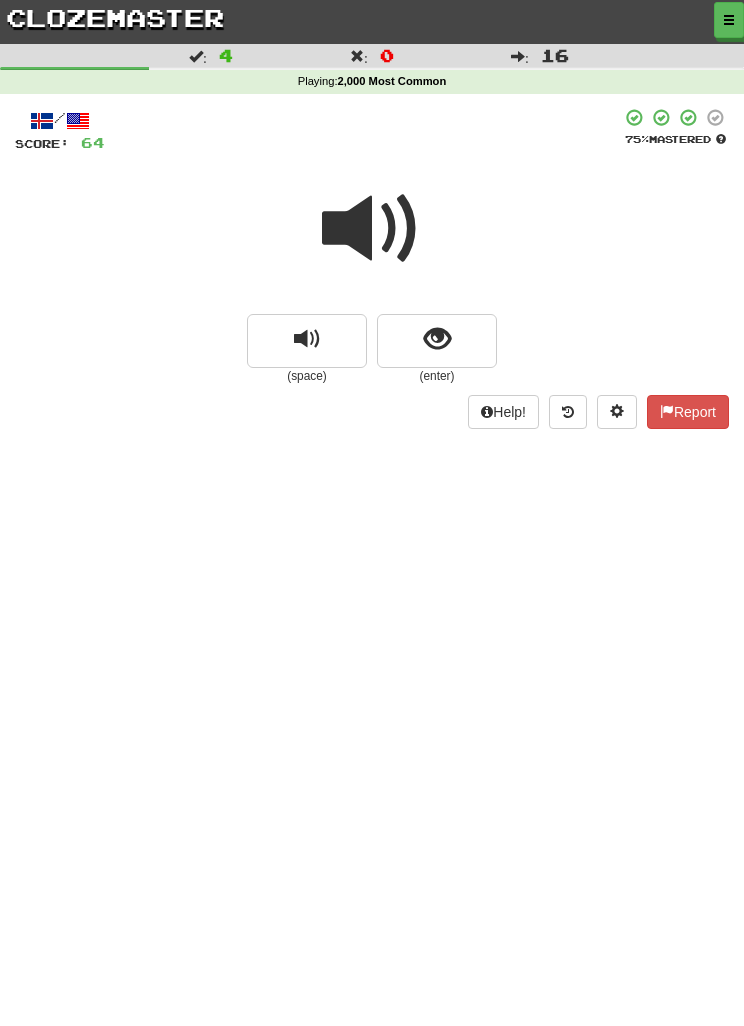 click at bounding box center [437, 341] 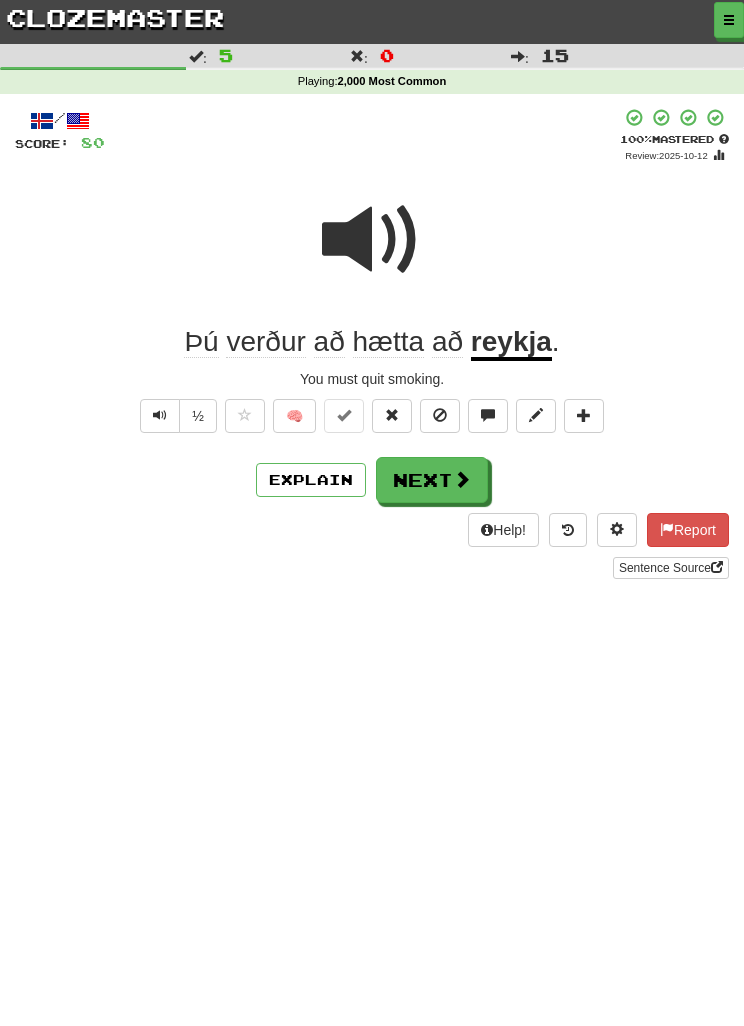 click on "Next" at bounding box center [432, 480] 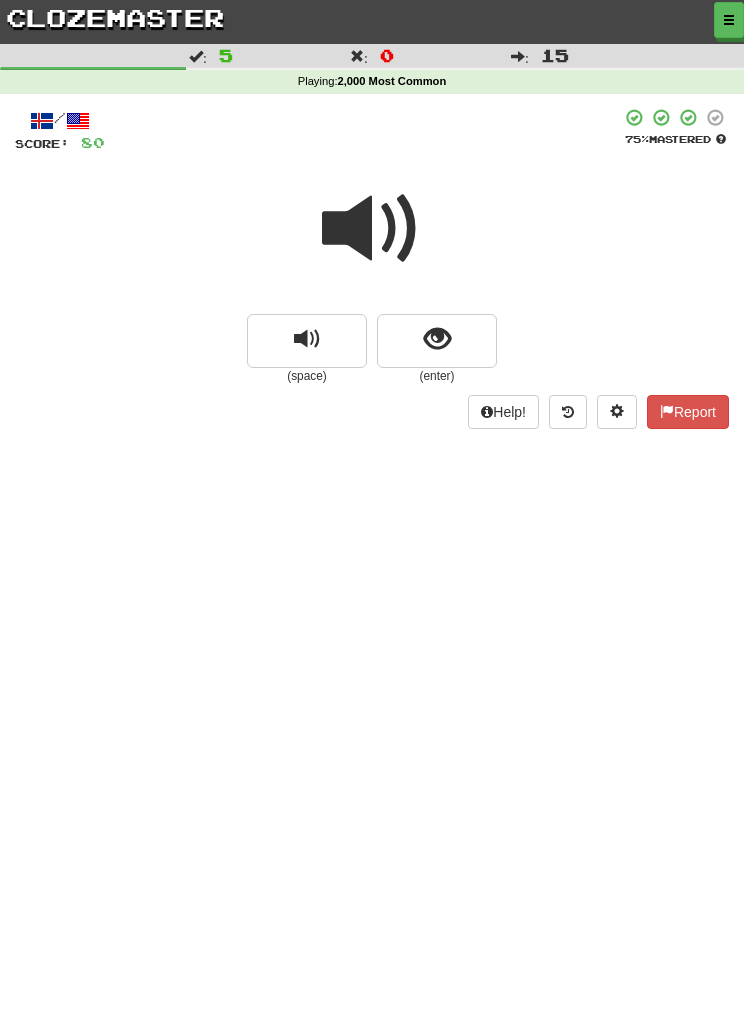 click at bounding box center [437, 341] 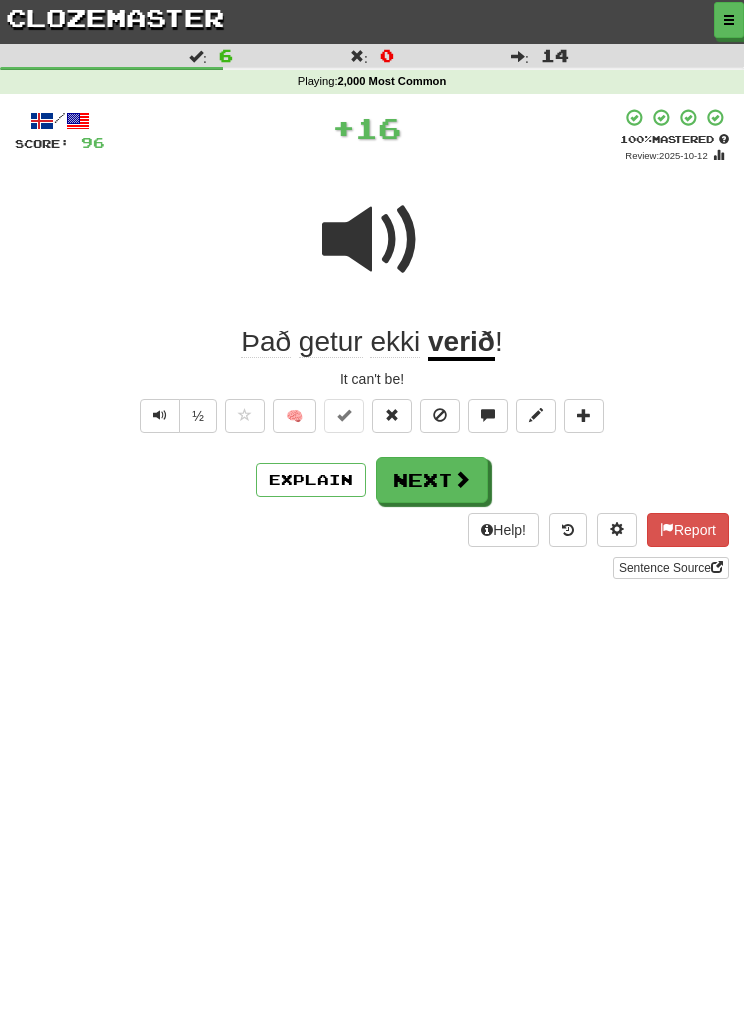 click on "Next" at bounding box center [432, 480] 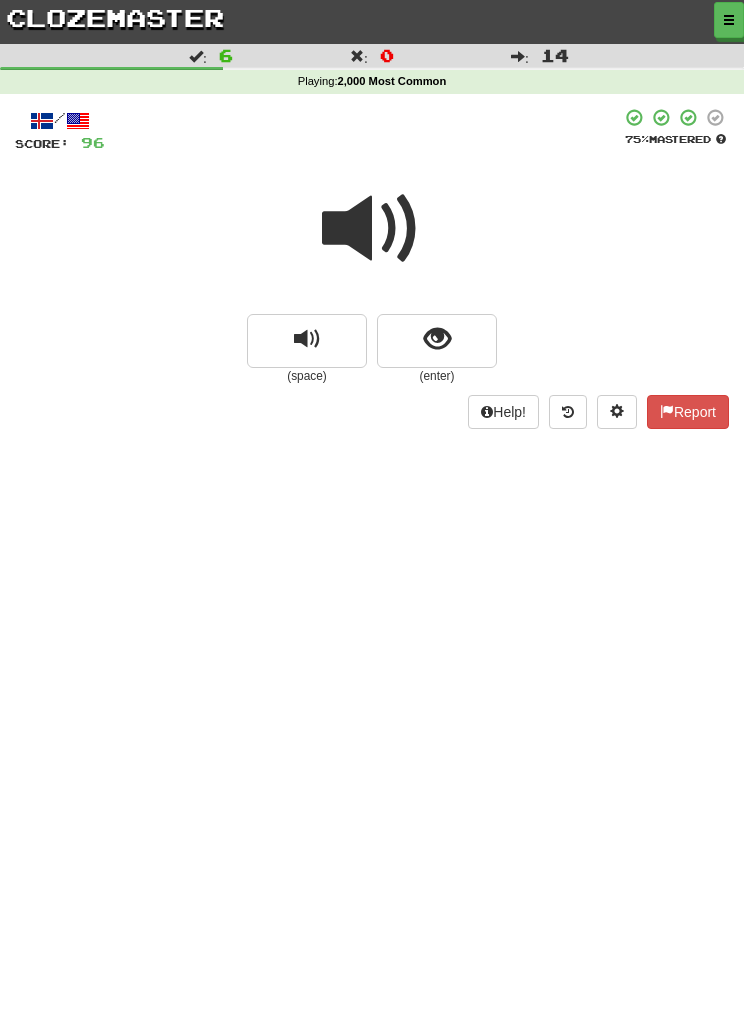 click at bounding box center [372, 229] 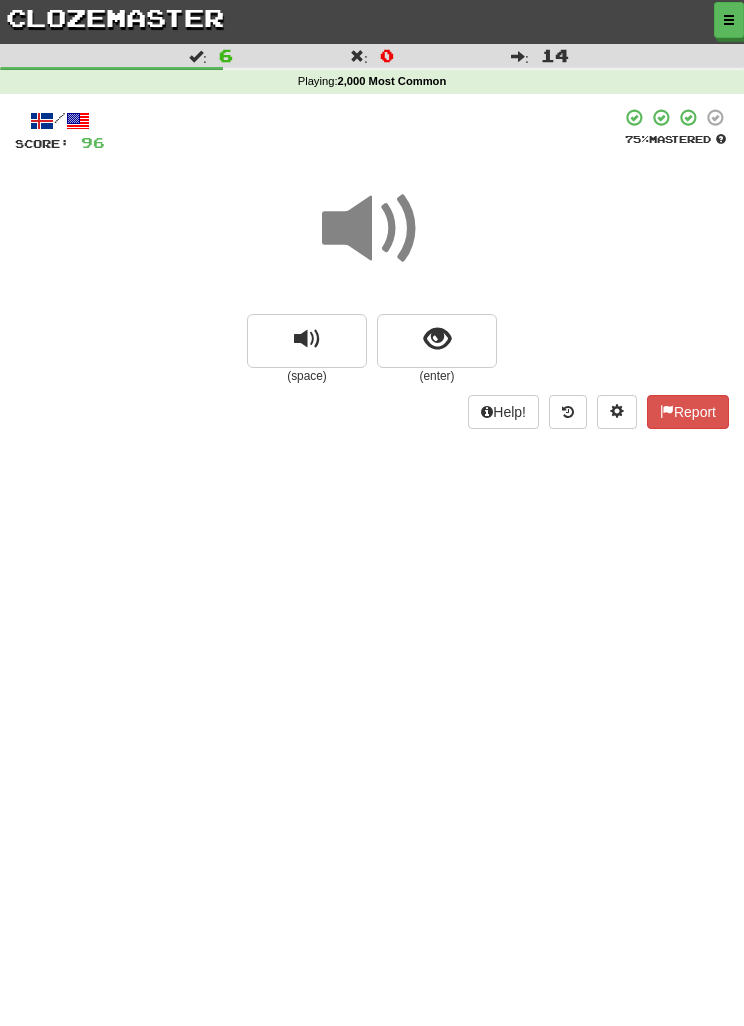 click at bounding box center (437, 341) 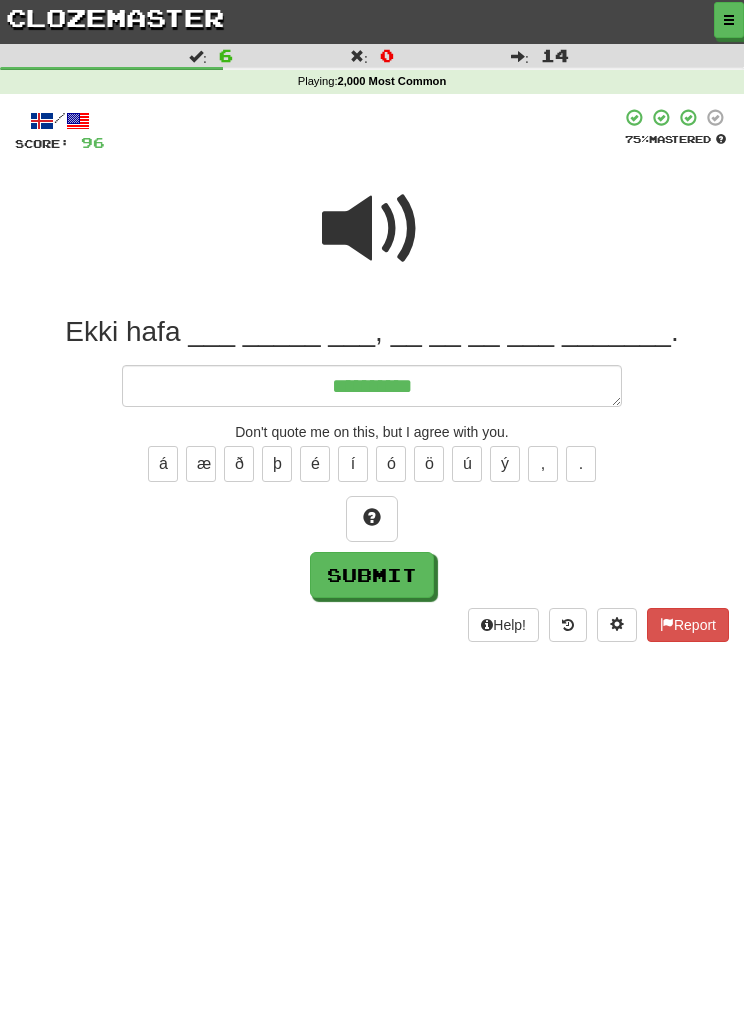 click at bounding box center (372, 229) 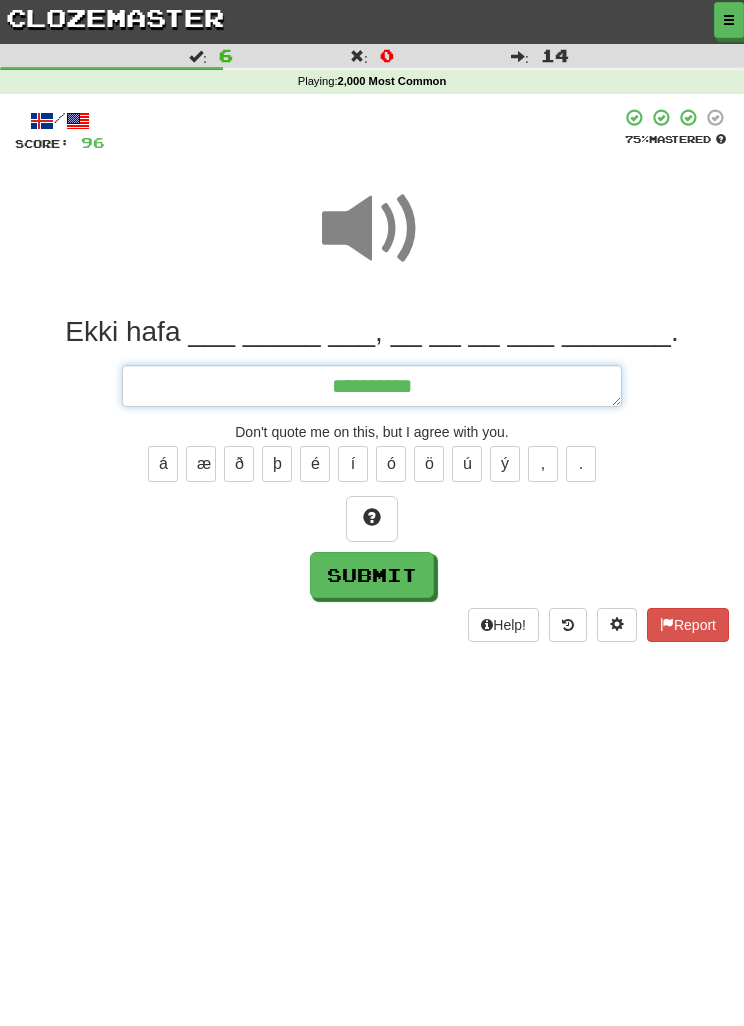 click on "*********" at bounding box center (372, 386) 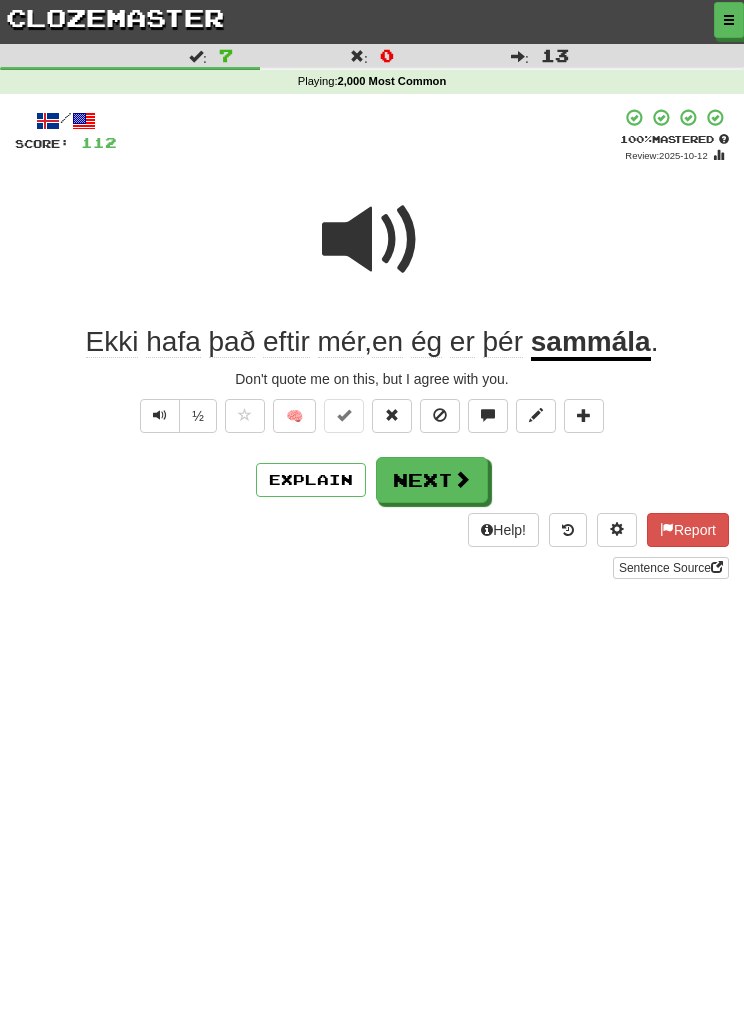 click on "Next" at bounding box center (432, 480) 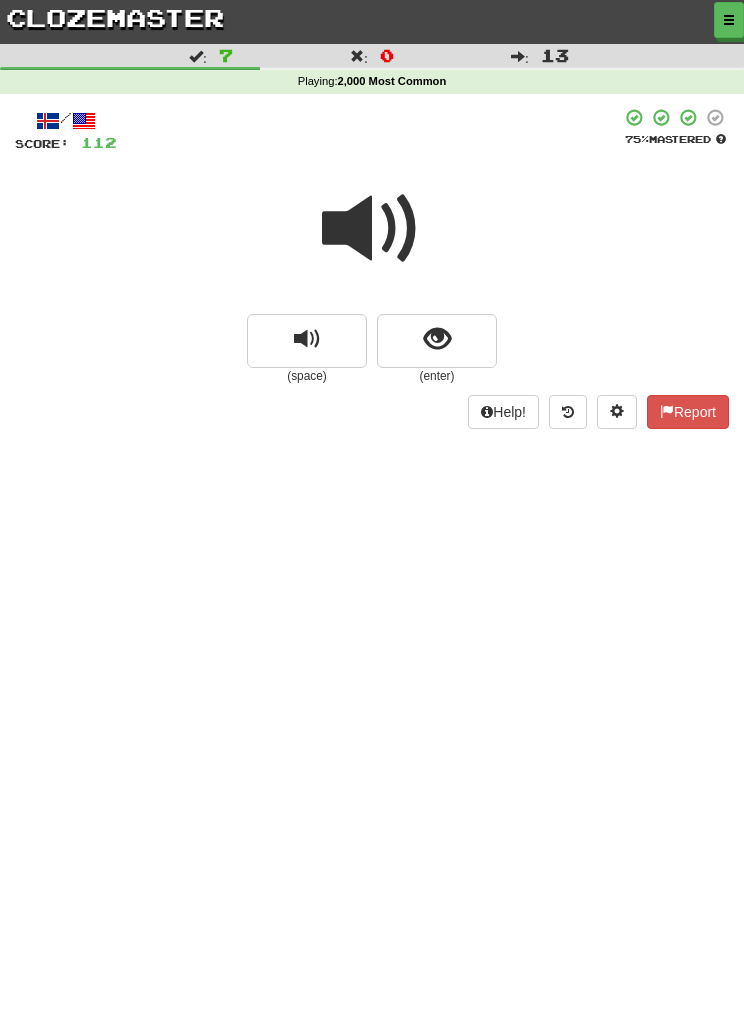 click at bounding box center (372, 229) 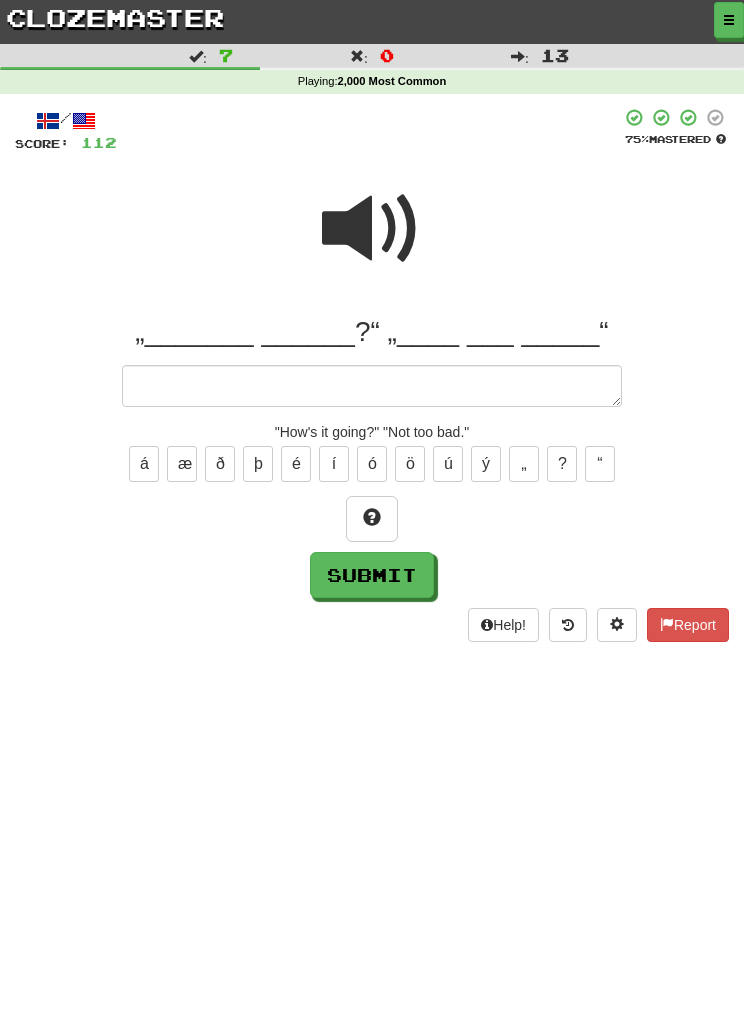 click on "„" at bounding box center [524, 464] 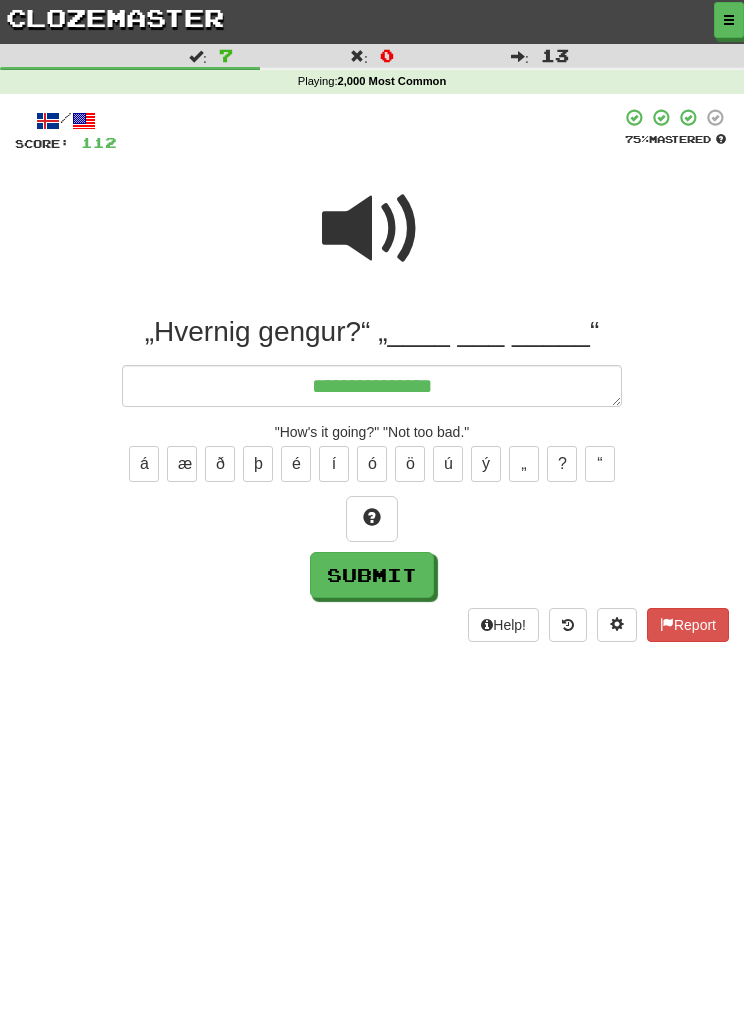 click on "?" at bounding box center [562, 464] 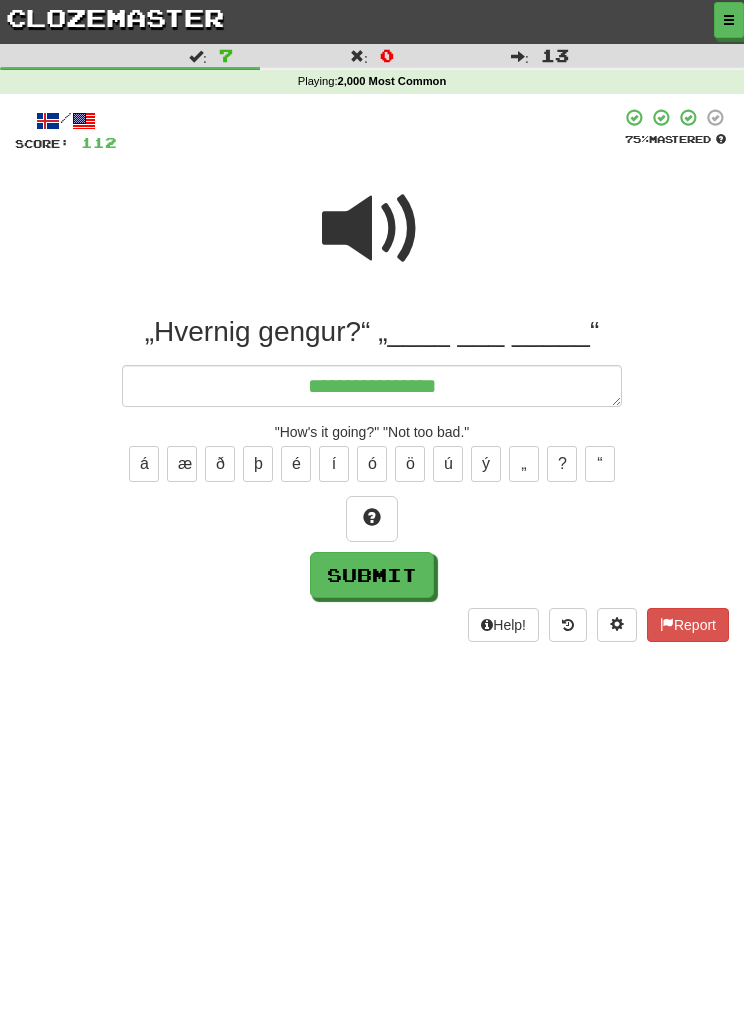 click on "“" at bounding box center (600, 464) 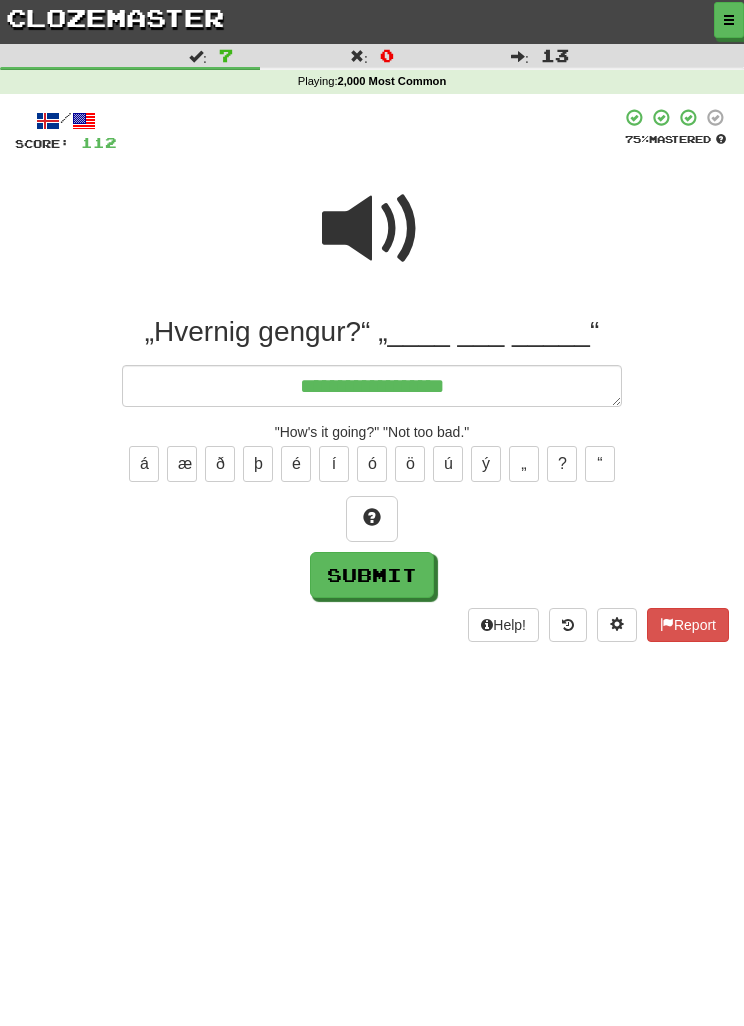 click on "„" at bounding box center (524, 464) 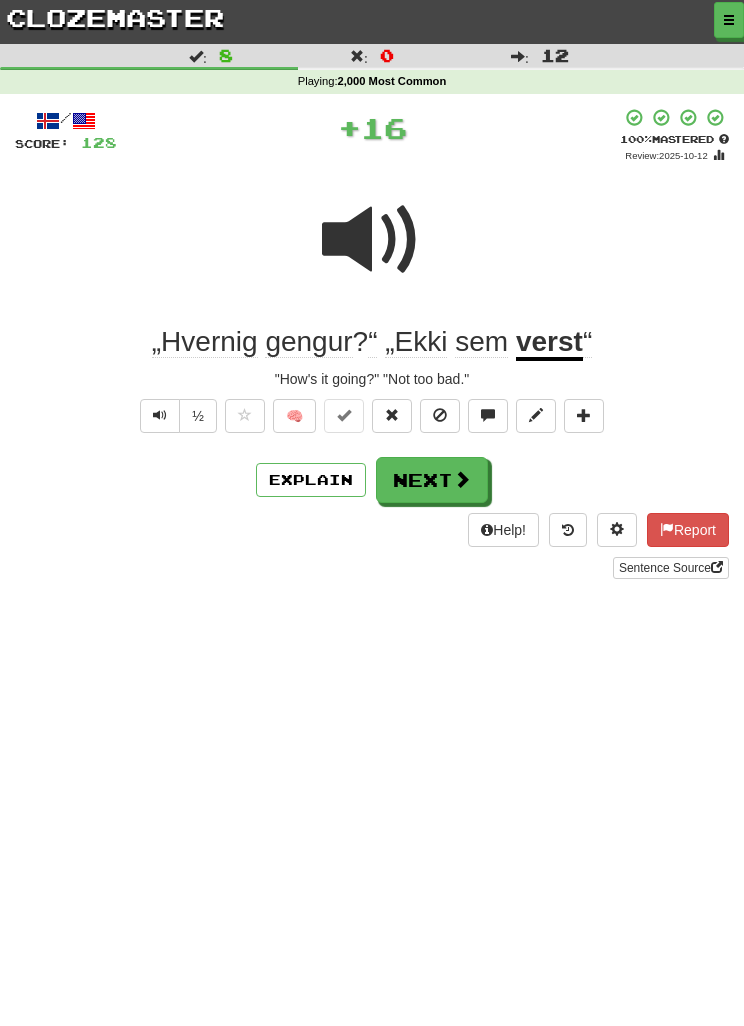 click on "Explain" at bounding box center [311, 480] 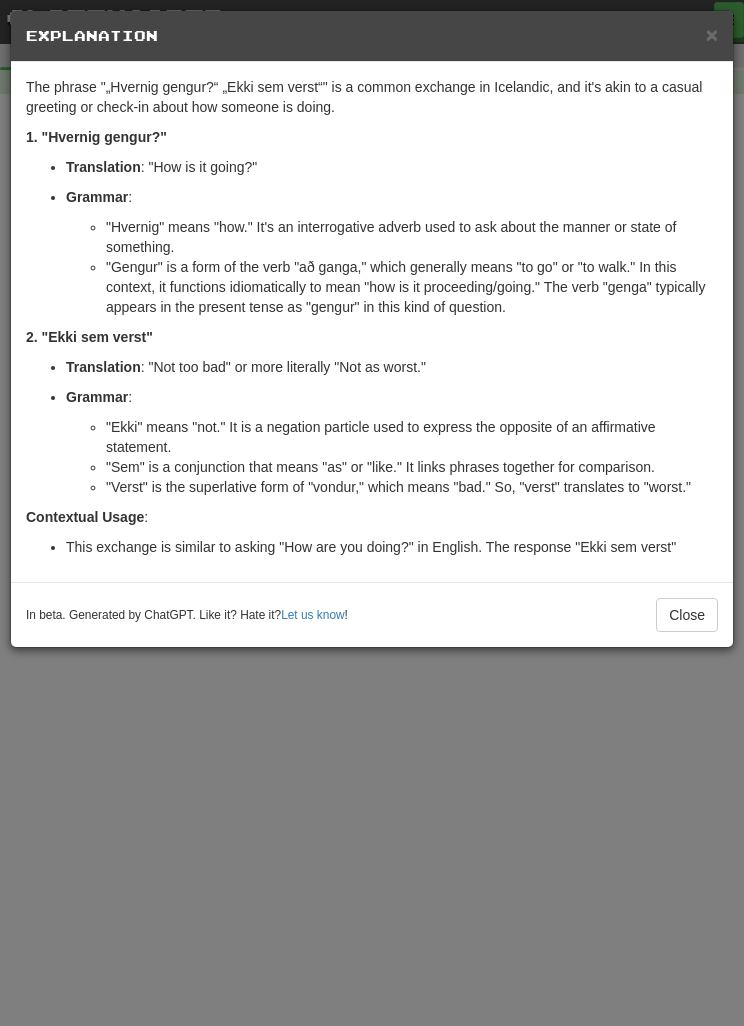 click on "× Explanation The phrase "„Hvernig gengur?“ „Ekki sem verst“" is a common exchange in Icelandic, and it's akin to a casual greeting or check-in about how someone is doing.
1. "Hvernig gengur?"
Translation : "How is it going?"
Grammar :
"Hvernig" means "how." It's an interrogative adverb used to ask about the manner or state of something.
"Gengur" is a form of the verb "að ganga," which generally means "to go" or "to walk." In this context, it functions idiomatically to mean "how is it proceeding/going." The verb "genga" typically appears in the present tense as "gengur" in this kind of question.
2. "Ekki sem verst"
Translation : "Not too bad" or more literally "Not as worst."
Grammar :
"Ekki" means "not." It is a negation particle used to express the opposite of an affirmative statement.
"Sem" is a conjunction that means "as" or "like." It links phrases together for comparison.
Contextual Usage :
Let us know ! Close" at bounding box center (372, 513) 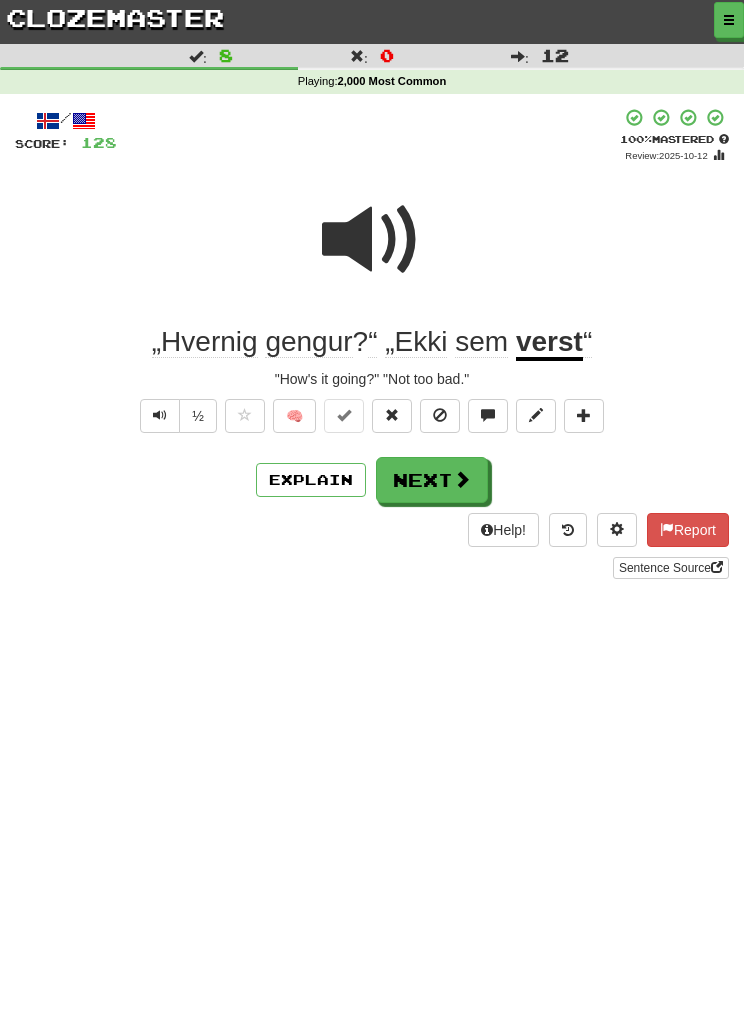 click on "Next" at bounding box center [432, 480] 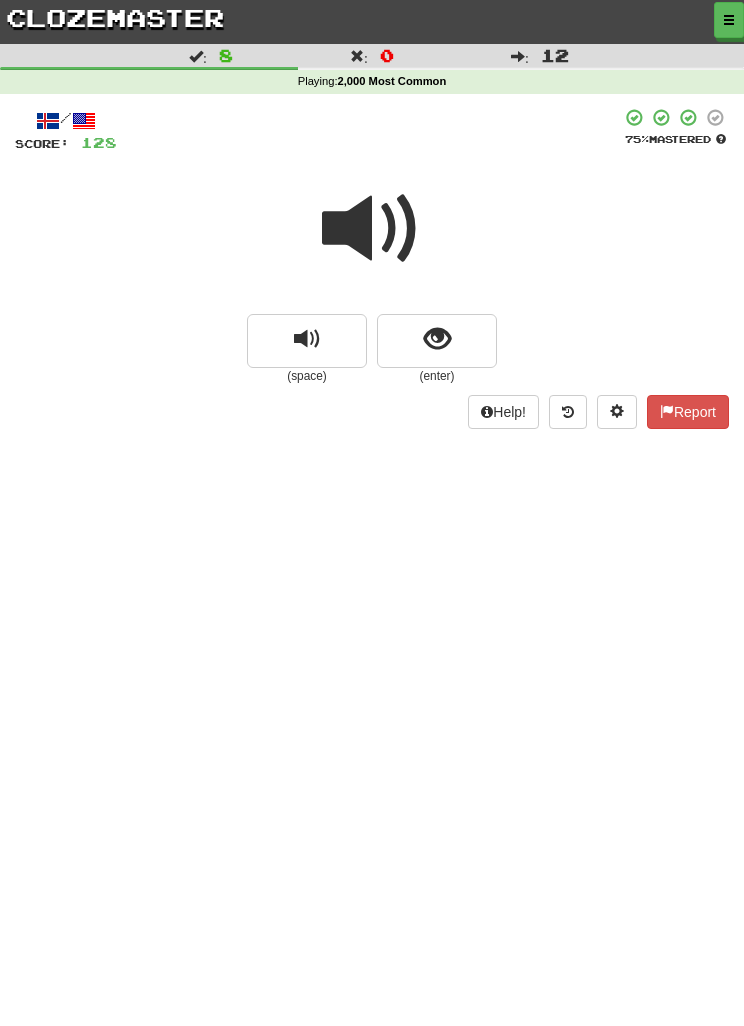 click at bounding box center (372, 229) 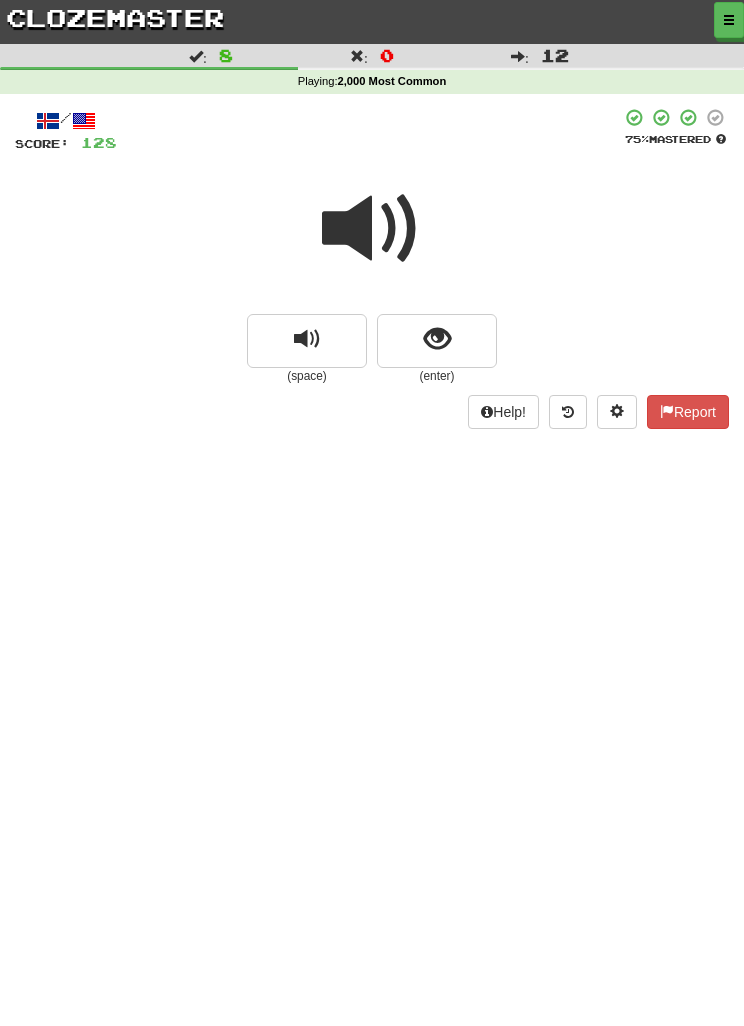 click at bounding box center (437, 339) 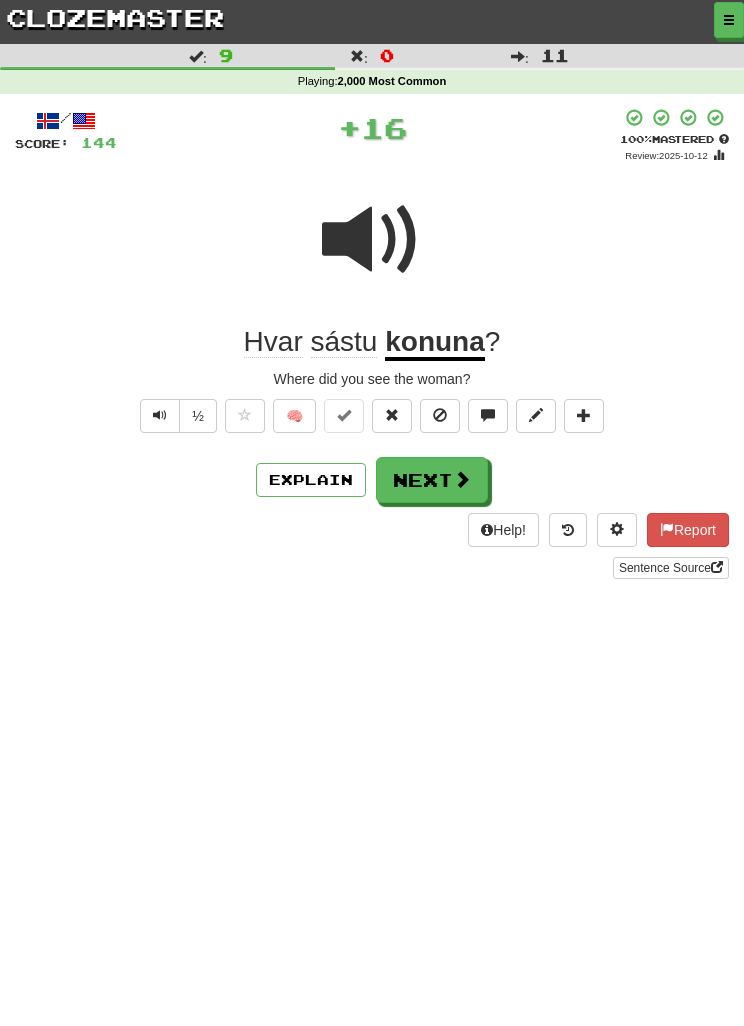 click on "Next" at bounding box center (432, 480) 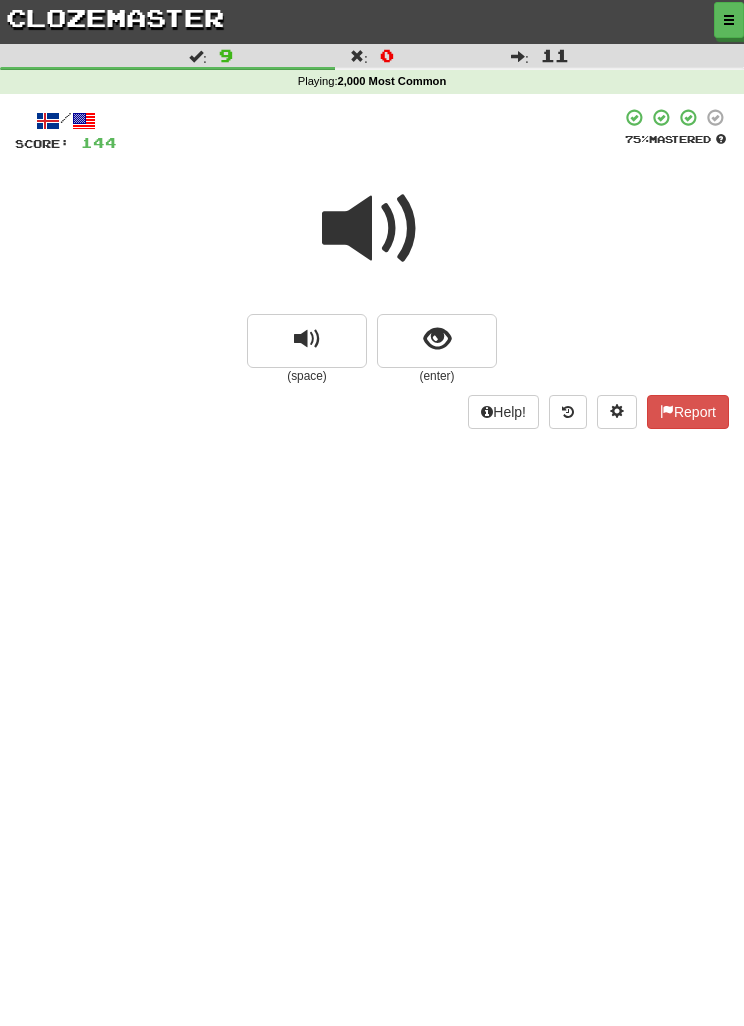 click at bounding box center [437, 339] 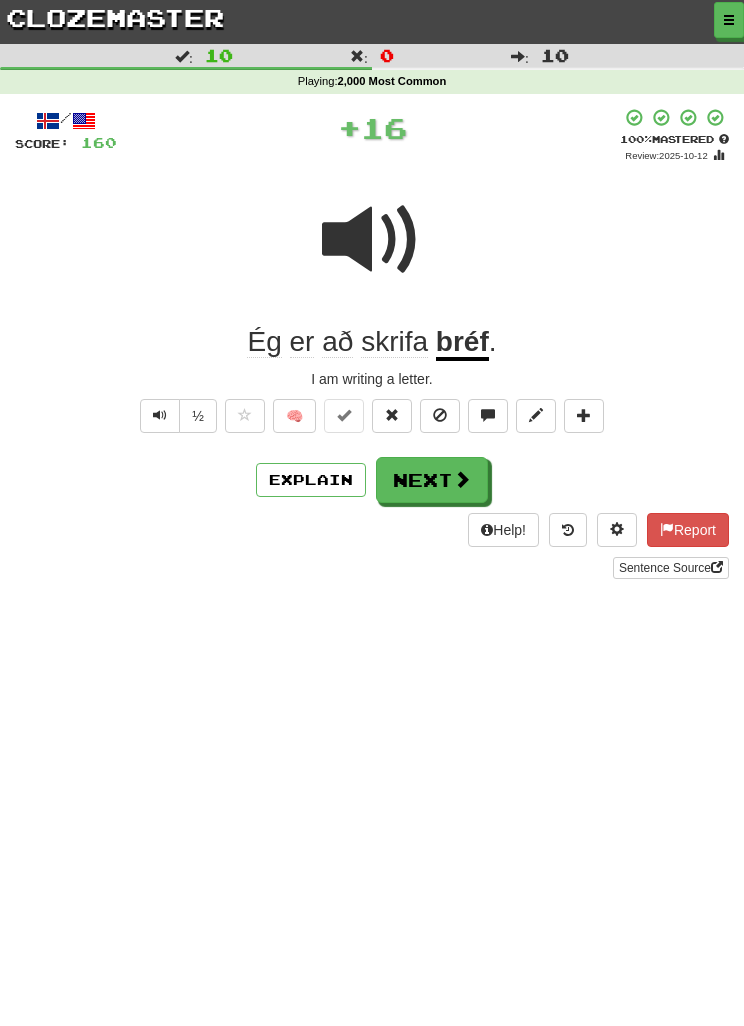 click on "Next" at bounding box center (432, 480) 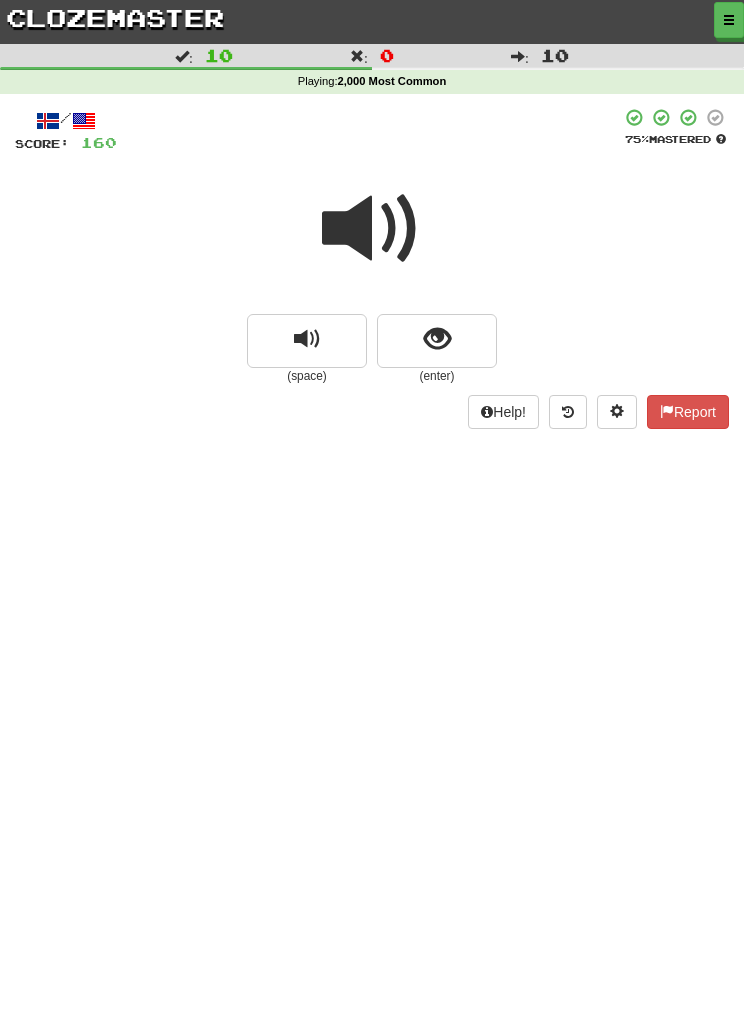 click at bounding box center (437, 341) 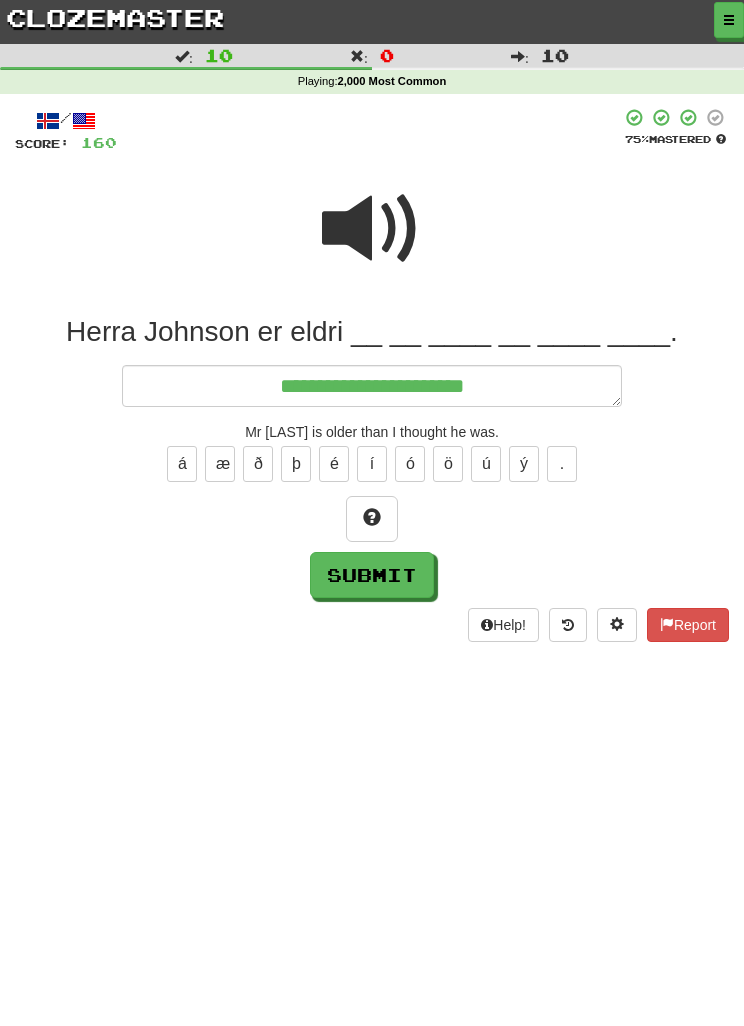 click at bounding box center (372, 229) 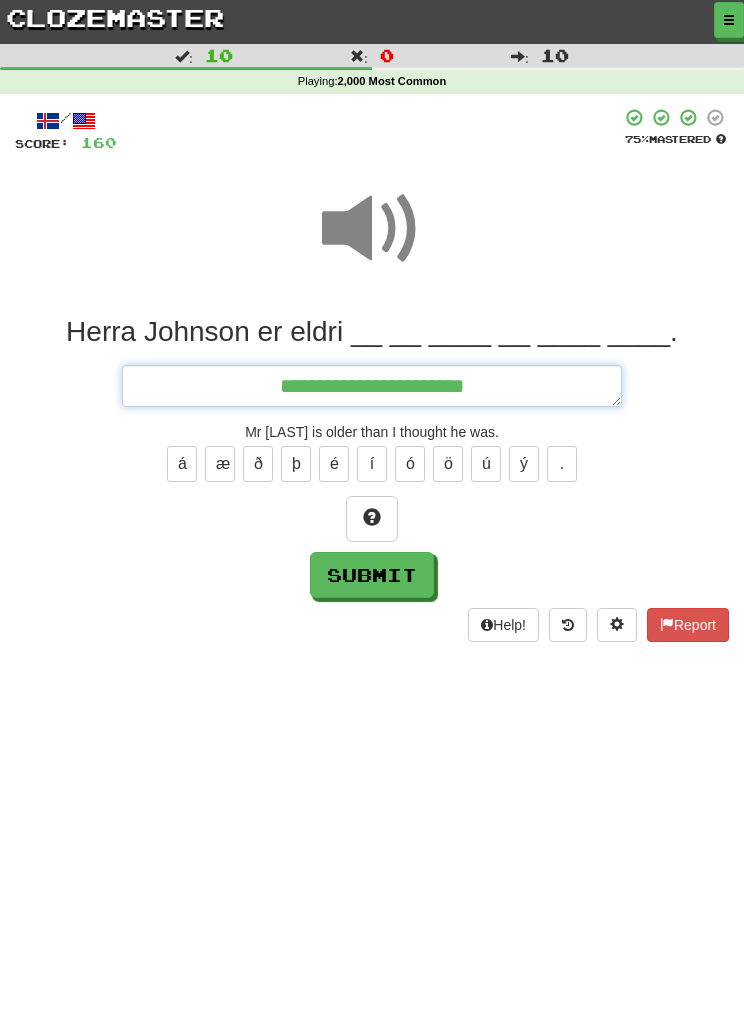 click on "**********" at bounding box center (372, 386) 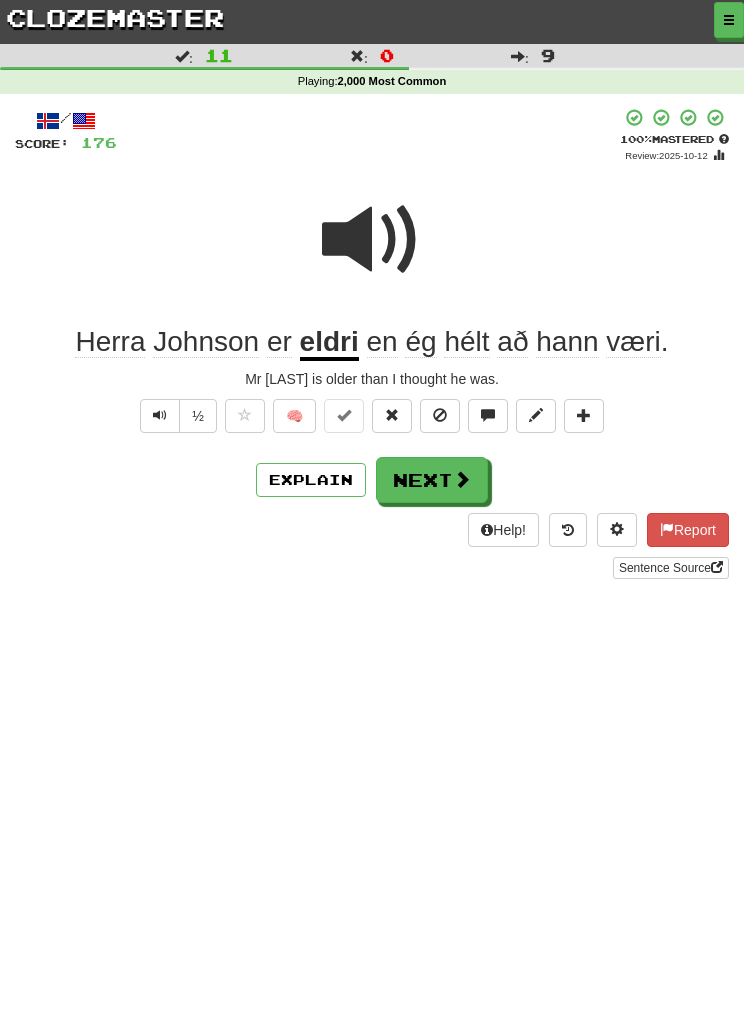 click on "Next" at bounding box center (432, 480) 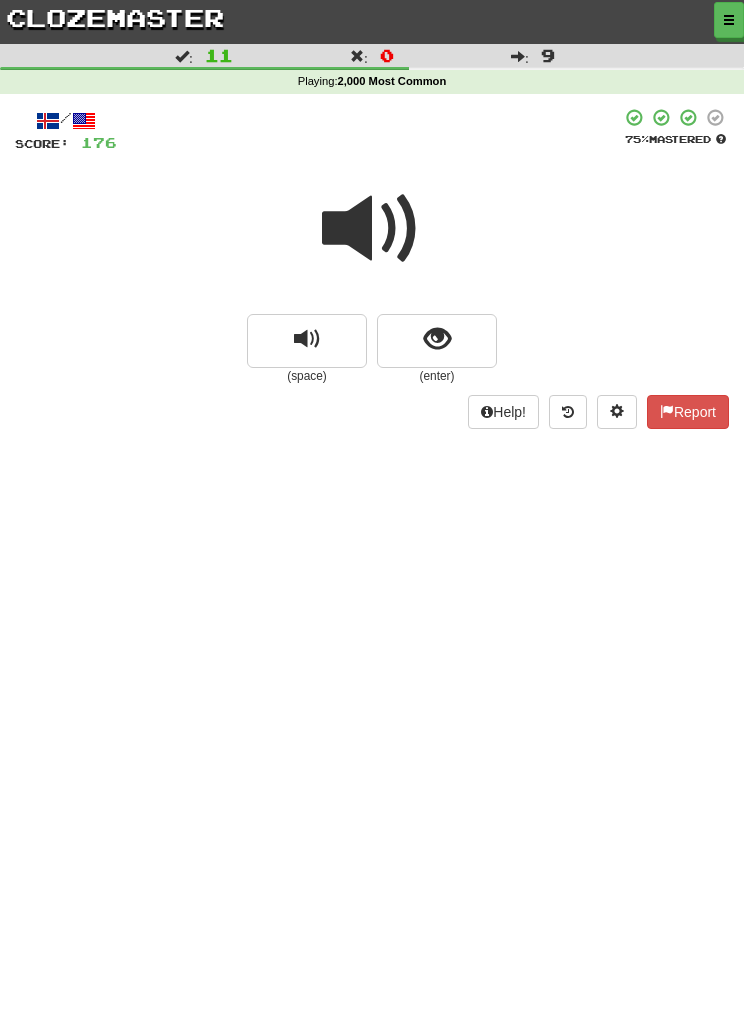 click at bounding box center (372, 229) 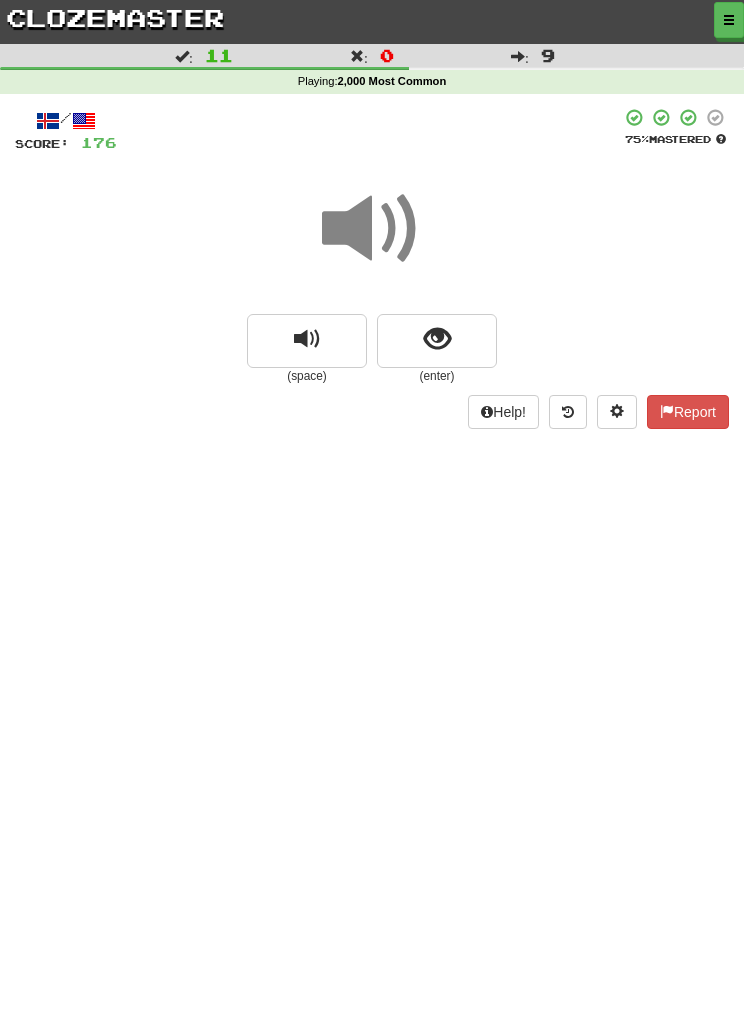 click at bounding box center [437, 339] 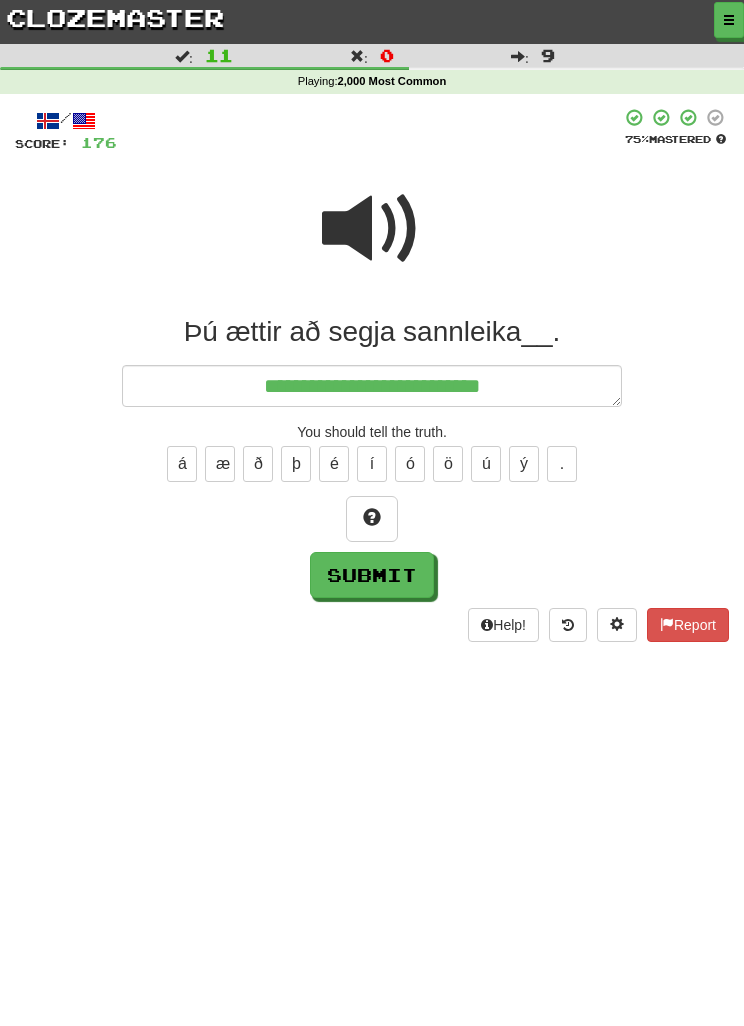 click at bounding box center [372, 229] 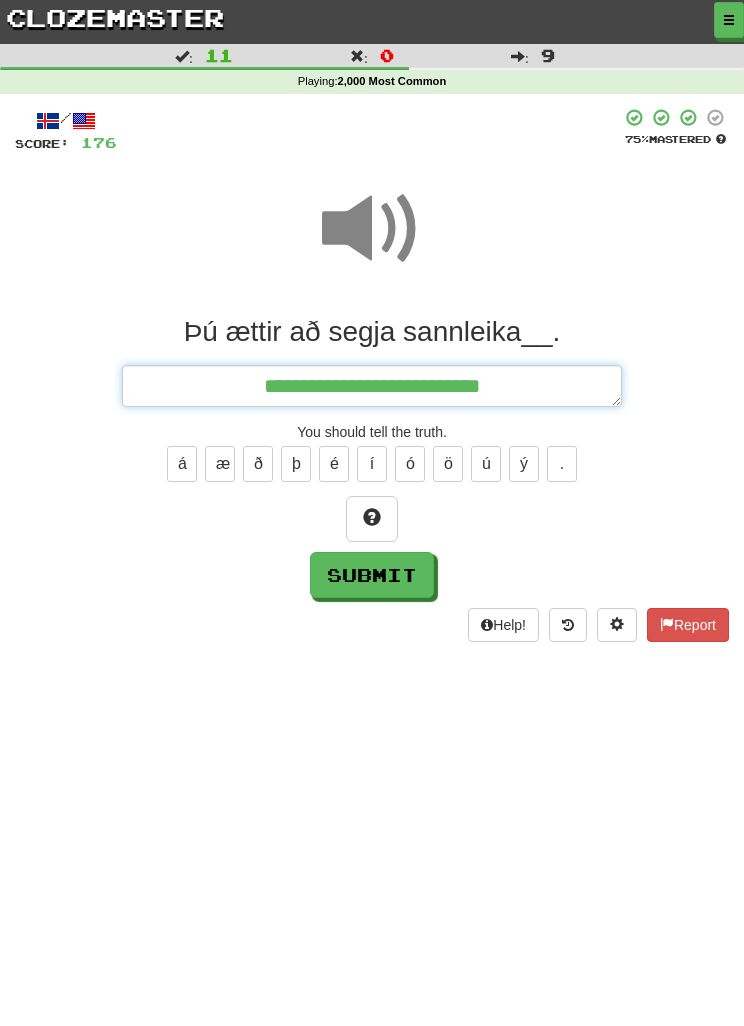 click on "**********" at bounding box center (372, 386) 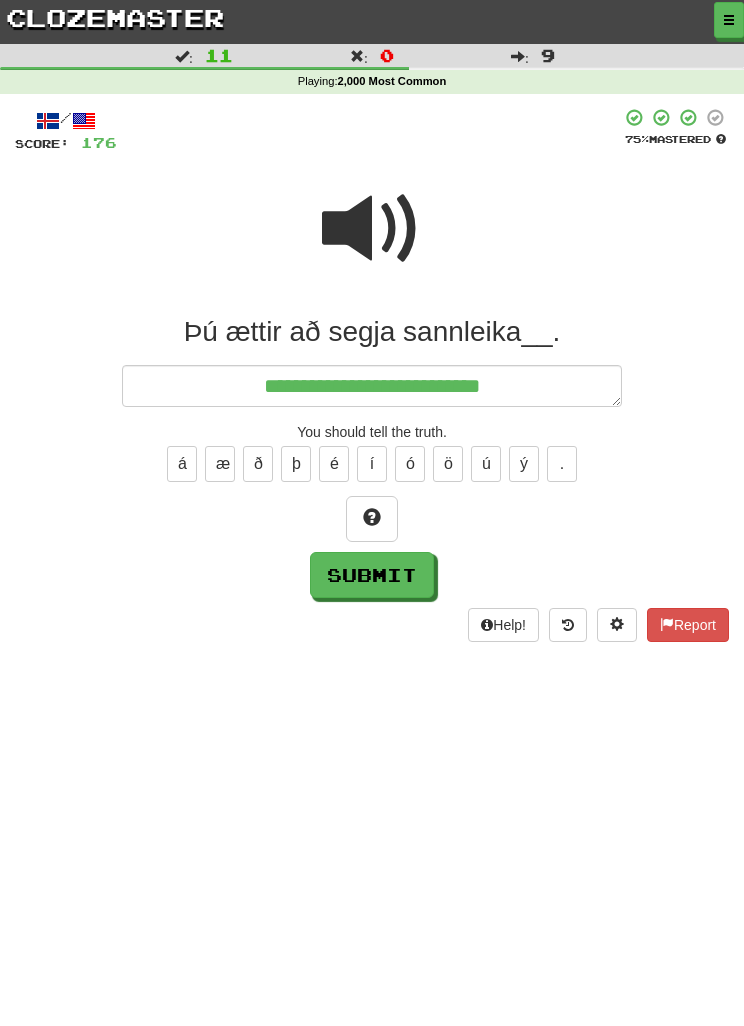 click at bounding box center [372, 517] 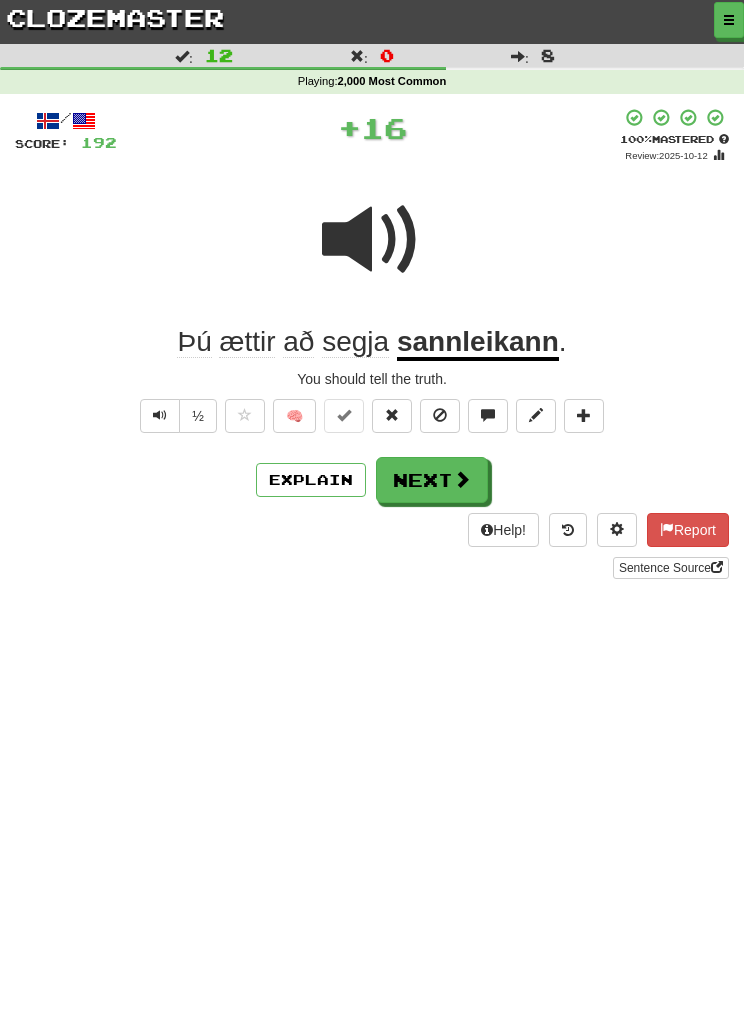 click on "Next" at bounding box center [432, 480] 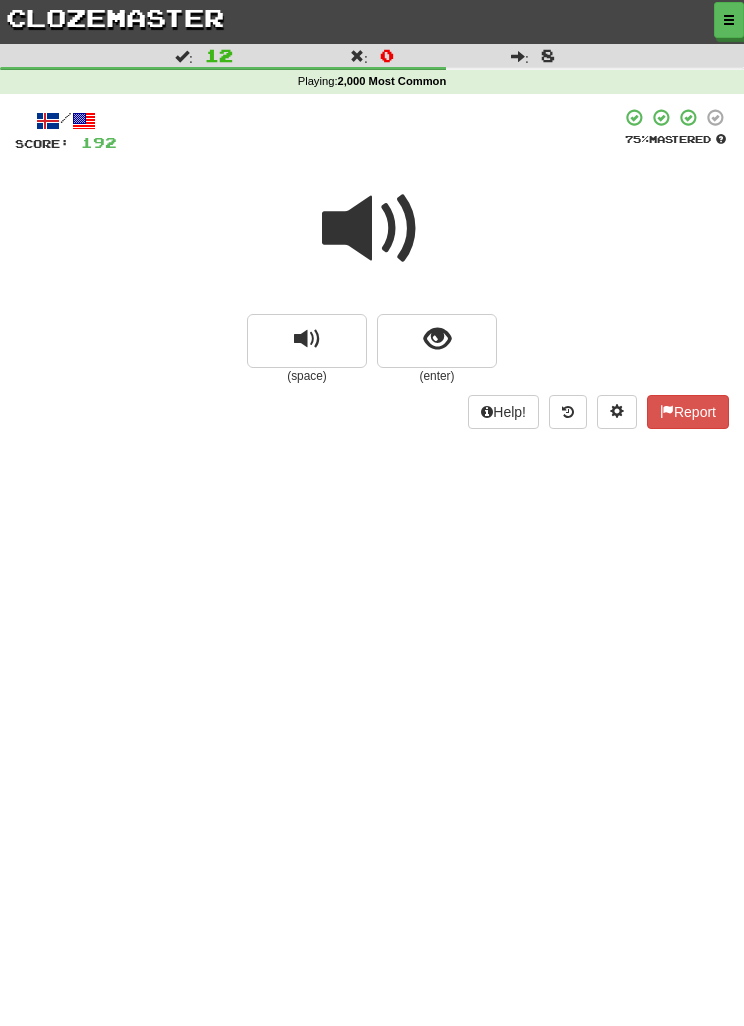 click at bounding box center [437, 339] 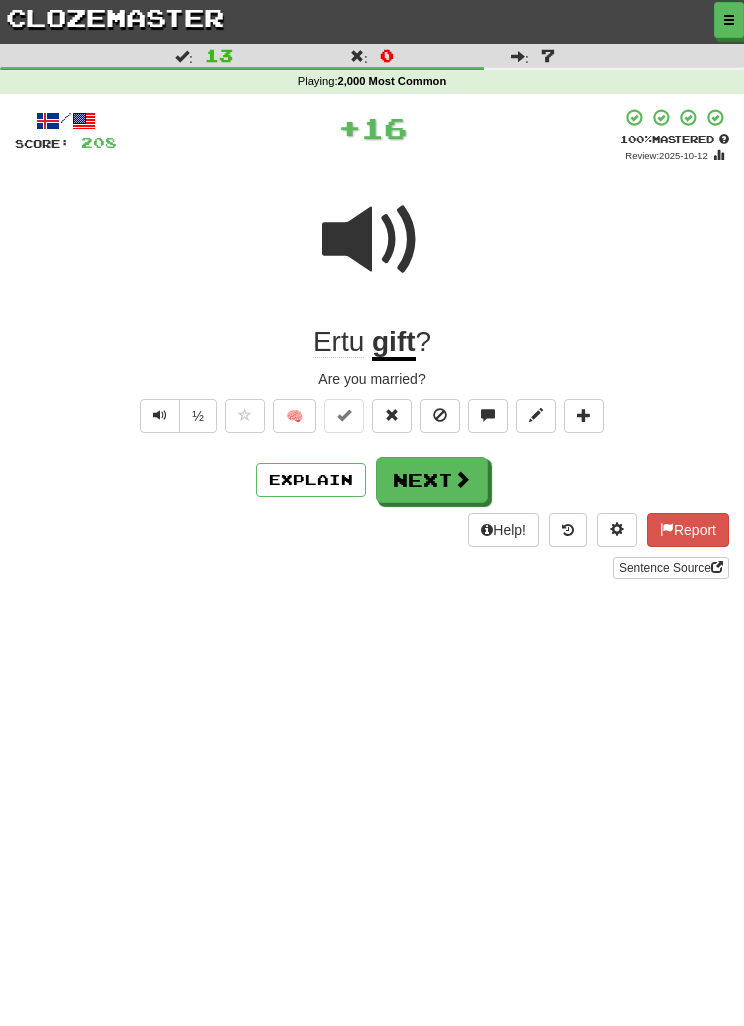 click on "Next" at bounding box center (432, 480) 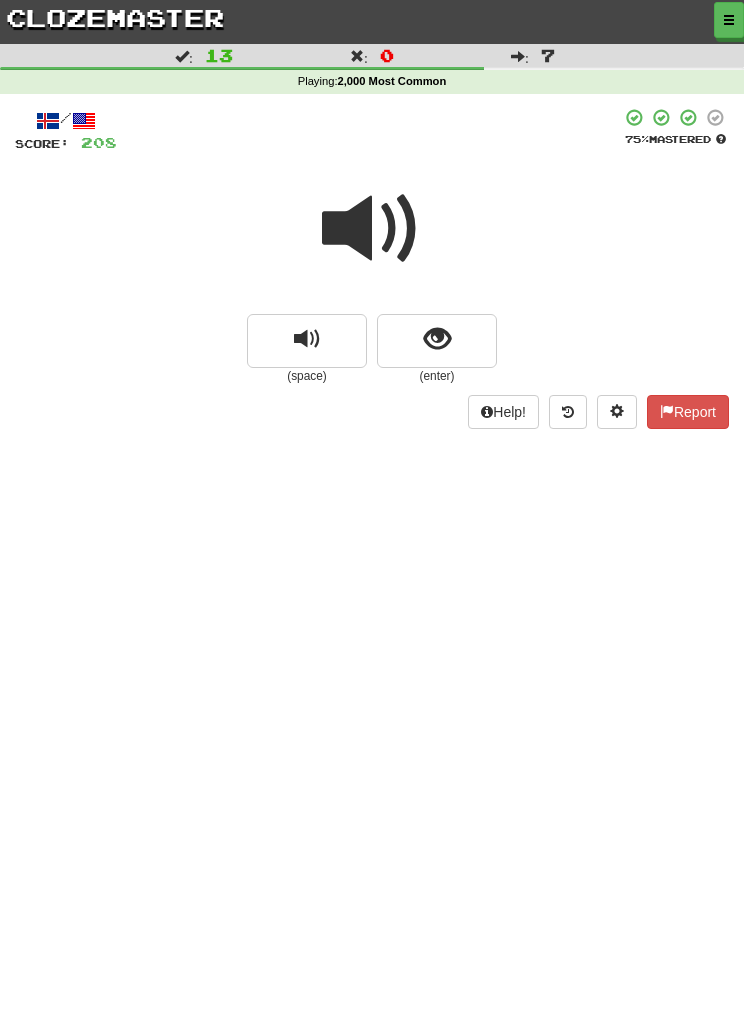 click at bounding box center [372, 229] 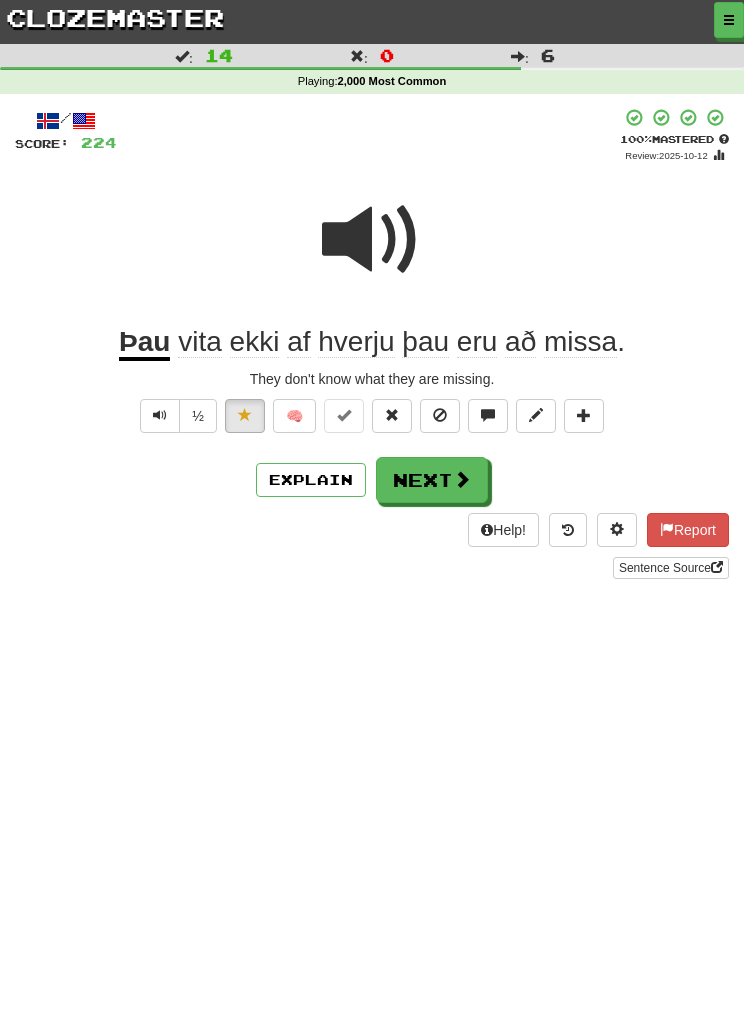 click at bounding box center (372, 240) 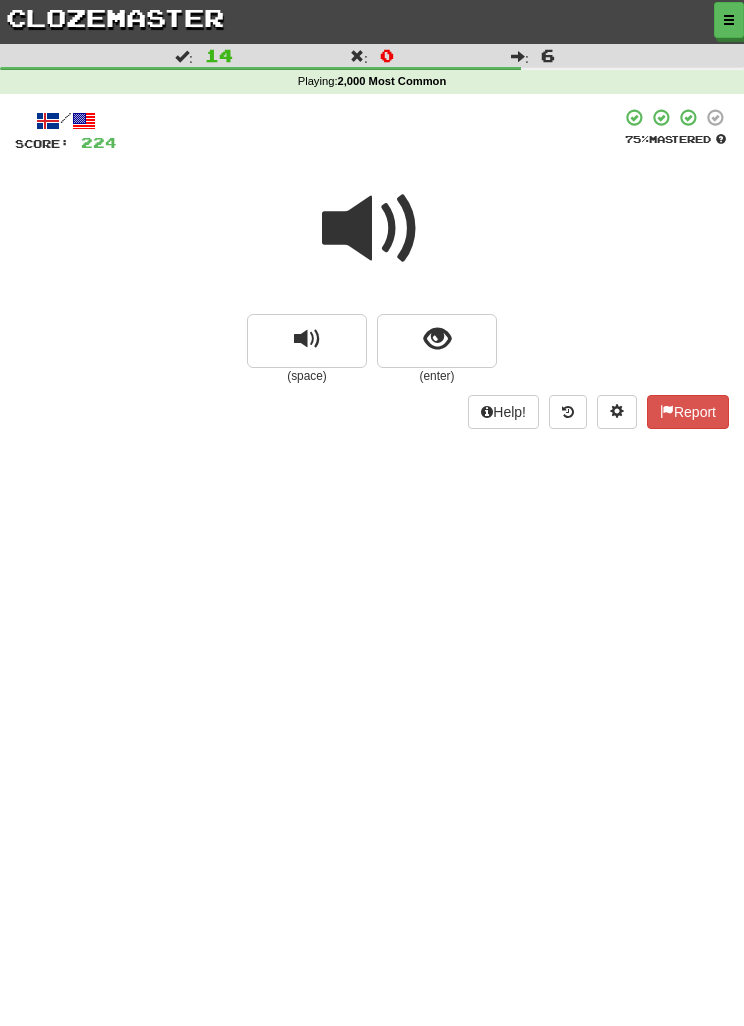 click at bounding box center (372, 229) 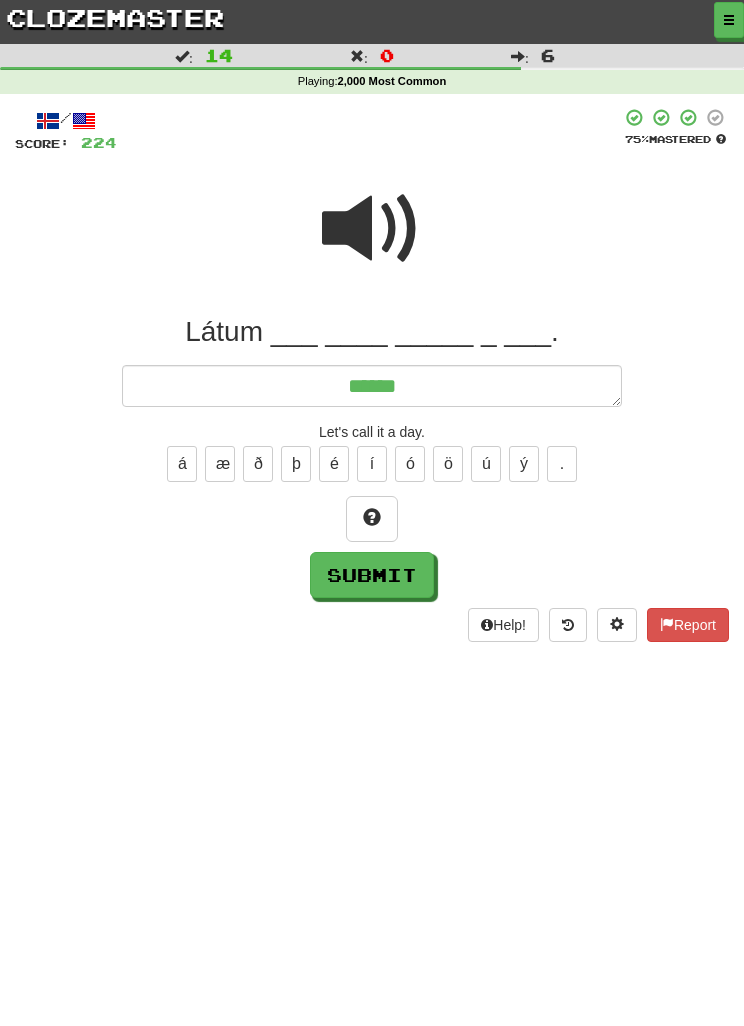 click at bounding box center (372, 229) 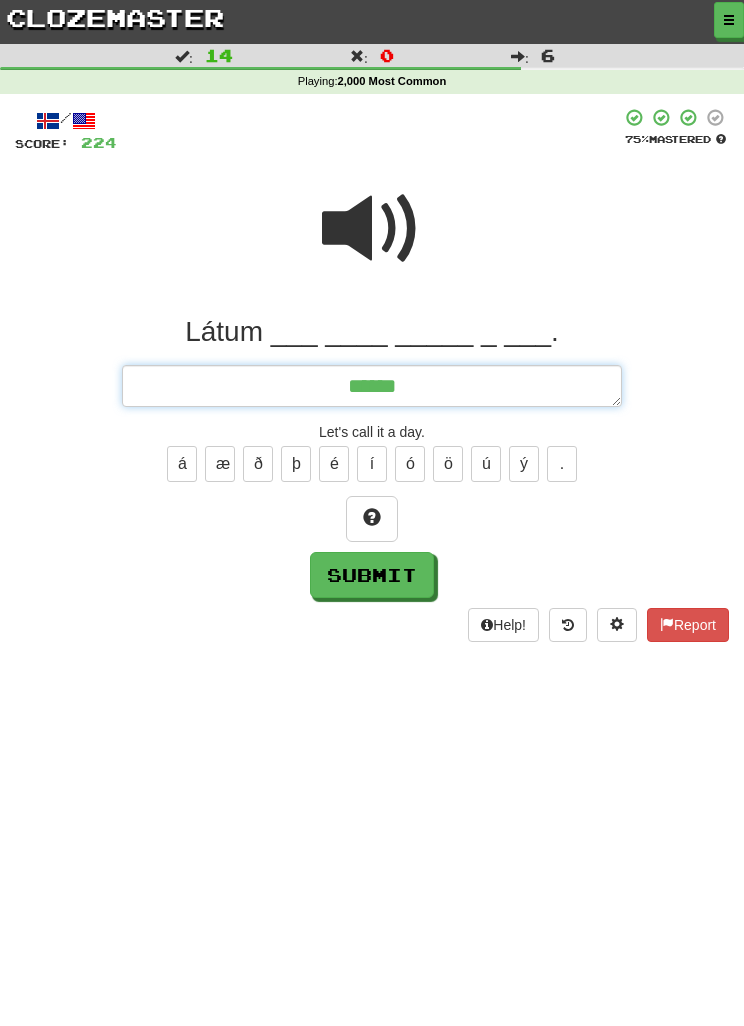 click on "*****" at bounding box center (372, 386) 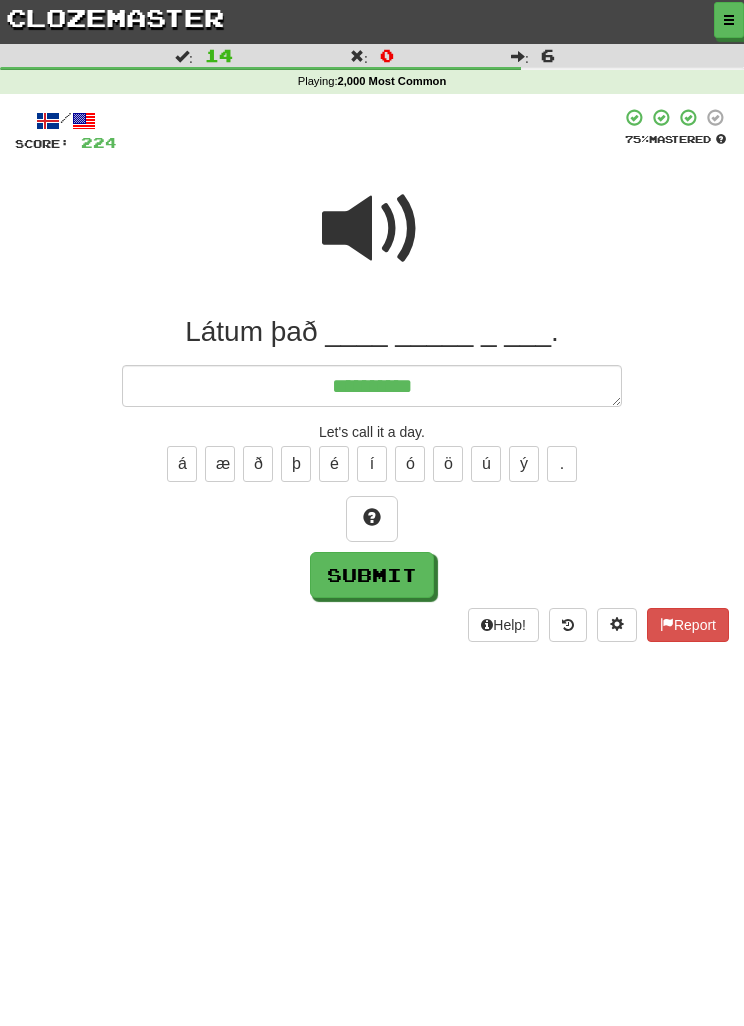click at bounding box center (372, 229) 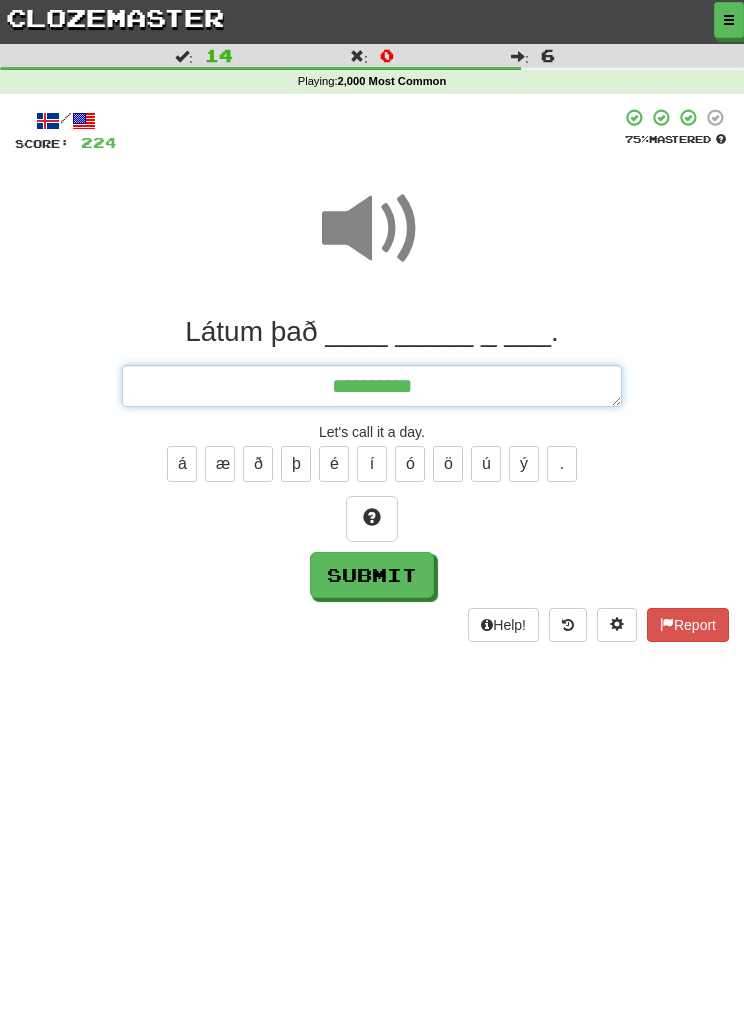 click on "*********" at bounding box center (372, 386) 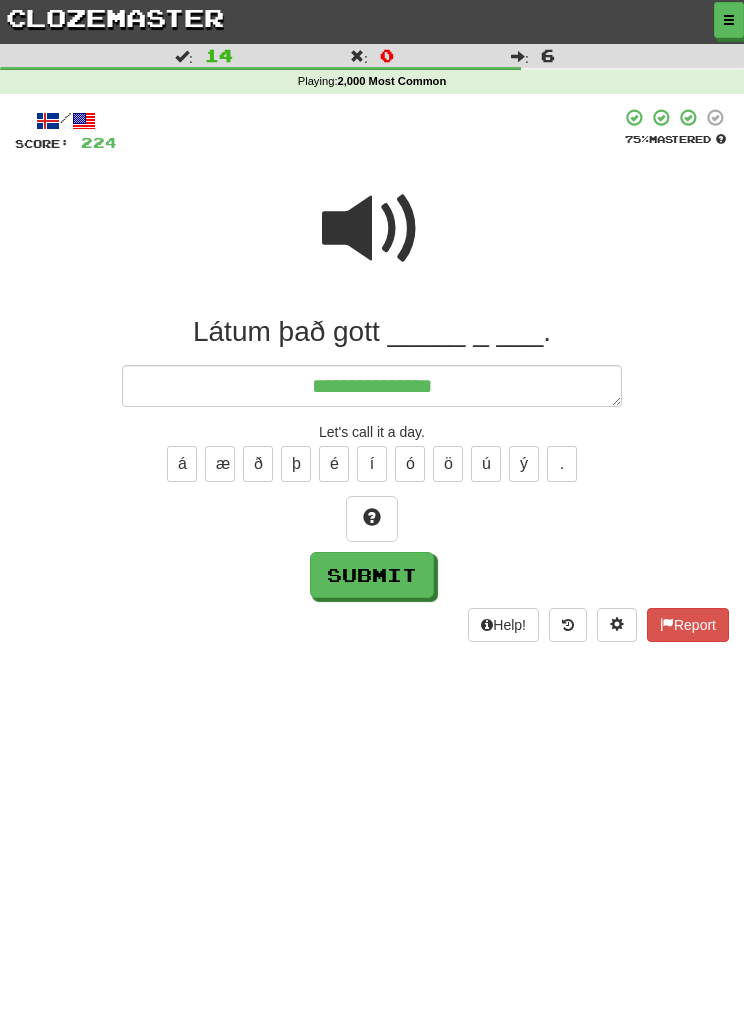 click at bounding box center [372, 229] 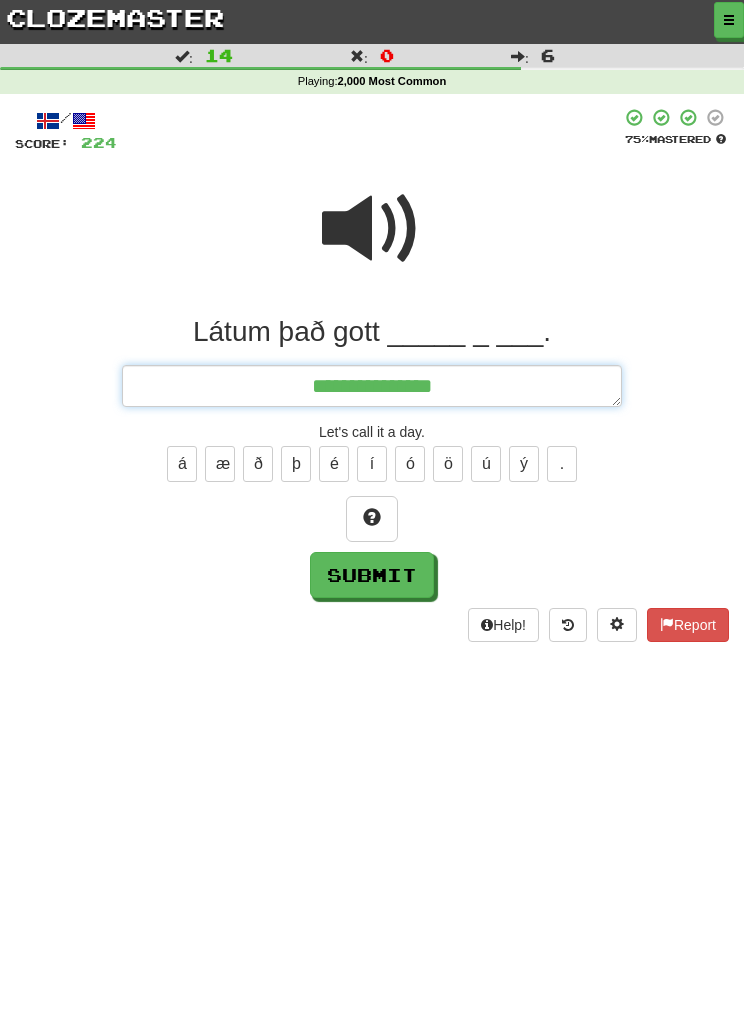 click on "**********" at bounding box center (372, 386) 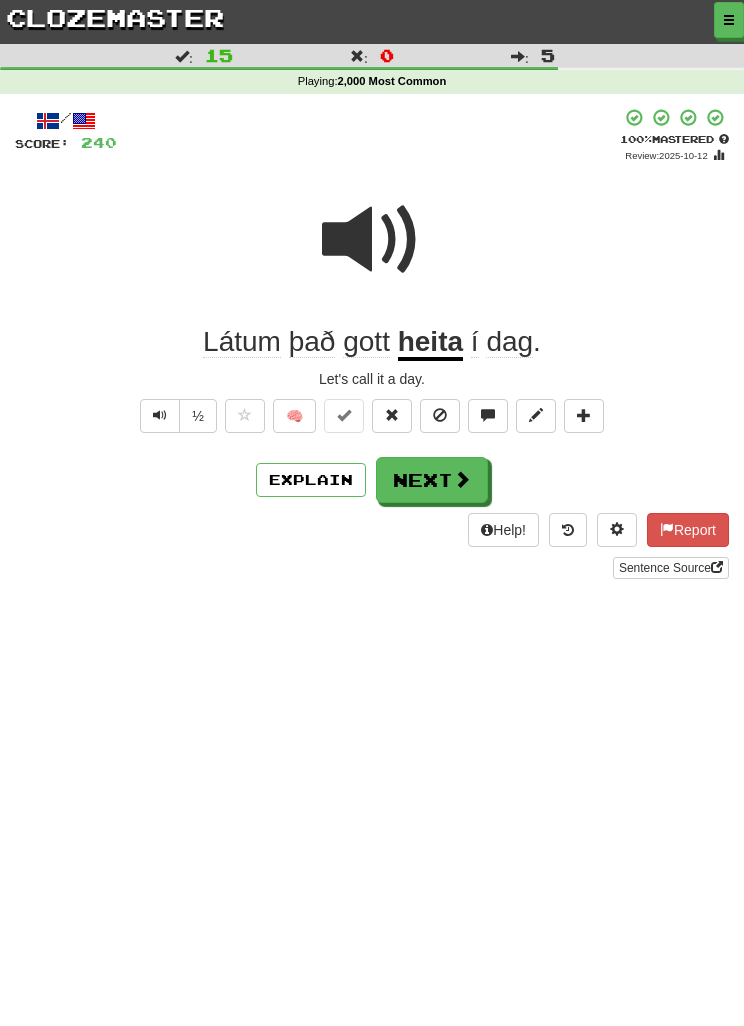 click on "Next" at bounding box center [432, 480] 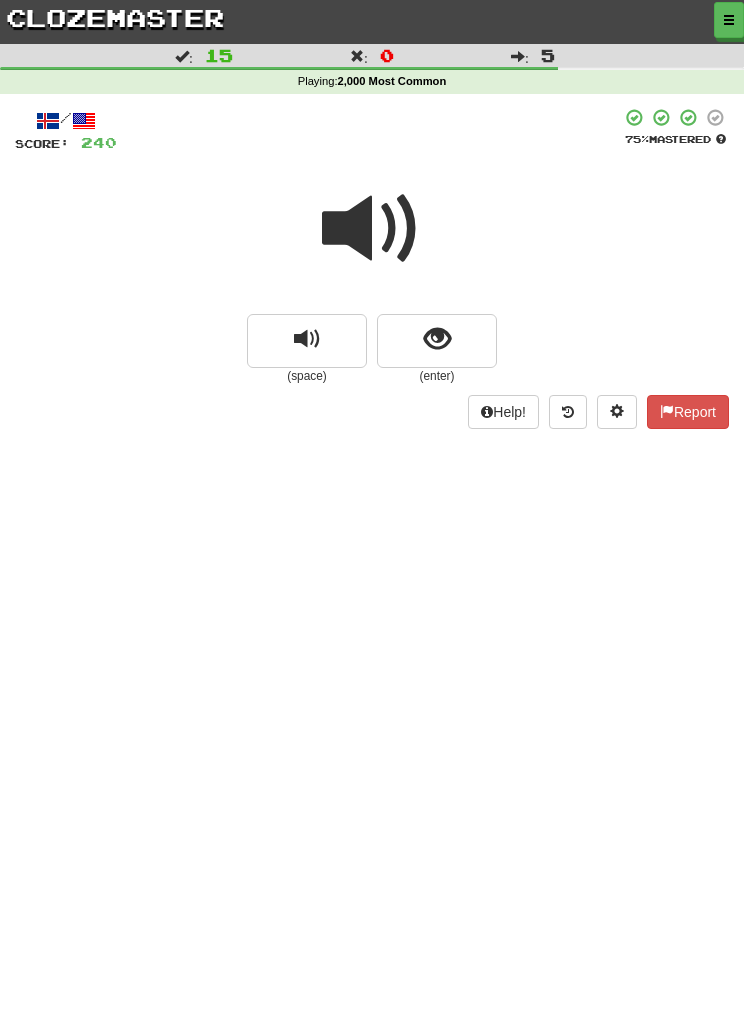 click at bounding box center [437, 339] 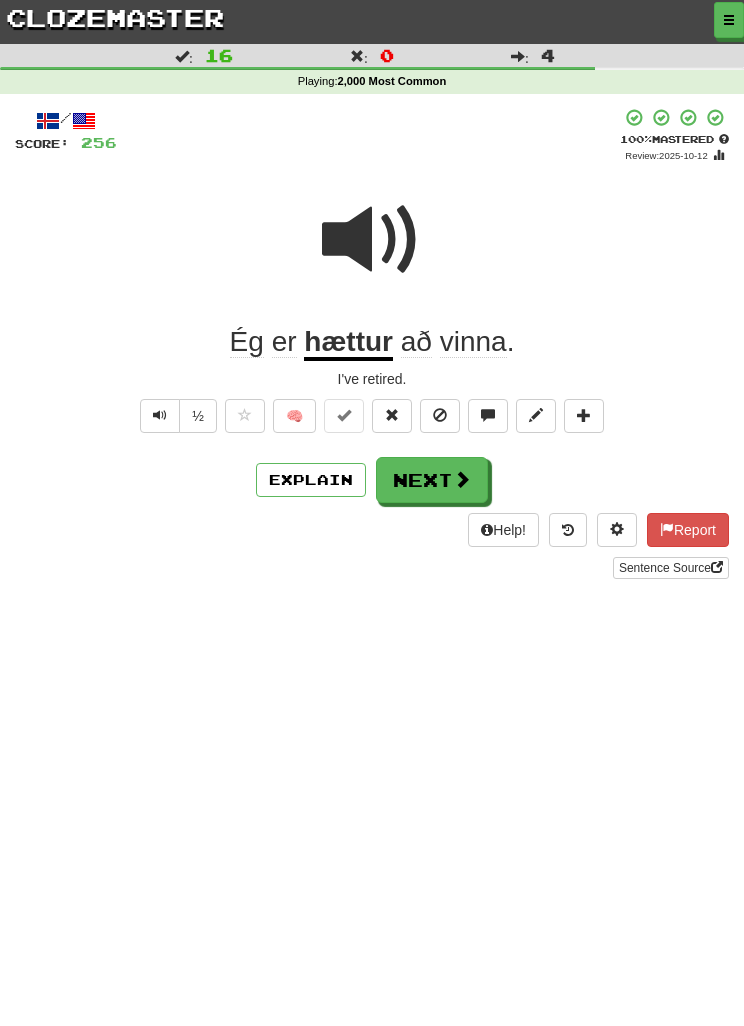click on "Next" at bounding box center [432, 480] 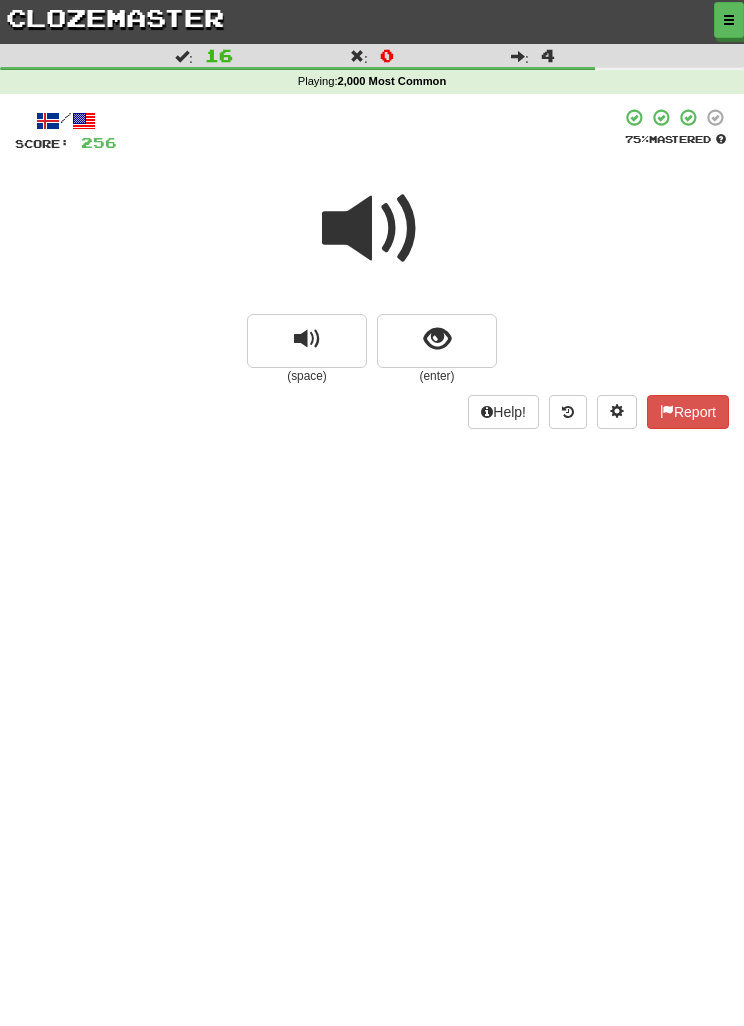 click at bounding box center [437, 339] 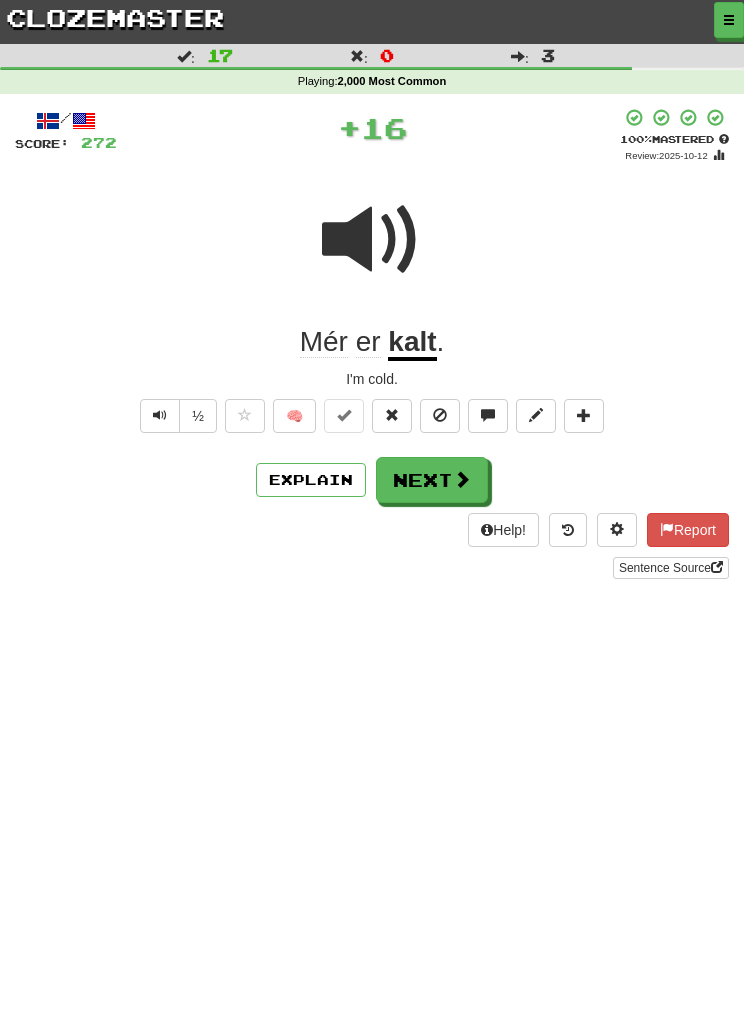 click on "Next" at bounding box center [432, 480] 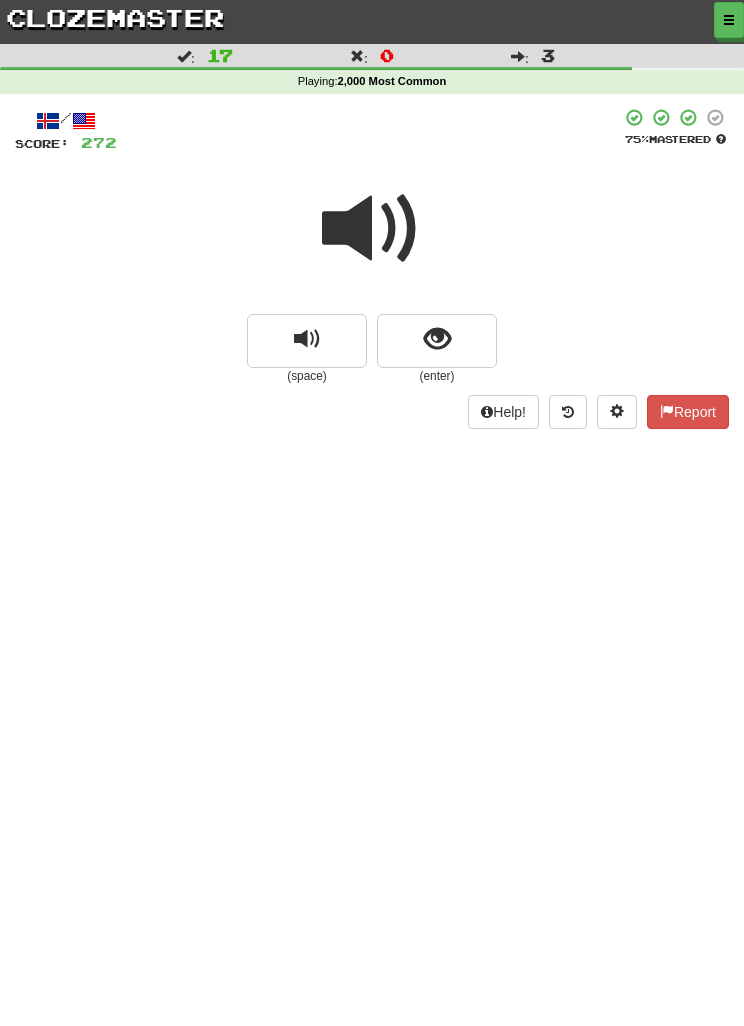 click at bounding box center [372, 229] 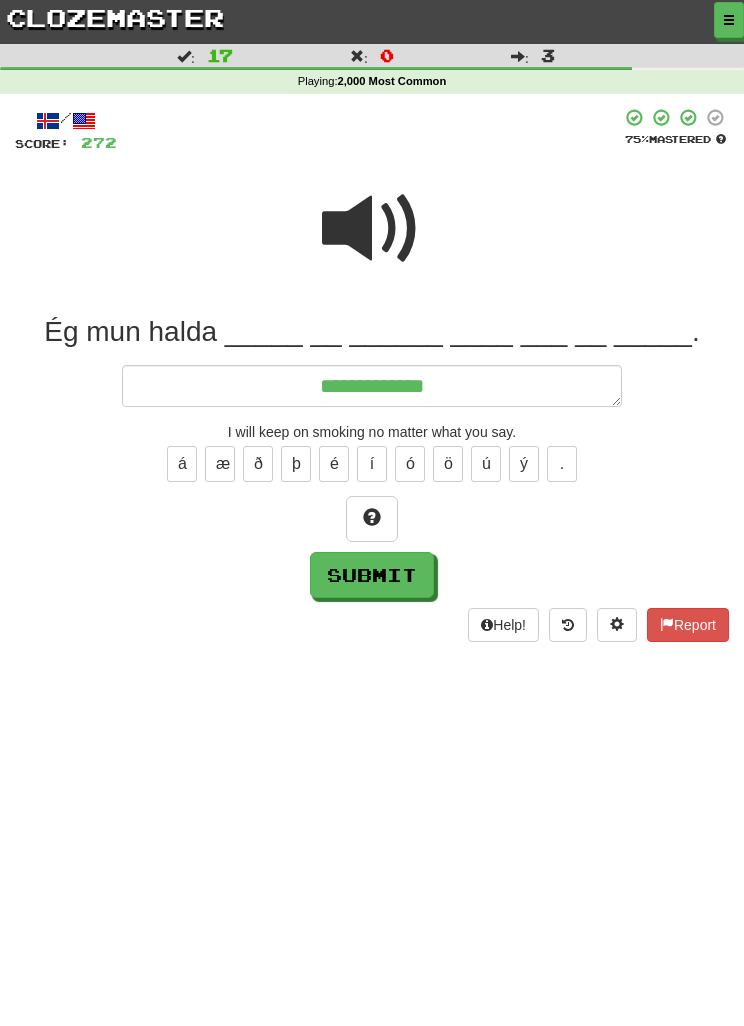 click at bounding box center [372, 229] 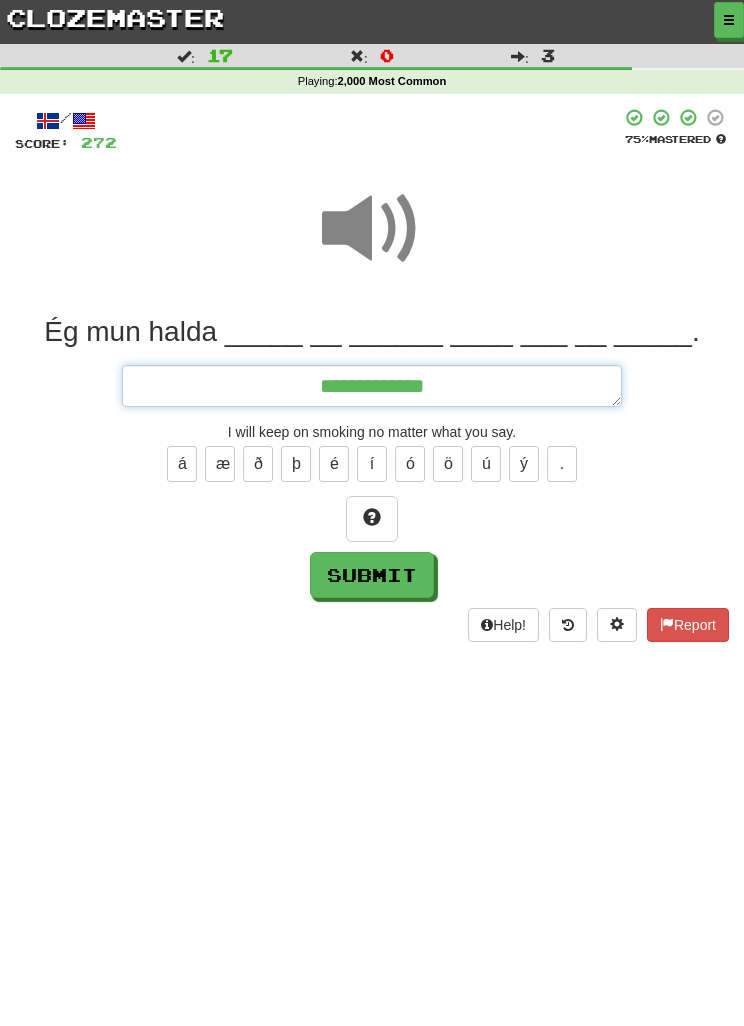 click on "**********" at bounding box center [372, 386] 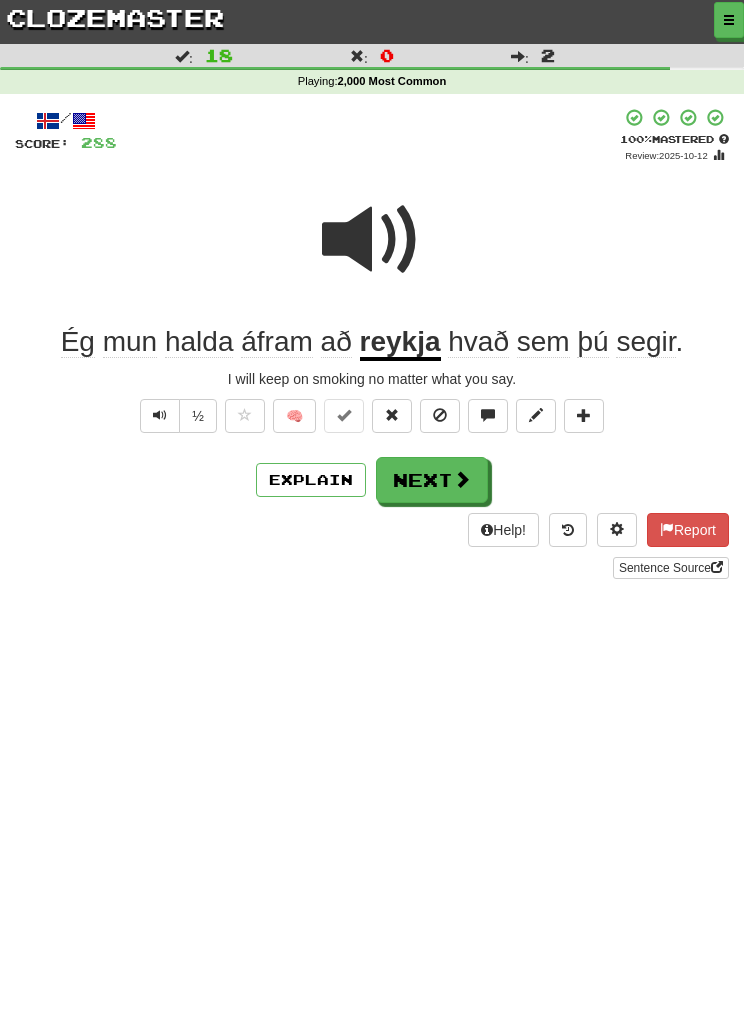 click on "Next" at bounding box center [432, 480] 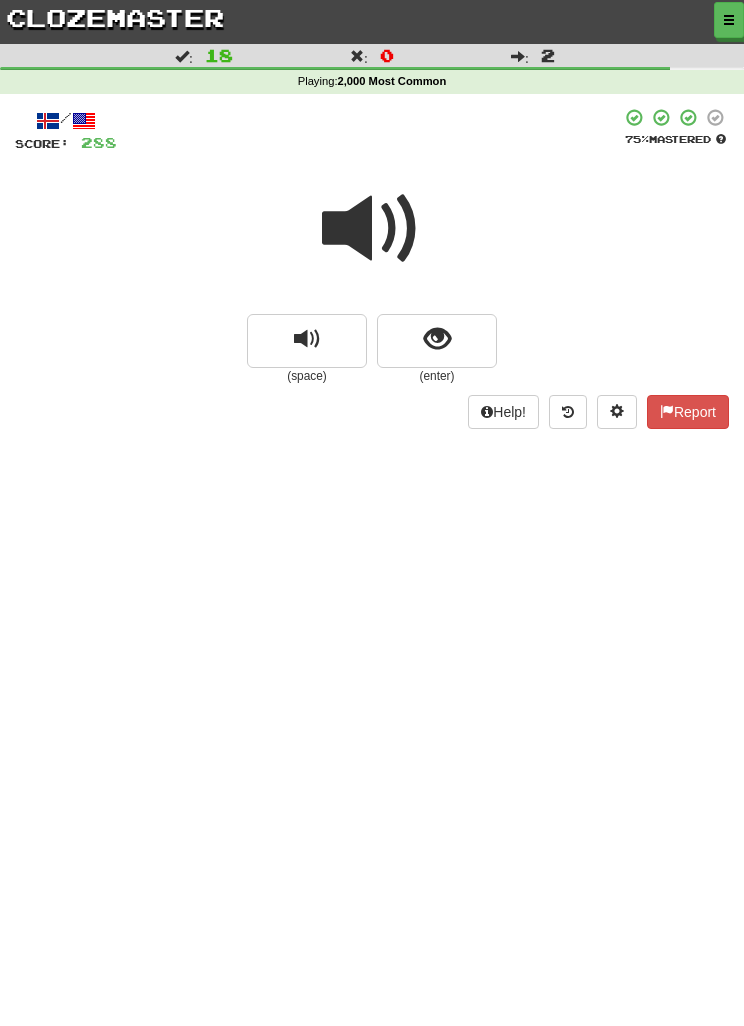 click at bounding box center [437, 339] 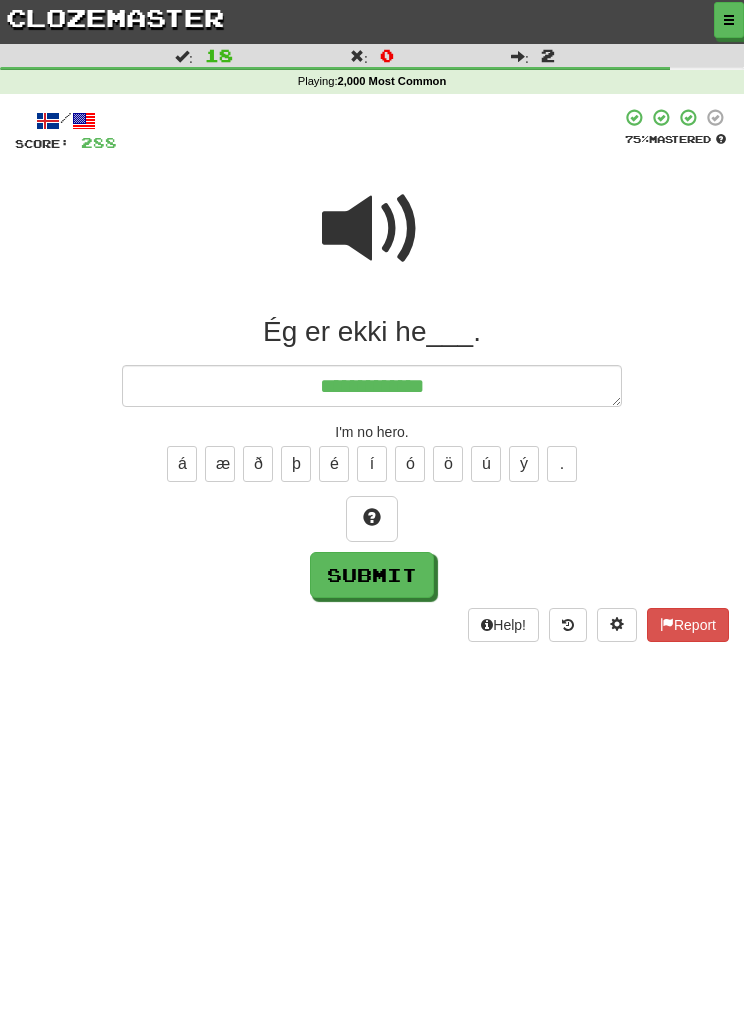 click at bounding box center (372, 229) 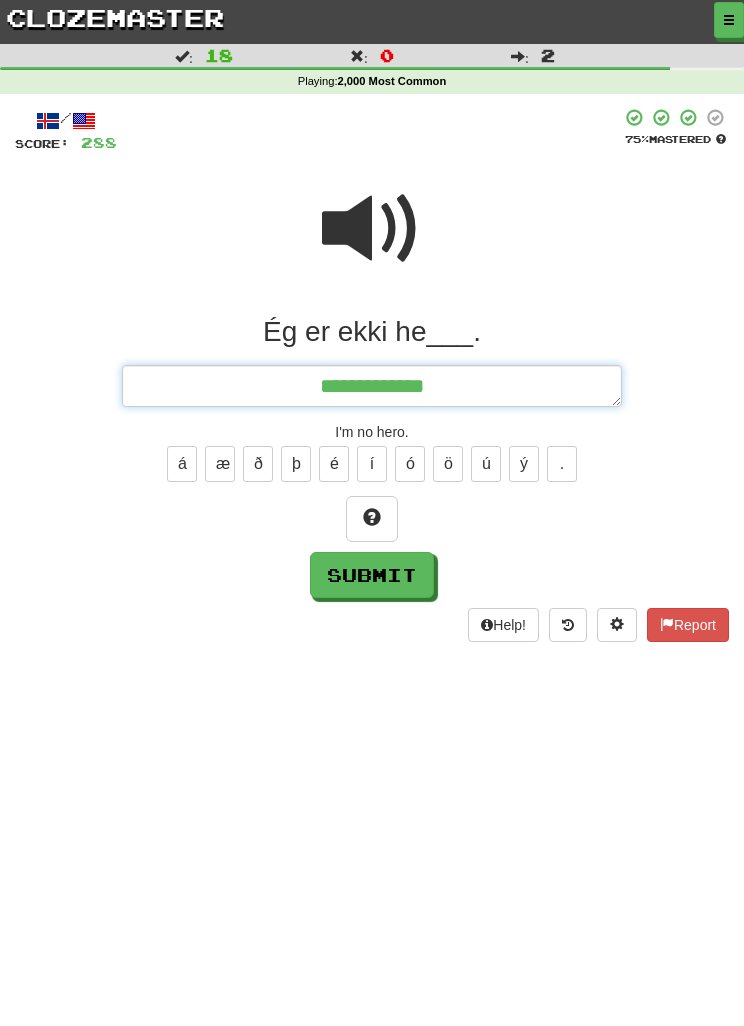 click on "**********" at bounding box center [372, 386] 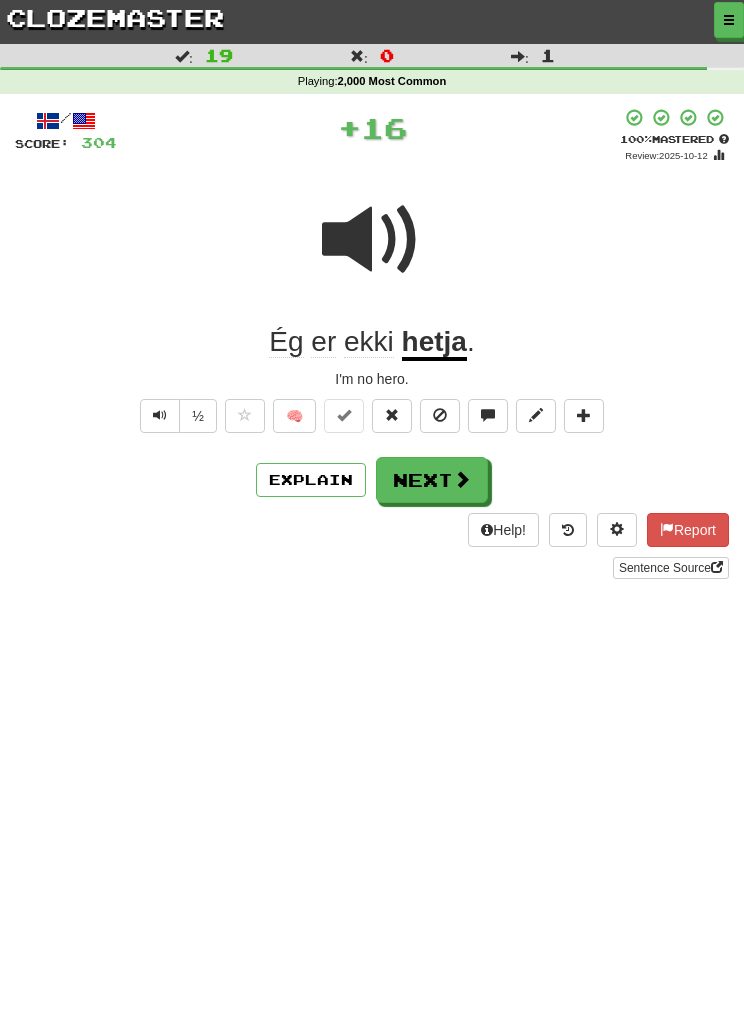 click on "Next" at bounding box center [432, 480] 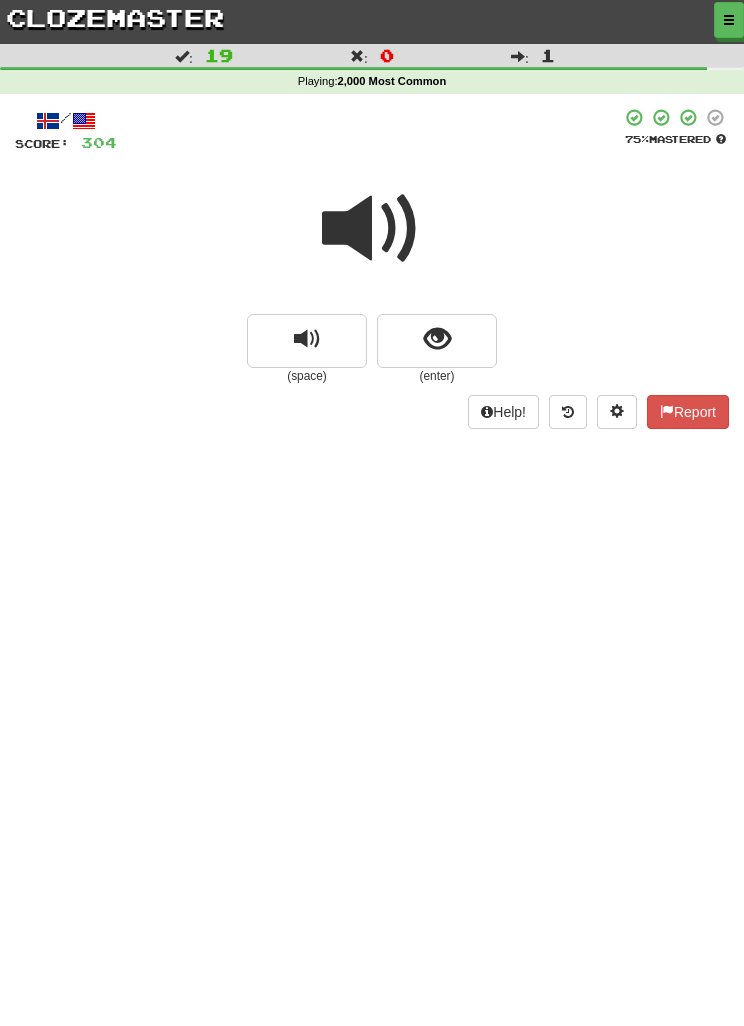 click at bounding box center (437, 339) 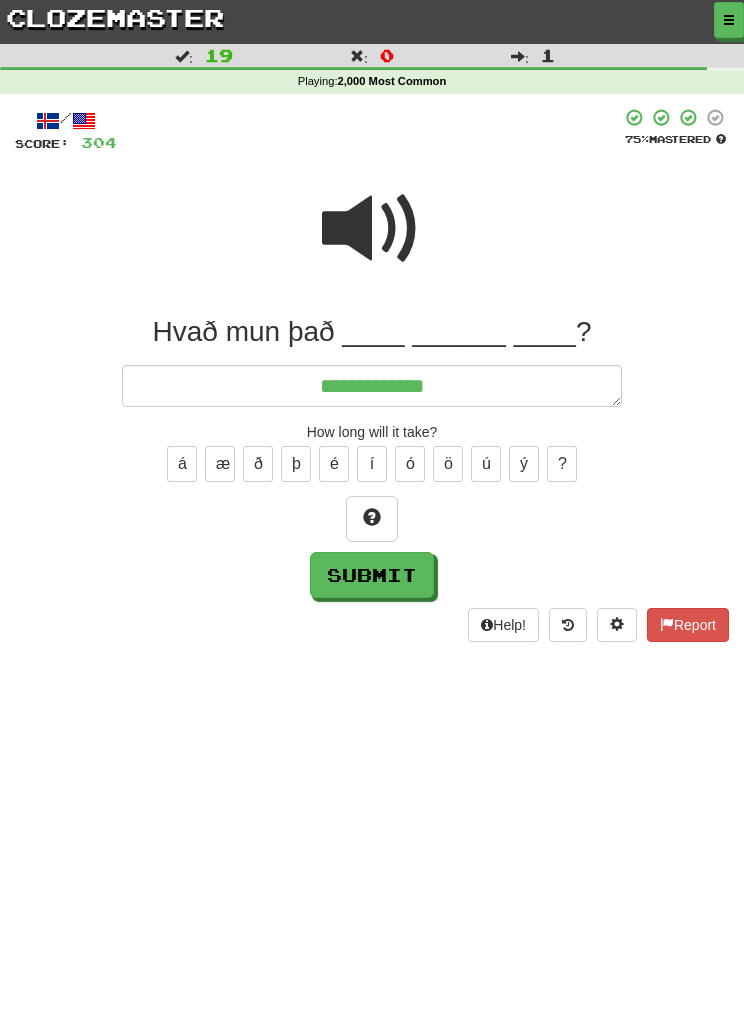 click at bounding box center [372, 229] 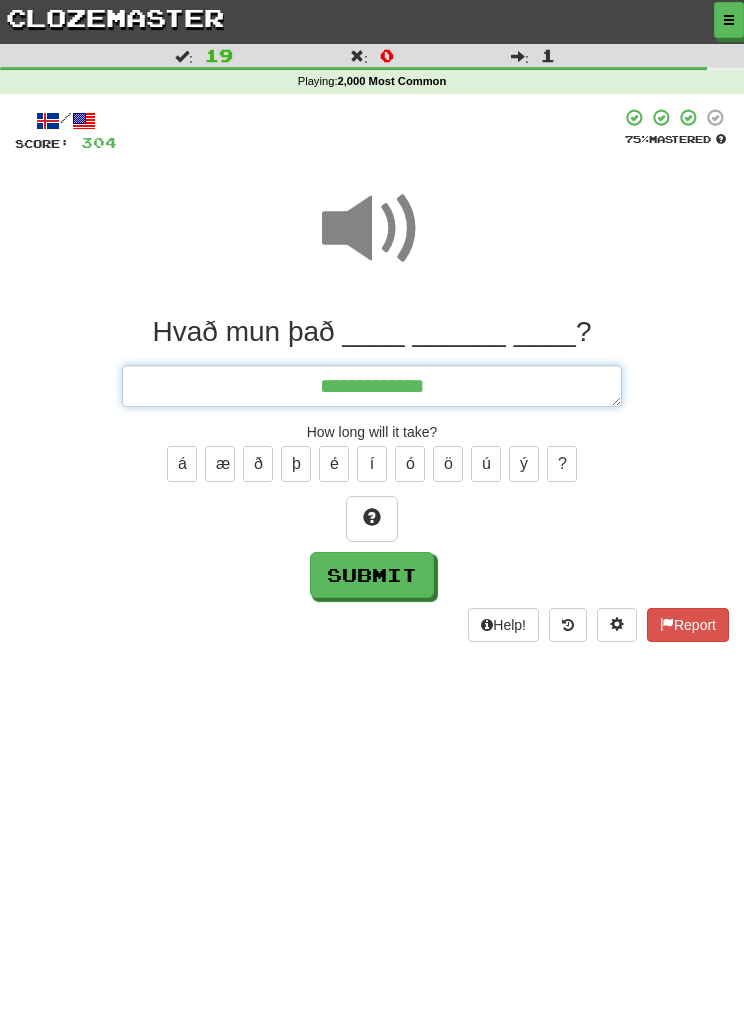 click on "**********" at bounding box center [372, 386] 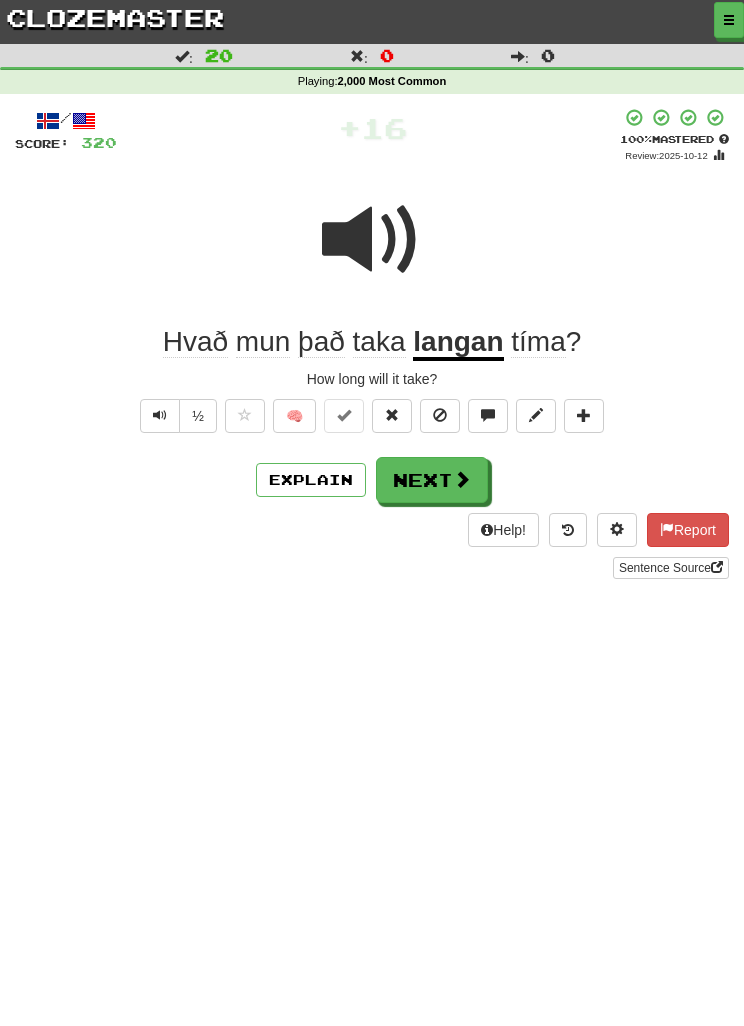 click on "Next" at bounding box center (432, 480) 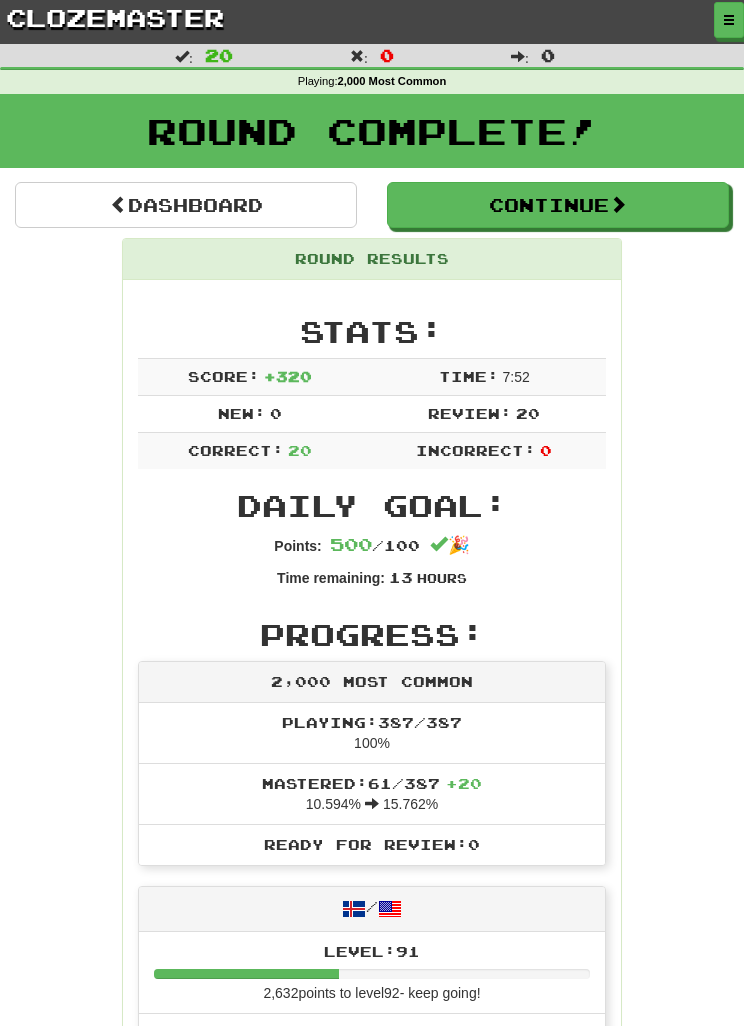 click at bounding box center [372, 20] 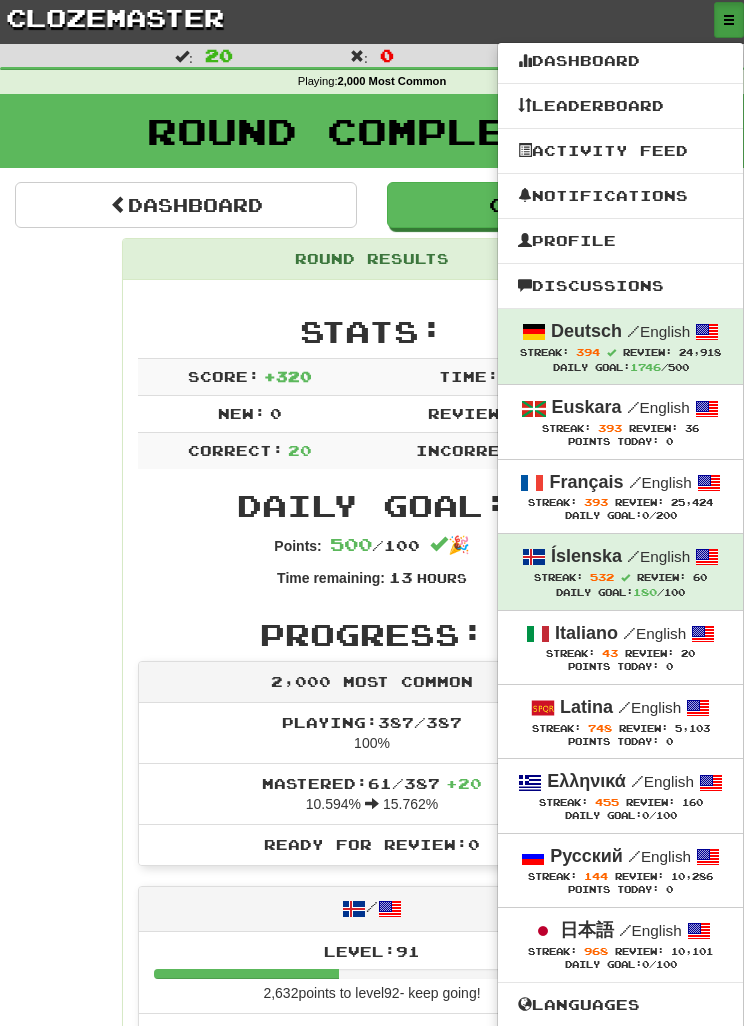 click on "Points Today: 0" at bounding box center (620, 442) 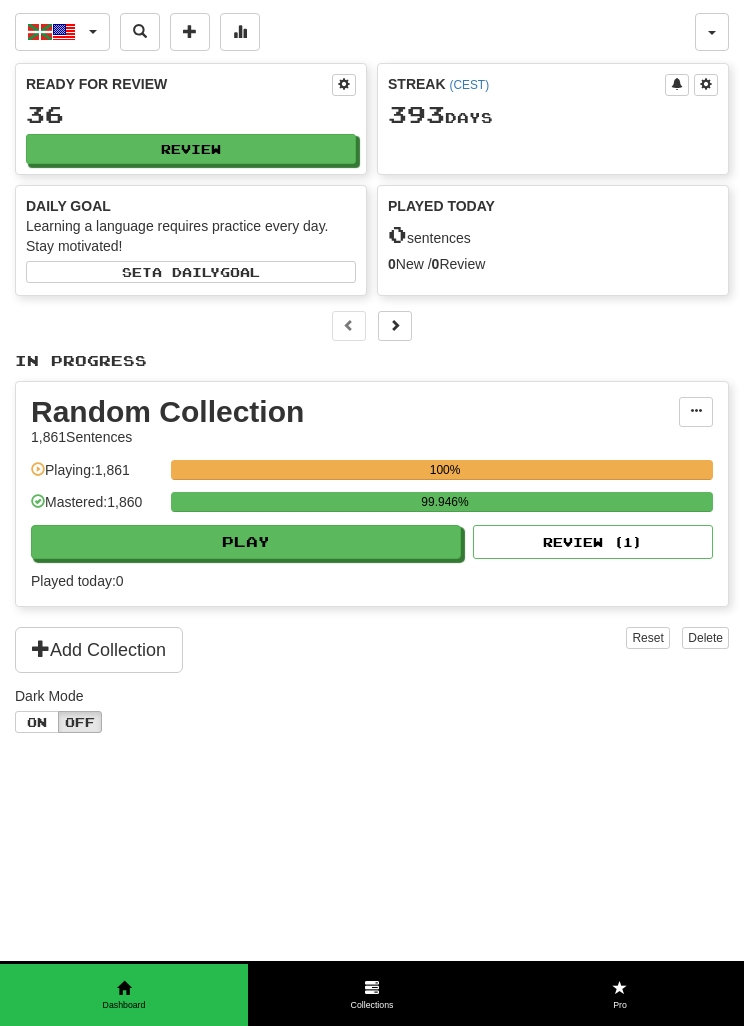 scroll, scrollTop: 0, scrollLeft: 0, axis: both 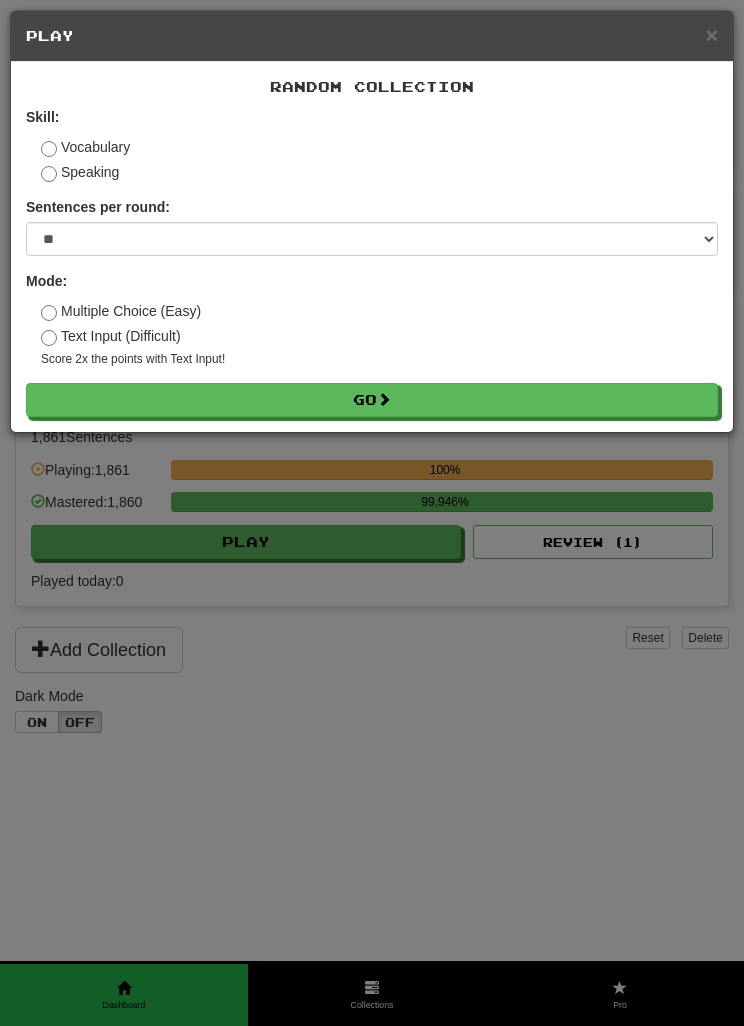 click on "Go" at bounding box center (372, 400) 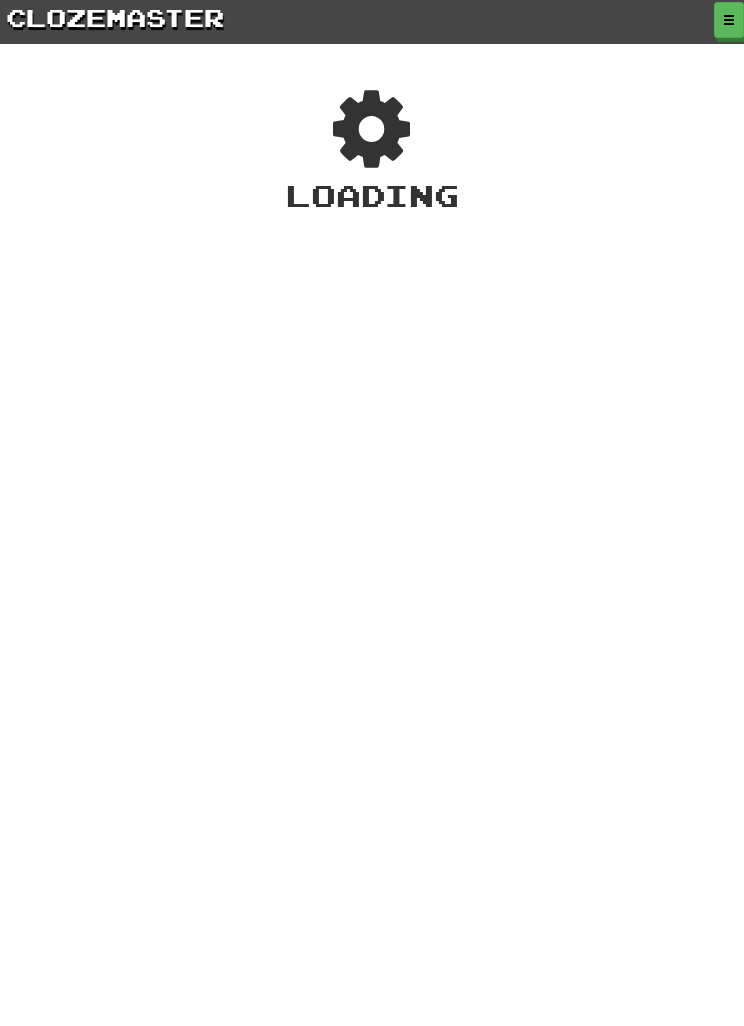 scroll, scrollTop: 0, scrollLeft: 0, axis: both 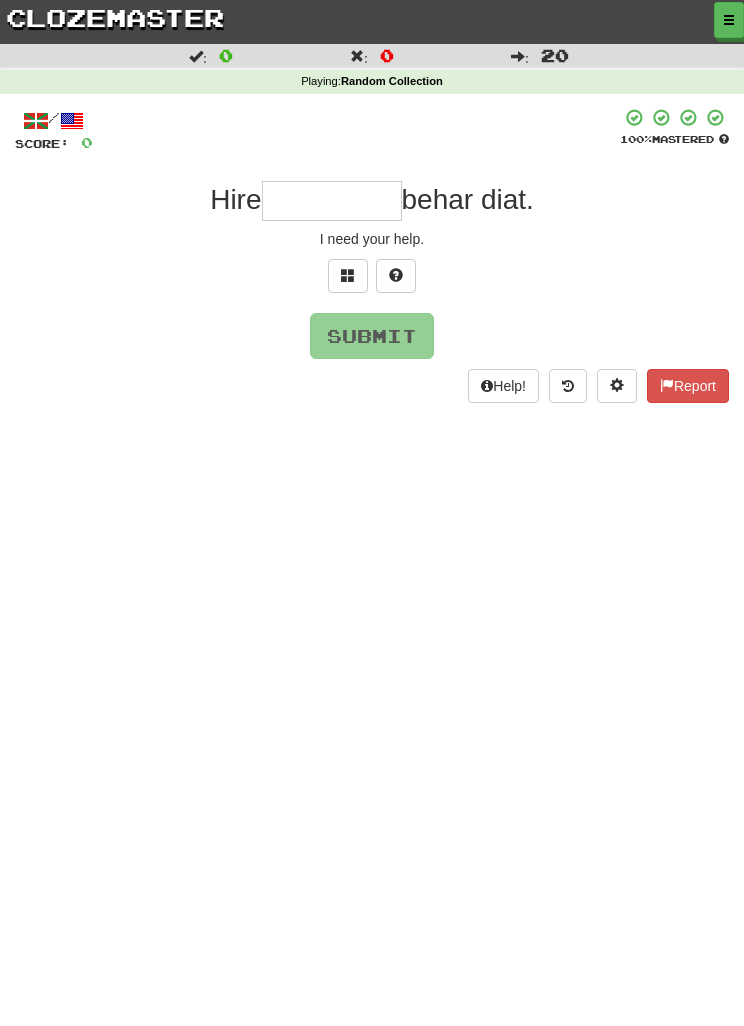 click at bounding box center (332, 201) 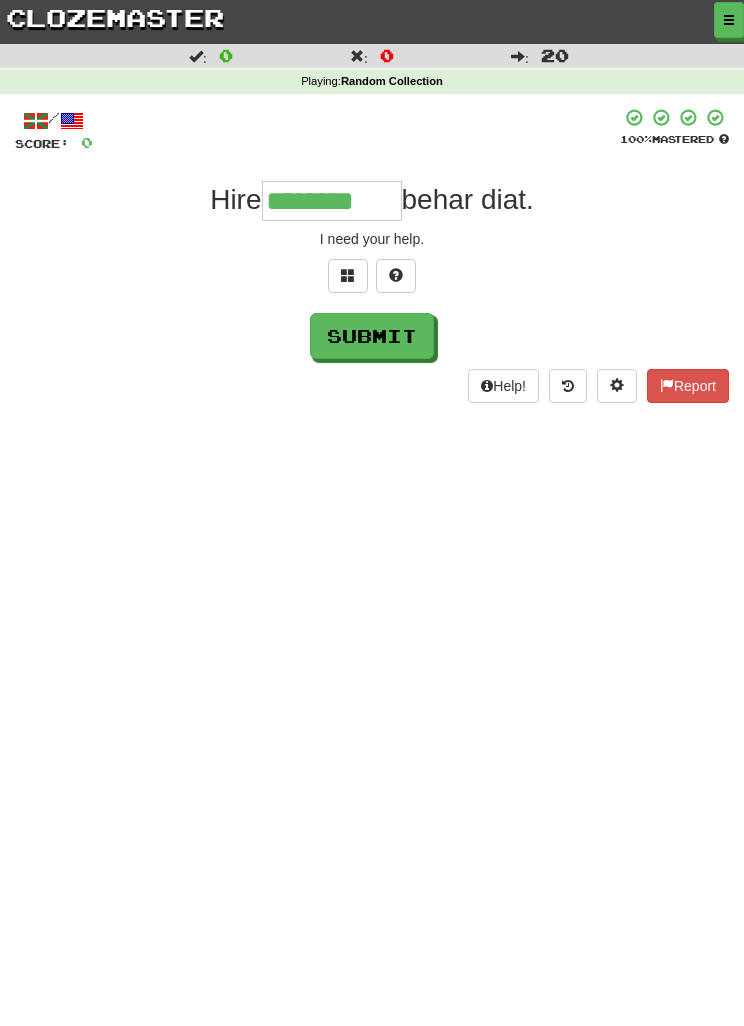 type on "********" 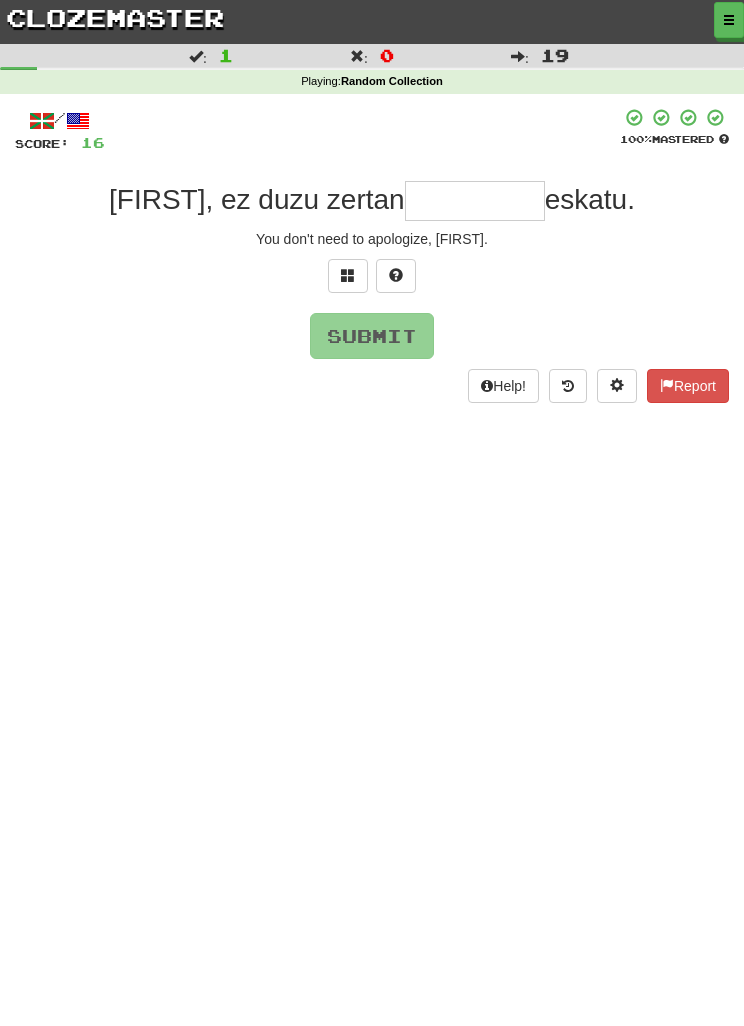 click at bounding box center [348, 276] 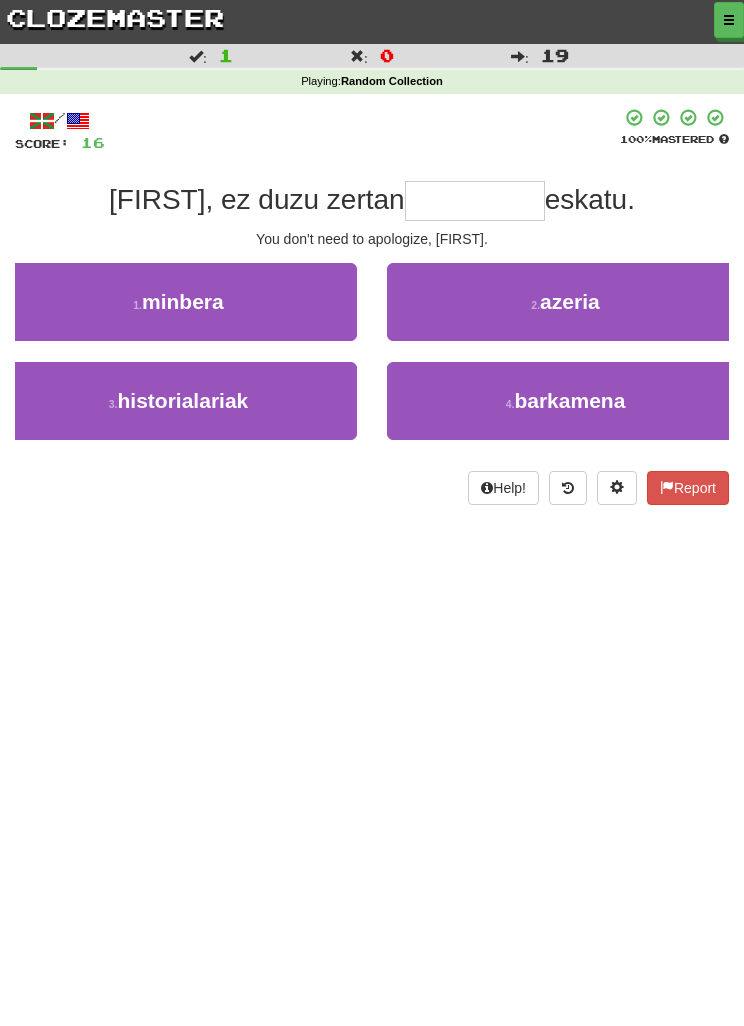 click on "4 .  barkamena" at bounding box center [565, 401] 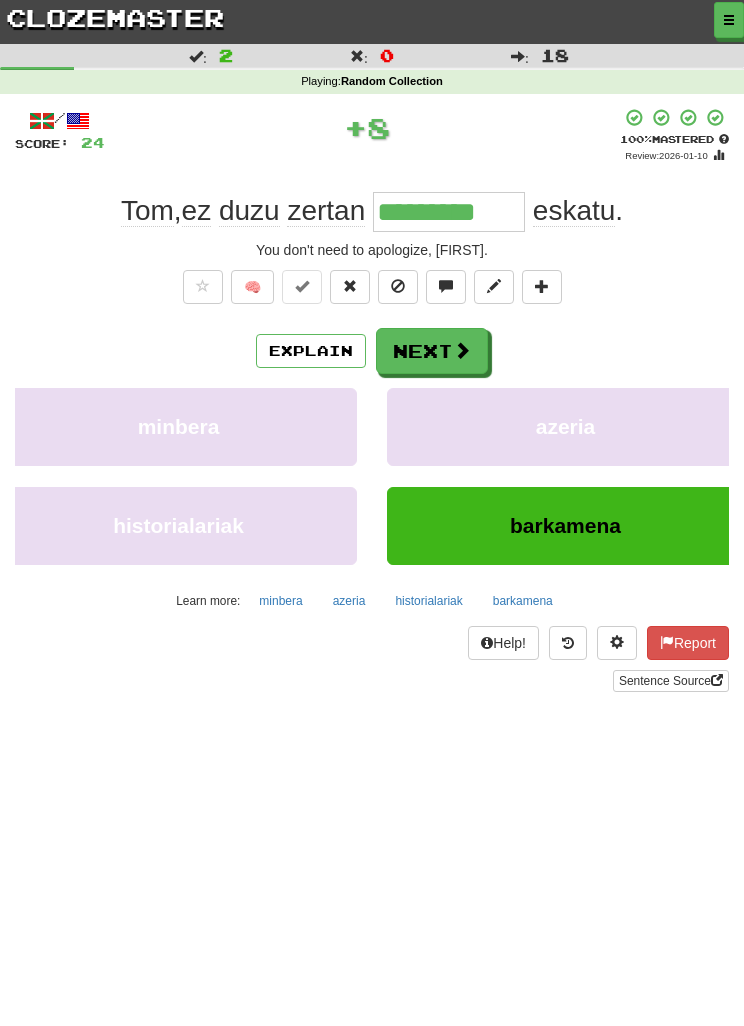 click on "Next" at bounding box center [432, 351] 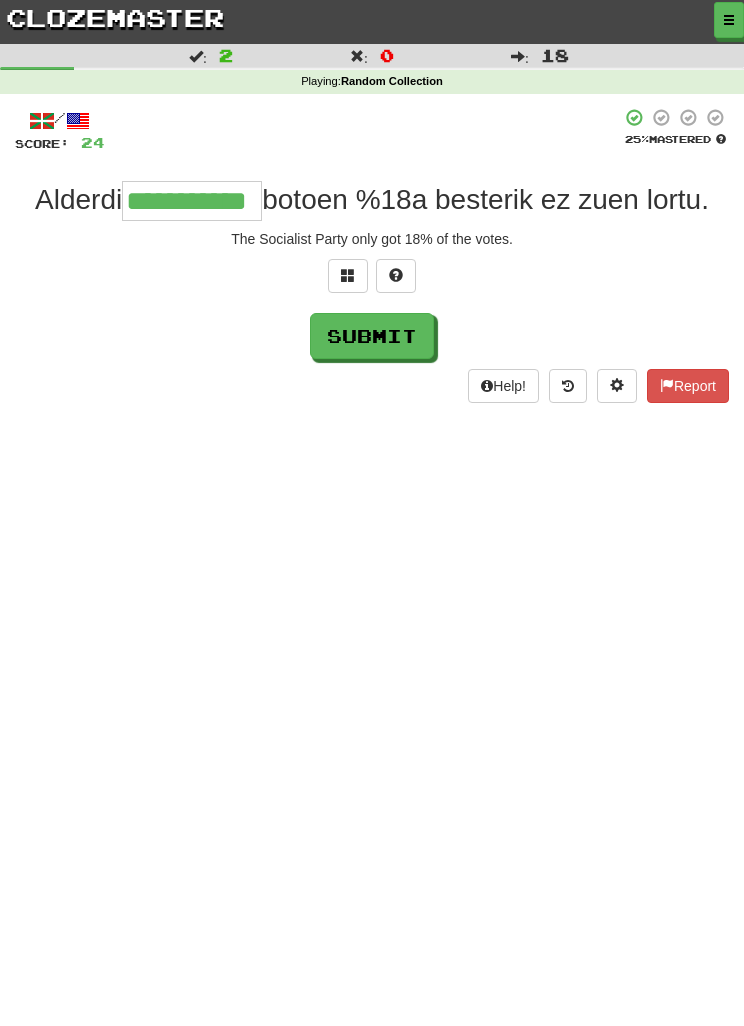 type on "**********" 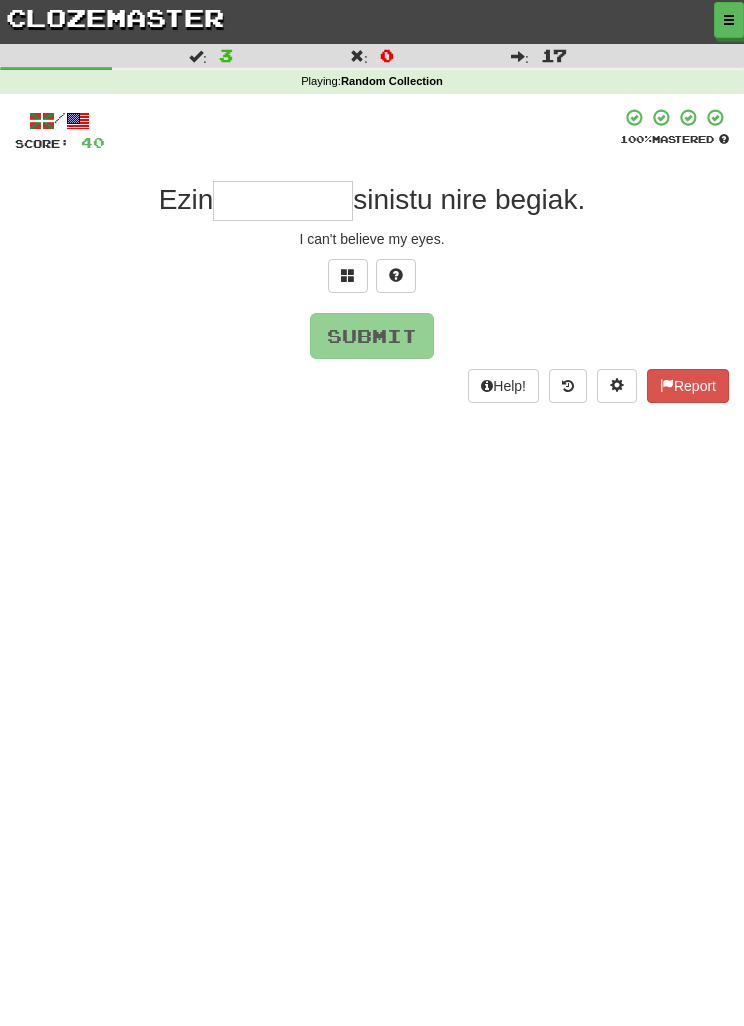 click at bounding box center (348, 276) 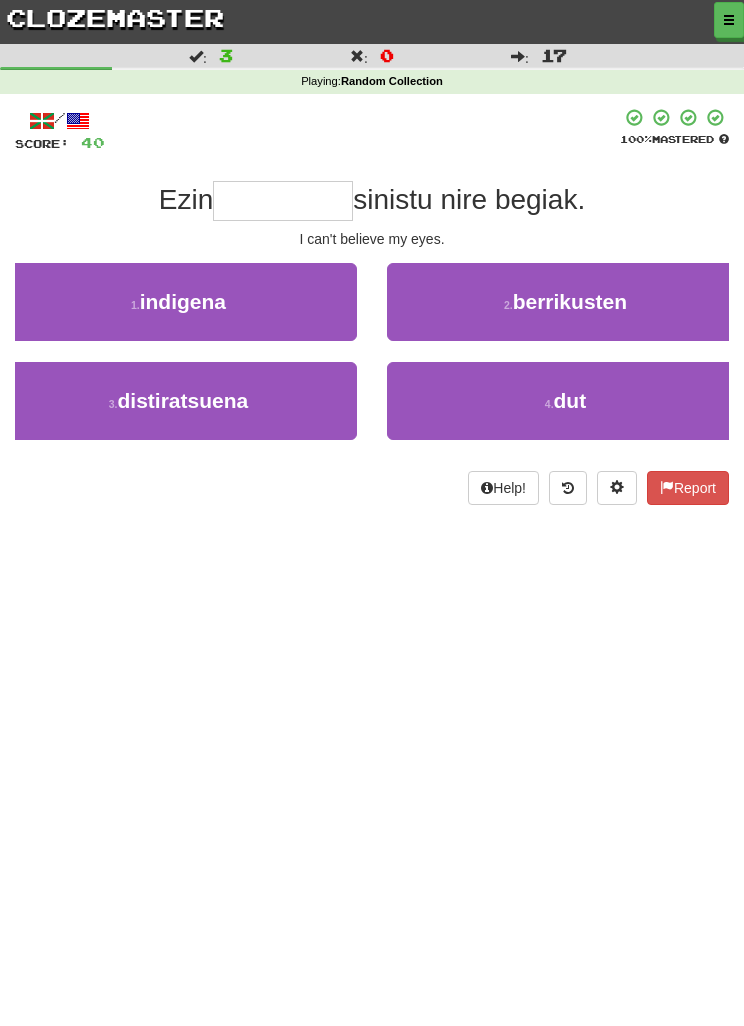 click on "4 .  dut" at bounding box center (565, 401) 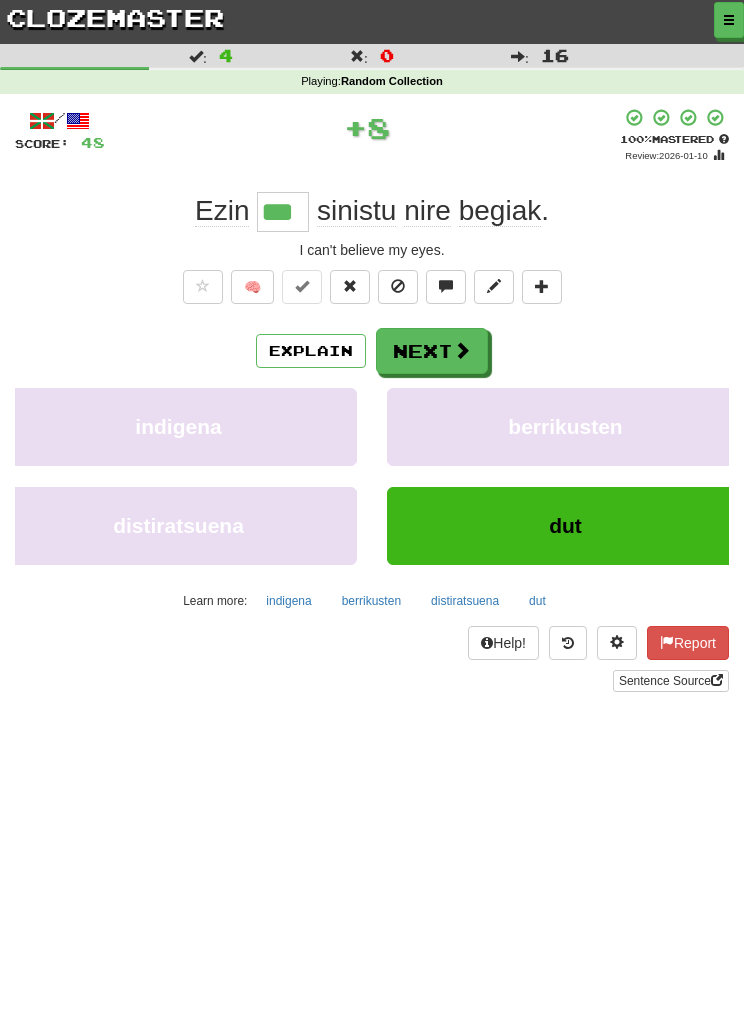 click on "Next" at bounding box center (432, 351) 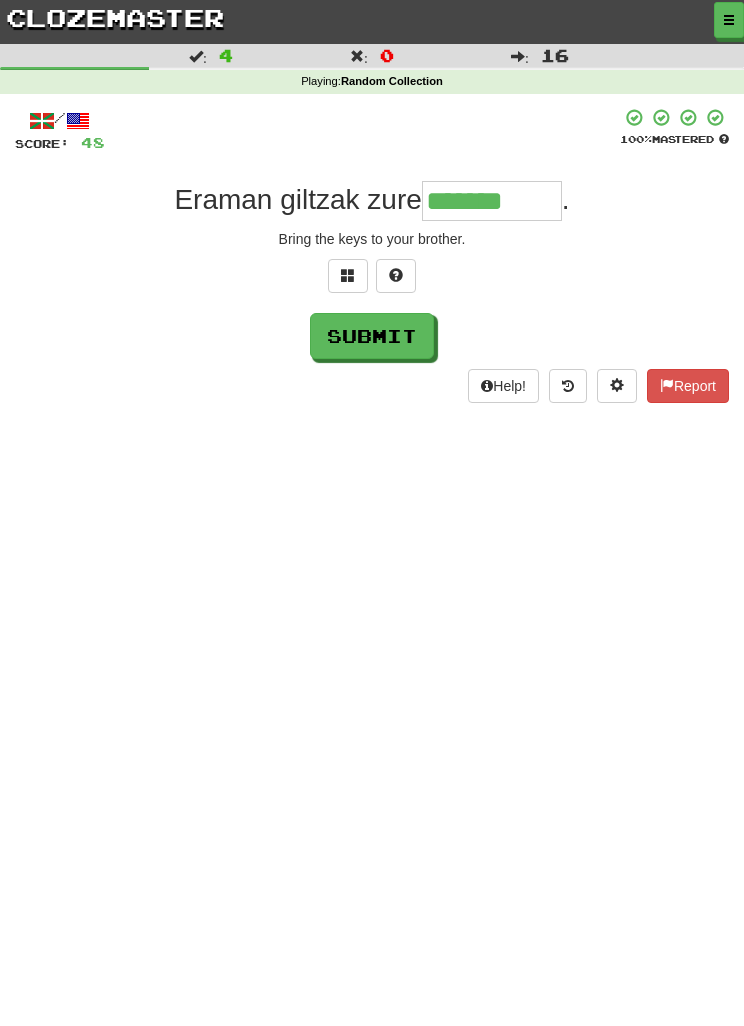 type on "*******" 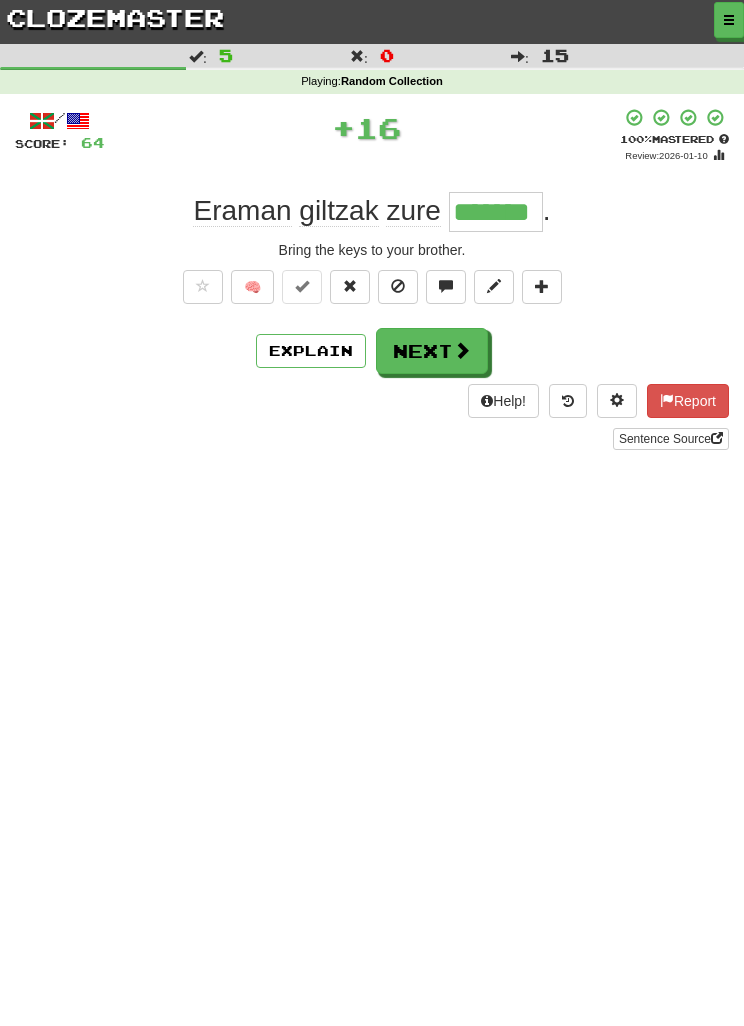 click on "Next" at bounding box center (432, 351) 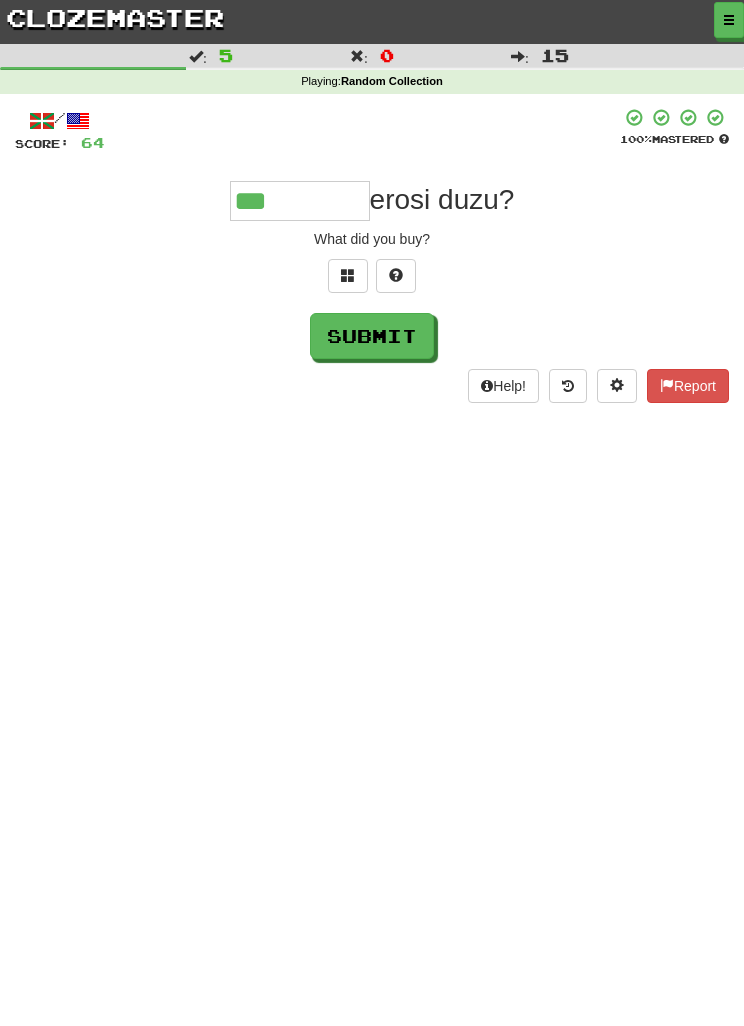 type on "***" 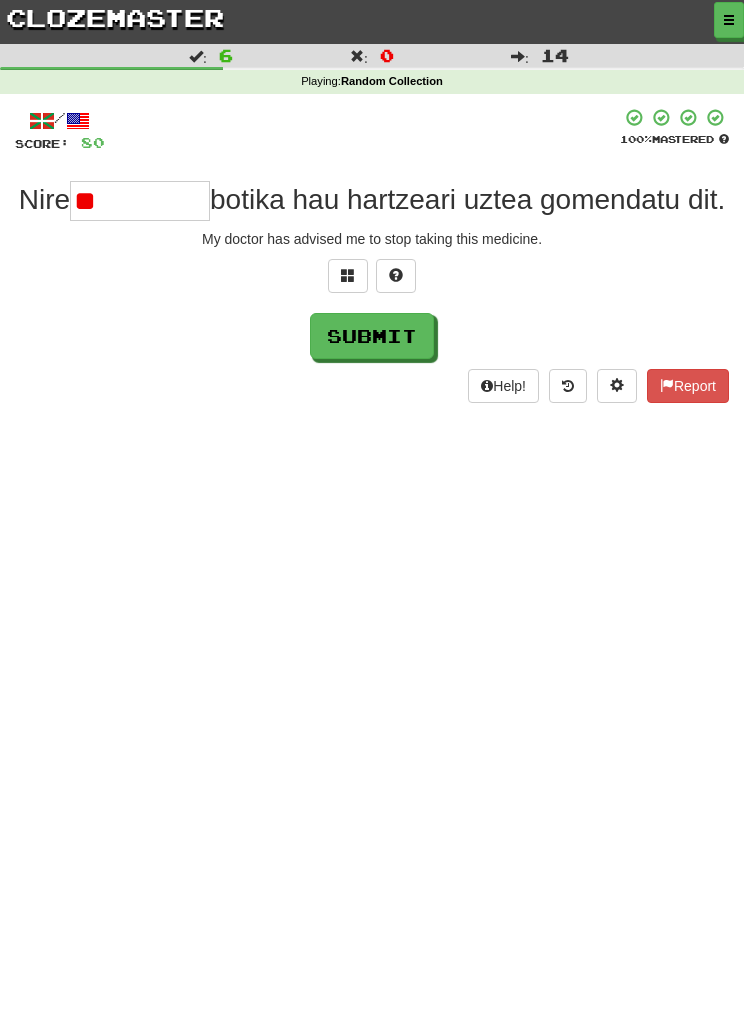 type on "*" 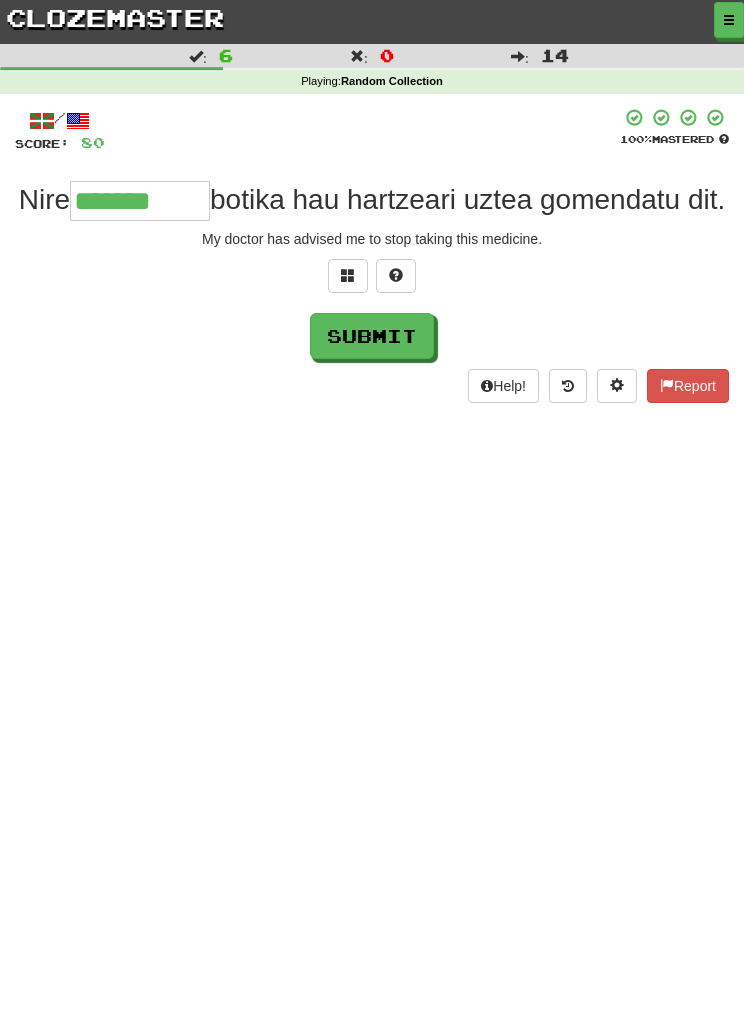 type on "********" 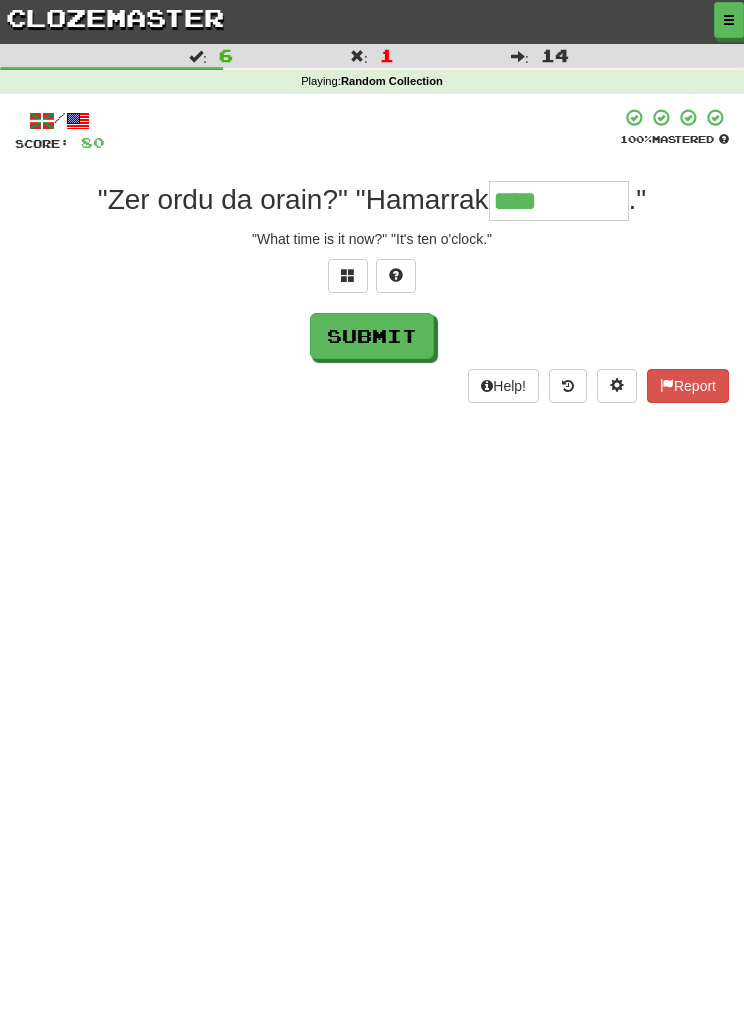 type on "****" 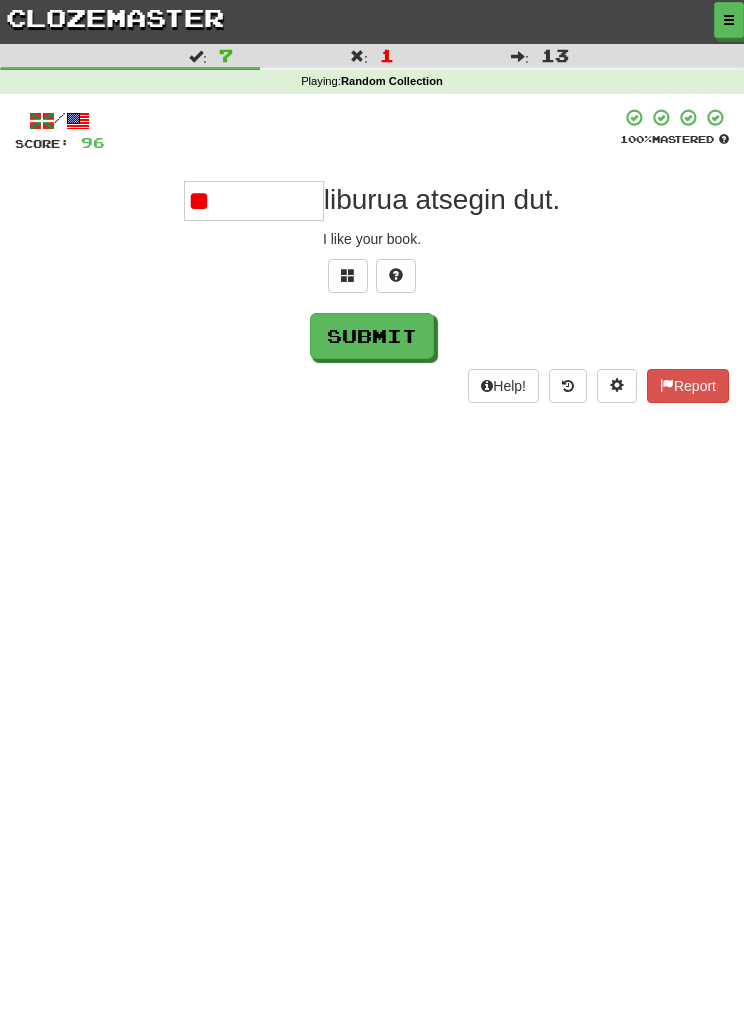 type on "*" 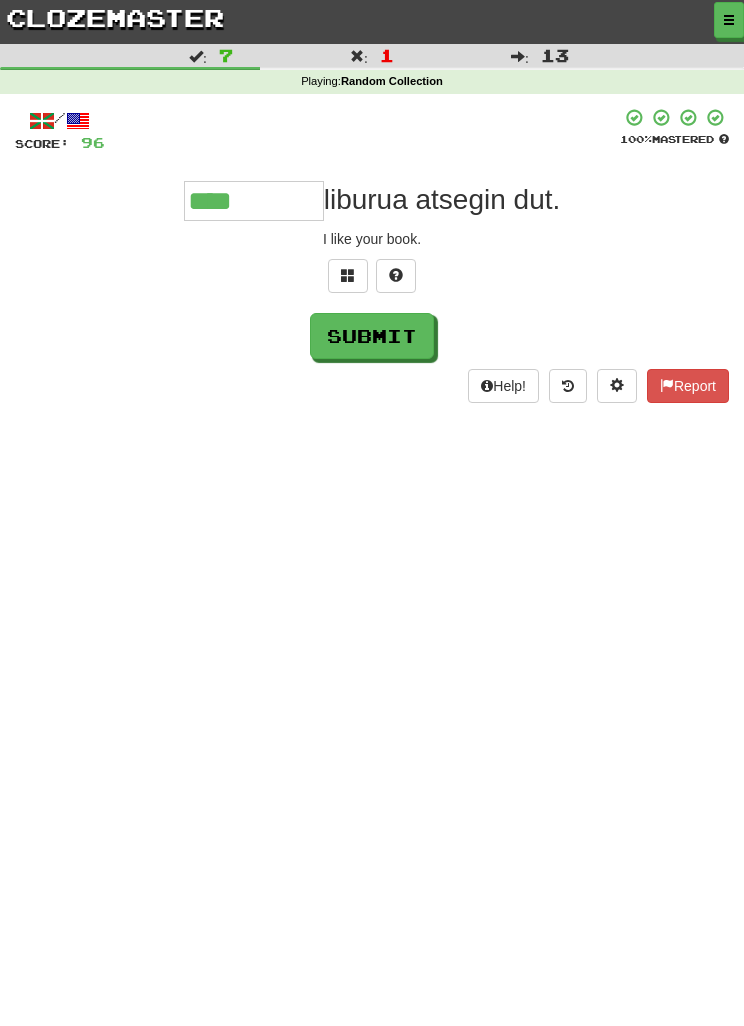 type on "****" 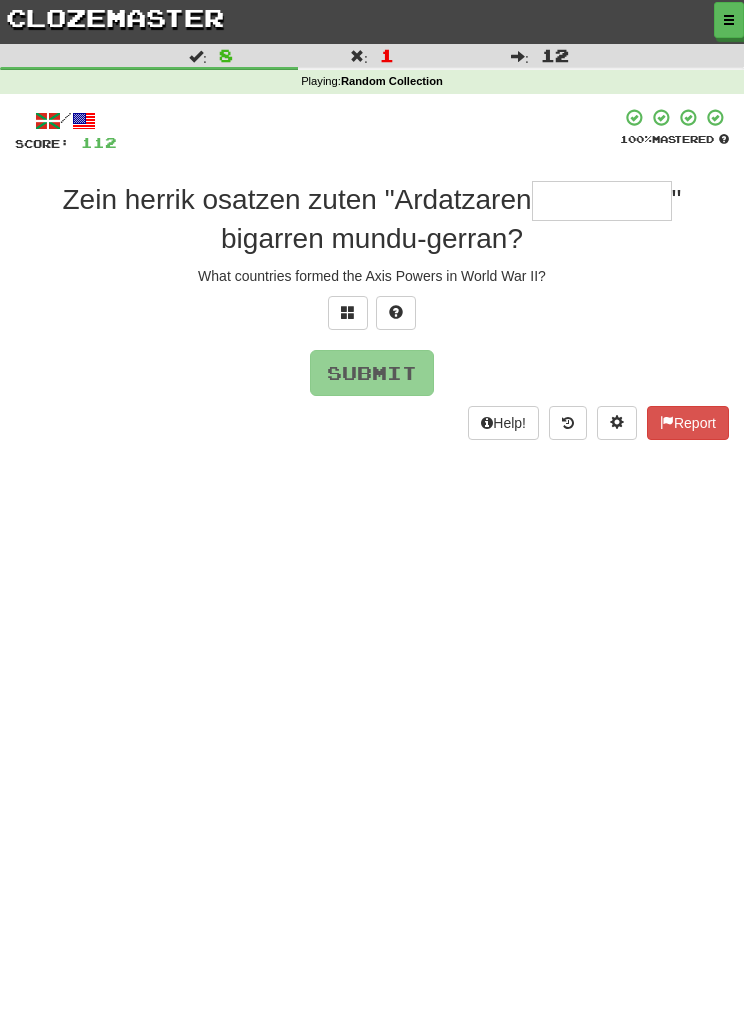 click at bounding box center (348, 313) 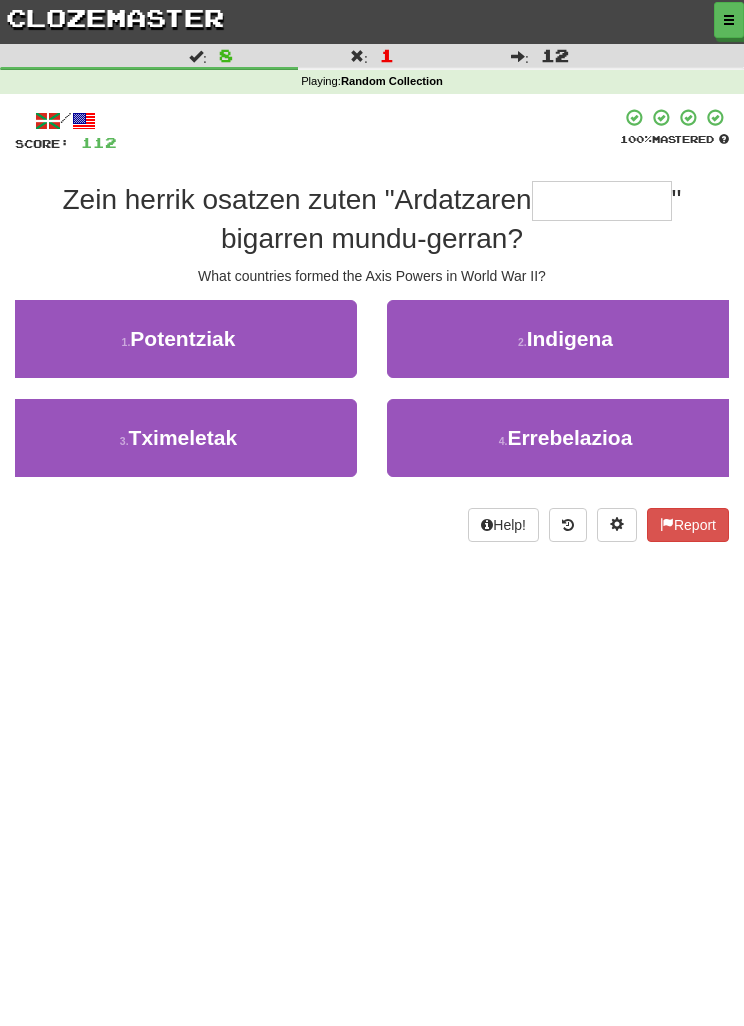 click on "1 .  Potentziak" at bounding box center [178, 339] 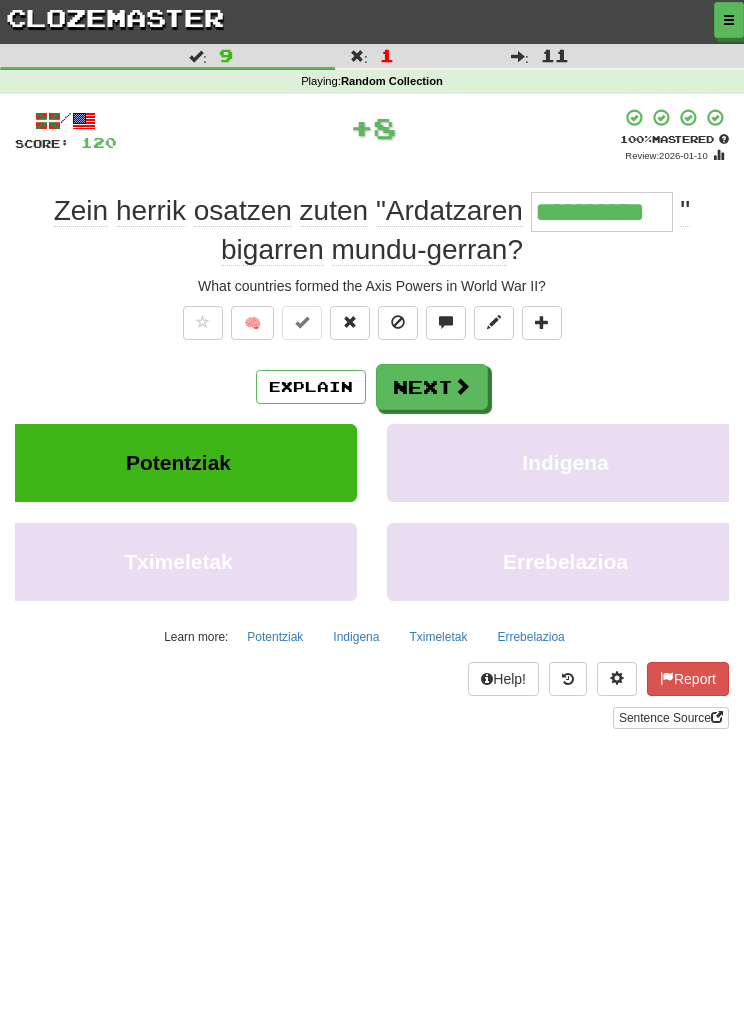 click on "Next" at bounding box center [432, 387] 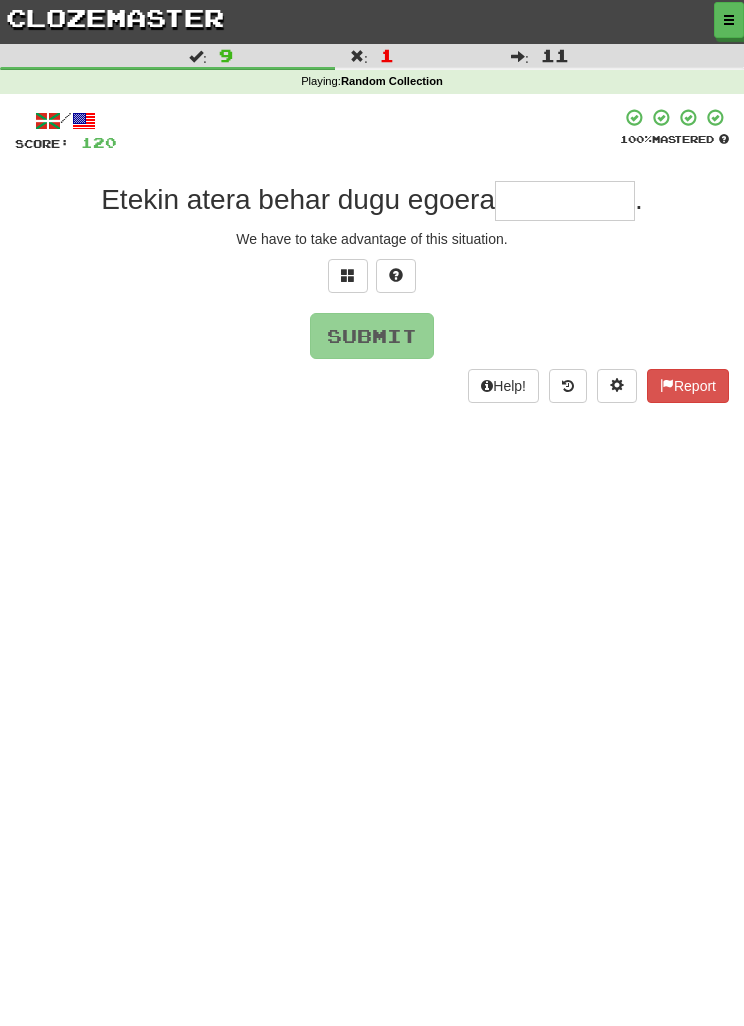 click at bounding box center (348, 276) 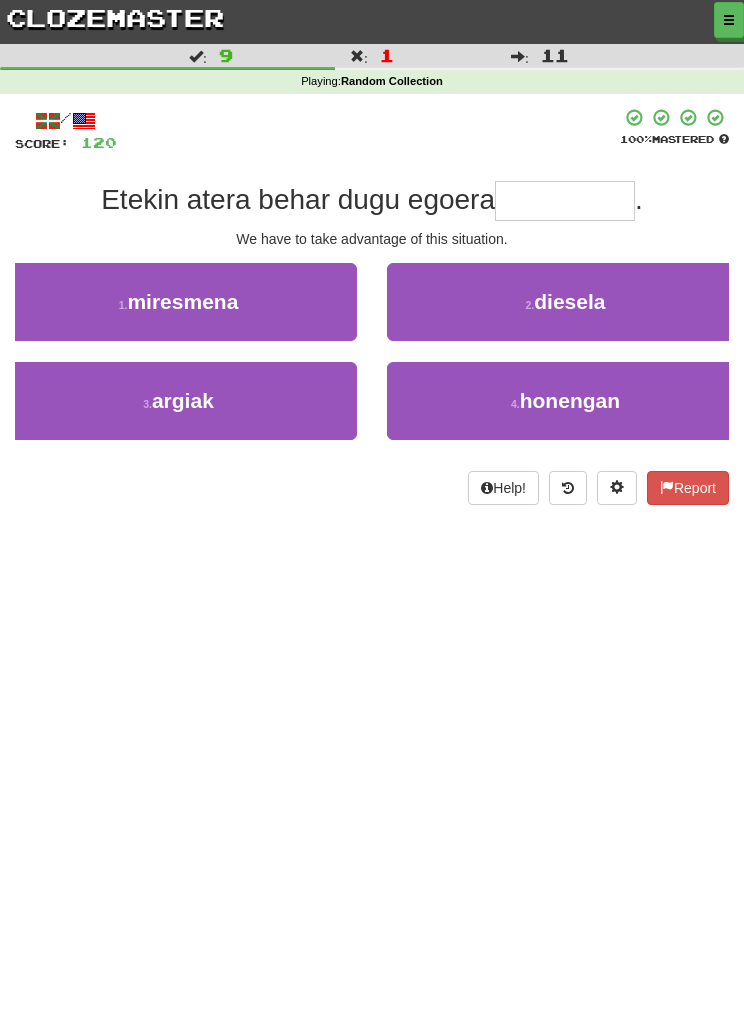 click on "4 .  honengan" at bounding box center [565, 401] 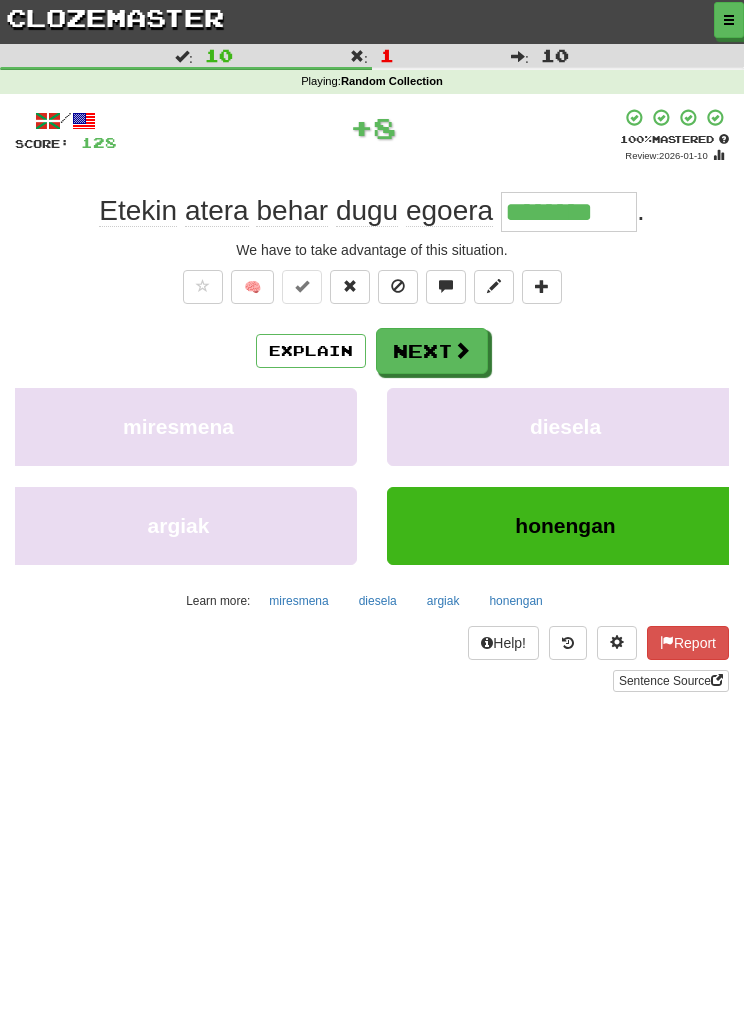 click on "Next" at bounding box center [432, 351] 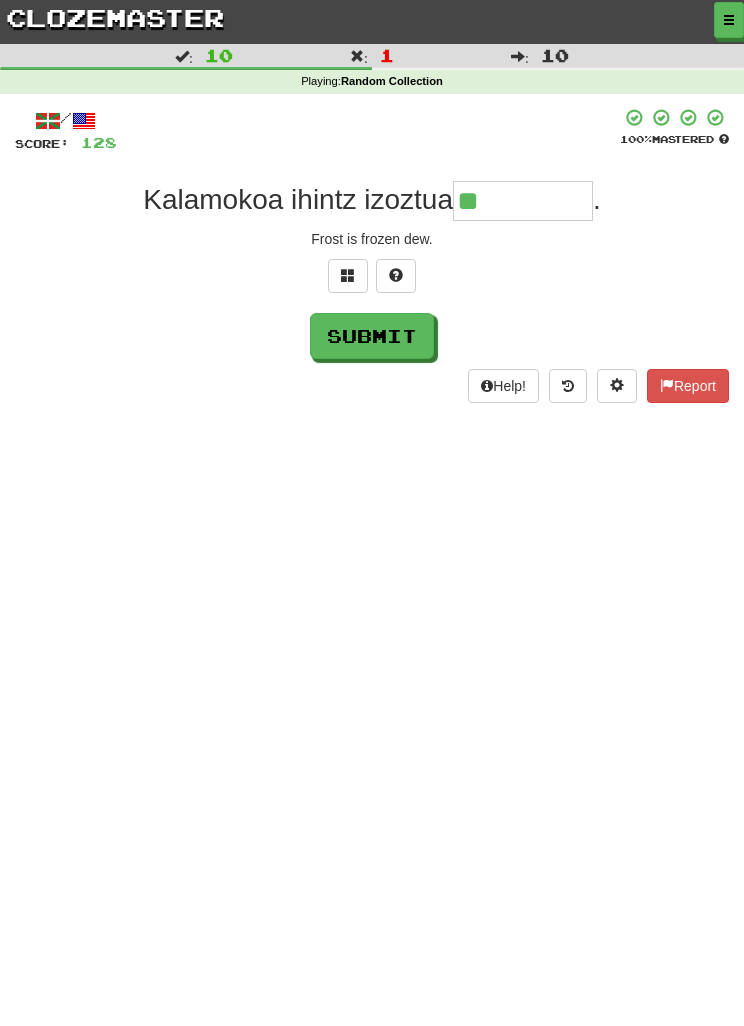 type on "**" 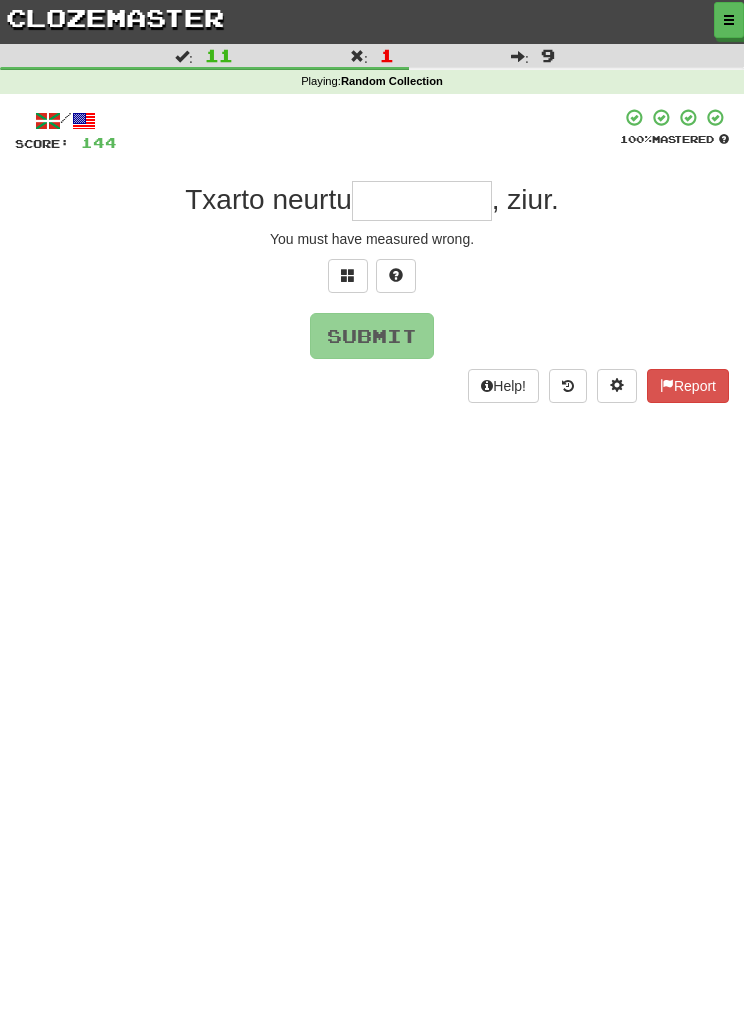 click at bounding box center (348, 276) 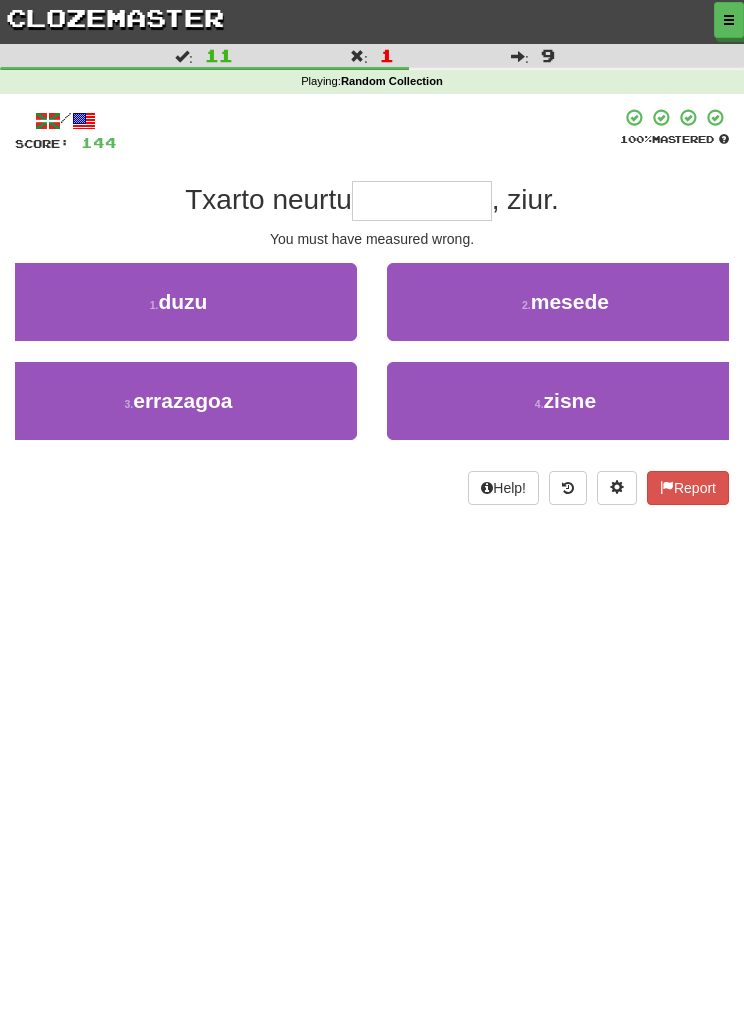 click on "1 .  duzu" at bounding box center (178, 302) 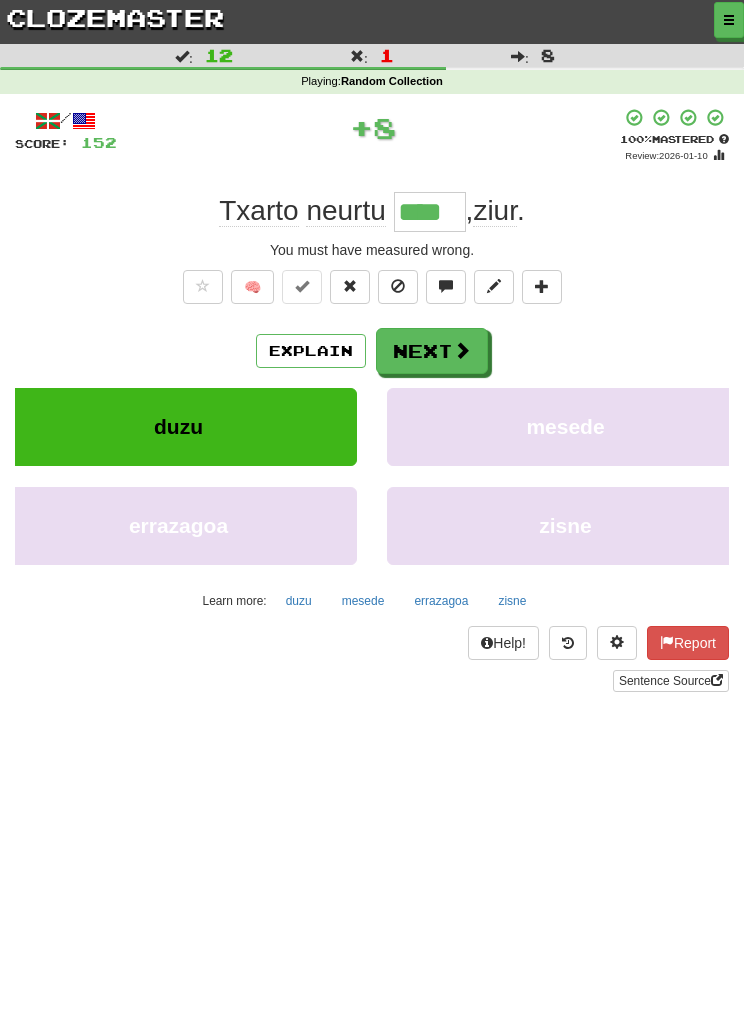 click on "Next" at bounding box center [432, 351] 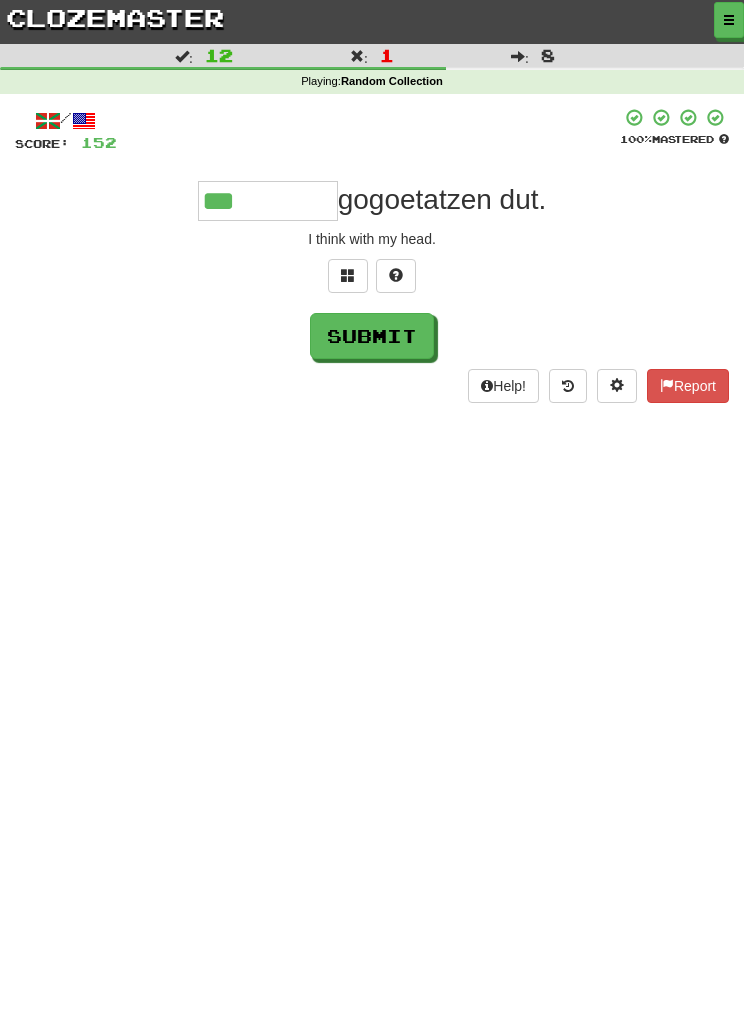 click at bounding box center [348, 275] 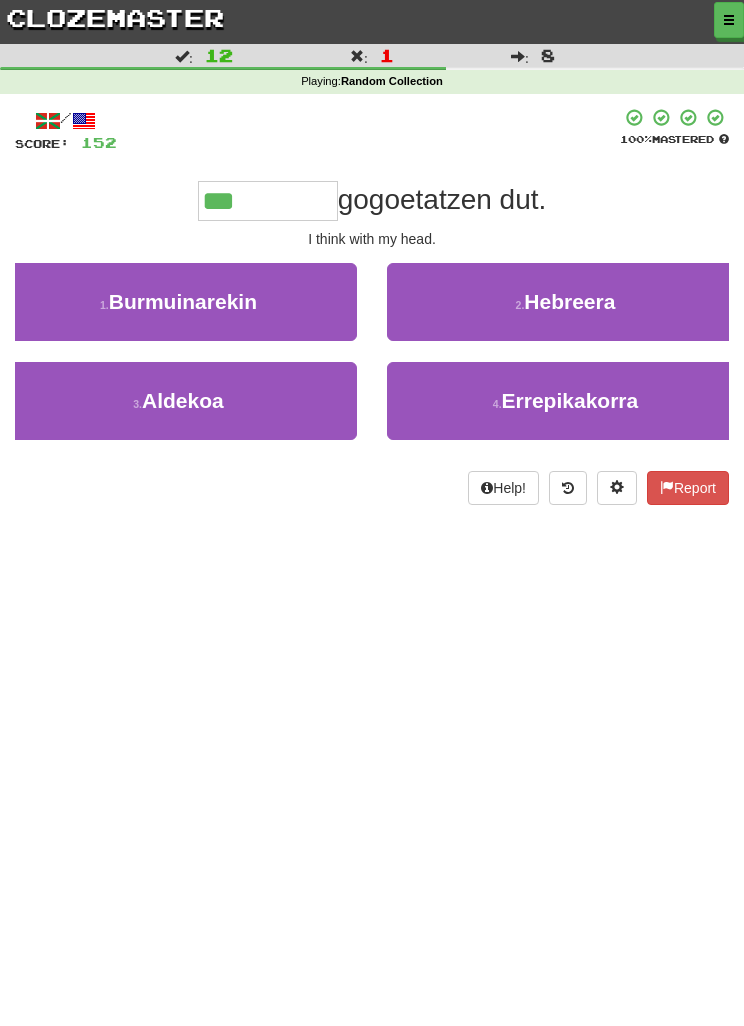 click on "1 .  Burmuinarekin" at bounding box center (178, 302) 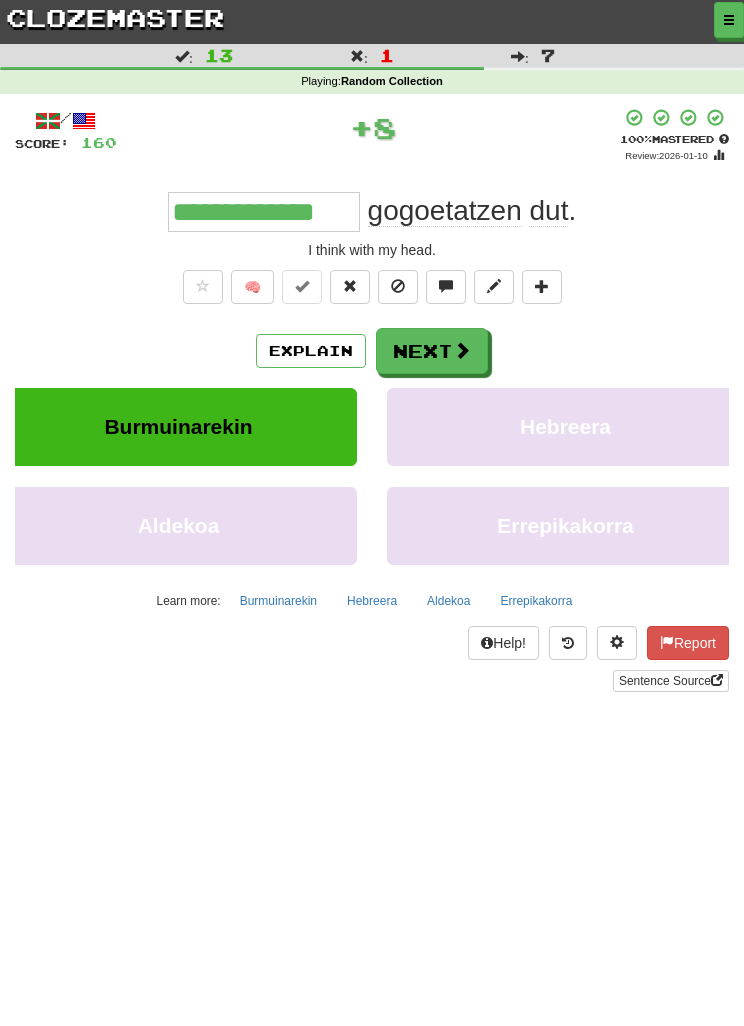 click on "Next" at bounding box center (432, 351) 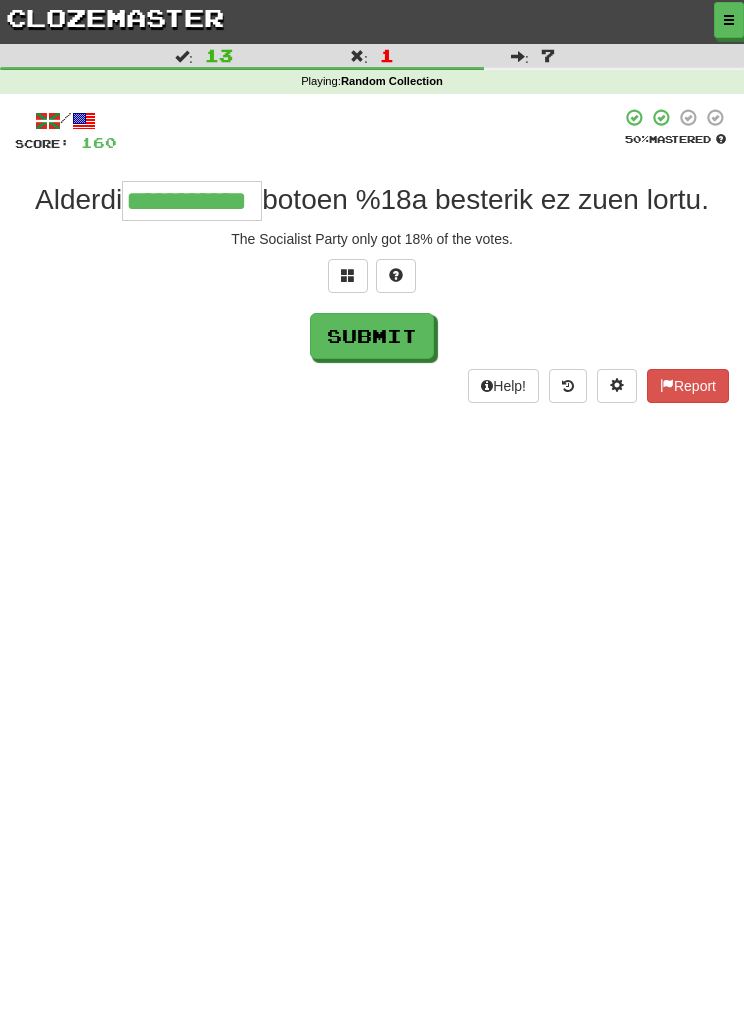 type on "**********" 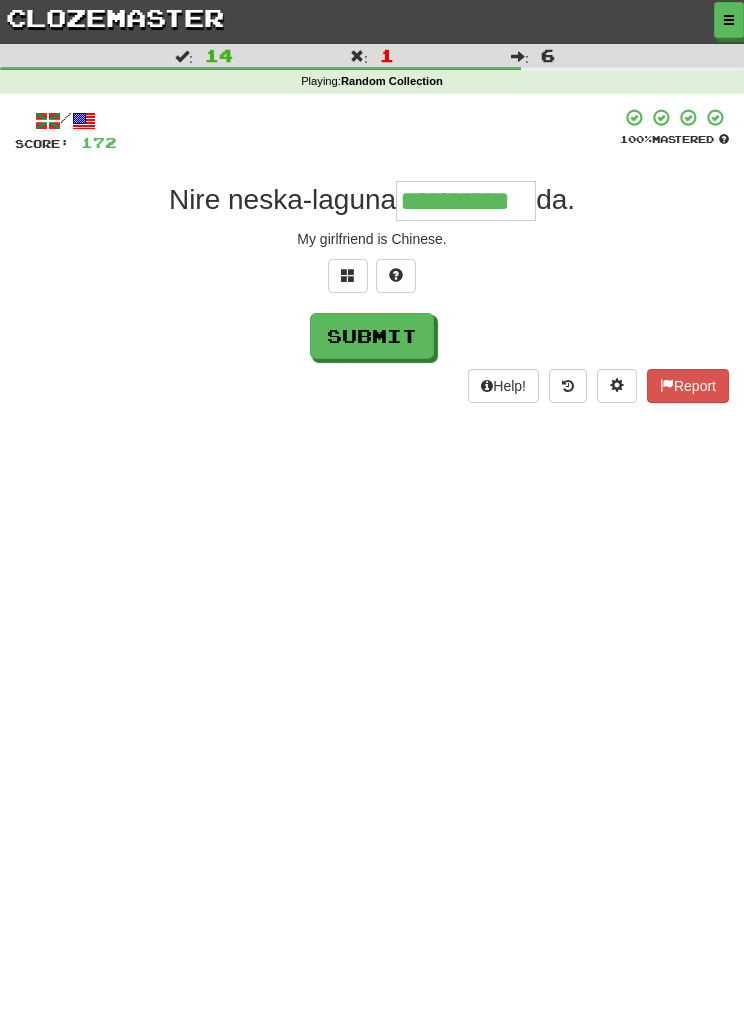 type on "**********" 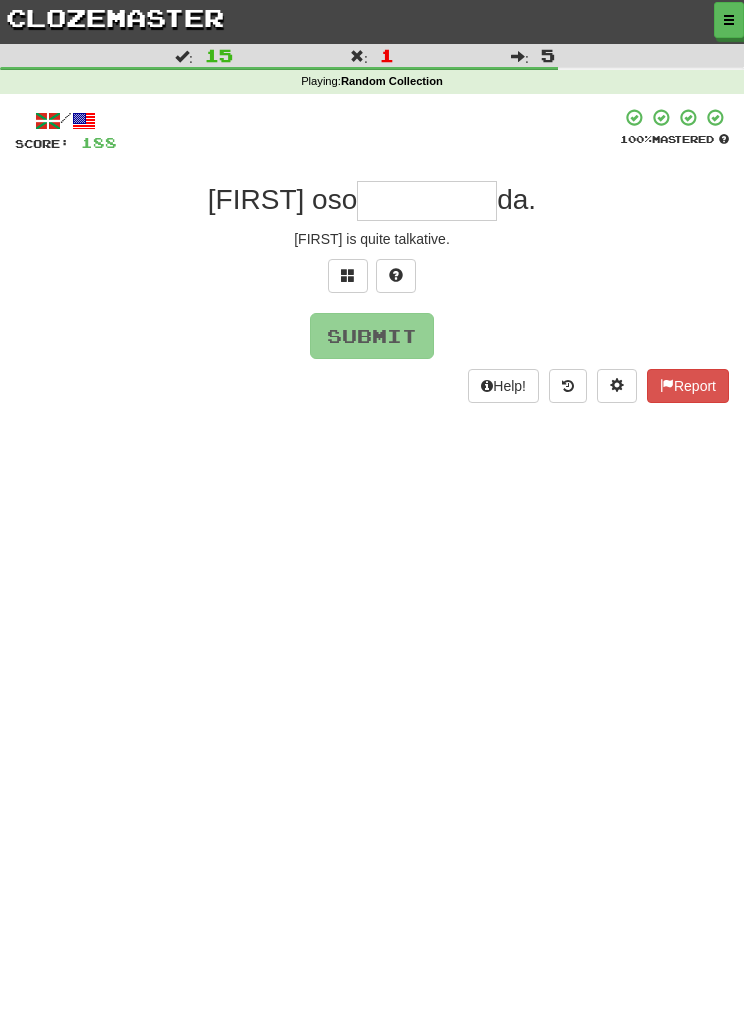 click at bounding box center [348, 275] 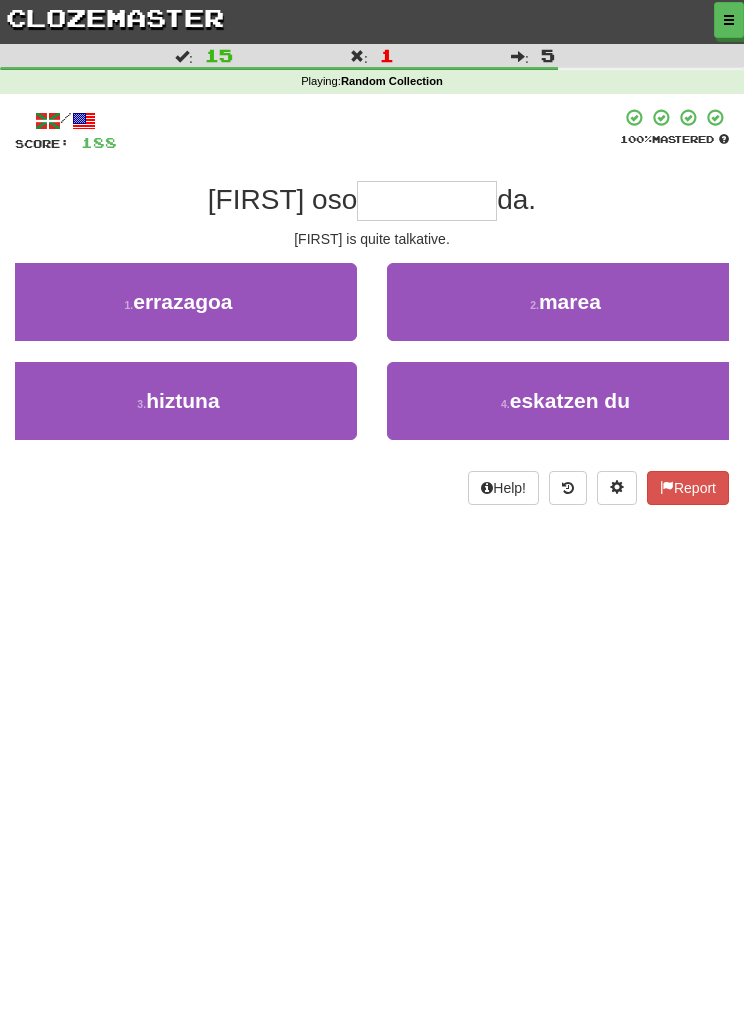 click on "3 .  hiztuna" at bounding box center (178, 401) 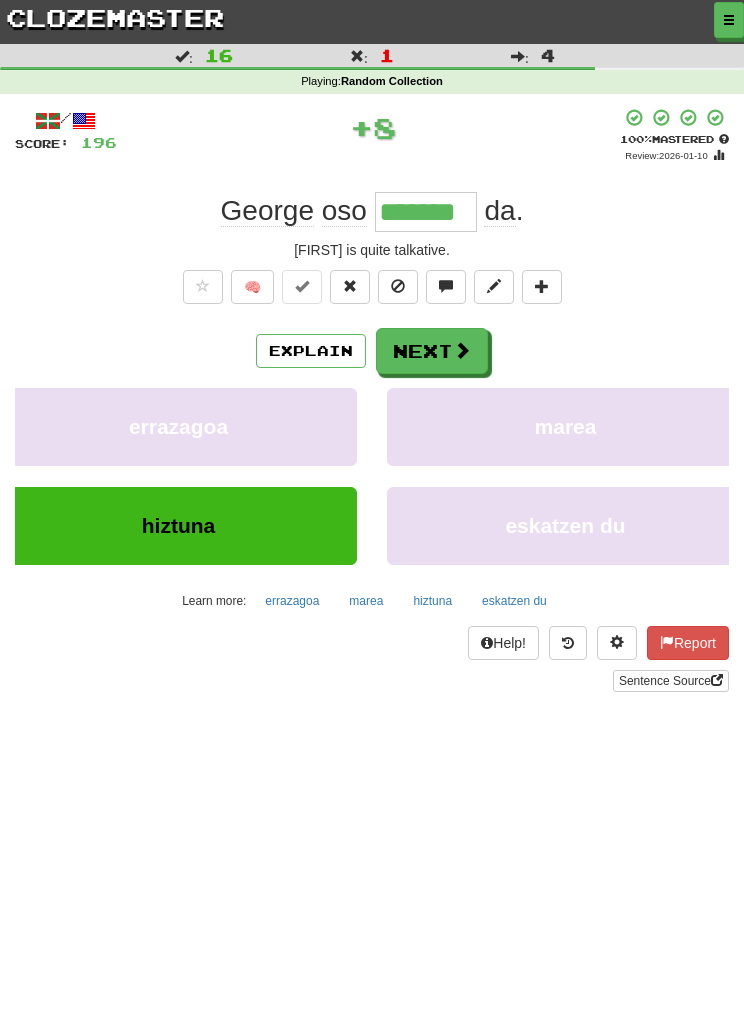 click on "Next" at bounding box center [432, 351] 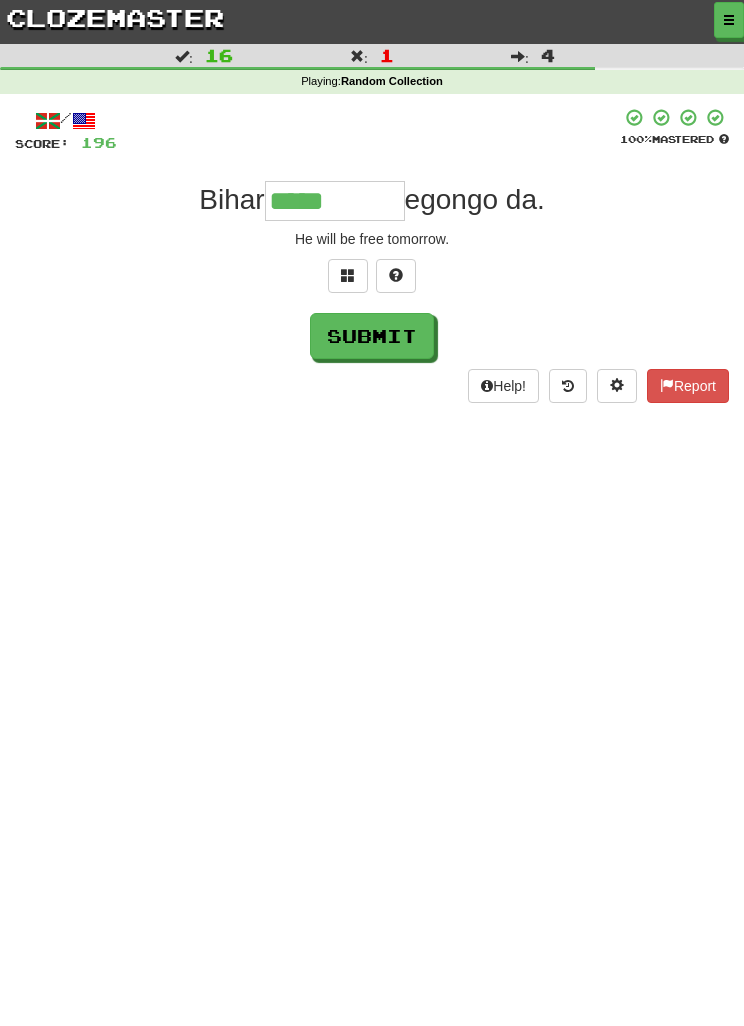 type on "*****" 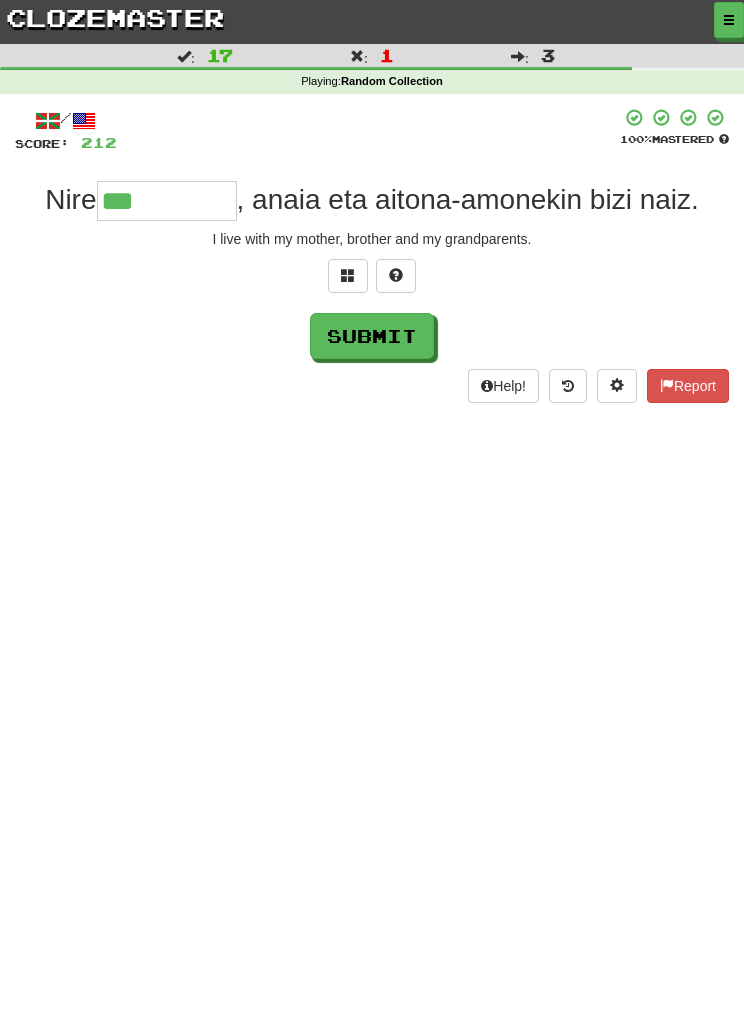 type on "***" 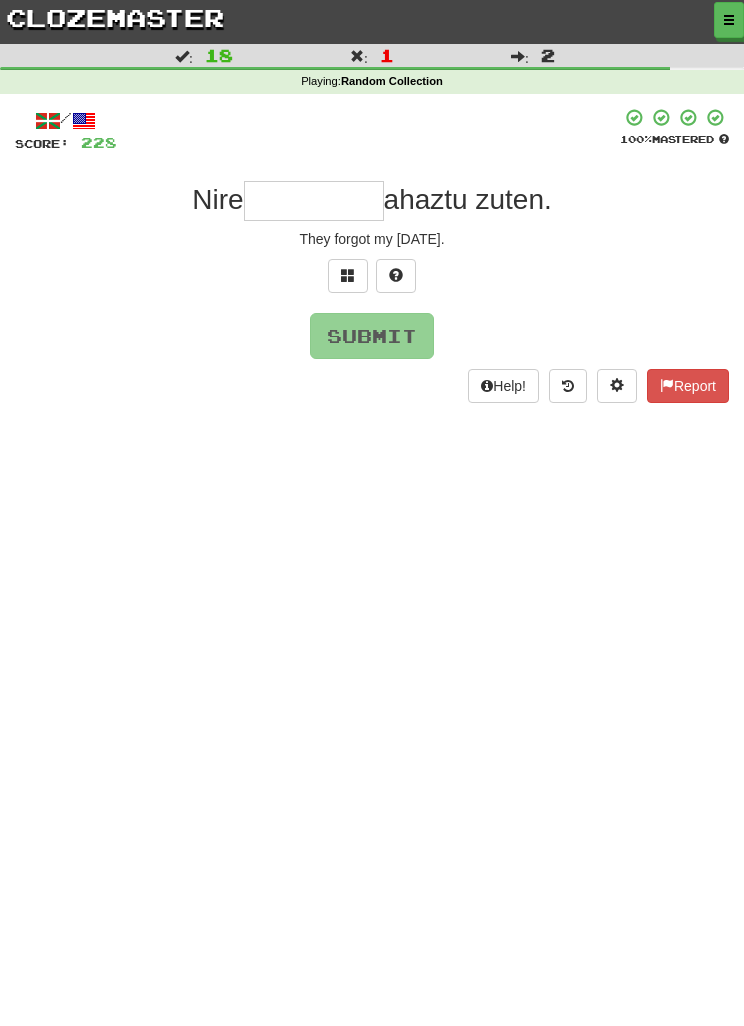 click at bounding box center (348, 276) 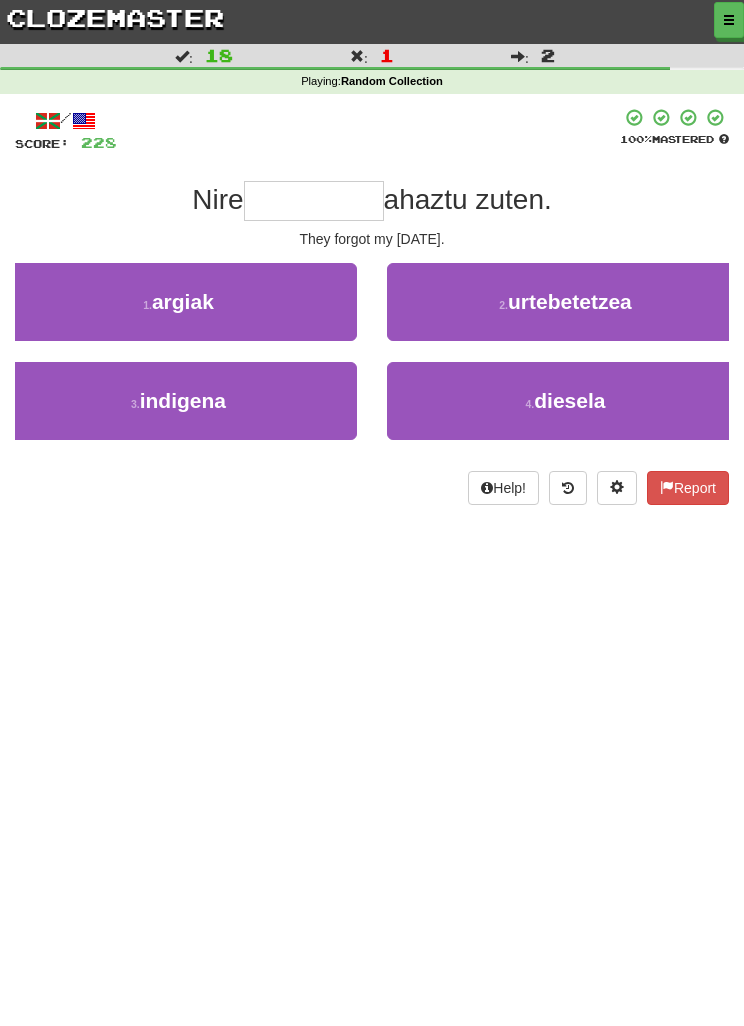 click on "2 .  urtebetetzea" at bounding box center (565, 302) 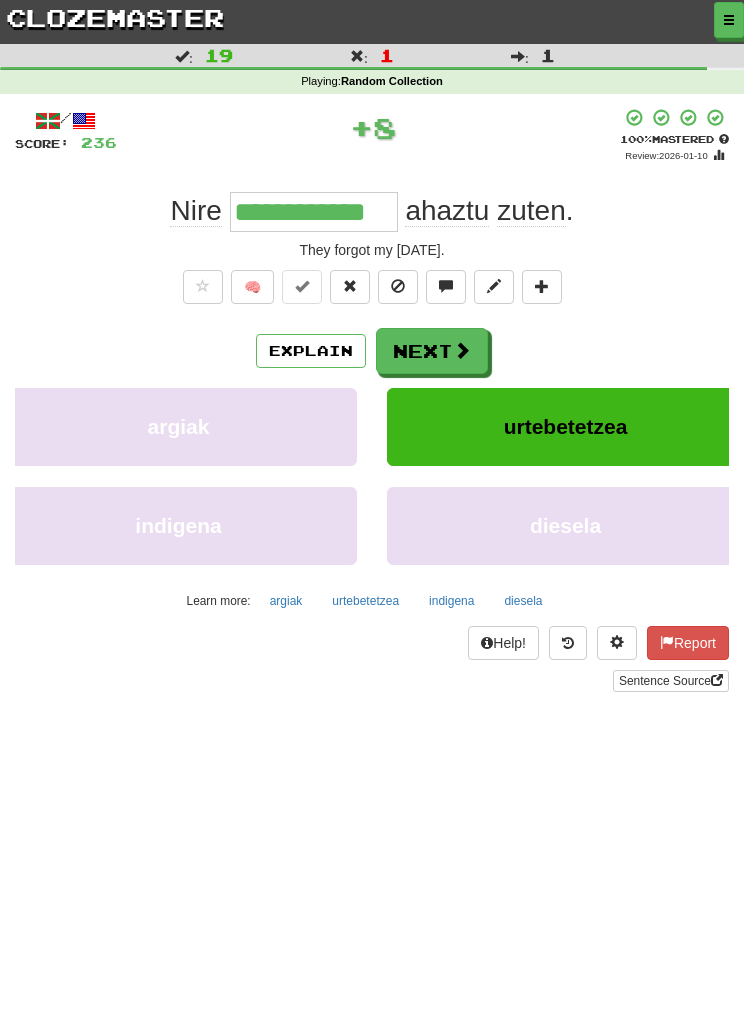 click on "Next" at bounding box center [432, 351] 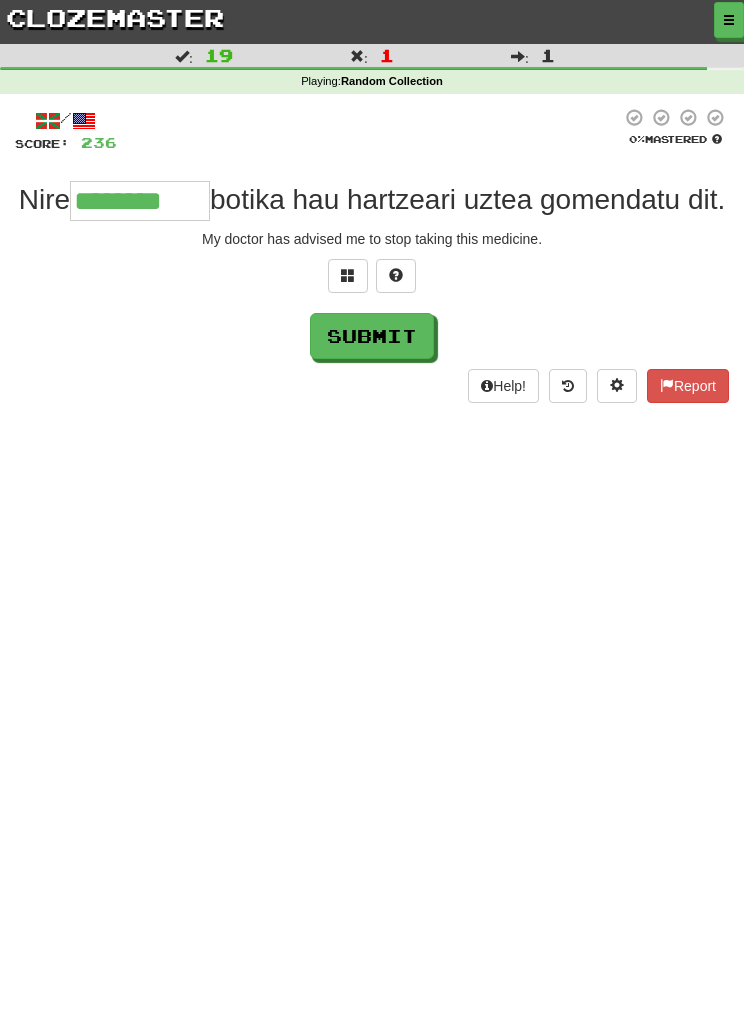 type on "********" 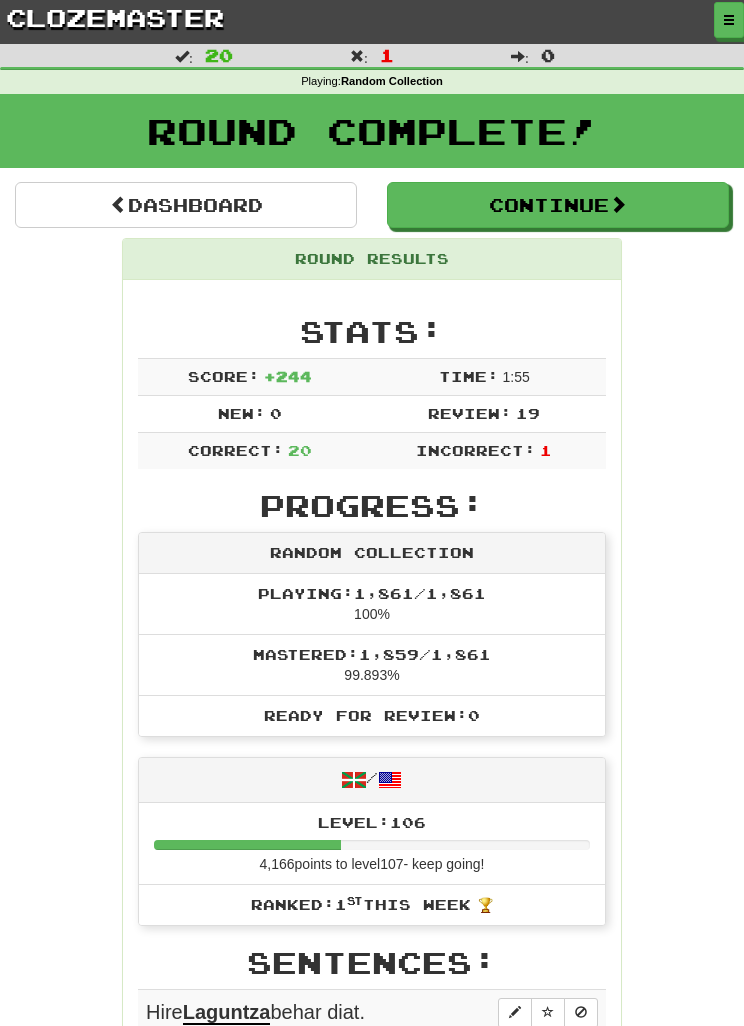 click at bounding box center [729, 20] 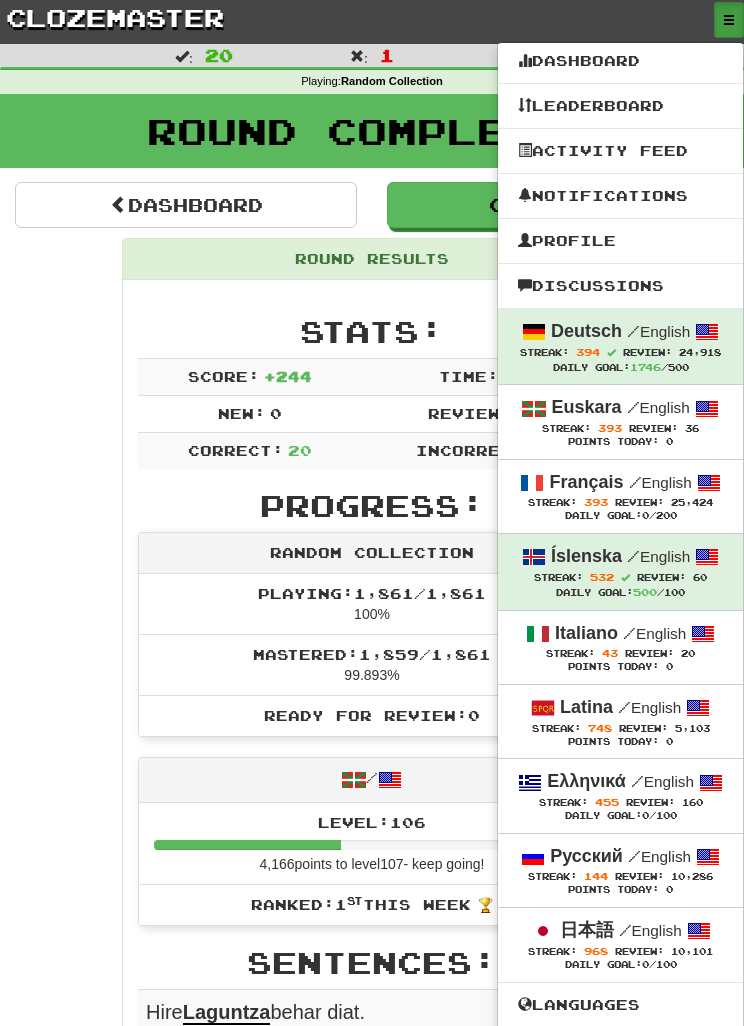 click on "Français" at bounding box center (587, 482) 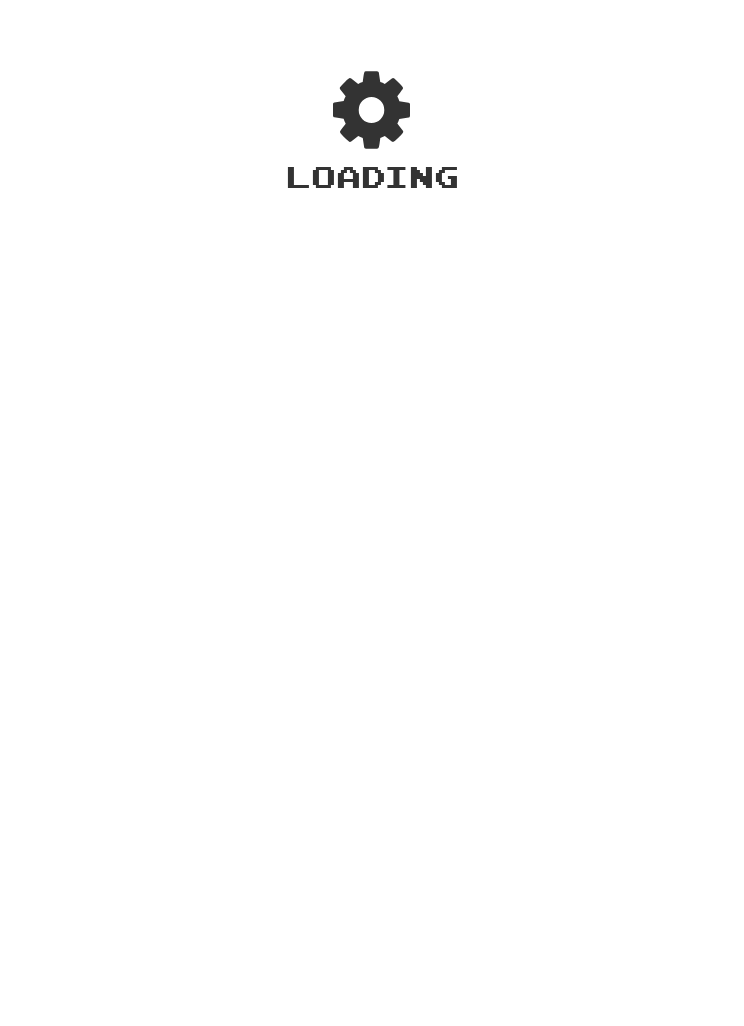 scroll, scrollTop: 0, scrollLeft: 0, axis: both 